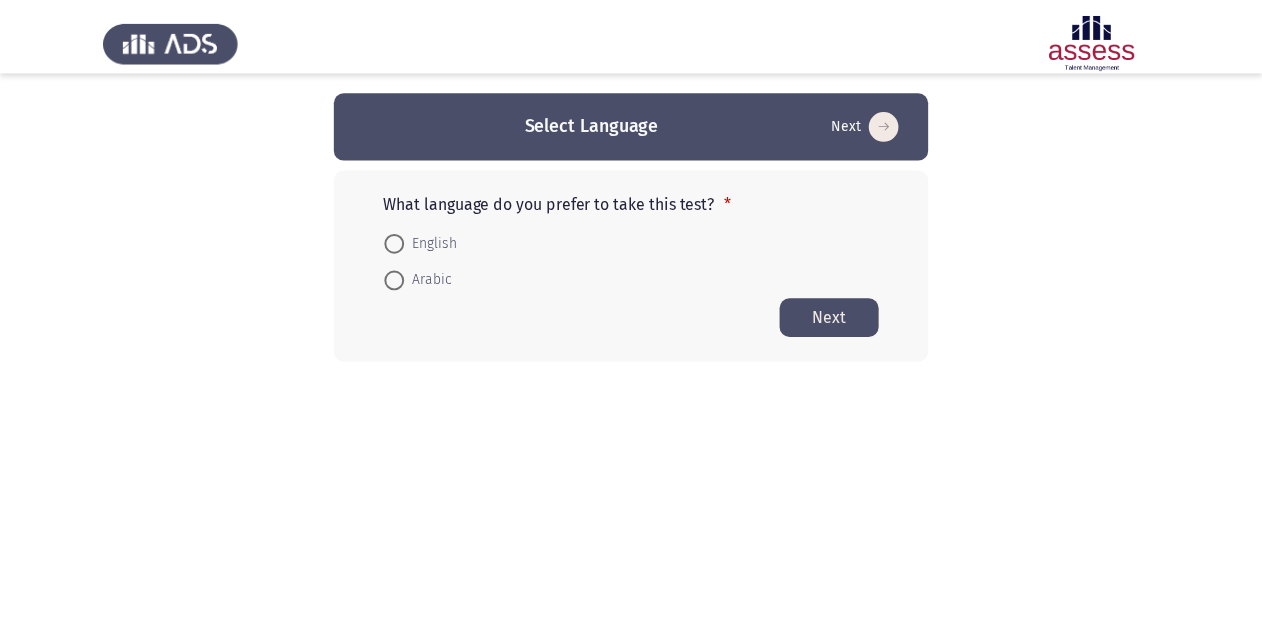 scroll, scrollTop: 0, scrollLeft: 0, axis: both 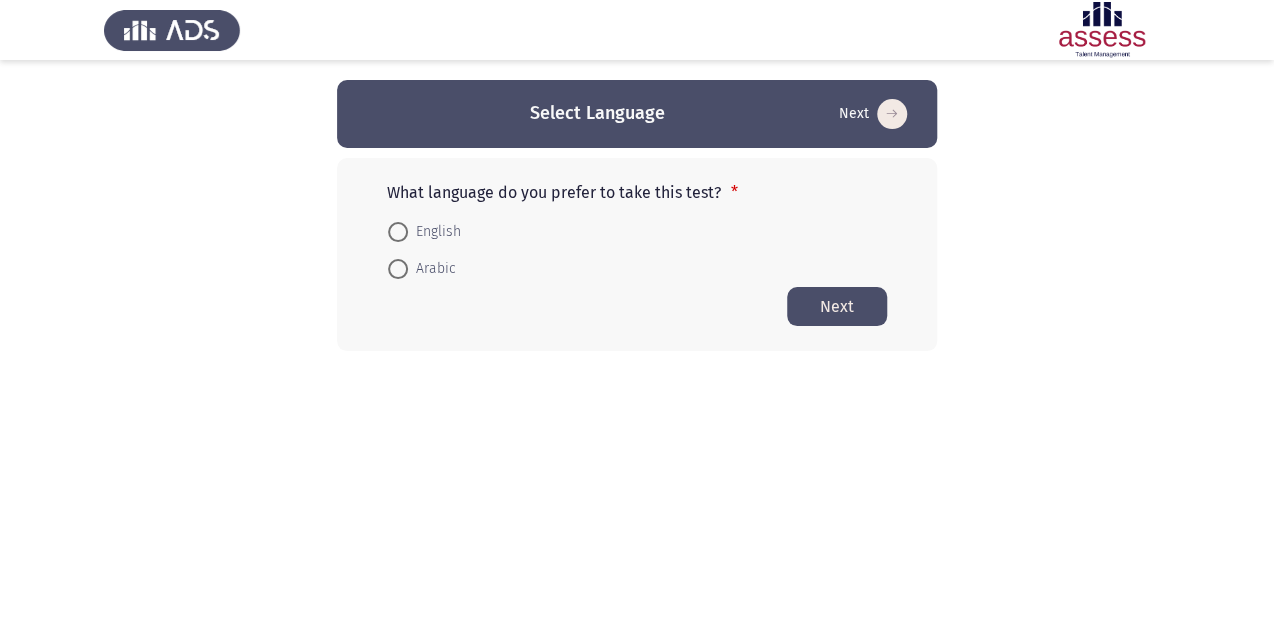 click on "Arabic" at bounding box center [432, 269] 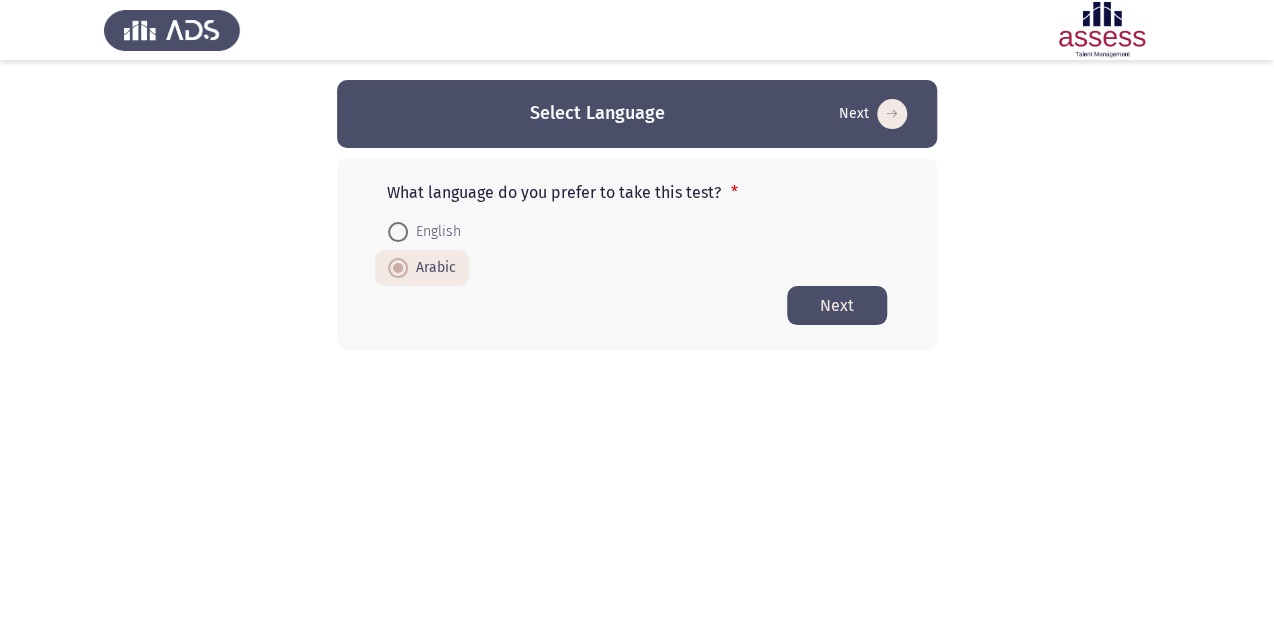 click on "Next" 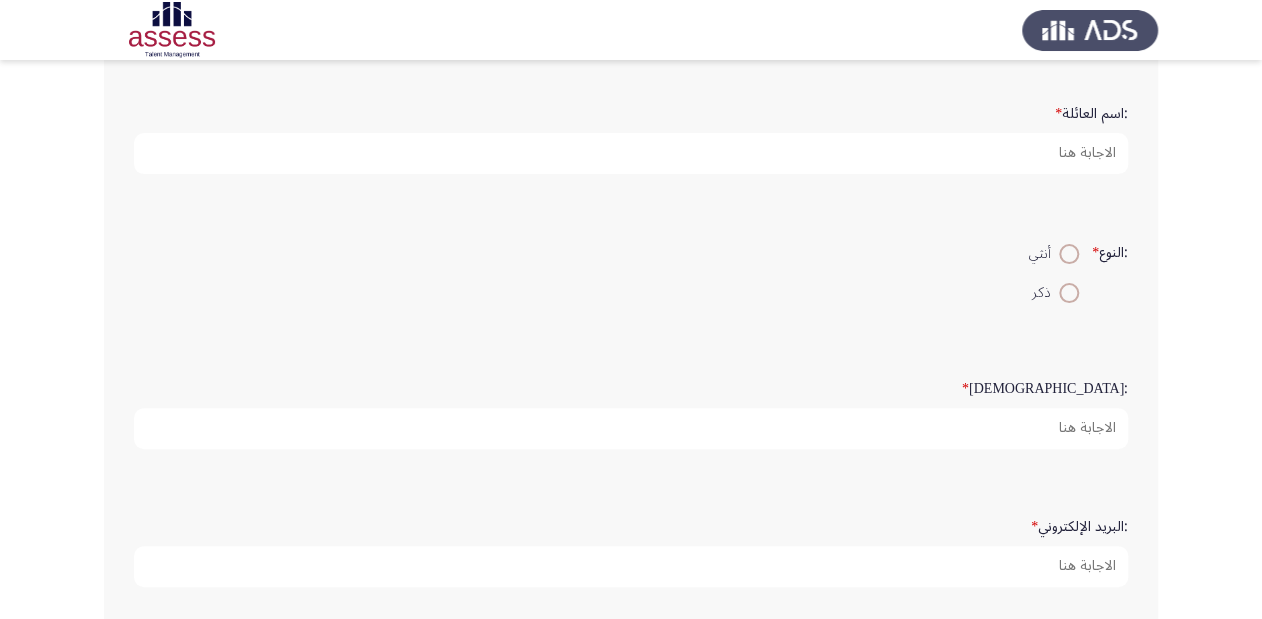 scroll, scrollTop: 400, scrollLeft: 0, axis: vertical 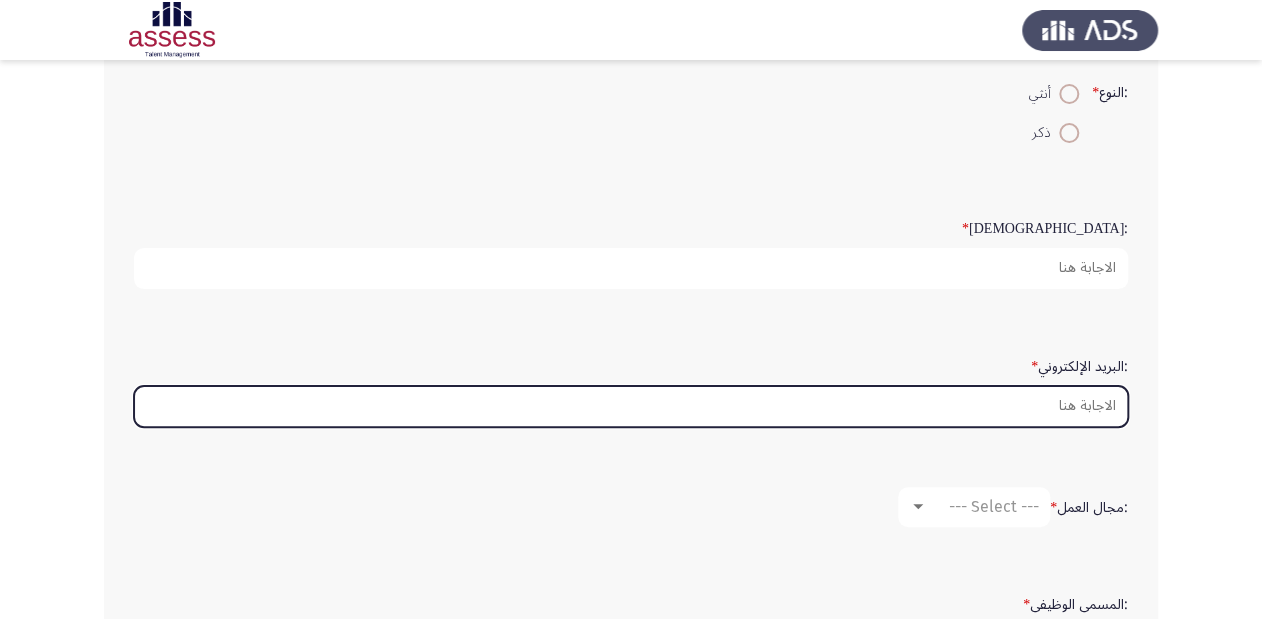 click on ":البريد الإلكتروني   *" at bounding box center [631, 406] 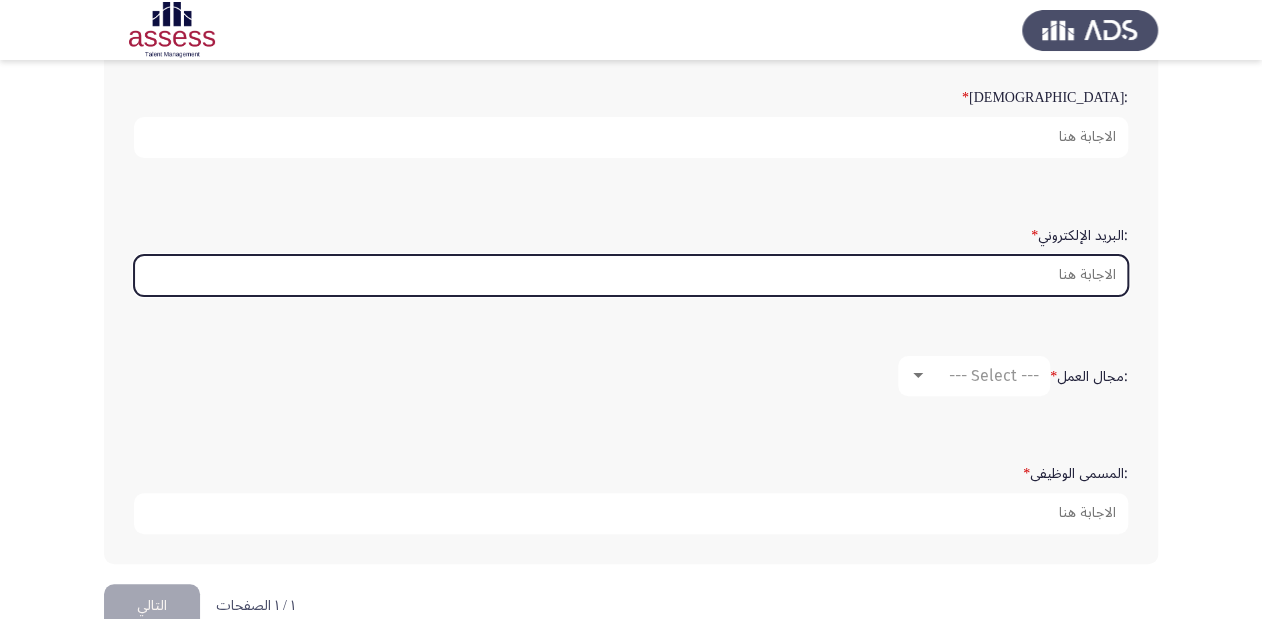 scroll, scrollTop: 560, scrollLeft: 0, axis: vertical 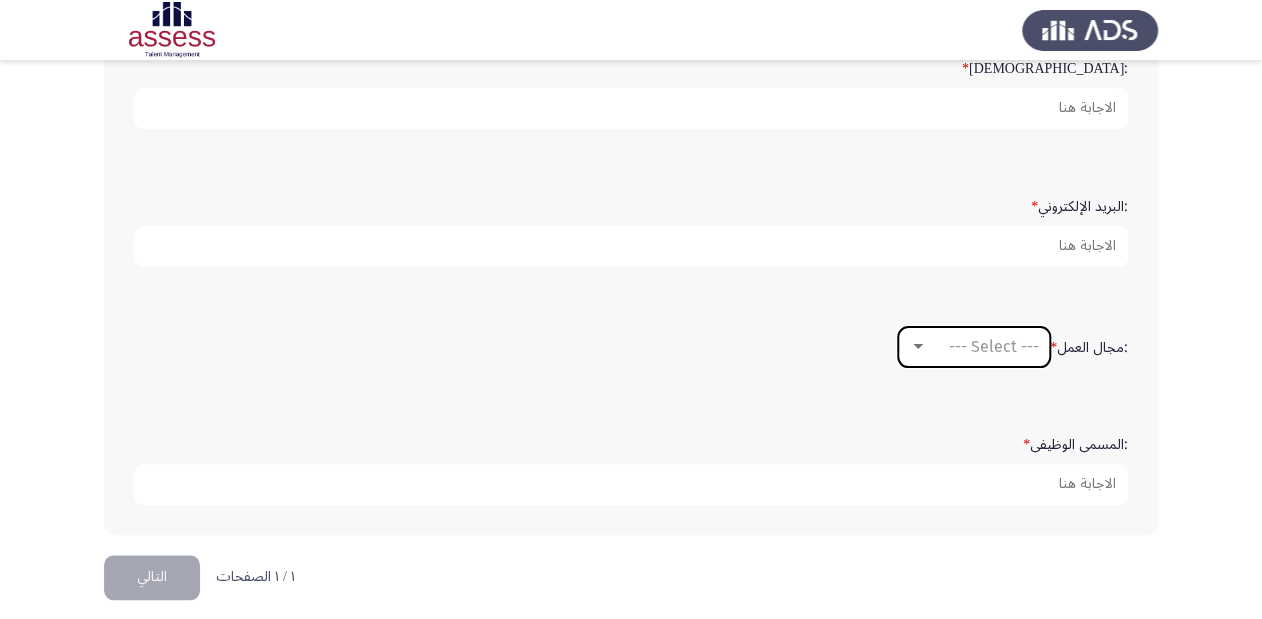click on "--- Select ---" at bounding box center (994, 346) 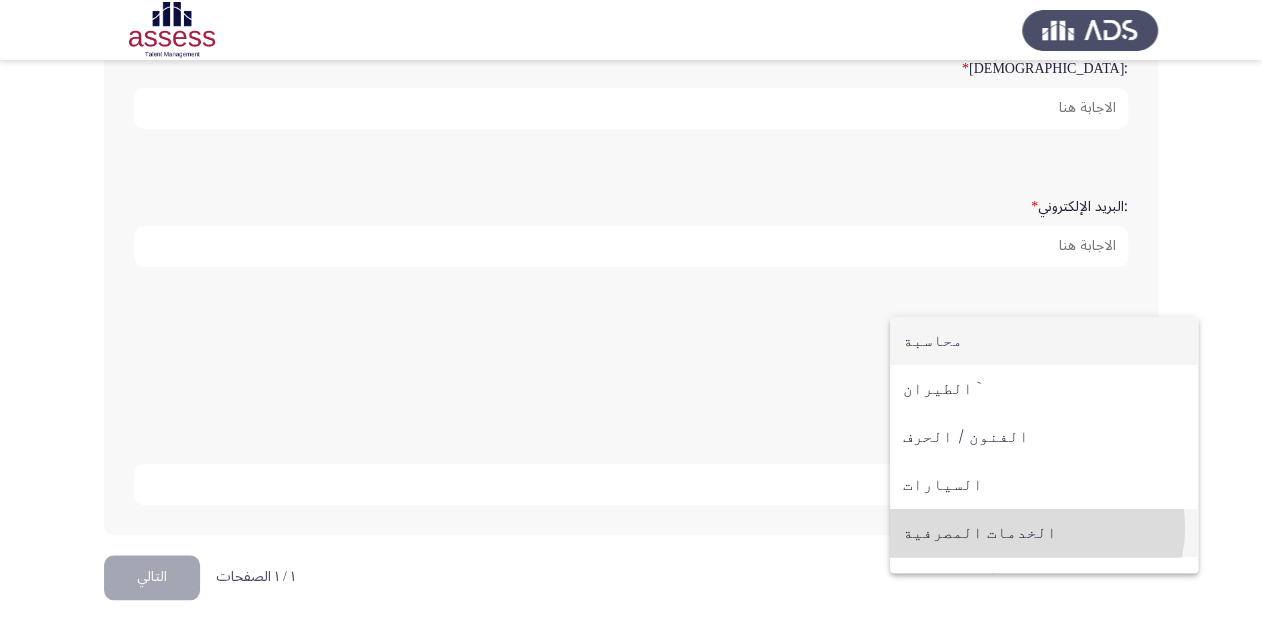click on "الخدمات المصرفية" at bounding box center (1044, 533) 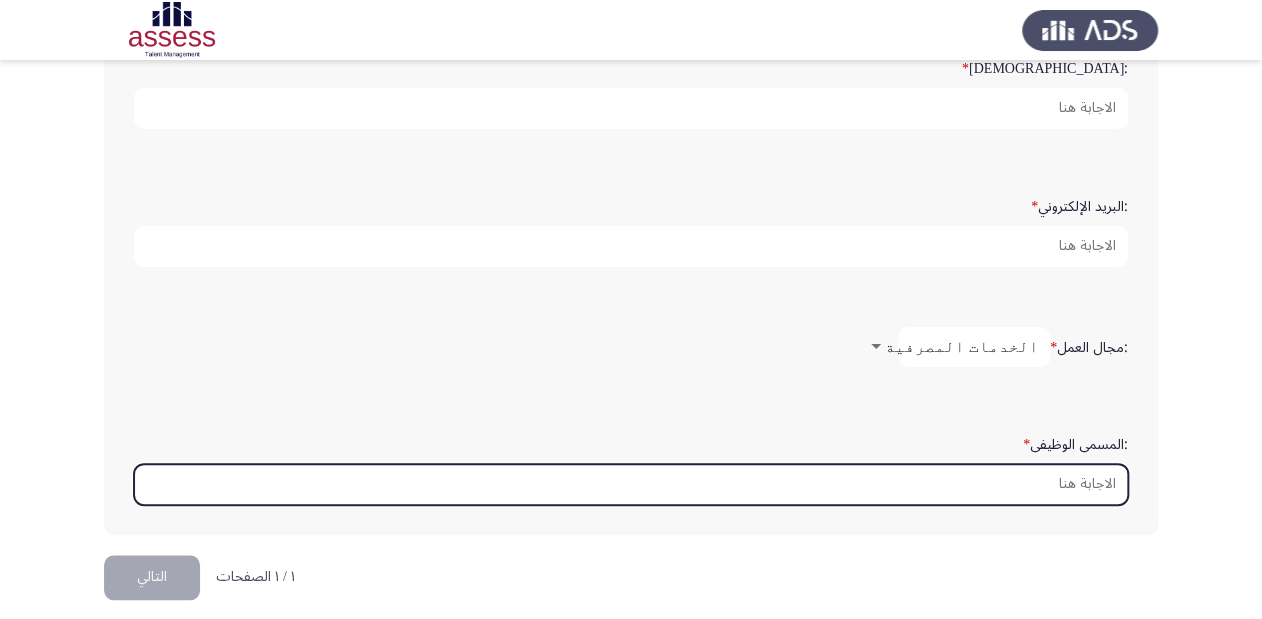 click on ":المسمى الوظيفى   *" at bounding box center (631, 484) 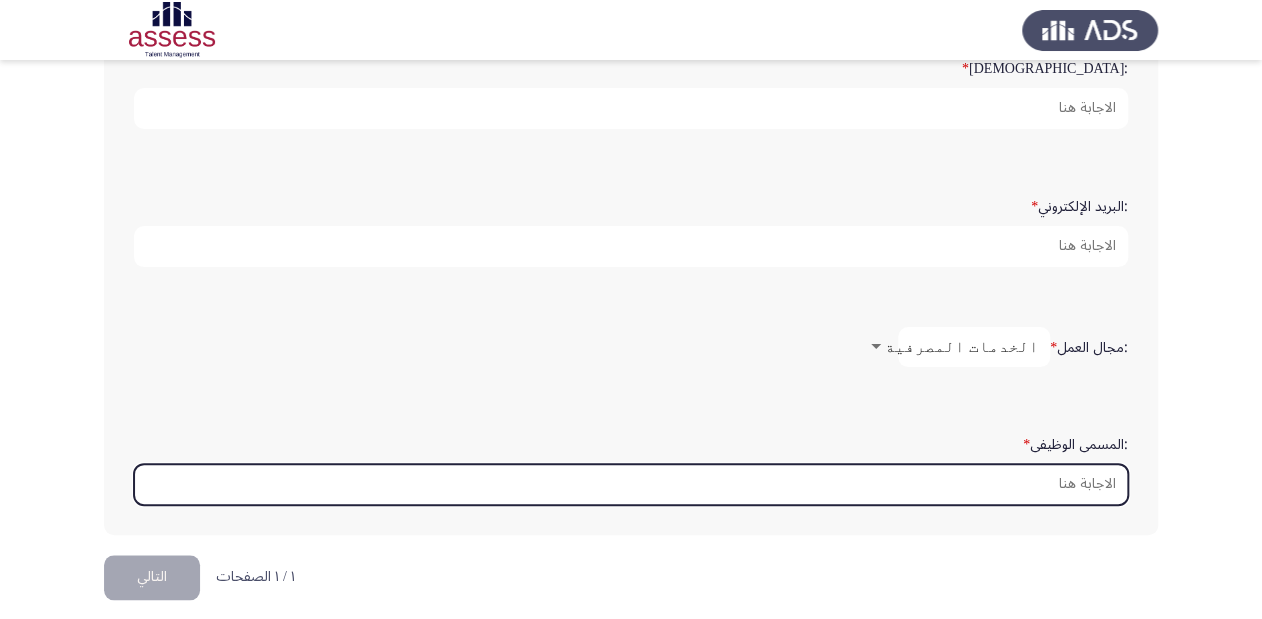 type on "L" 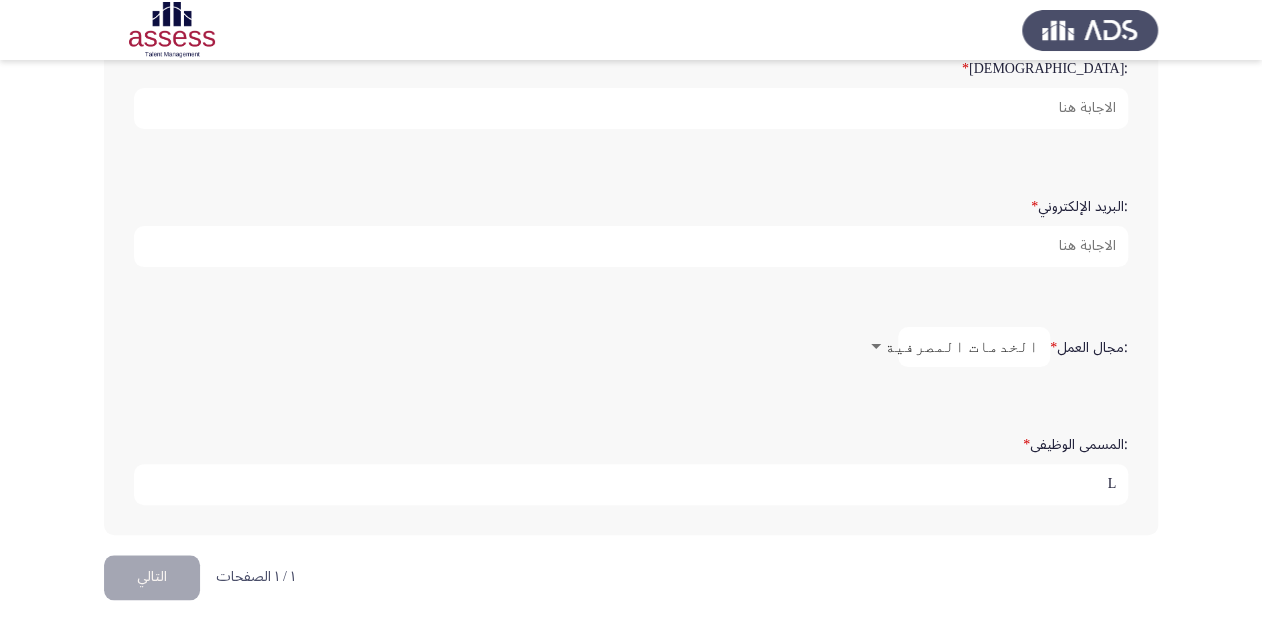 click on "L" at bounding box center [631, 484] 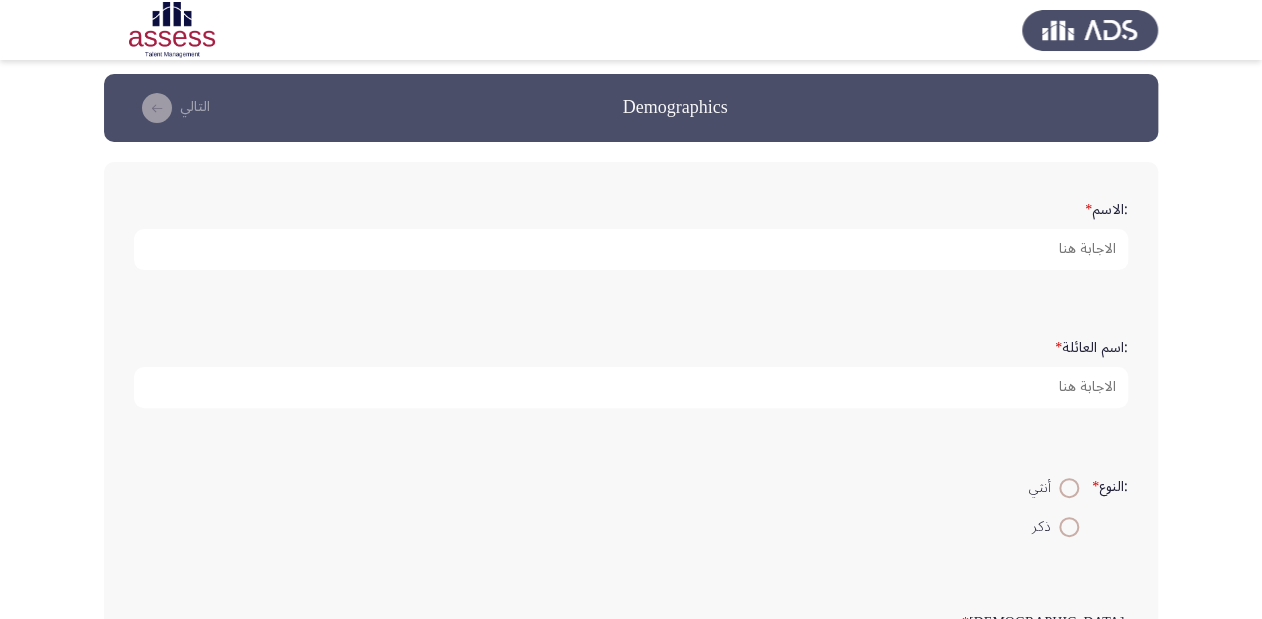 scroll, scrollTop: 0, scrollLeft: 0, axis: both 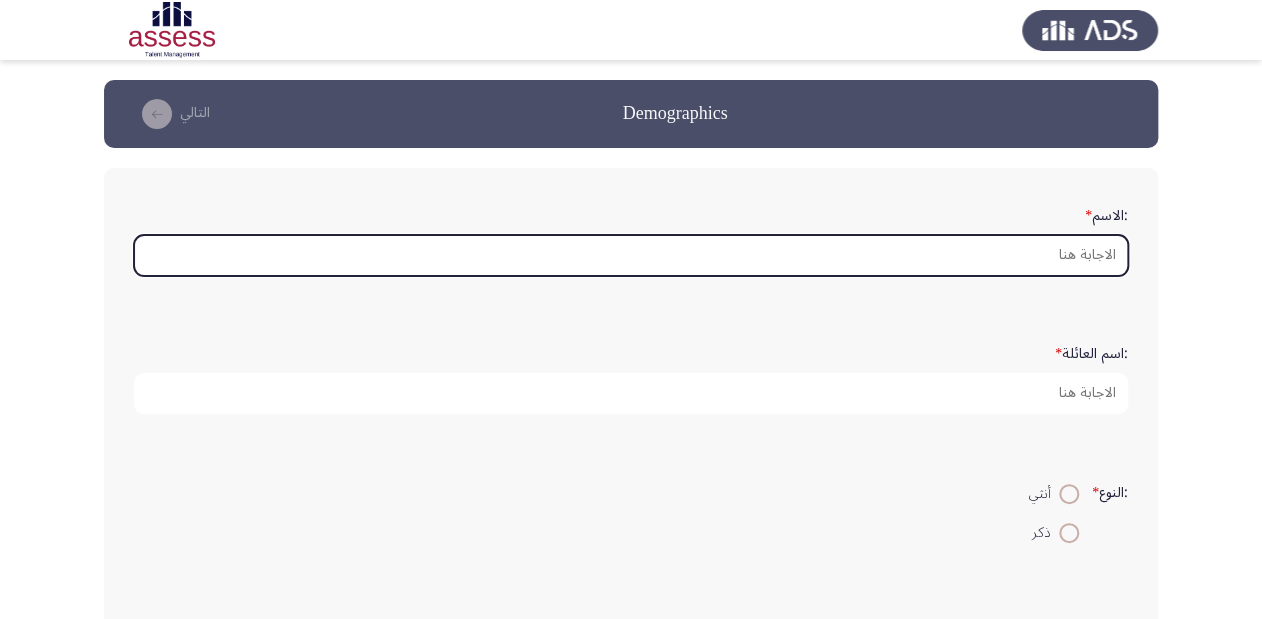 click on ":الاسم   *" at bounding box center (631, 255) 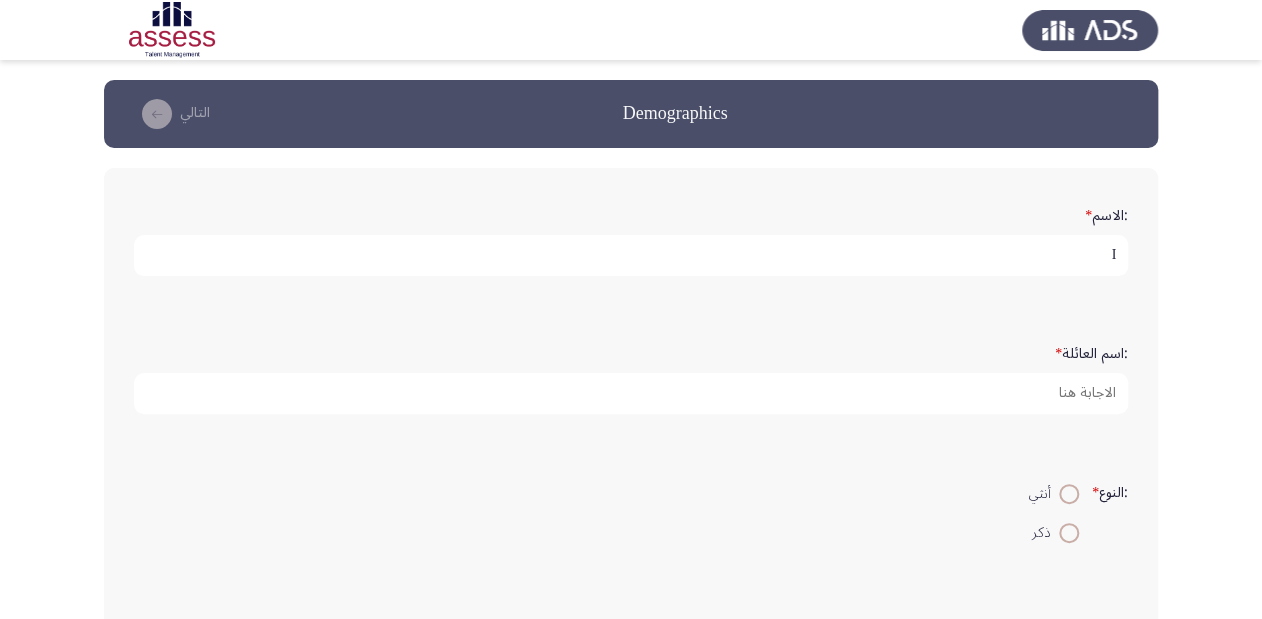 type on "I" 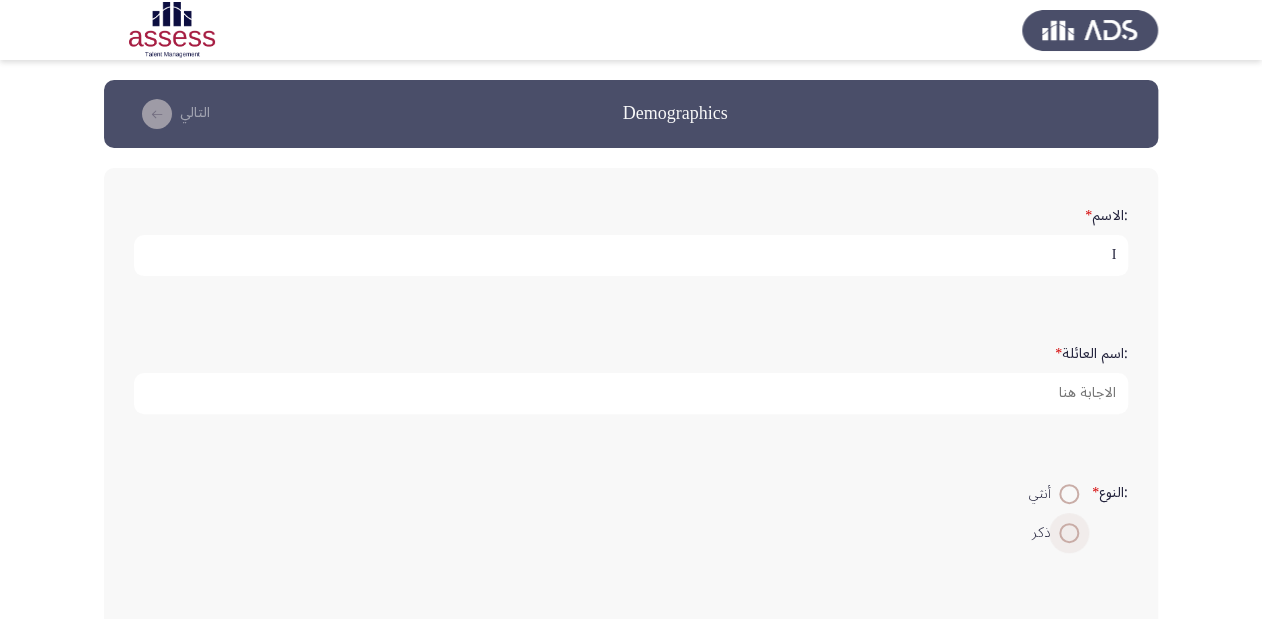 click at bounding box center [1069, 533] 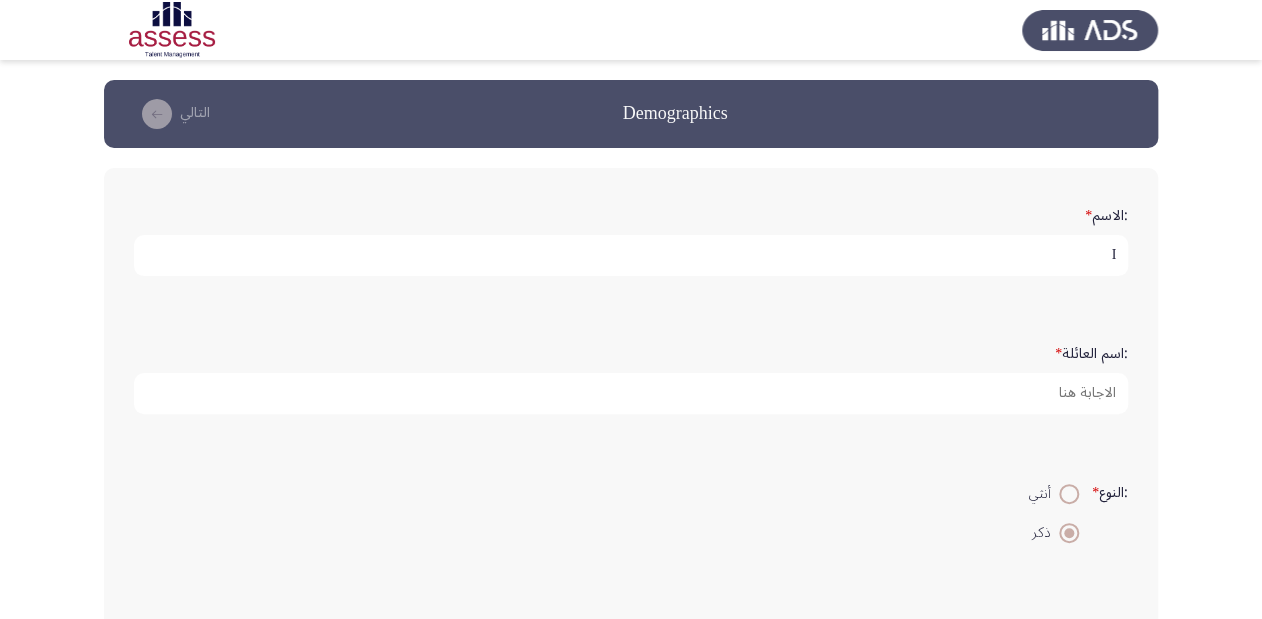 click on "I" at bounding box center (631, 255) 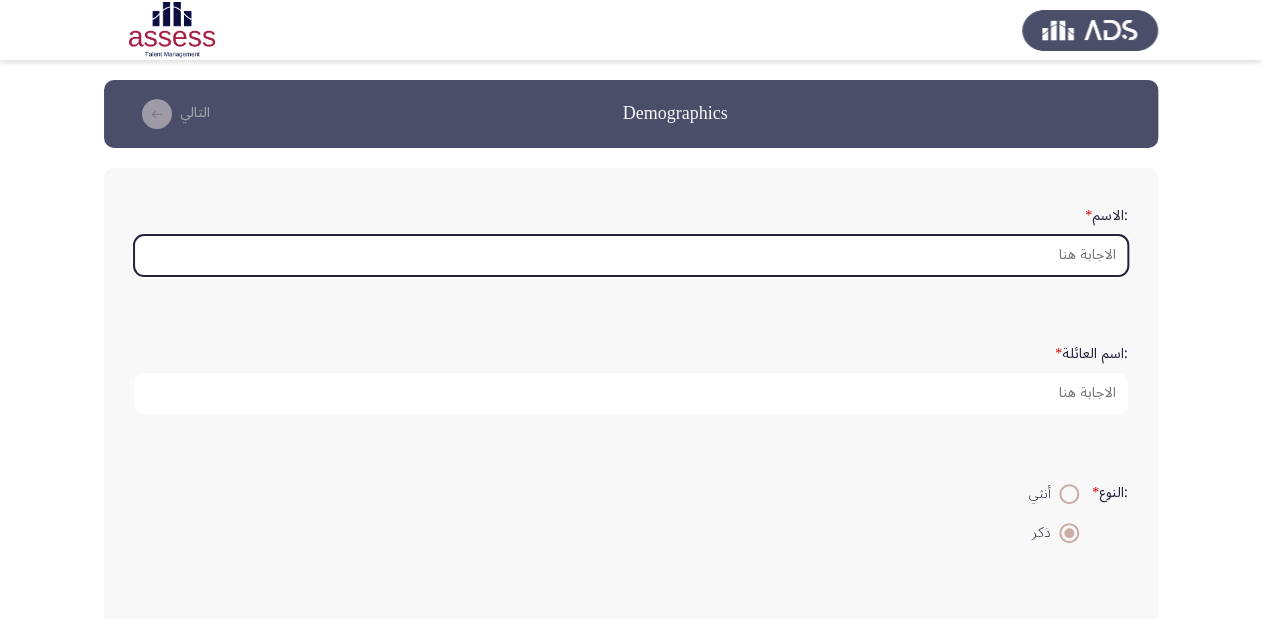 type 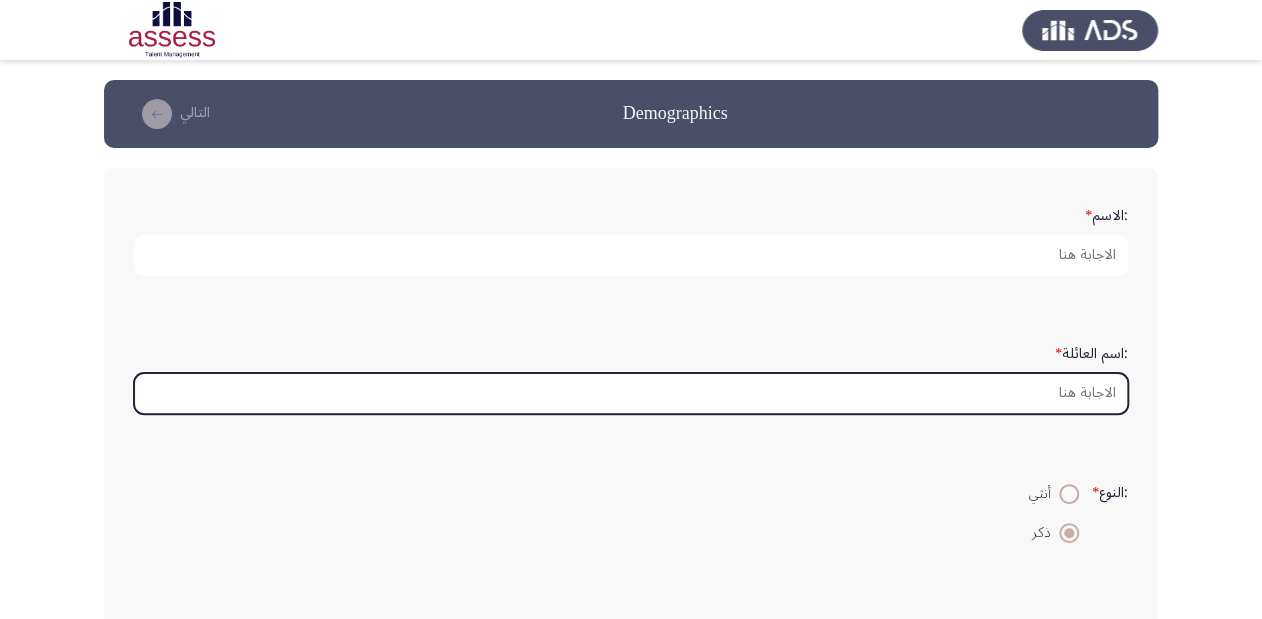 click on ":اسم العائلة   *" at bounding box center [631, 393] 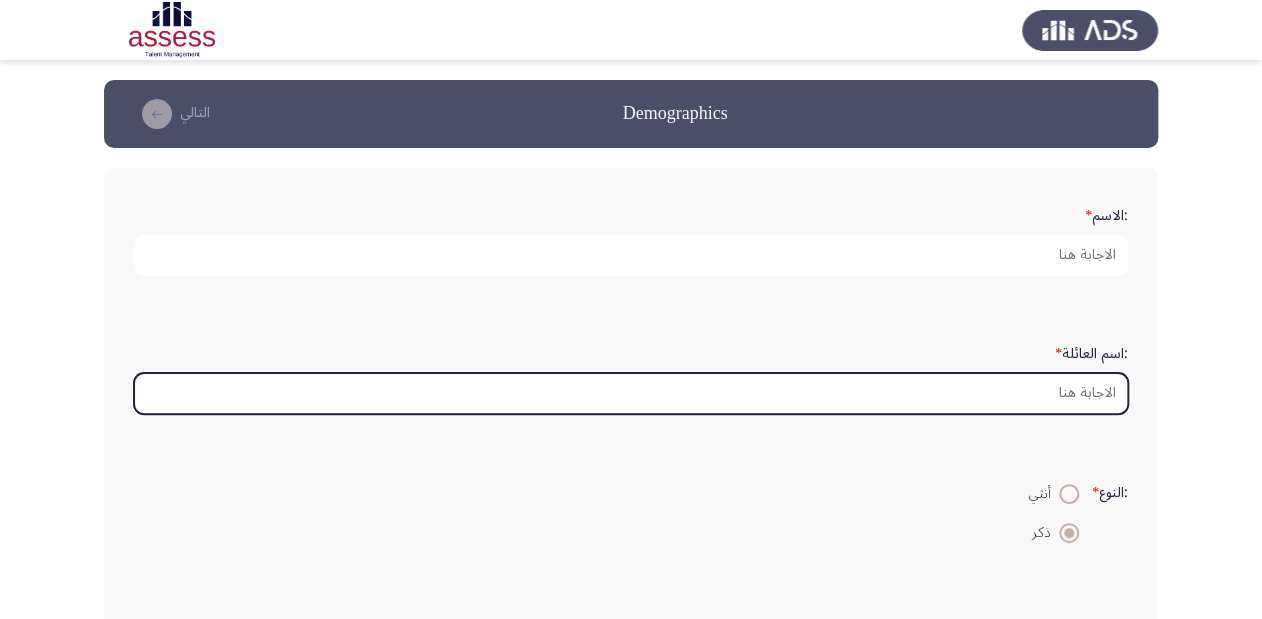 type on "2" 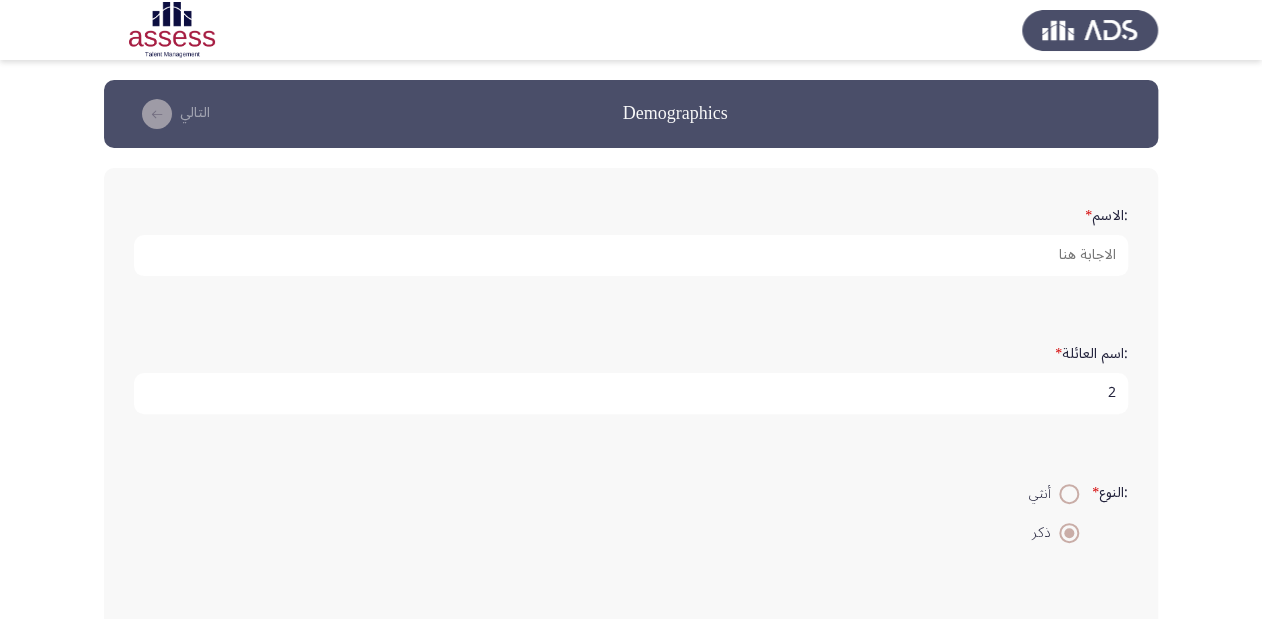 click on "2" at bounding box center (631, 393) 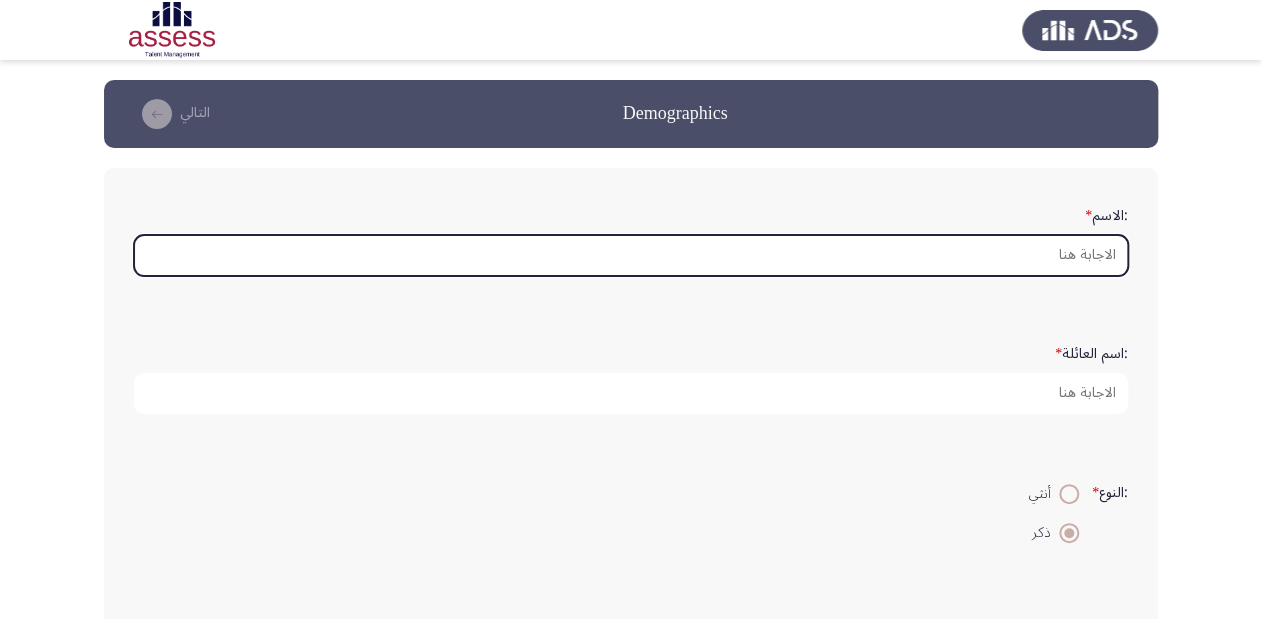 click on ":الاسم   *" at bounding box center [631, 255] 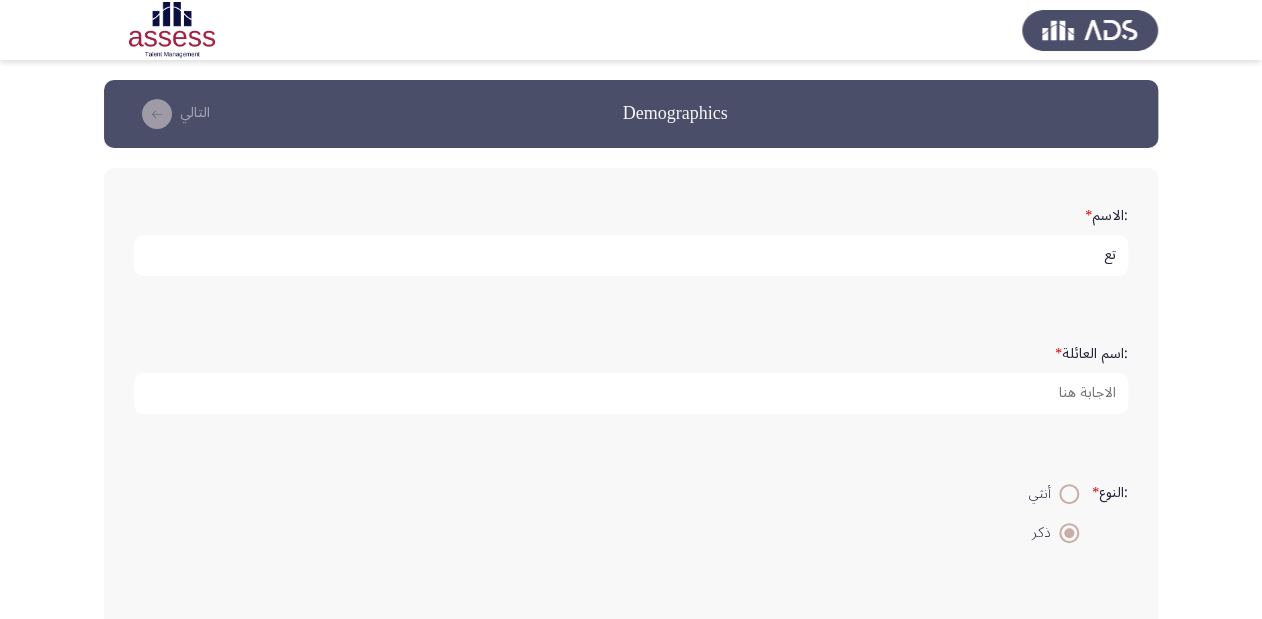 type on "ت" 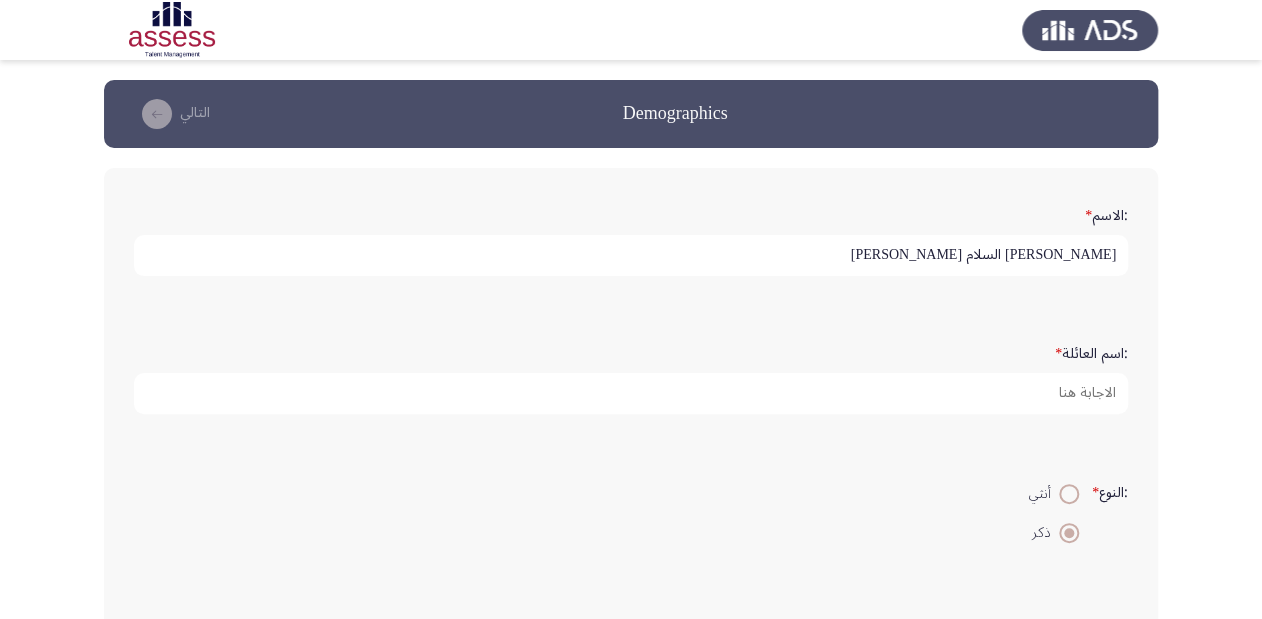 type on "[PERSON_NAME] السلام [PERSON_NAME]" 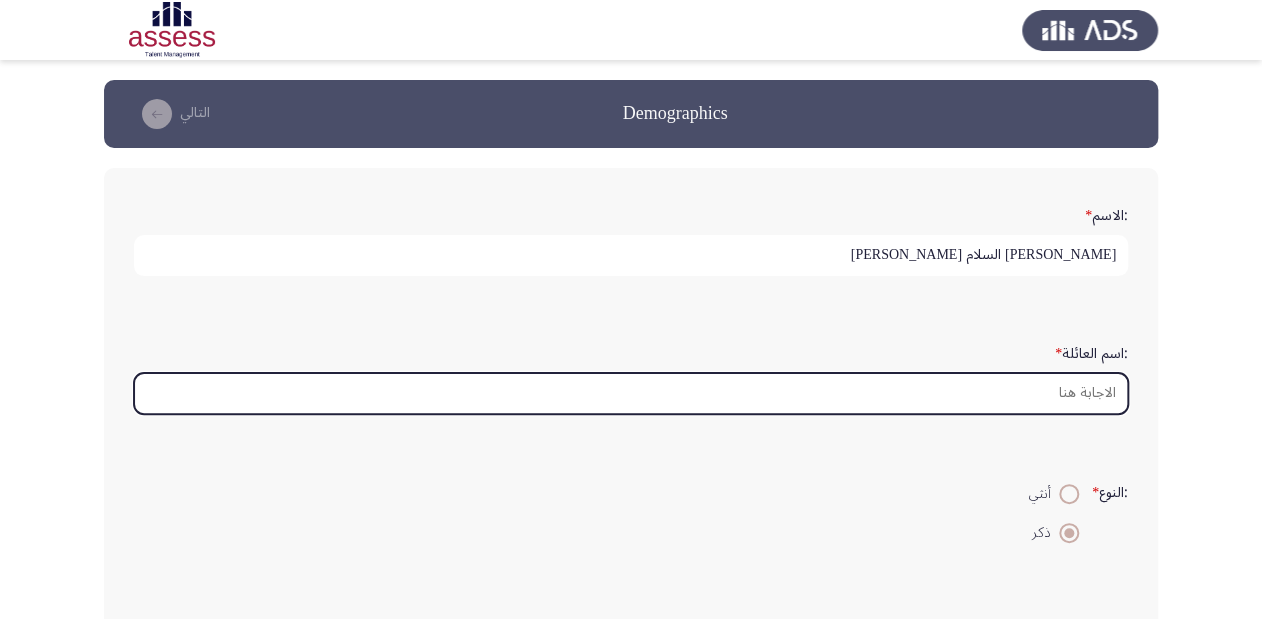 click on ":اسم العائلة   *" at bounding box center (631, 393) 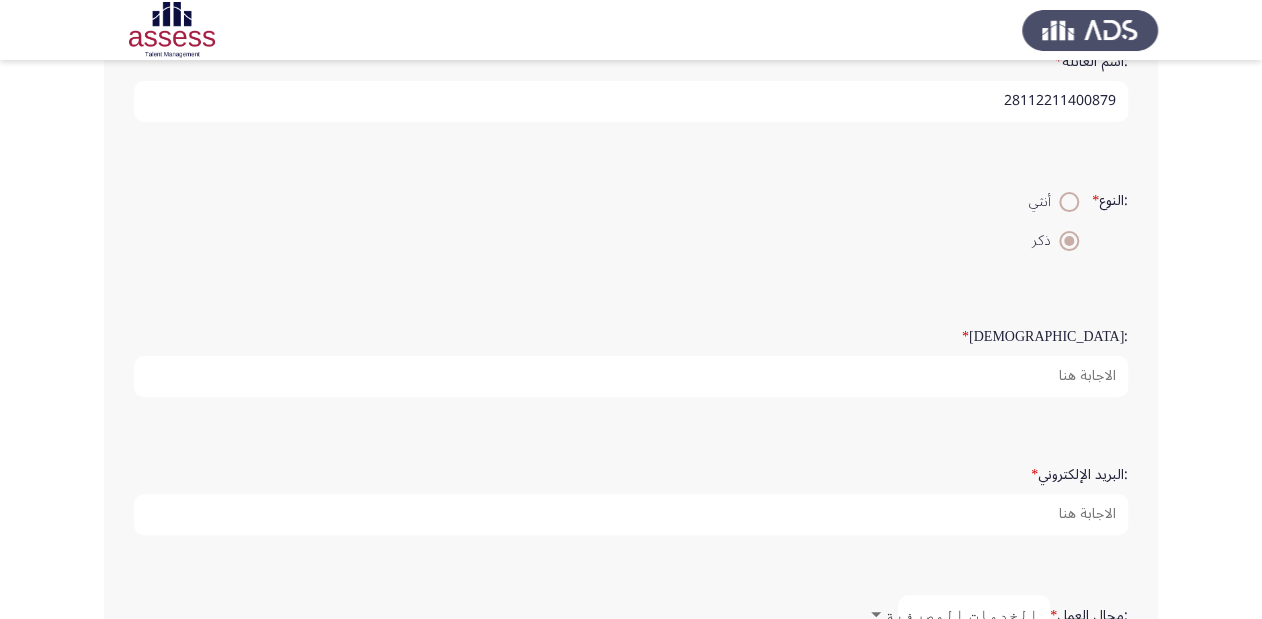 scroll, scrollTop: 320, scrollLeft: 0, axis: vertical 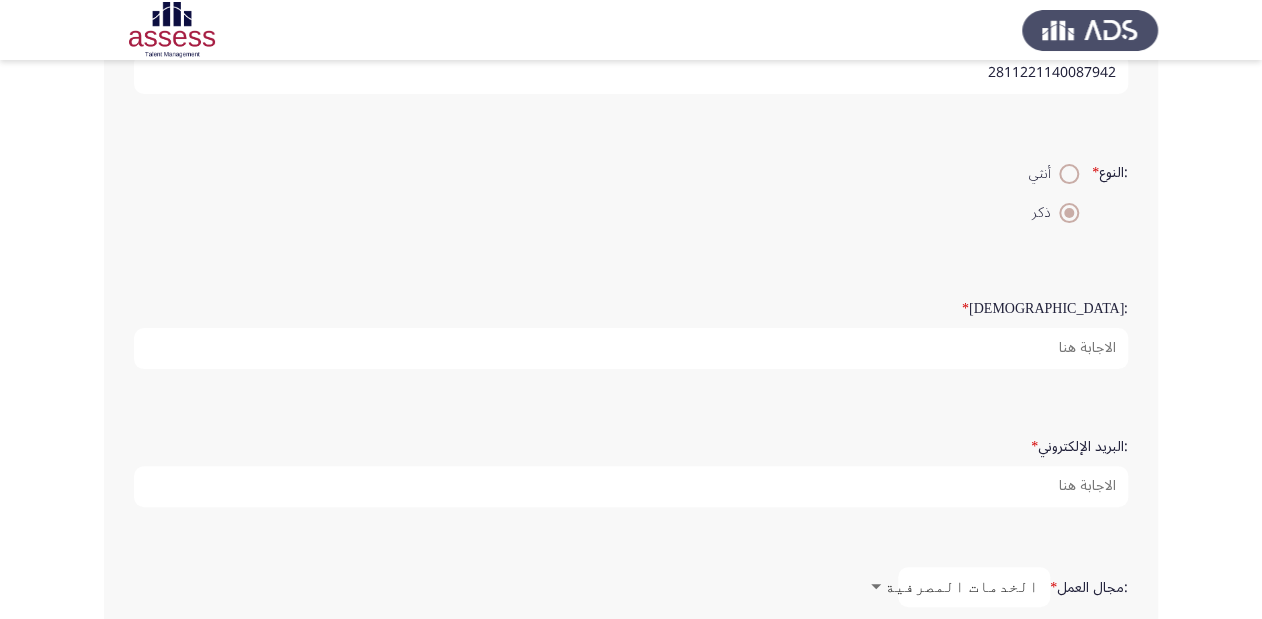 type on "2811221140087942" 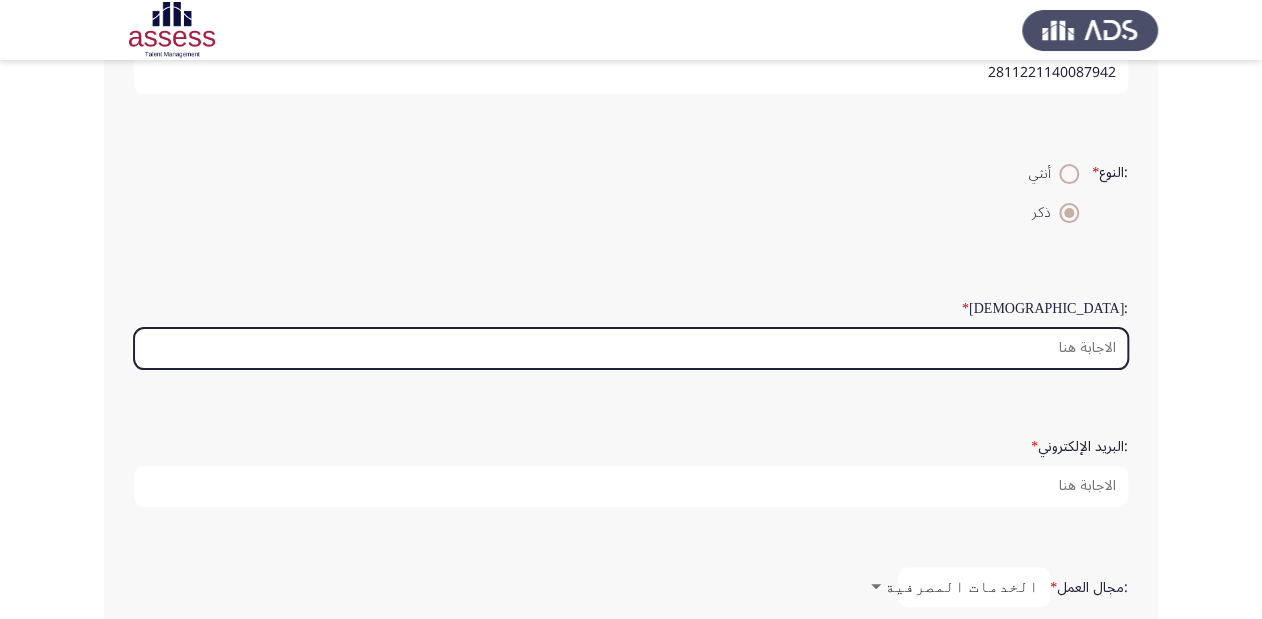 click on ":السن   *" at bounding box center [631, 348] 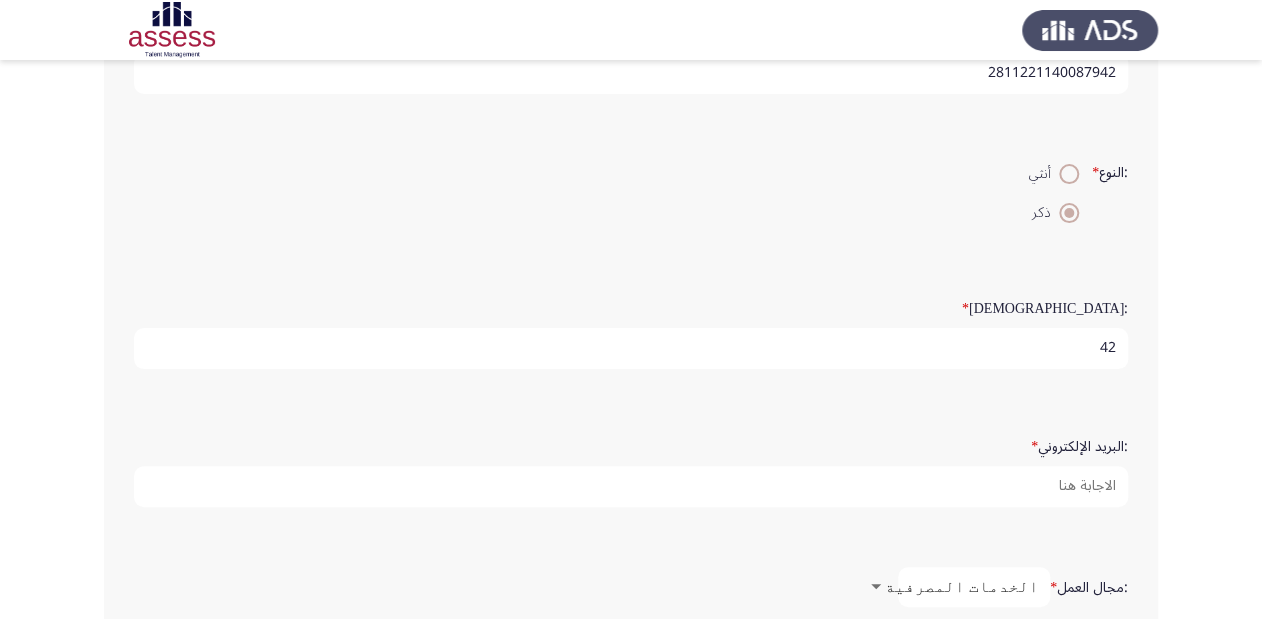scroll, scrollTop: 6, scrollLeft: 0, axis: vertical 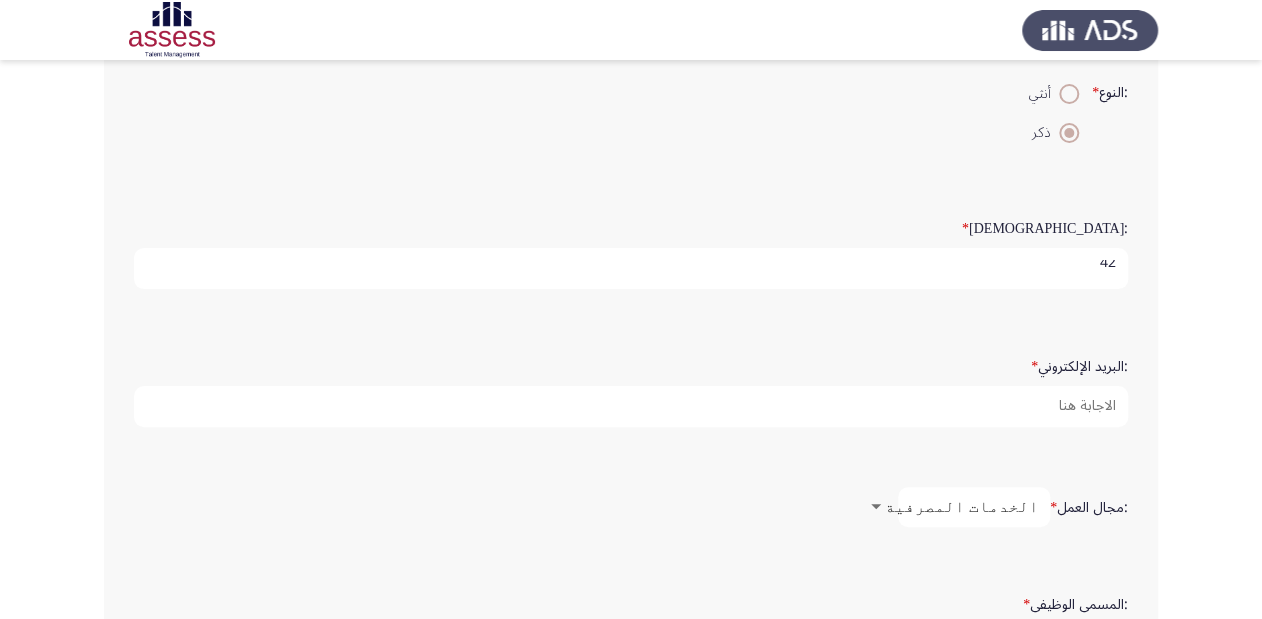 type on "42" 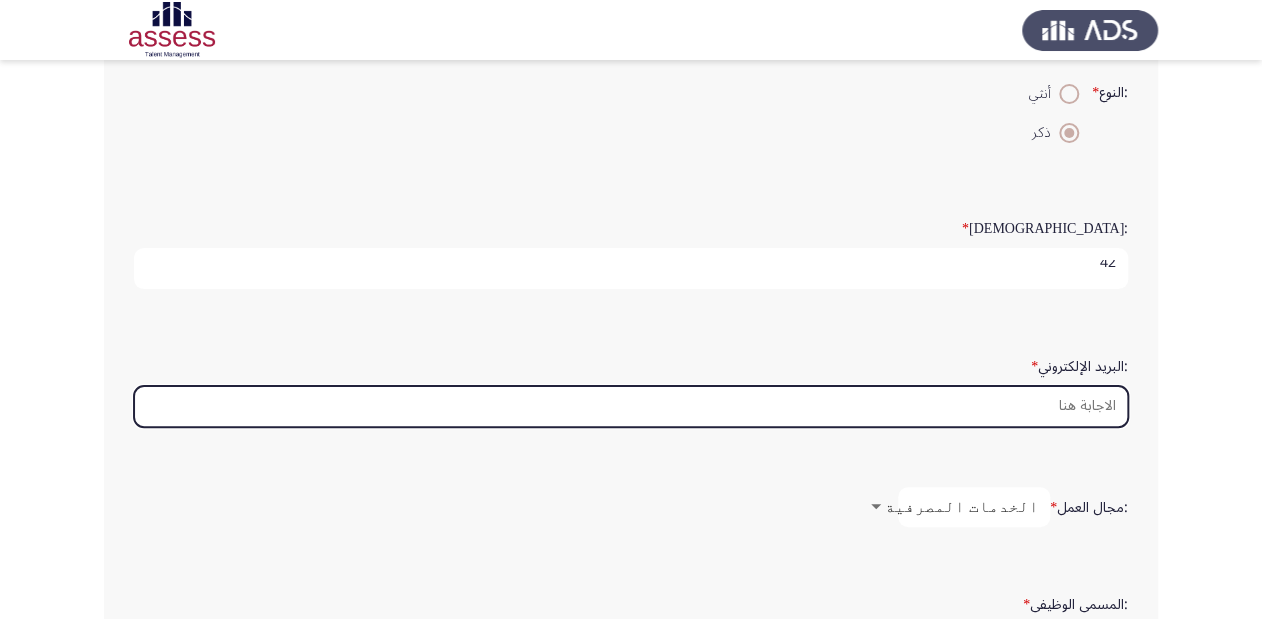 scroll, scrollTop: 0, scrollLeft: 0, axis: both 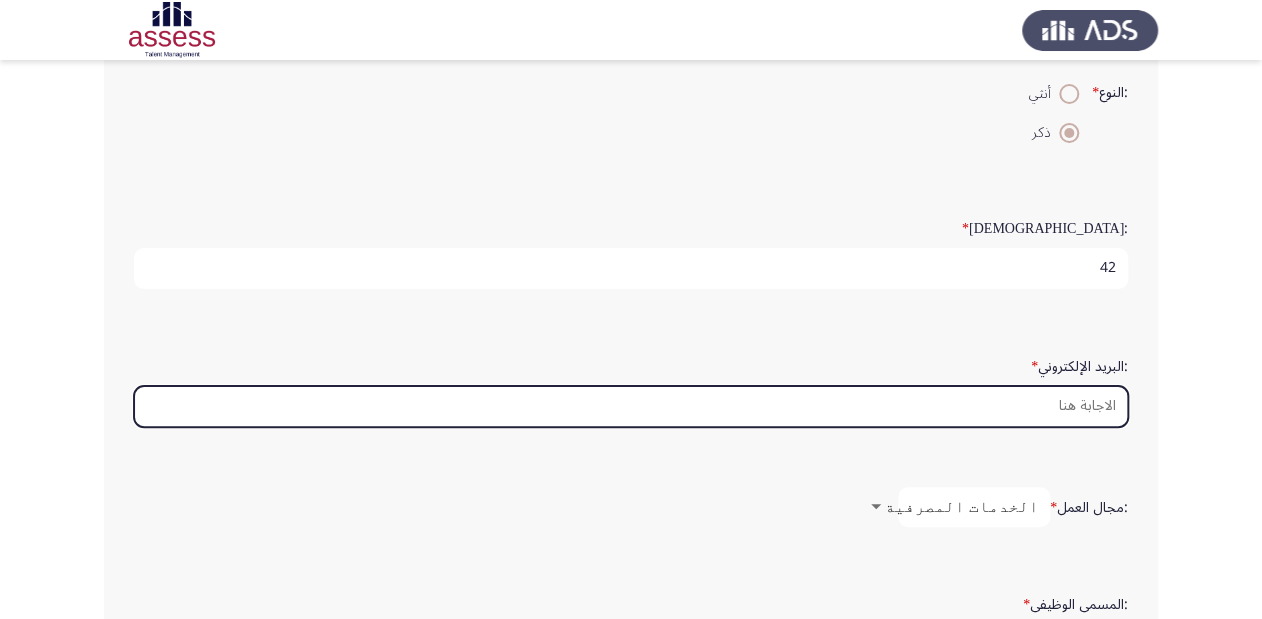 click on ":البريد الإلكتروني   *" at bounding box center (631, 406) 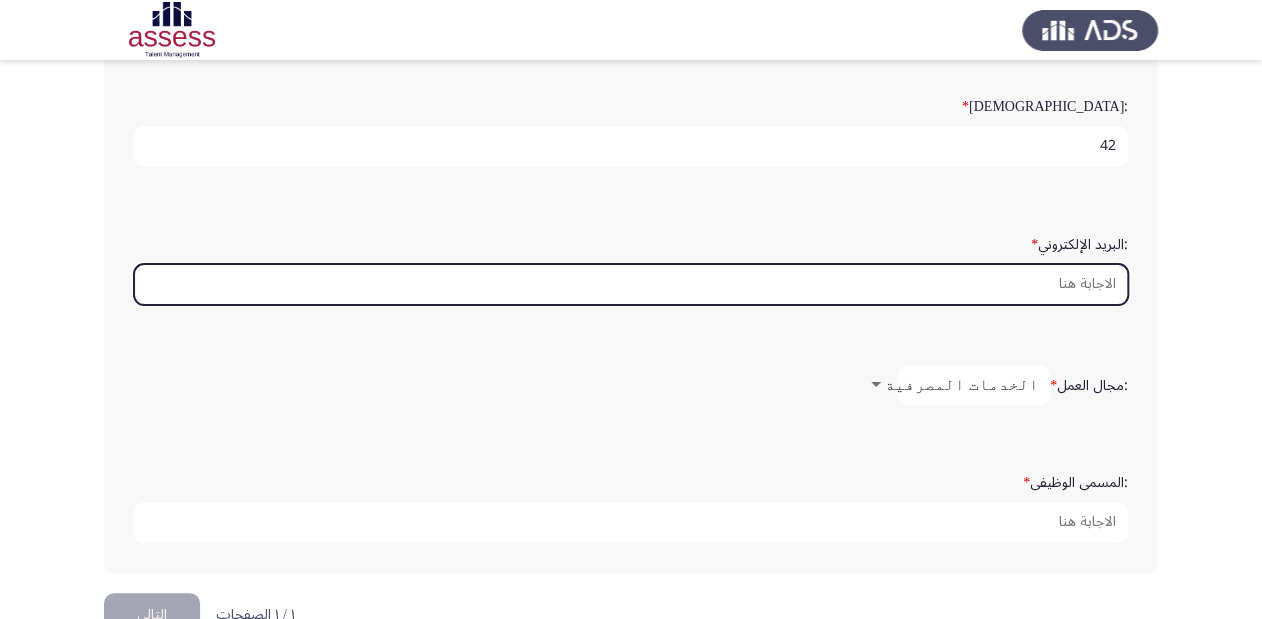 scroll, scrollTop: 560, scrollLeft: 0, axis: vertical 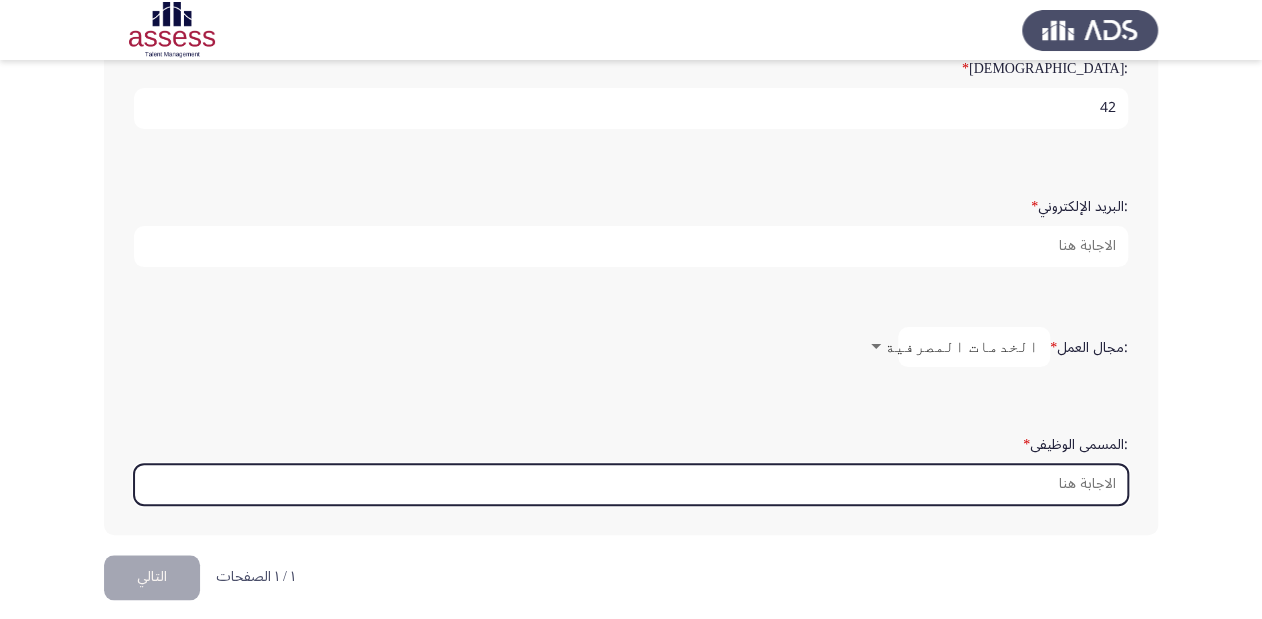 click on ":المسمى الوظيفى   *" at bounding box center [631, 484] 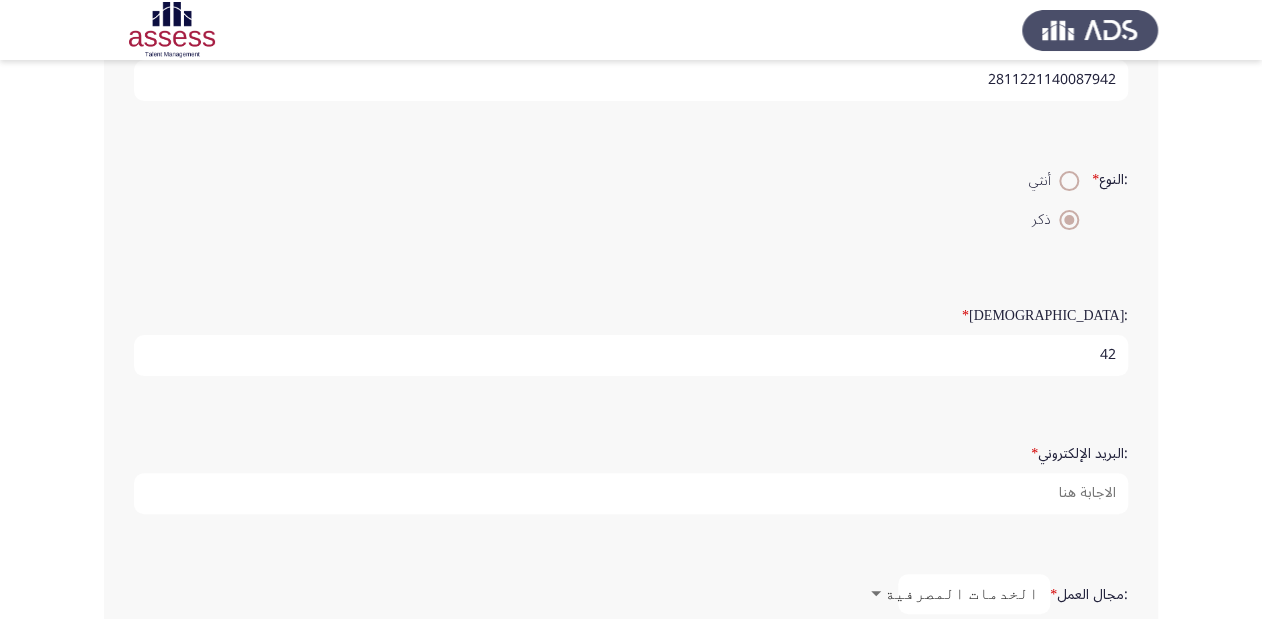 scroll, scrollTop: 320, scrollLeft: 0, axis: vertical 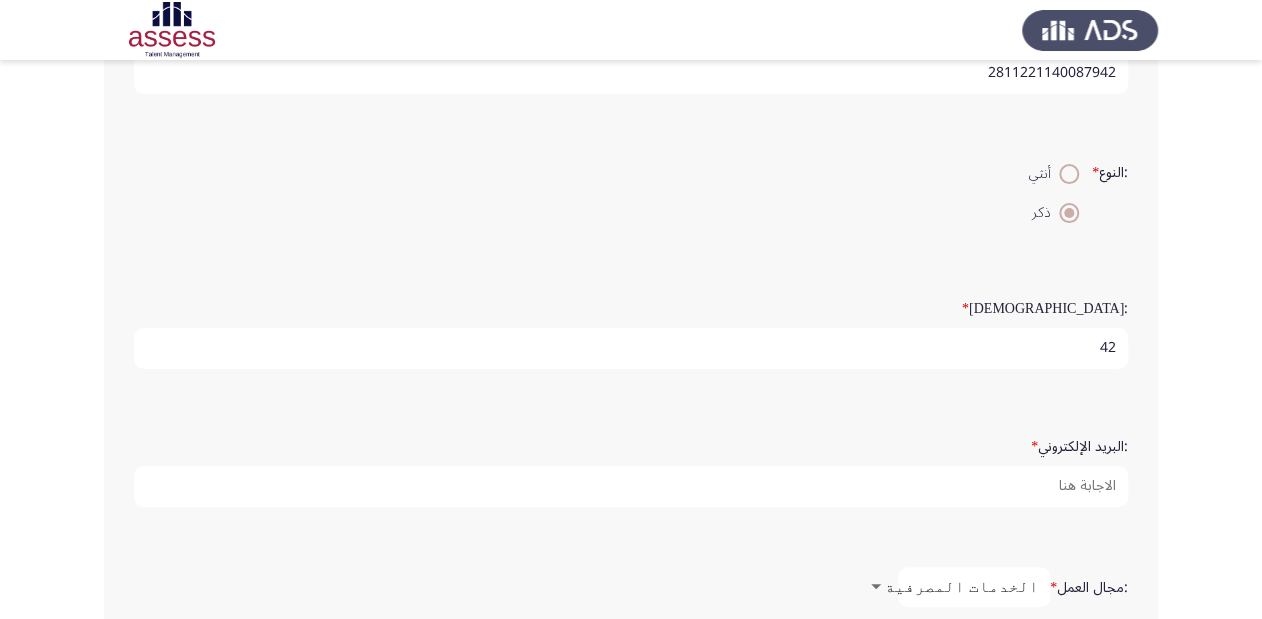 type on "مصرفى ا" 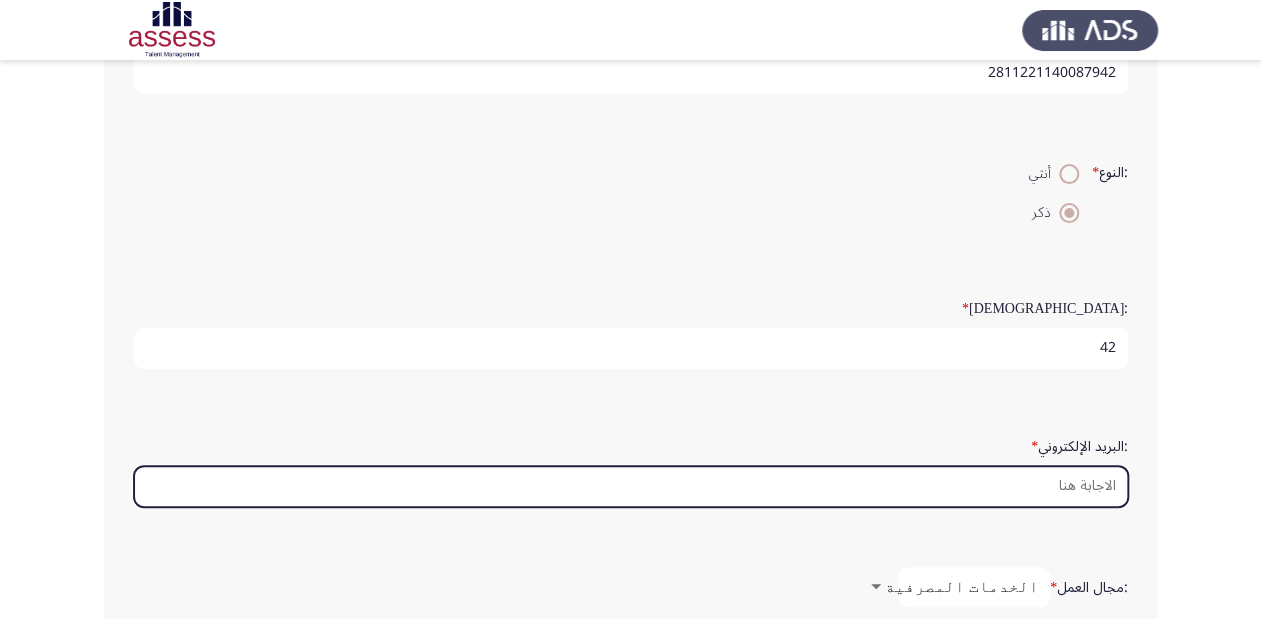 click on ":البريد الإلكتروني   *" at bounding box center [631, 486] 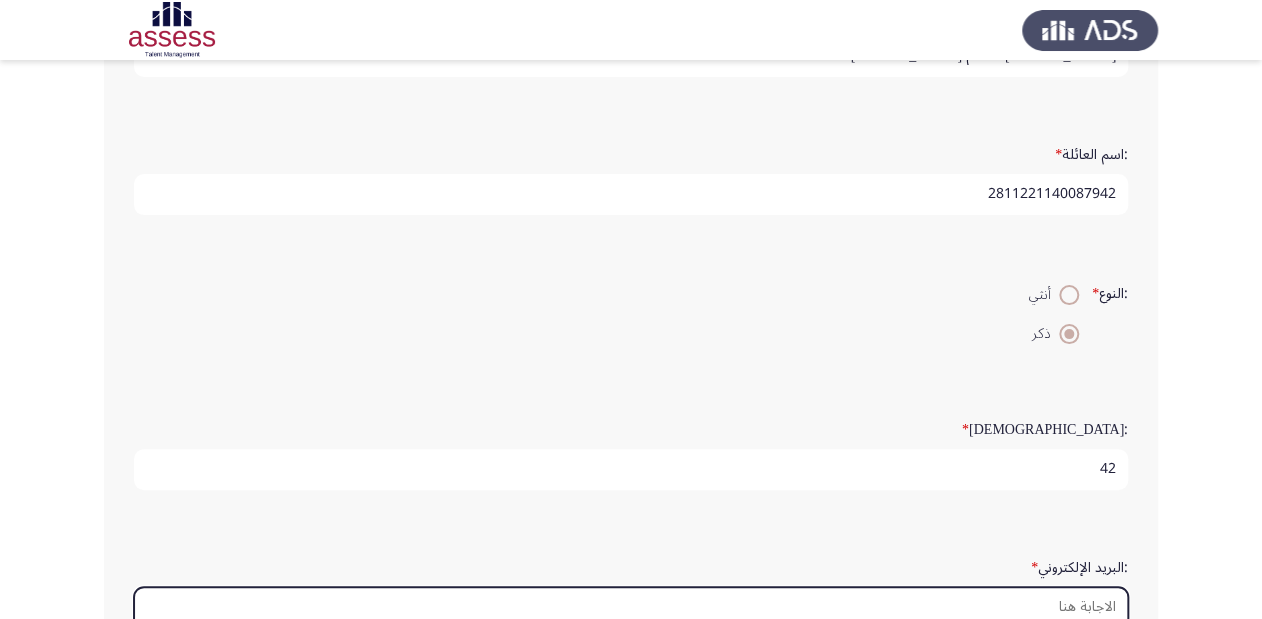 scroll, scrollTop: 160, scrollLeft: 0, axis: vertical 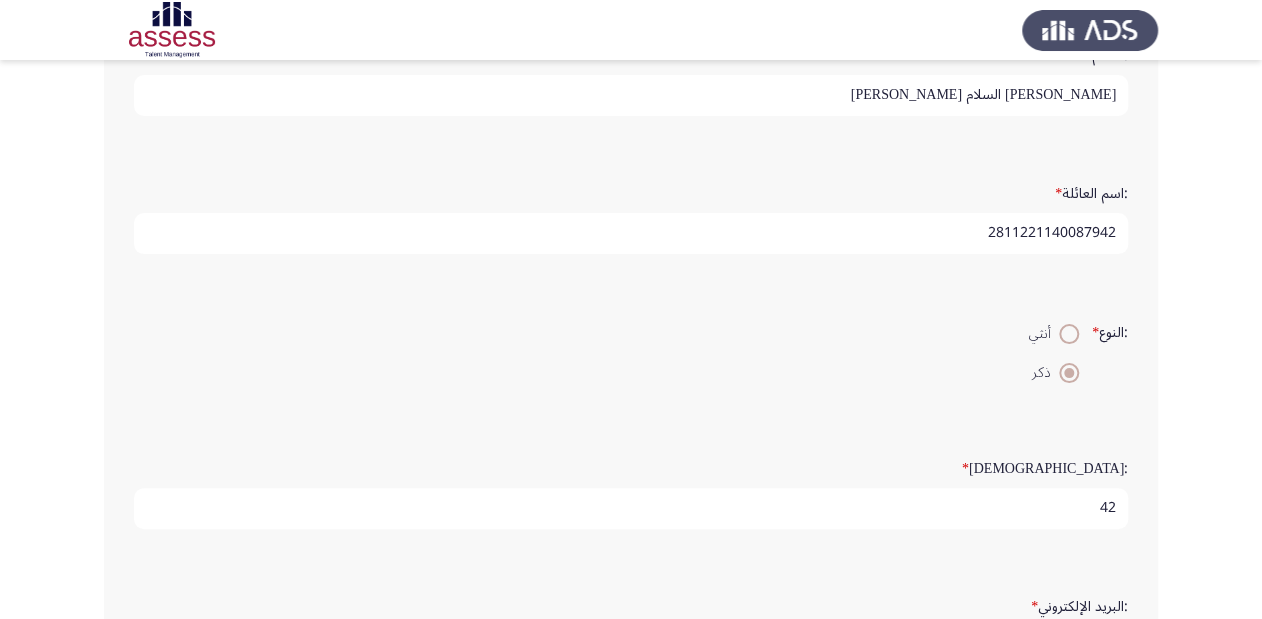 click on "2811221140087942" at bounding box center [631, 233] 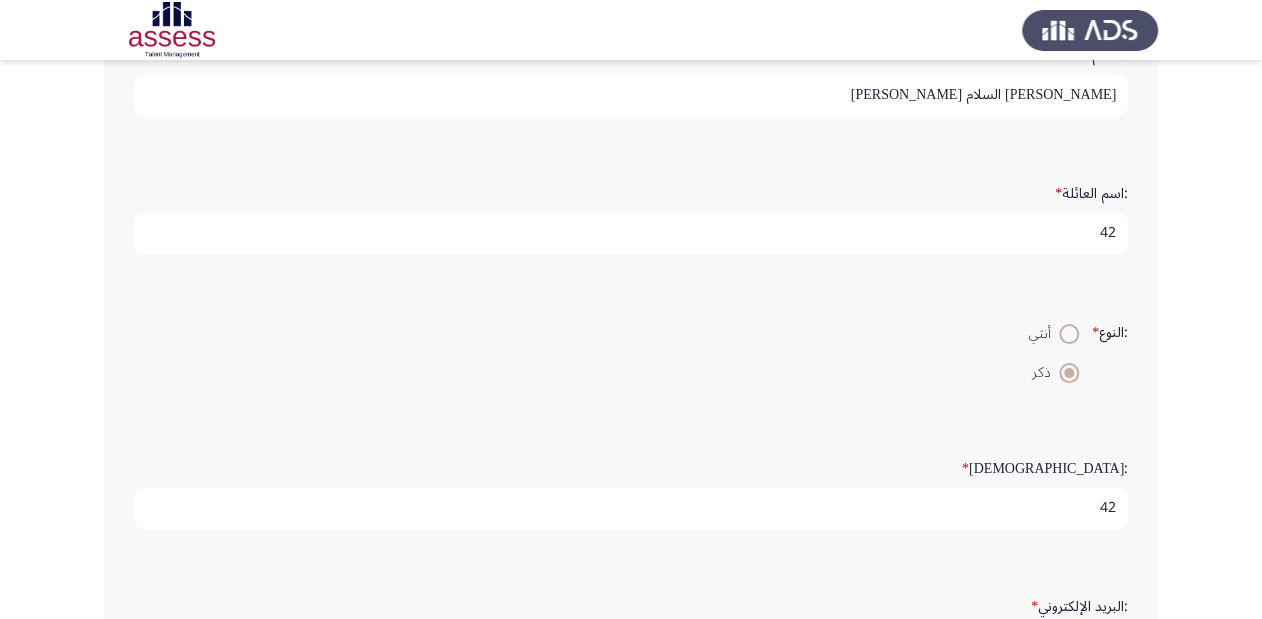 type on "2" 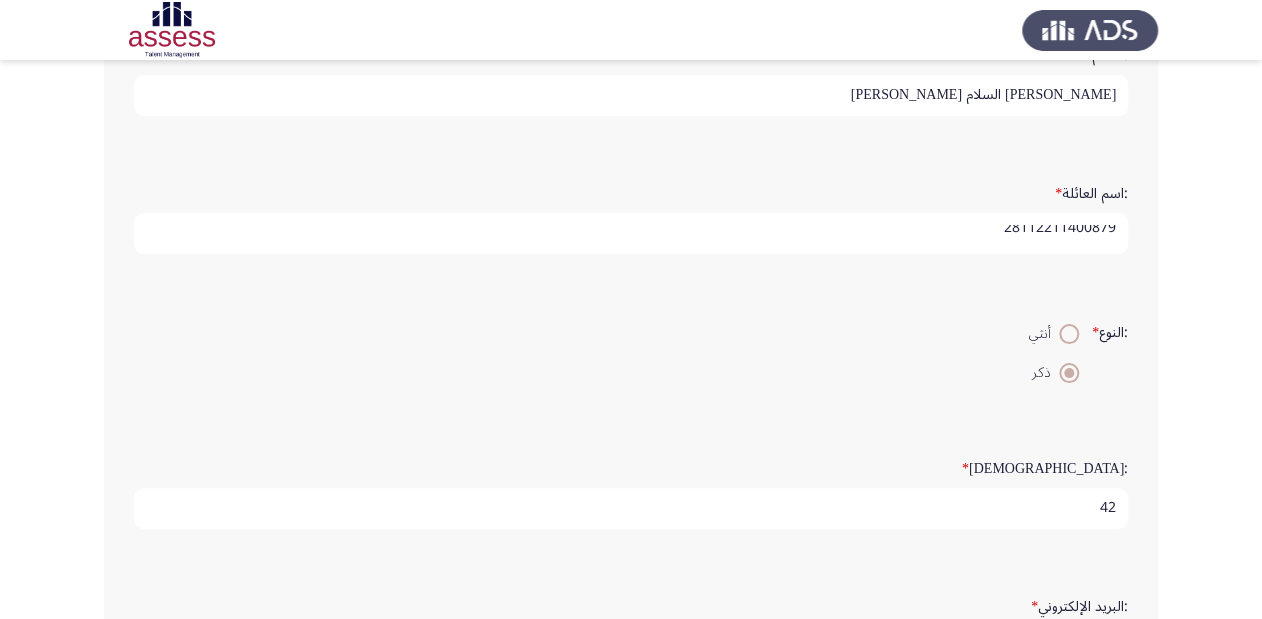 scroll, scrollTop: 0, scrollLeft: 0, axis: both 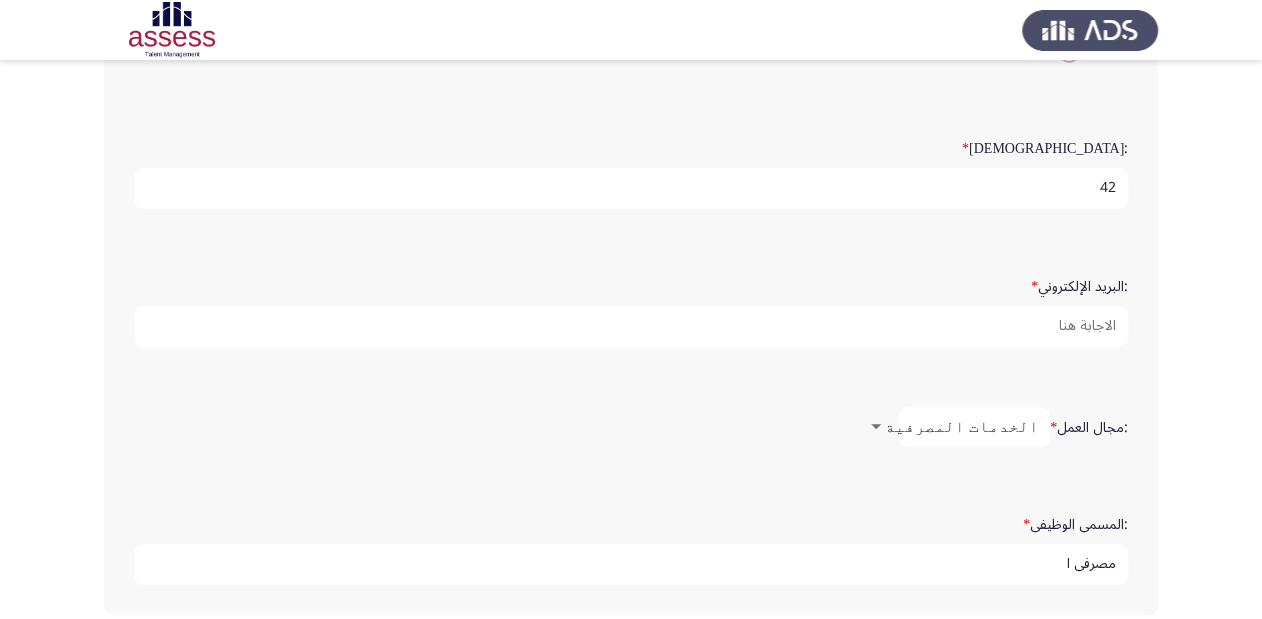 type on "28112211400879" 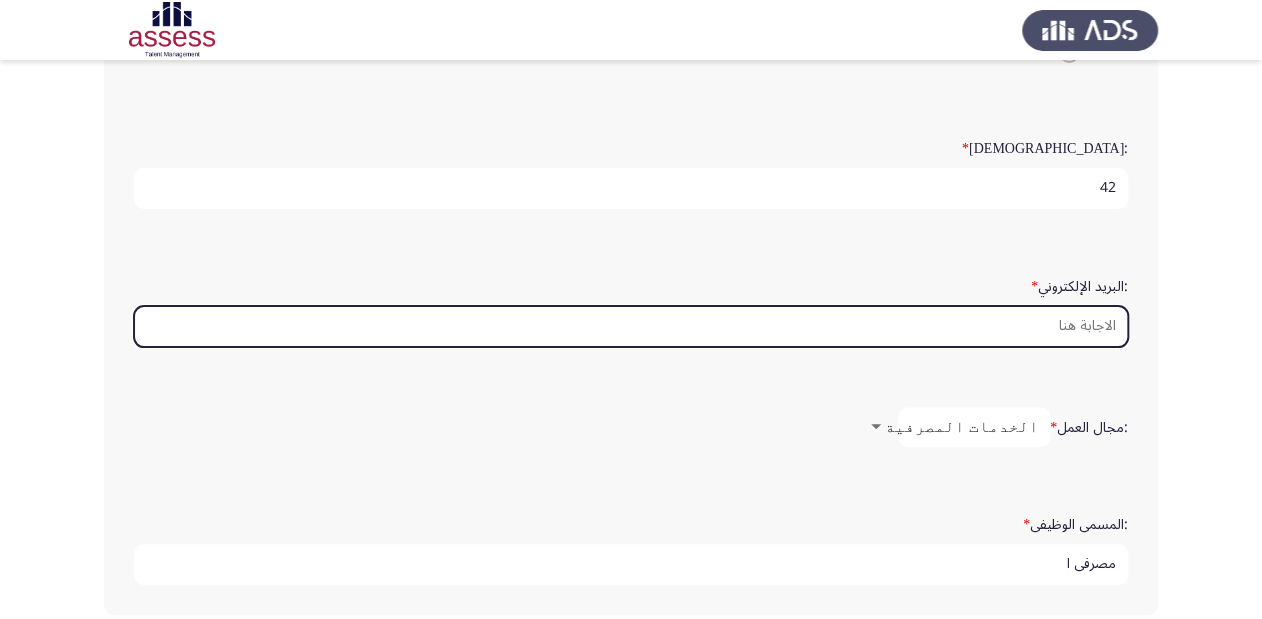 click on ":البريد الإلكتروني   *" at bounding box center [631, 326] 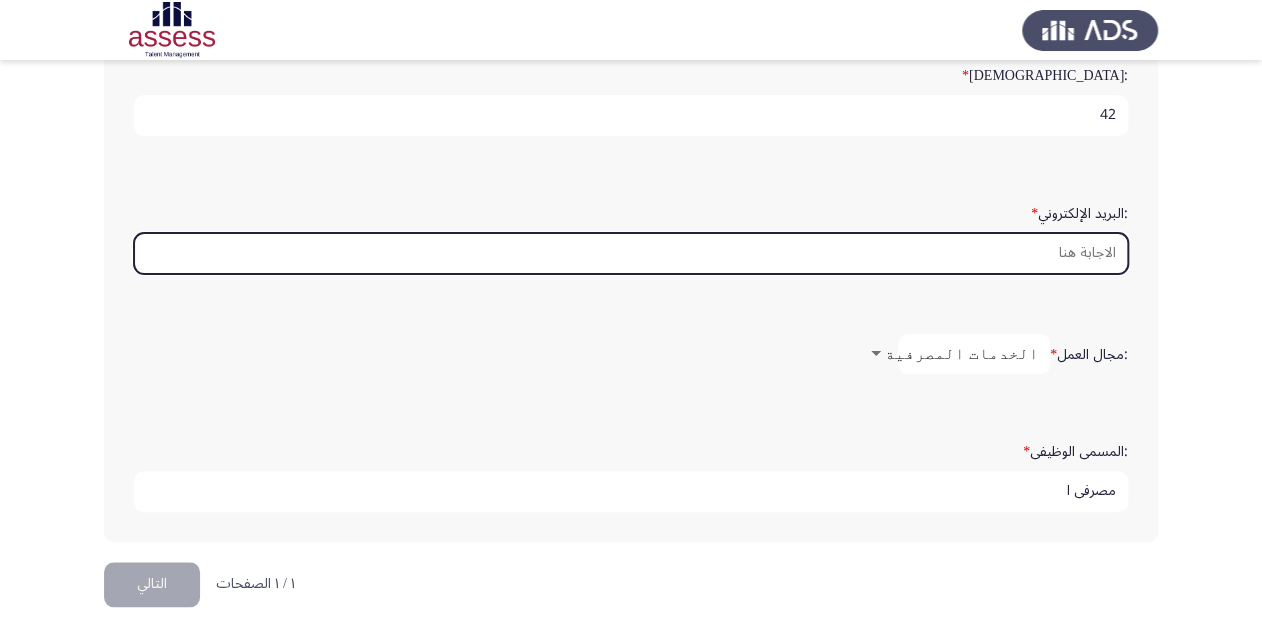 scroll, scrollTop: 560, scrollLeft: 0, axis: vertical 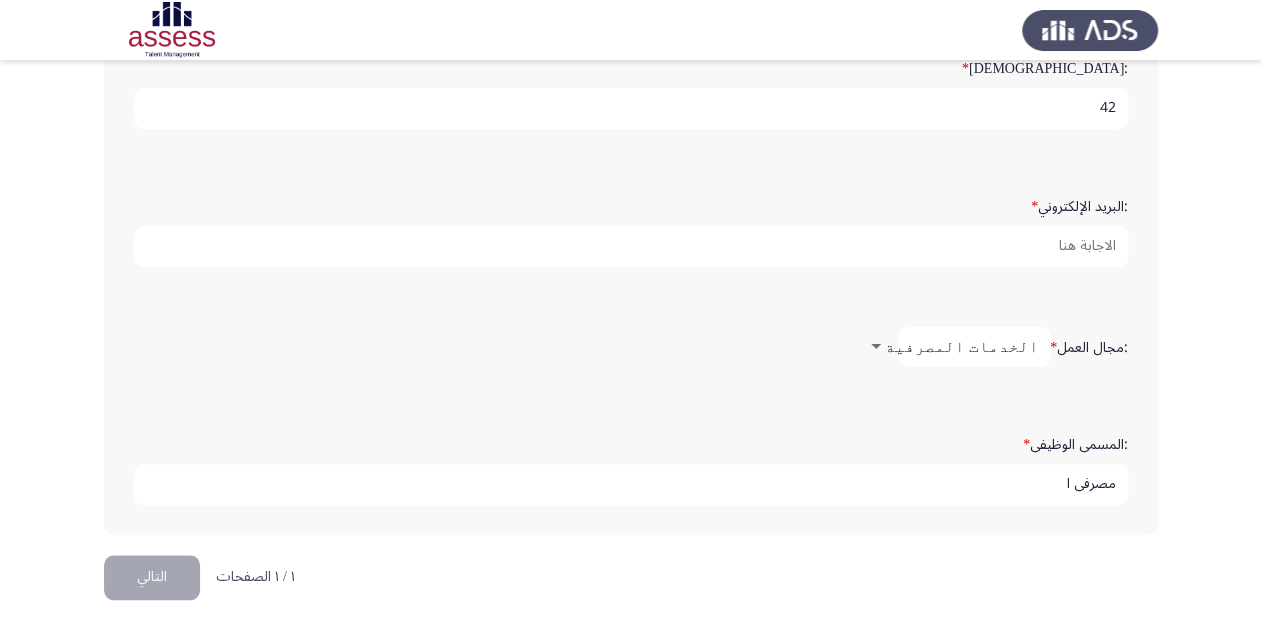 click at bounding box center [876, 346] 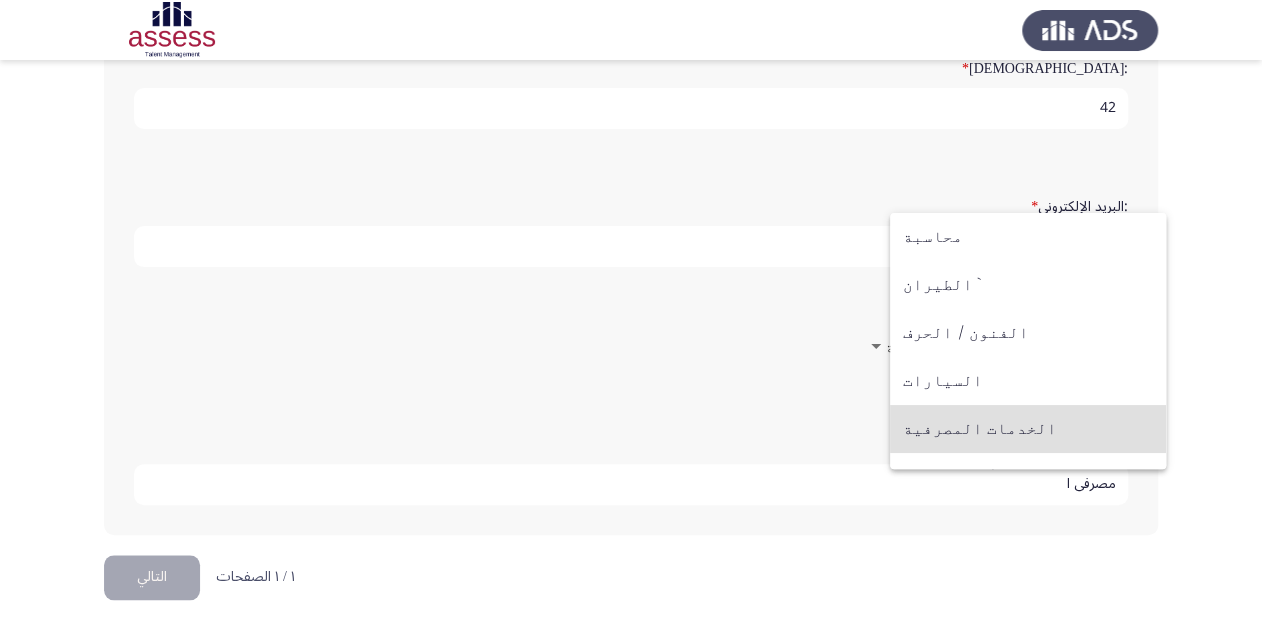 scroll, scrollTop: 88, scrollLeft: 0, axis: vertical 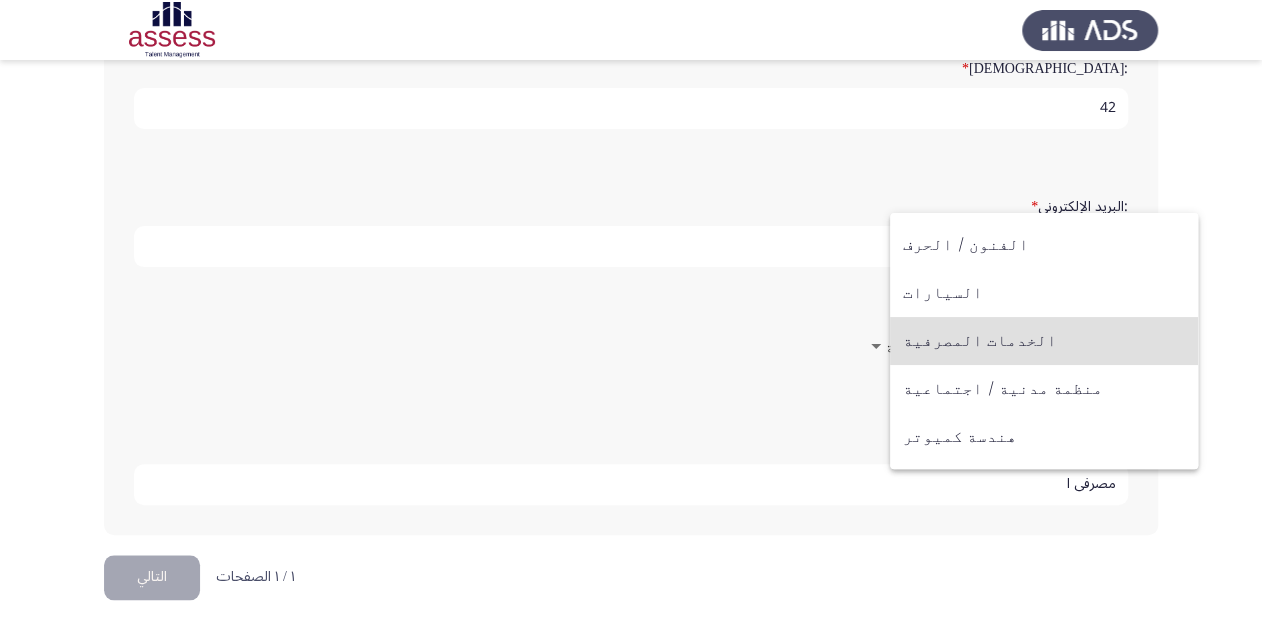 click at bounding box center [631, 309] 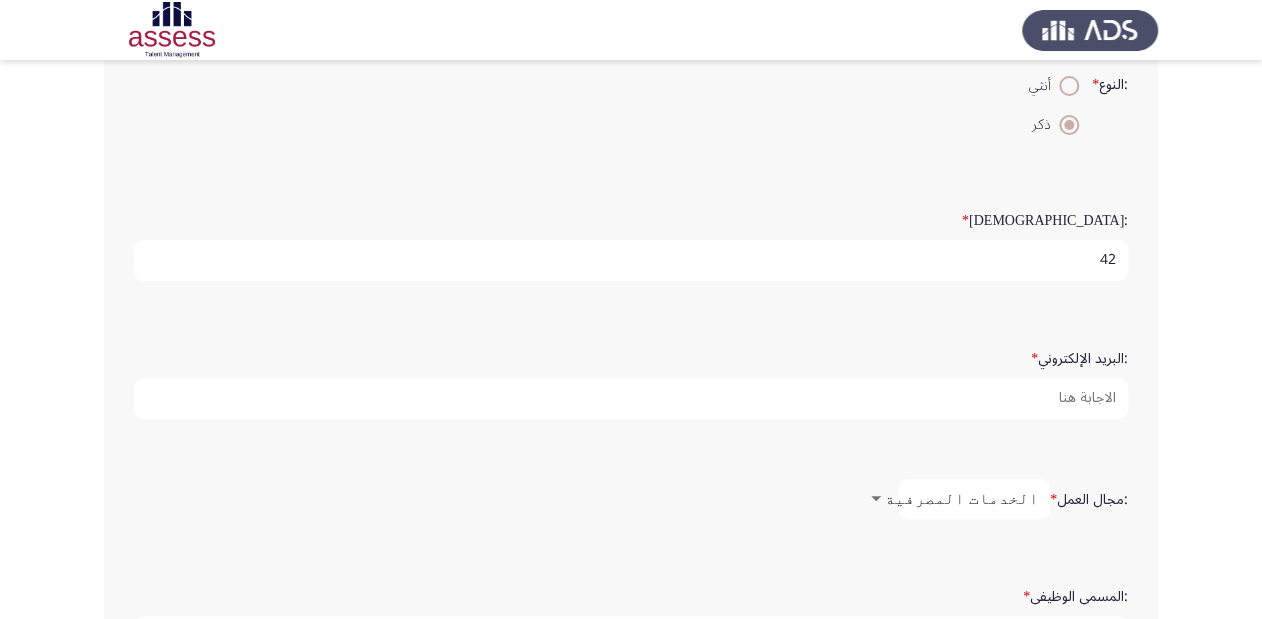 scroll, scrollTop: 488, scrollLeft: 0, axis: vertical 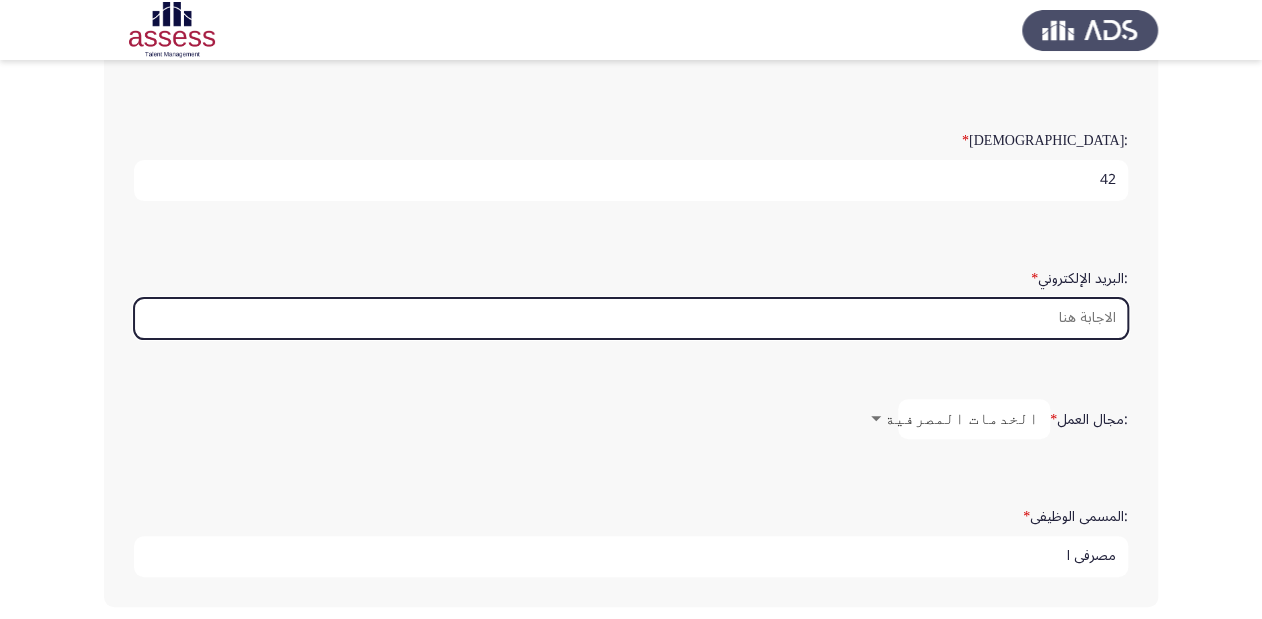 click on ":البريد الإلكتروني   *" at bounding box center (631, 318) 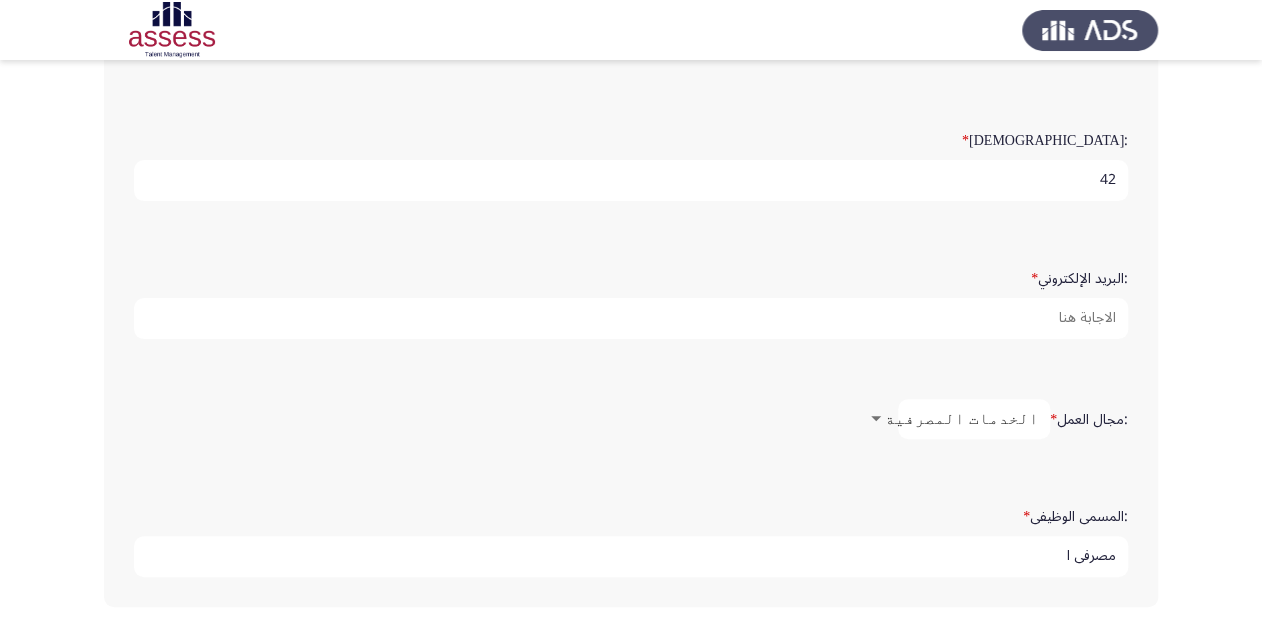click on ":السن   * 42" 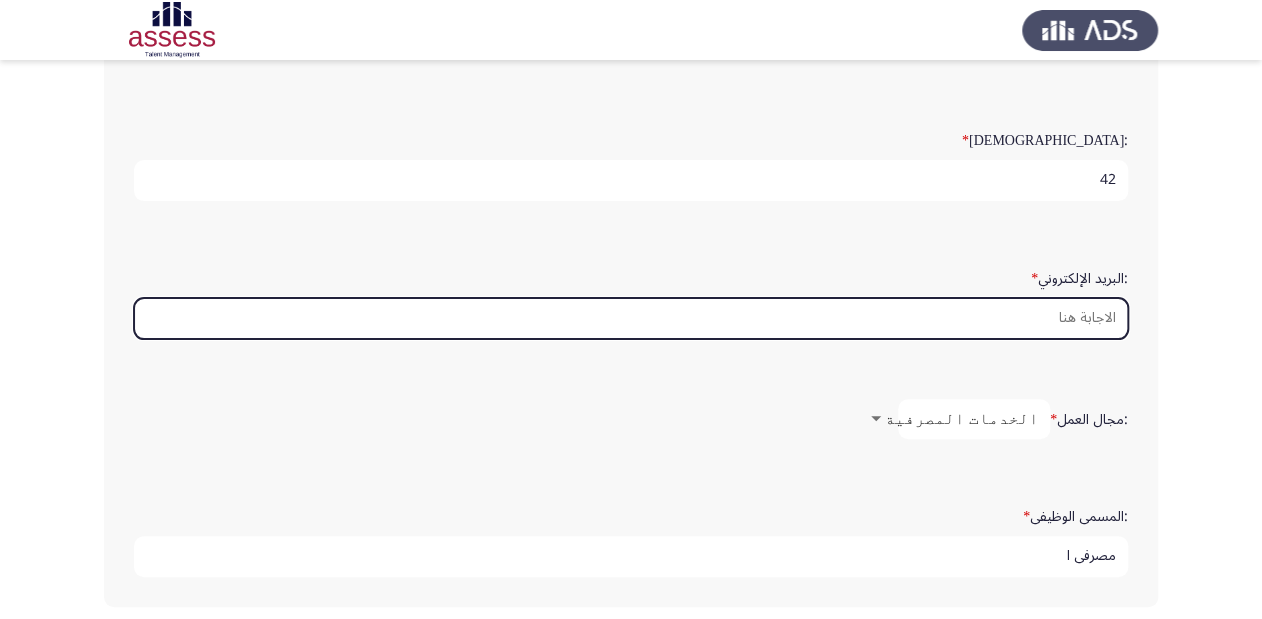 click on ":البريد الإلكتروني   *" at bounding box center [631, 318] 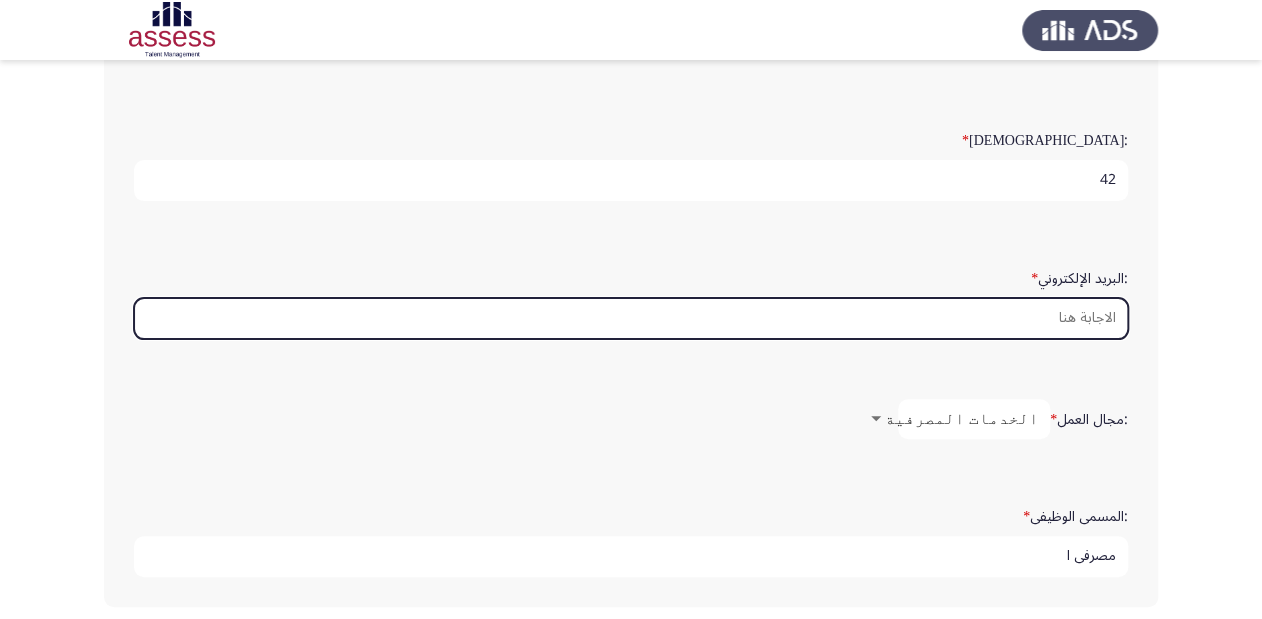 type on "ا" 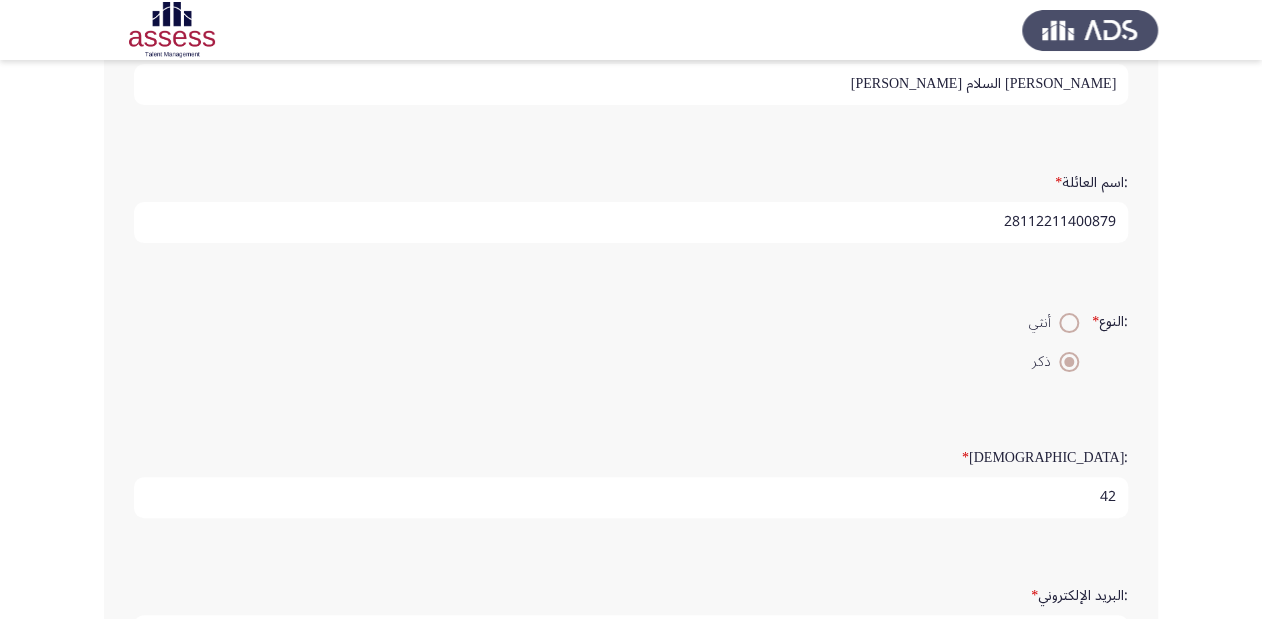 scroll, scrollTop: 568, scrollLeft: 0, axis: vertical 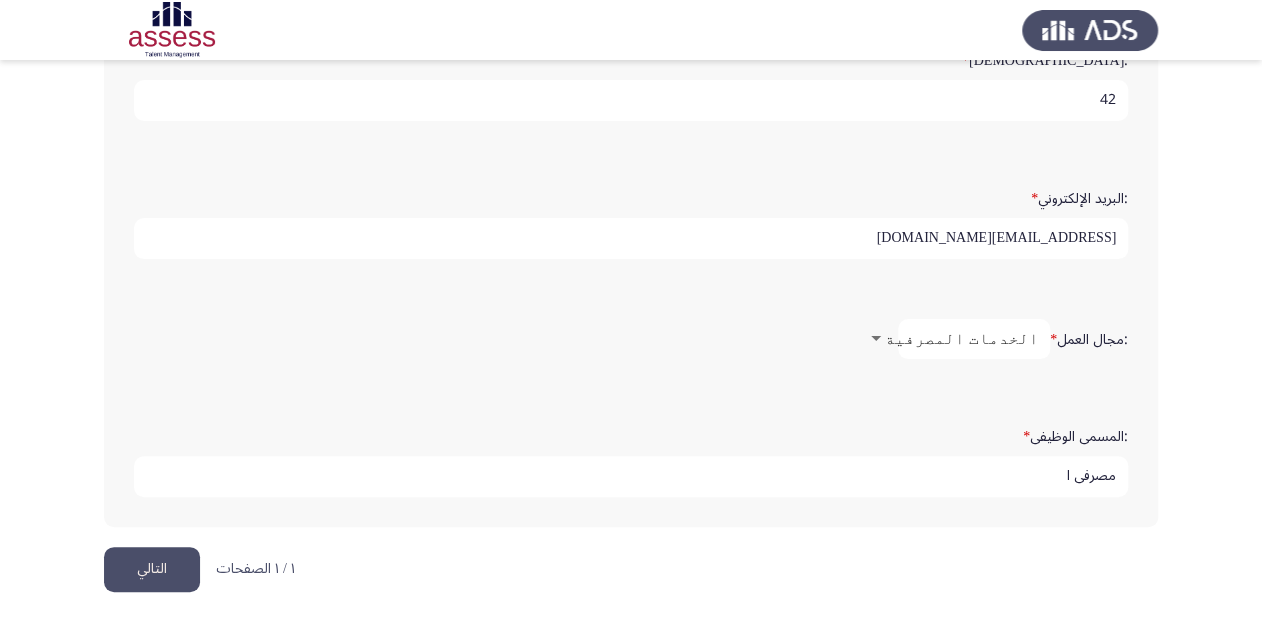 type on "[EMAIL_ADDRESS][DOMAIN_NAME]" 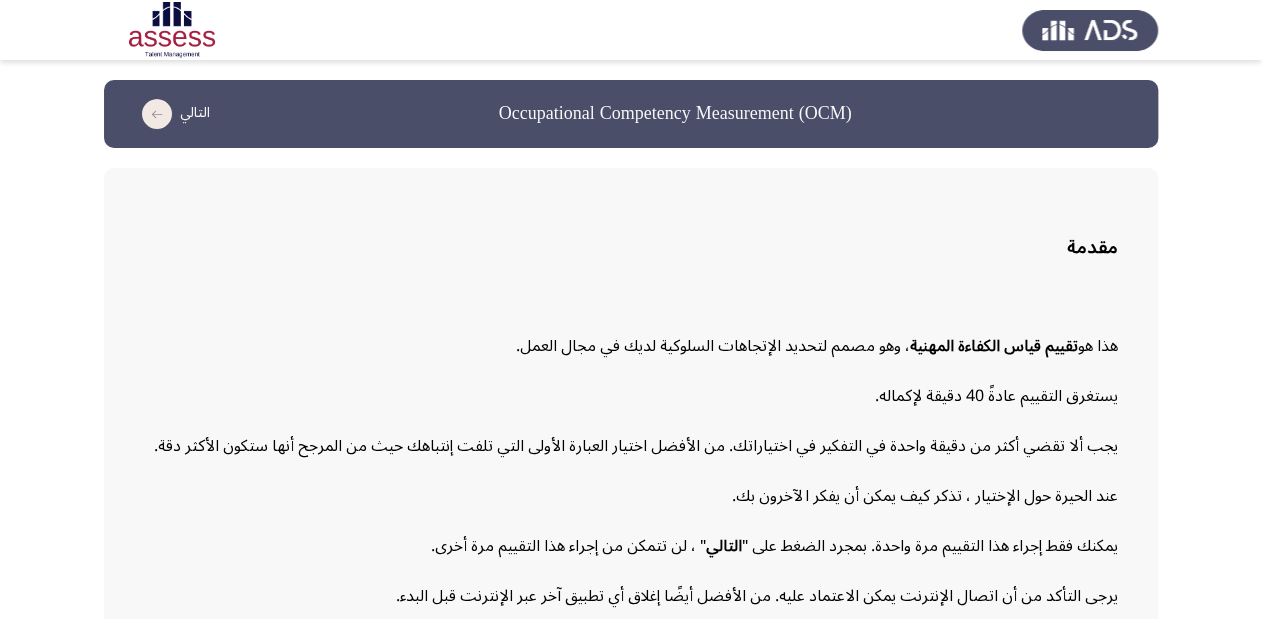 scroll, scrollTop: 111, scrollLeft: 0, axis: vertical 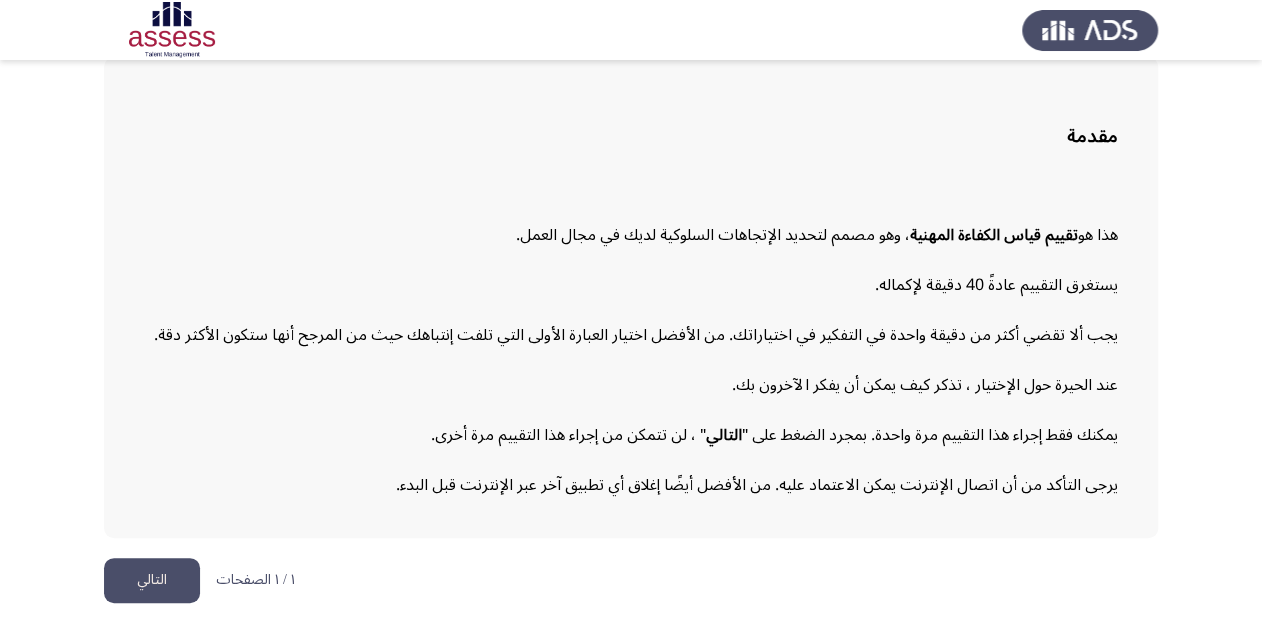 click on "التالي" 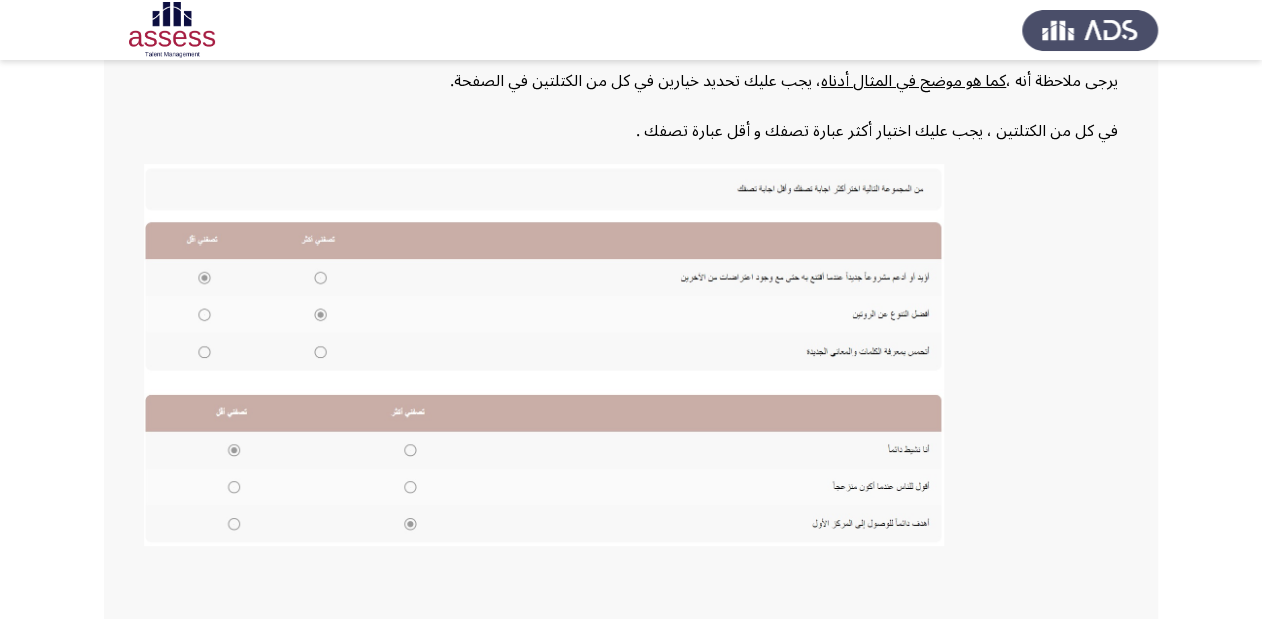 scroll, scrollTop: 454, scrollLeft: 0, axis: vertical 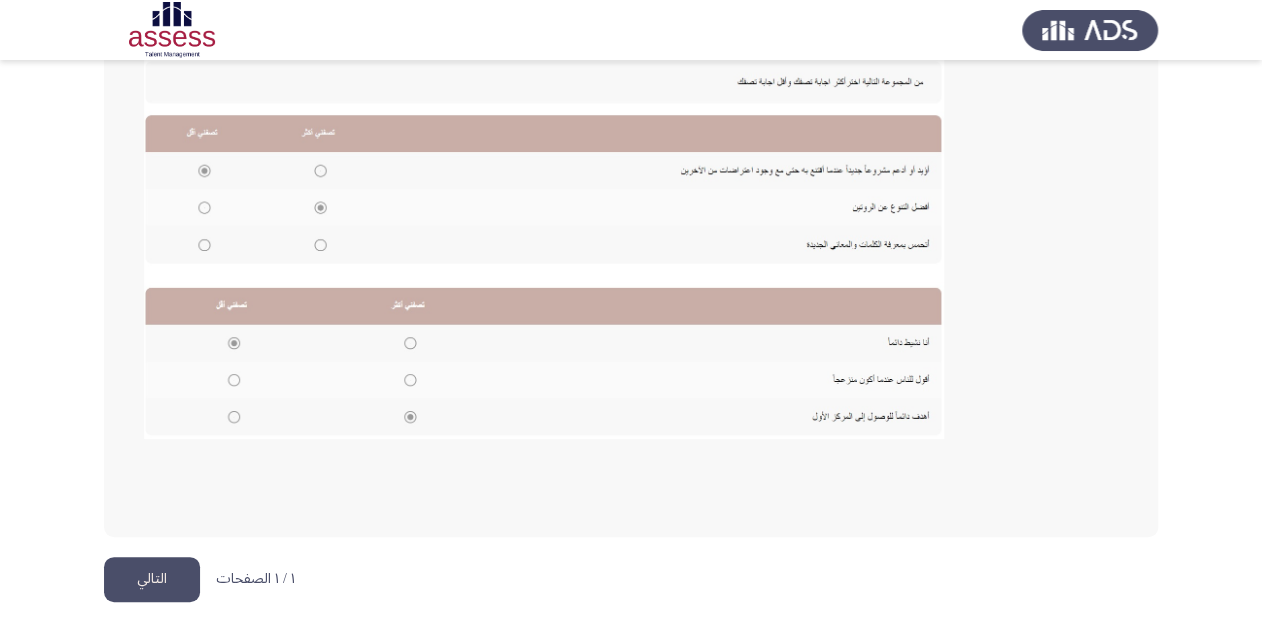 click on "التالي" 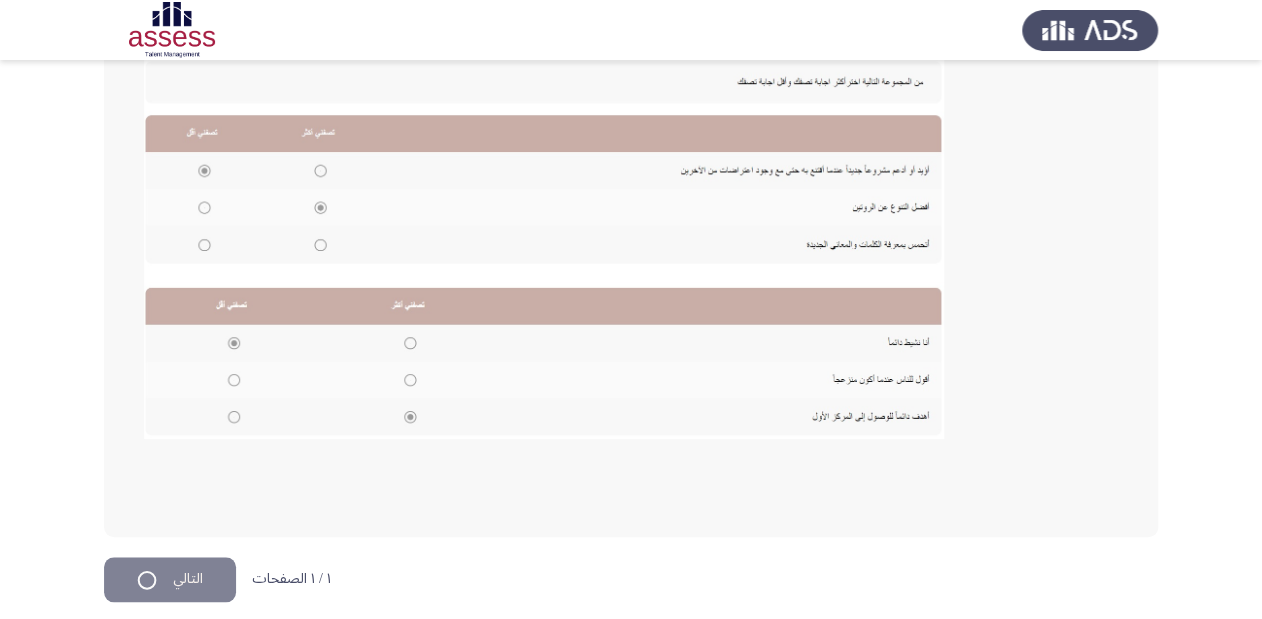 scroll, scrollTop: 0, scrollLeft: 0, axis: both 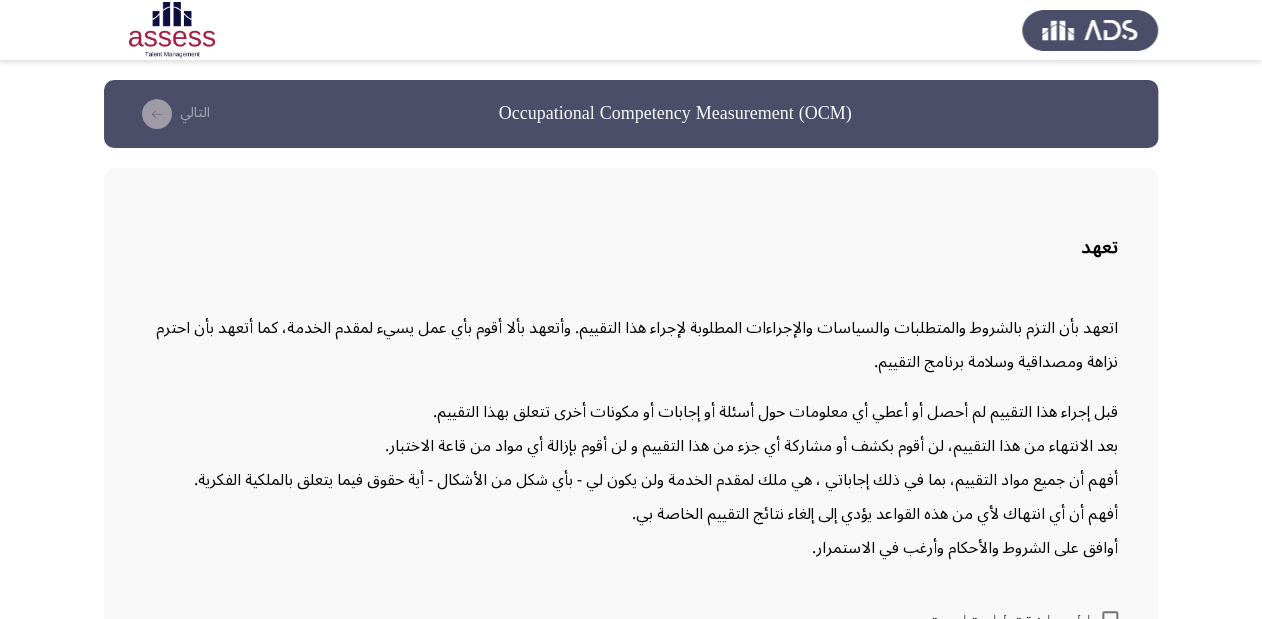 click on "الموافقة للمتابعة" at bounding box center (1012, 619) 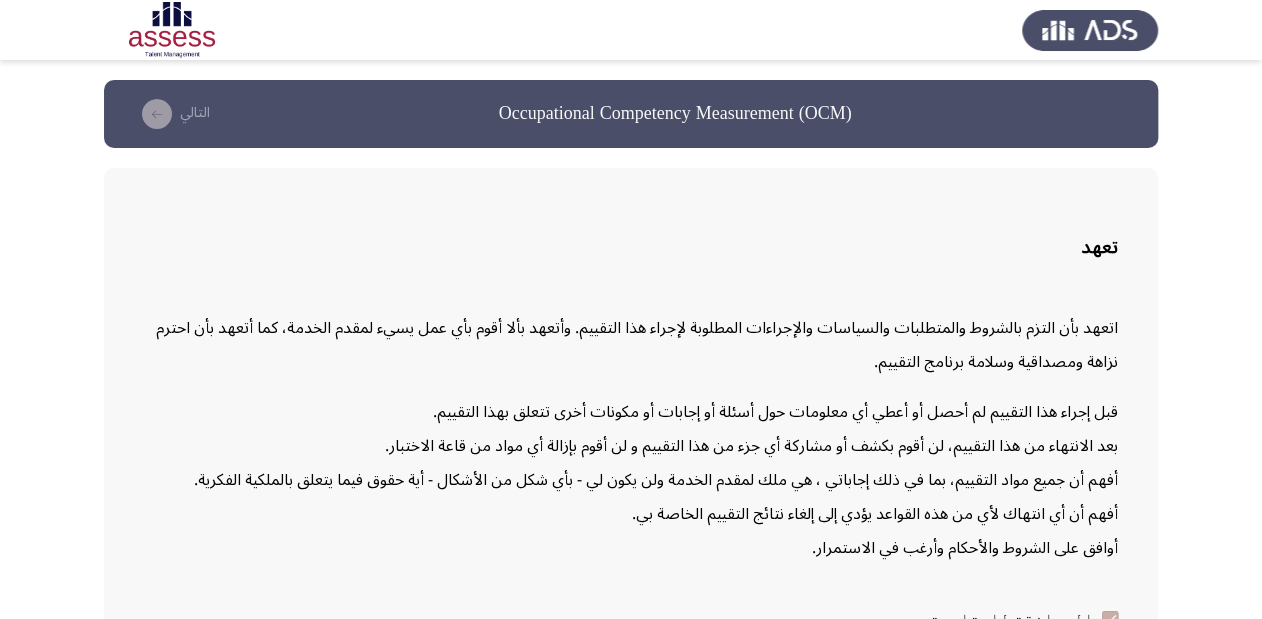 scroll, scrollTop: 116, scrollLeft: 0, axis: vertical 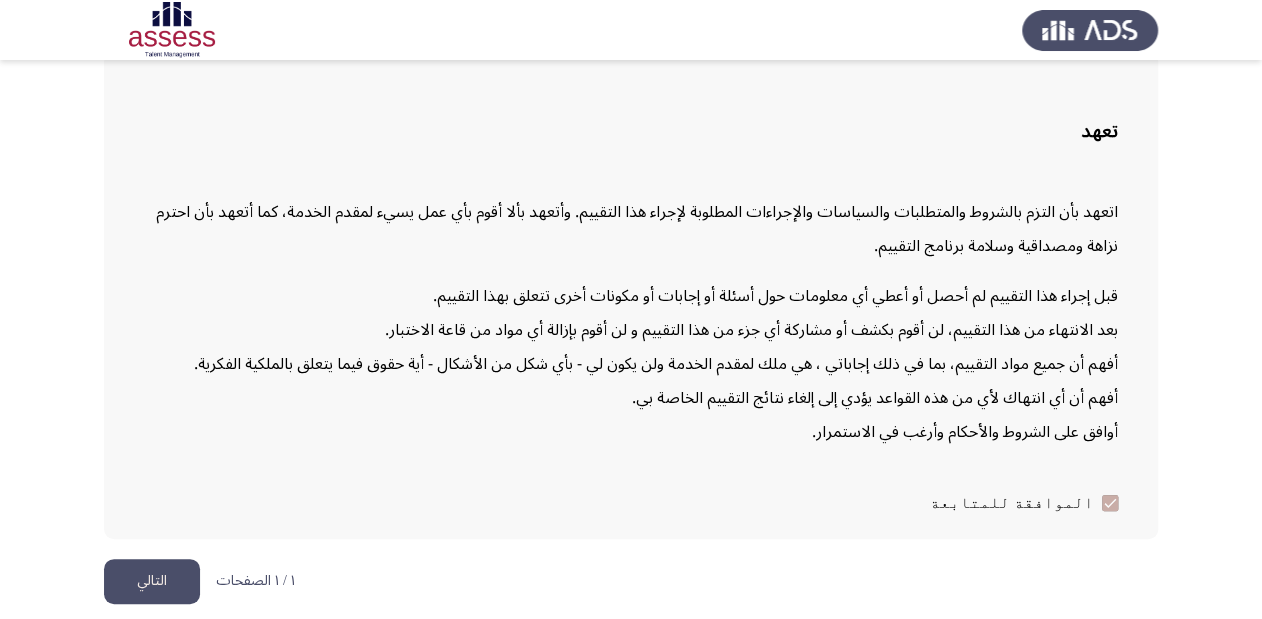click on "التالي" 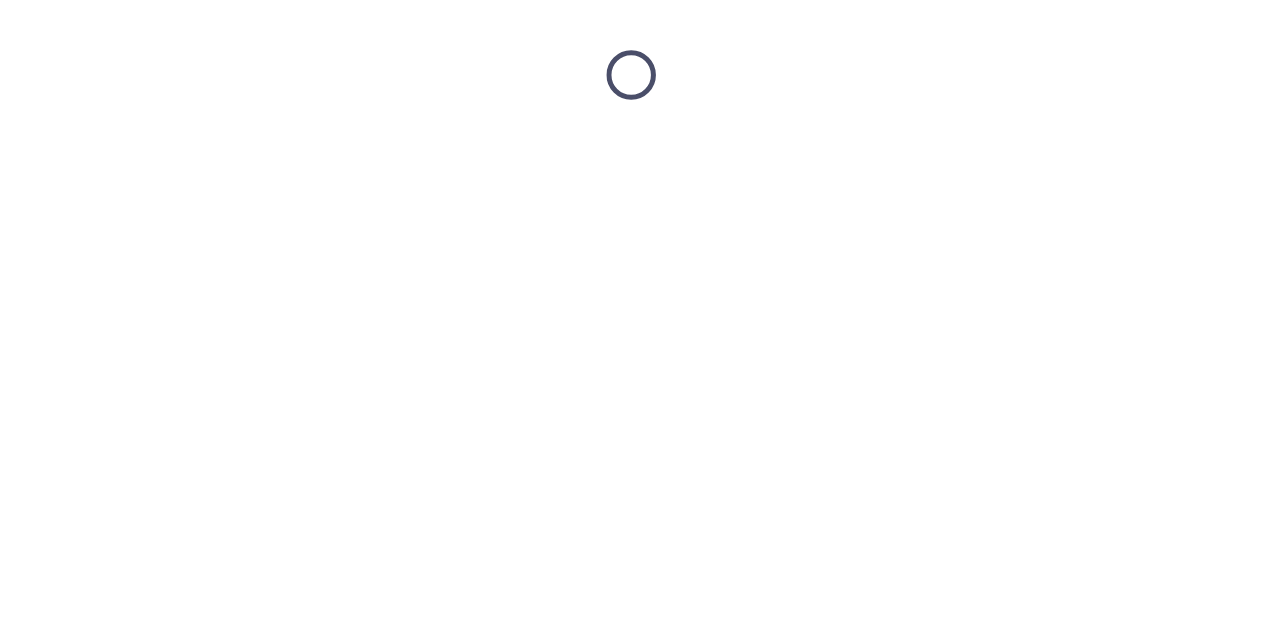 scroll, scrollTop: 0, scrollLeft: 0, axis: both 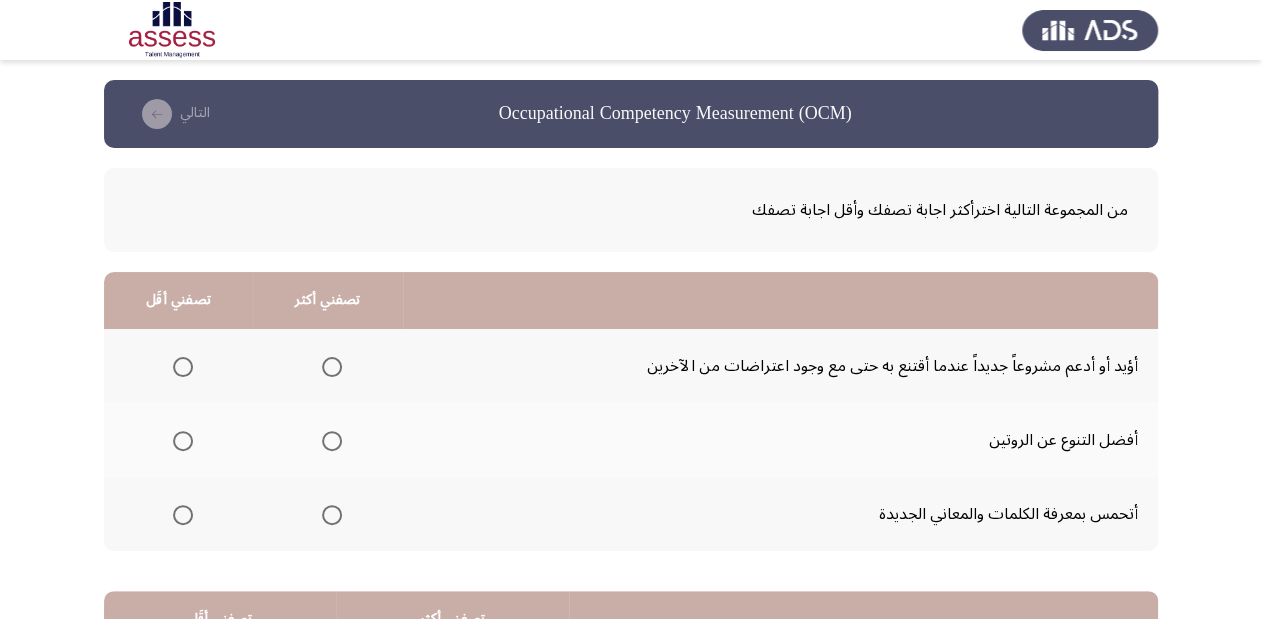 click at bounding box center (332, 367) 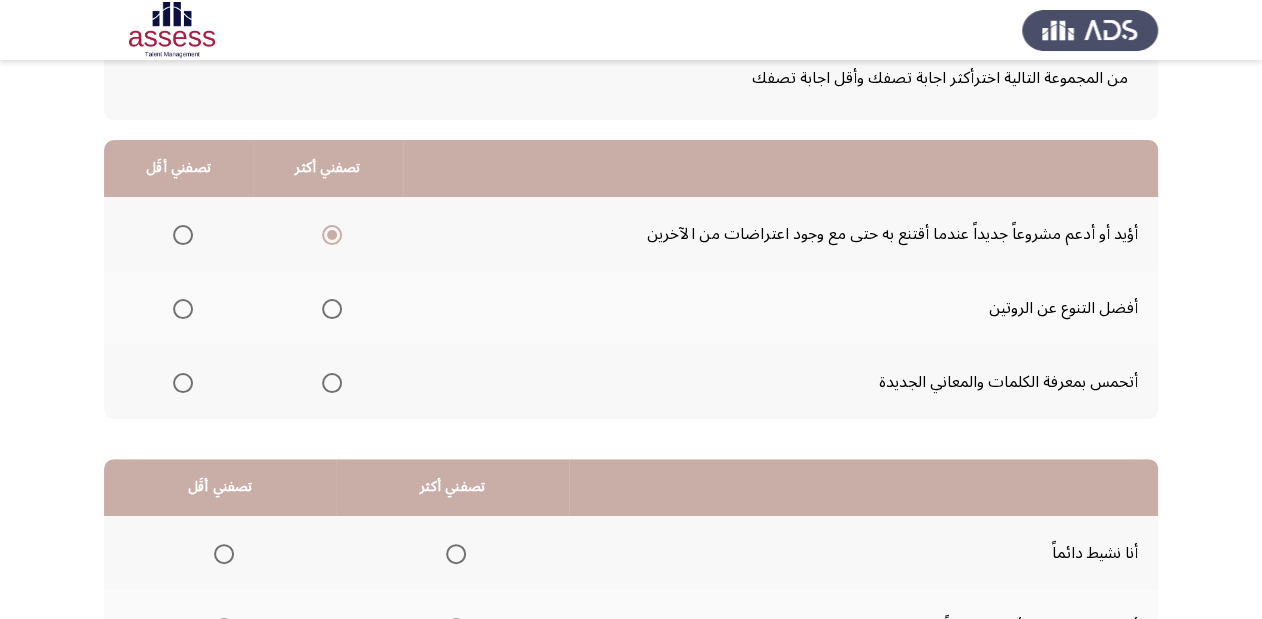 scroll, scrollTop: 160, scrollLeft: 0, axis: vertical 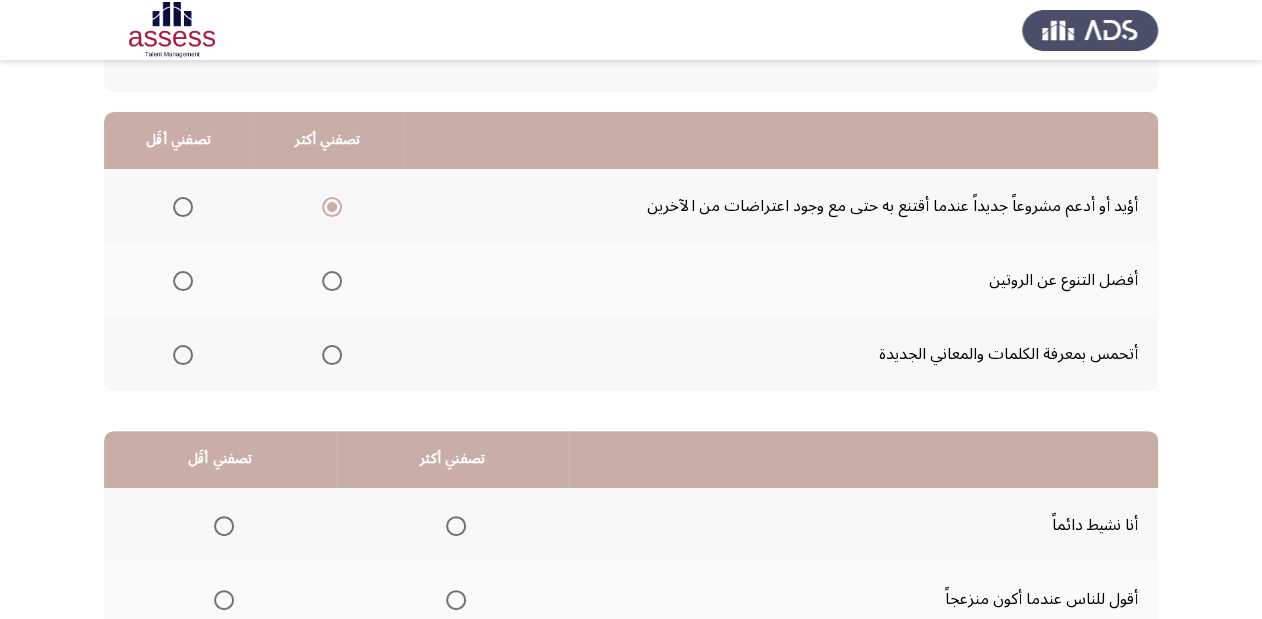 click at bounding box center [332, 207] 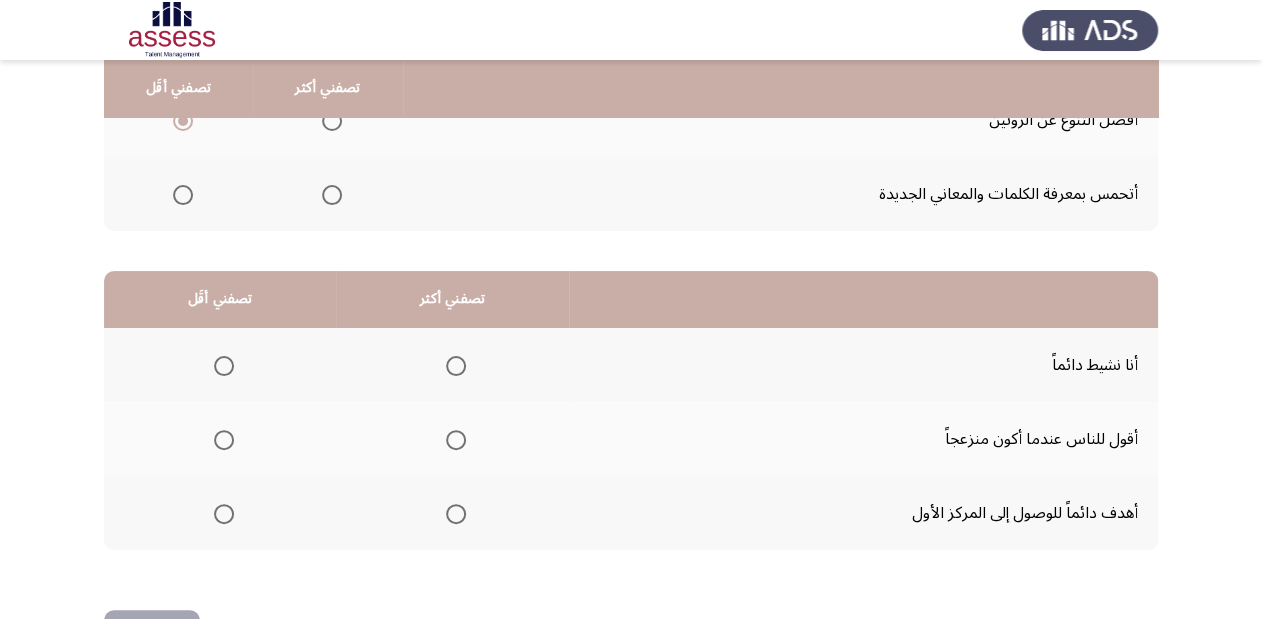 scroll, scrollTop: 388, scrollLeft: 0, axis: vertical 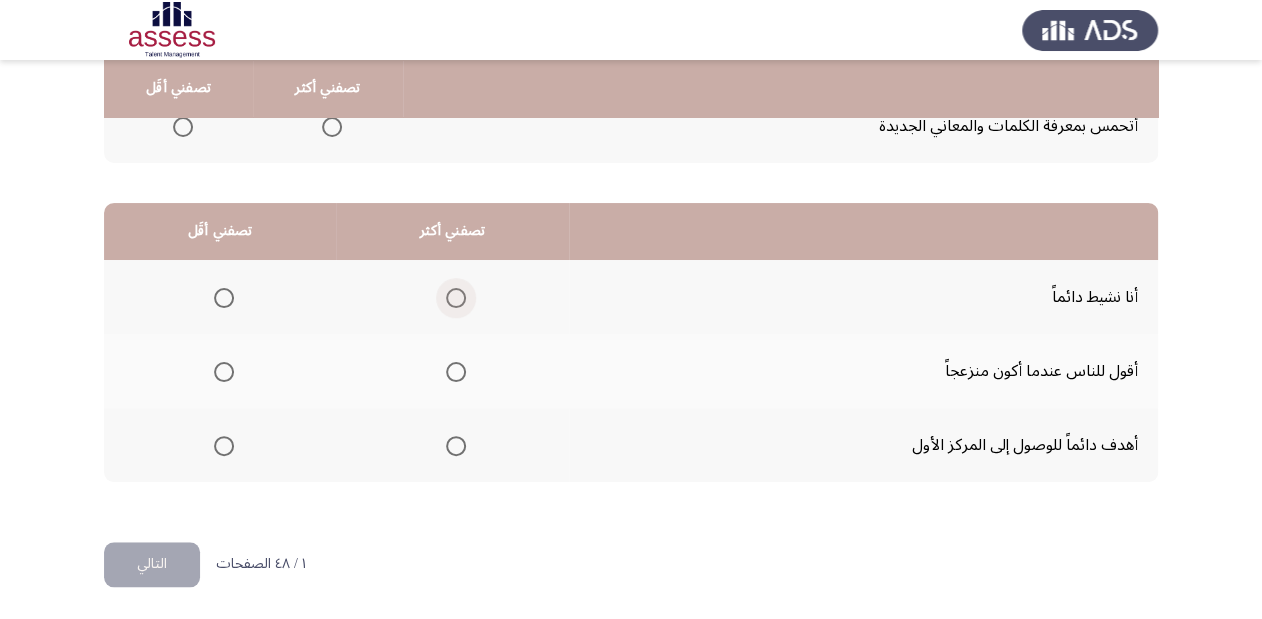 click at bounding box center [456, 298] 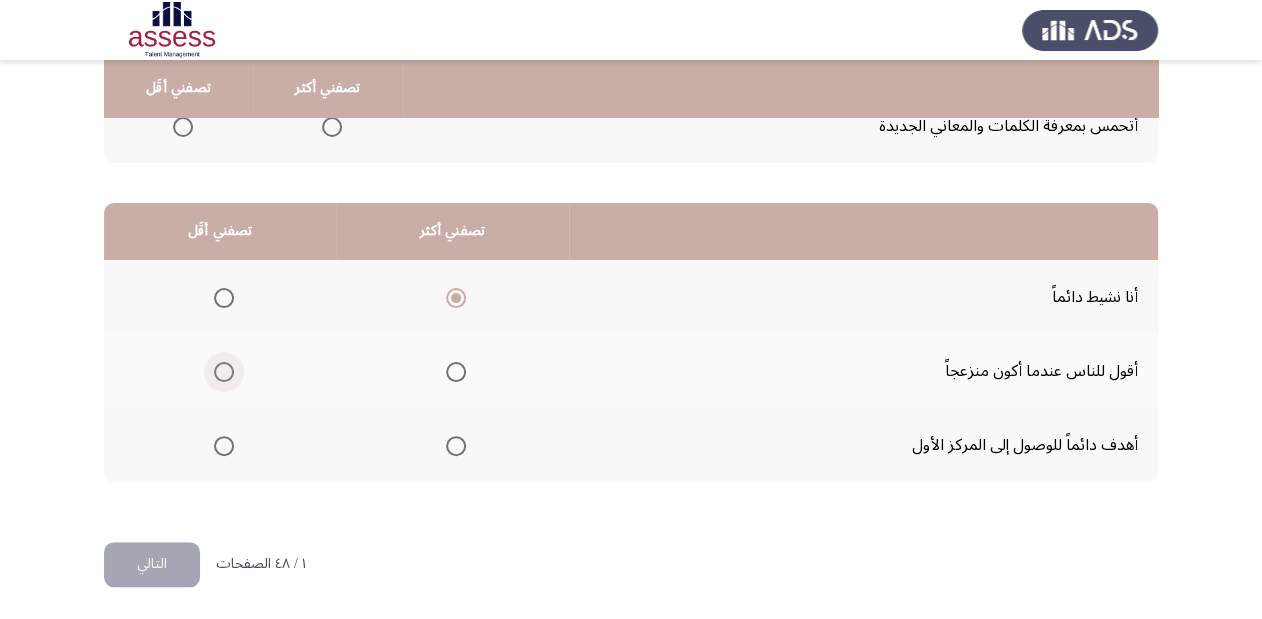 click at bounding box center [224, 372] 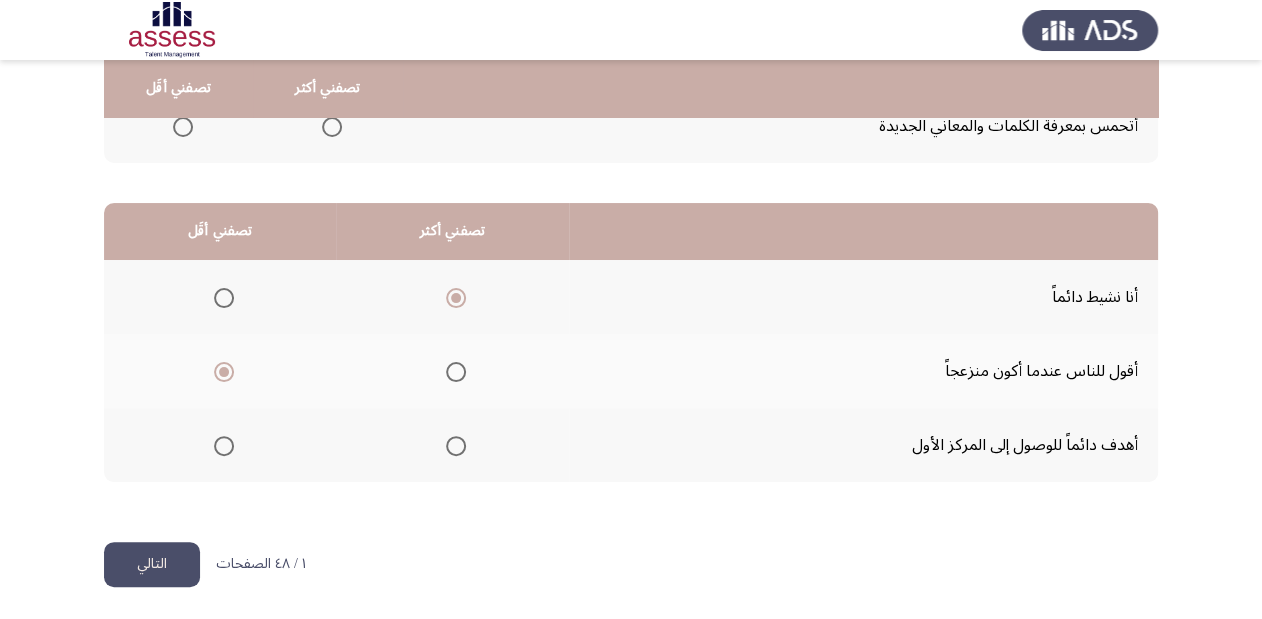 click on "التالي" 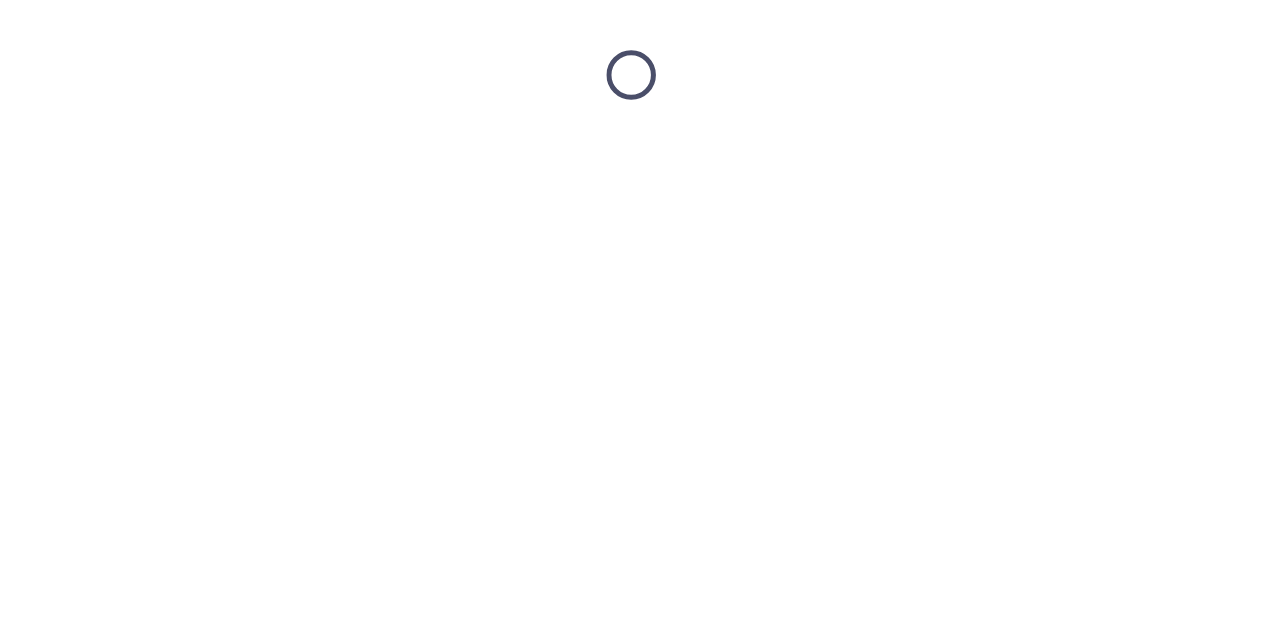 scroll, scrollTop: 0, scrollLeft: 0, axis: both 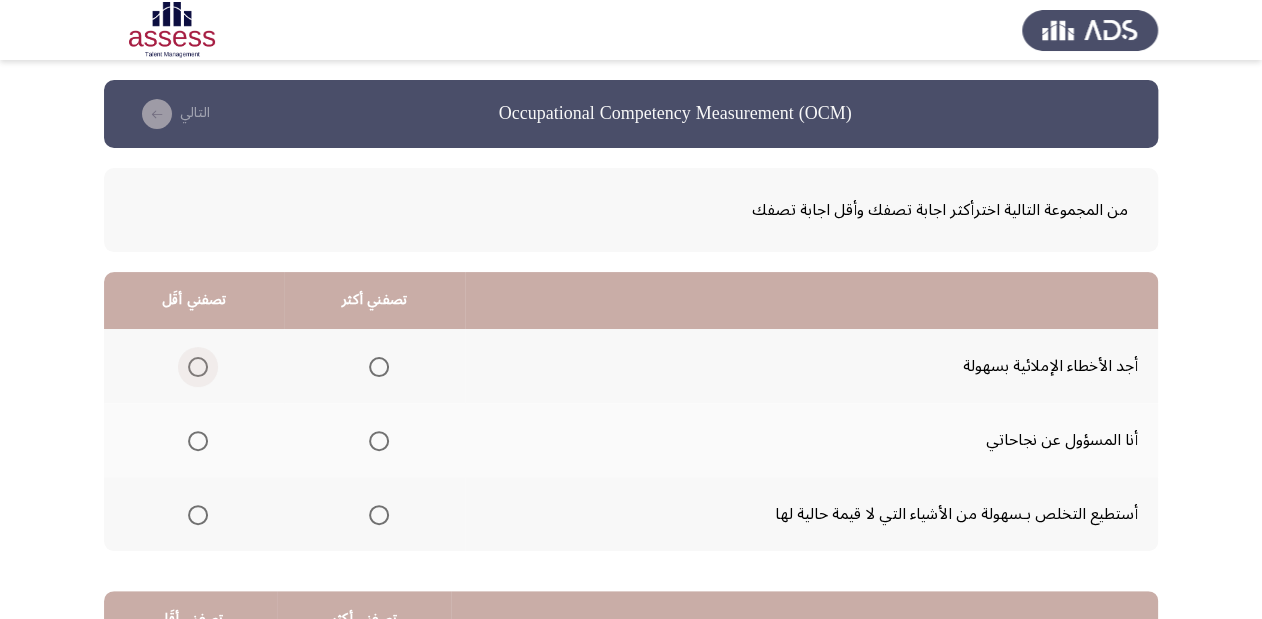 click at bounding box center [198, 367] 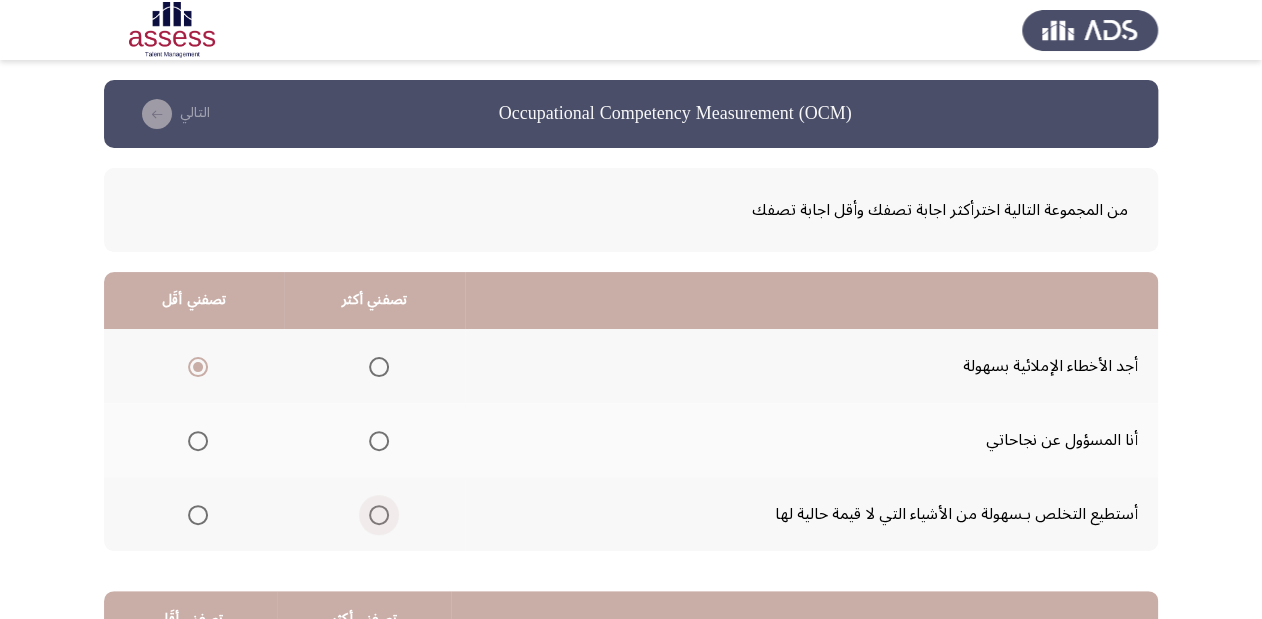 click at bounding box center (379, 515) 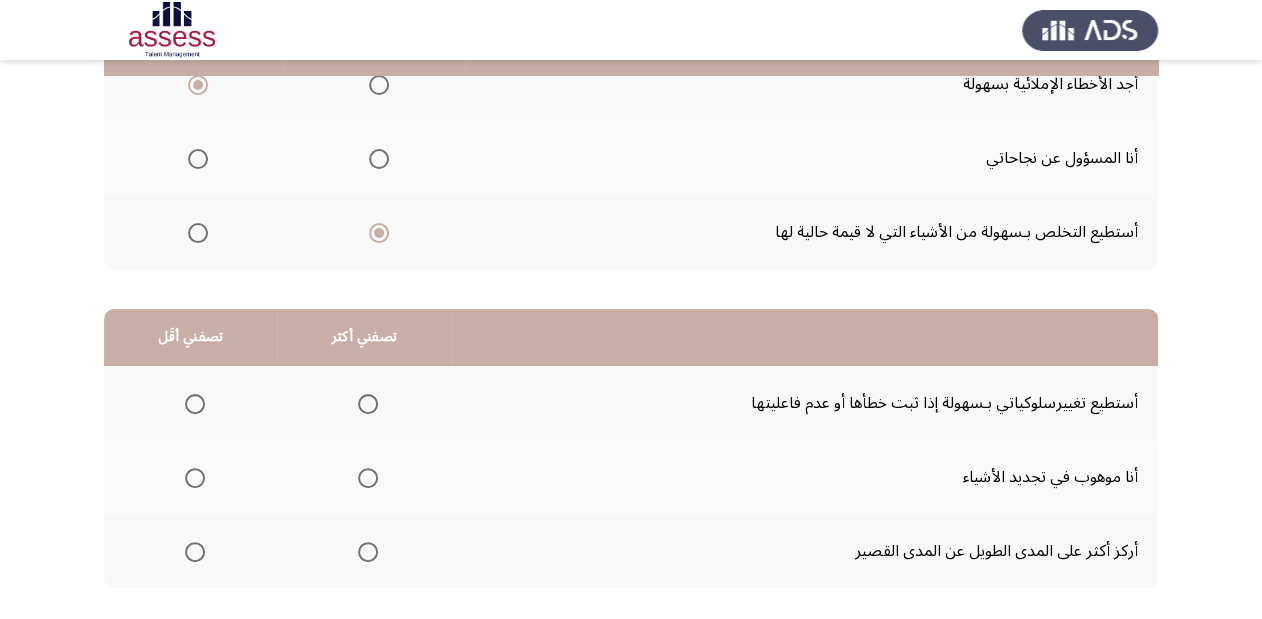 scroll, scrollTop: 320, scrollLeft: 0, axis: vertical 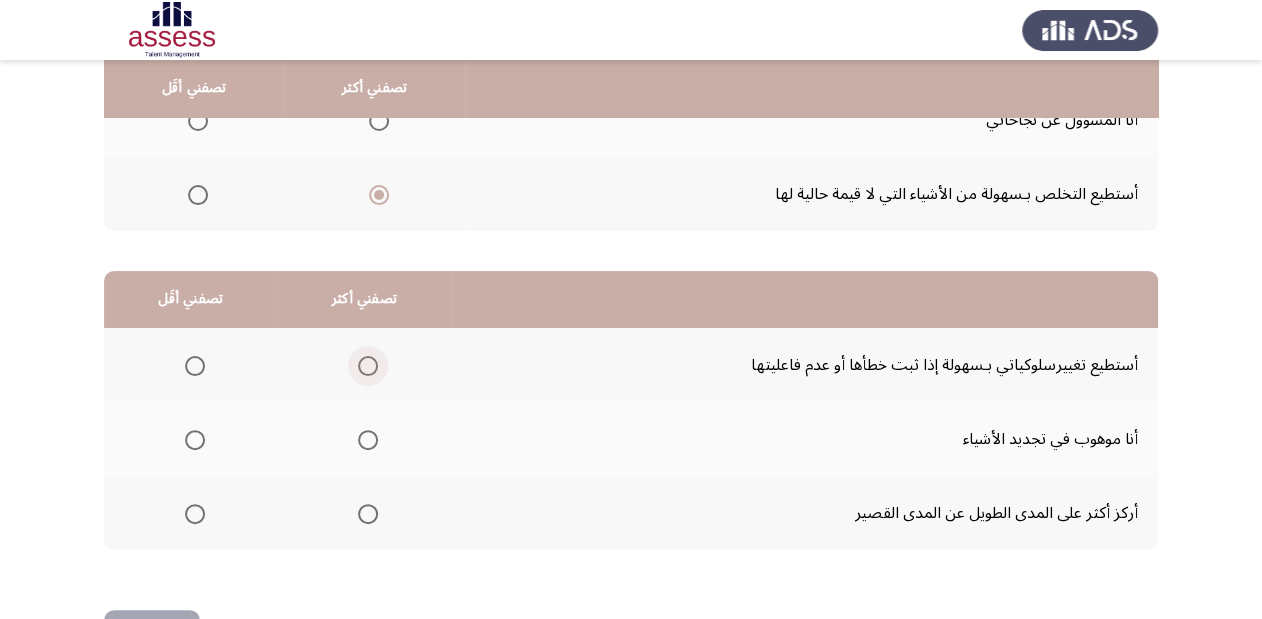 click at bounding box center (368, 366) 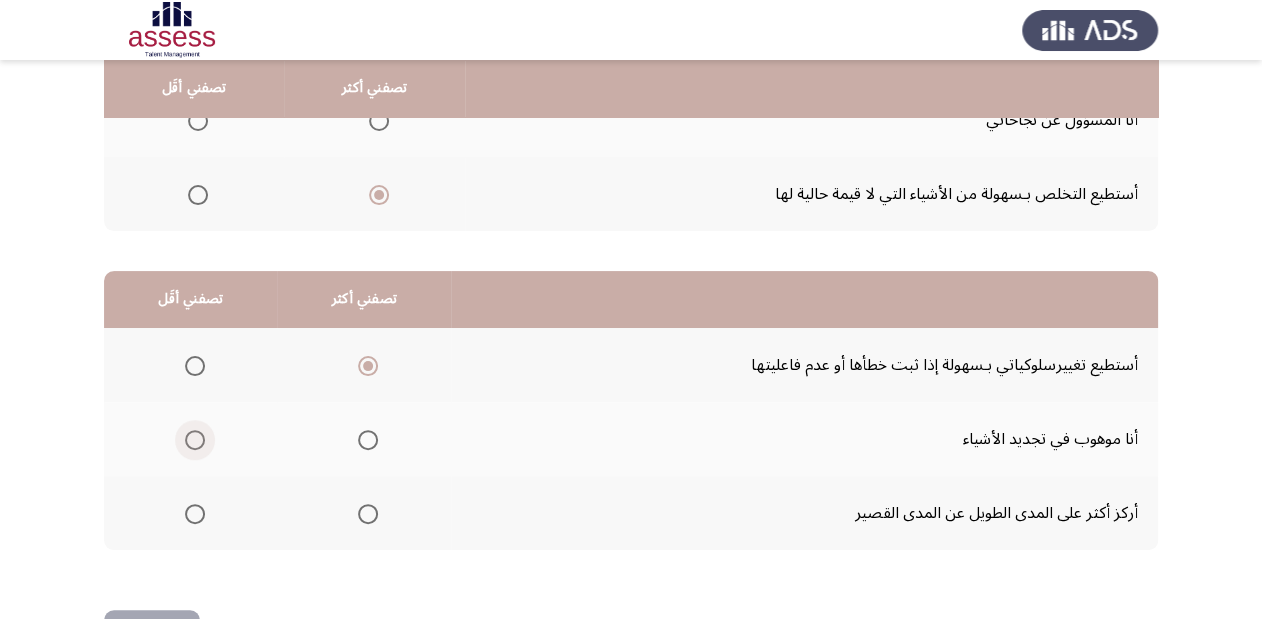 click at bounding box center (195, 440) 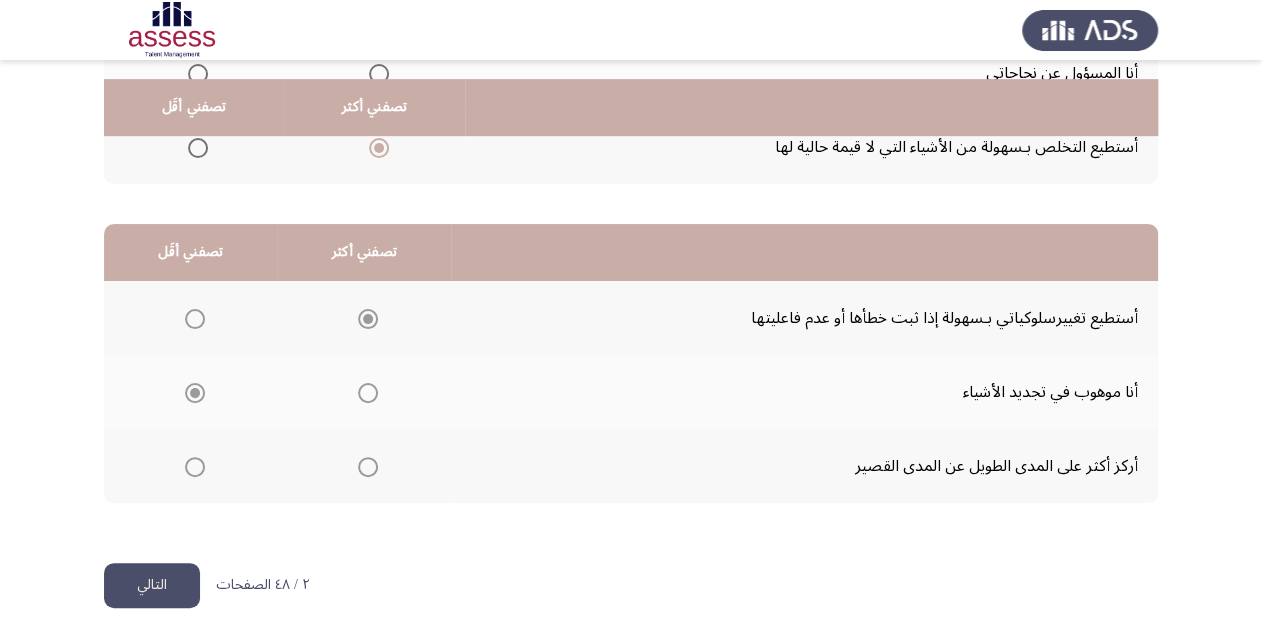 scroll, scrollTop: 388, scrollLeft: 0, axis: vertical 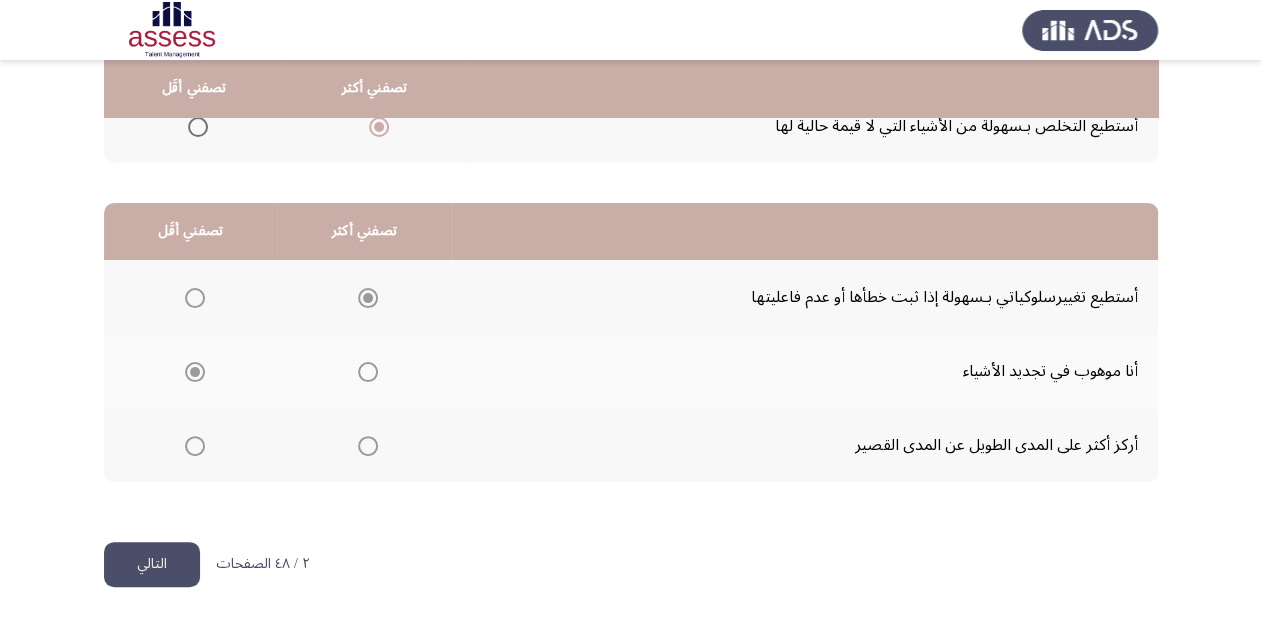 click on "التالي" 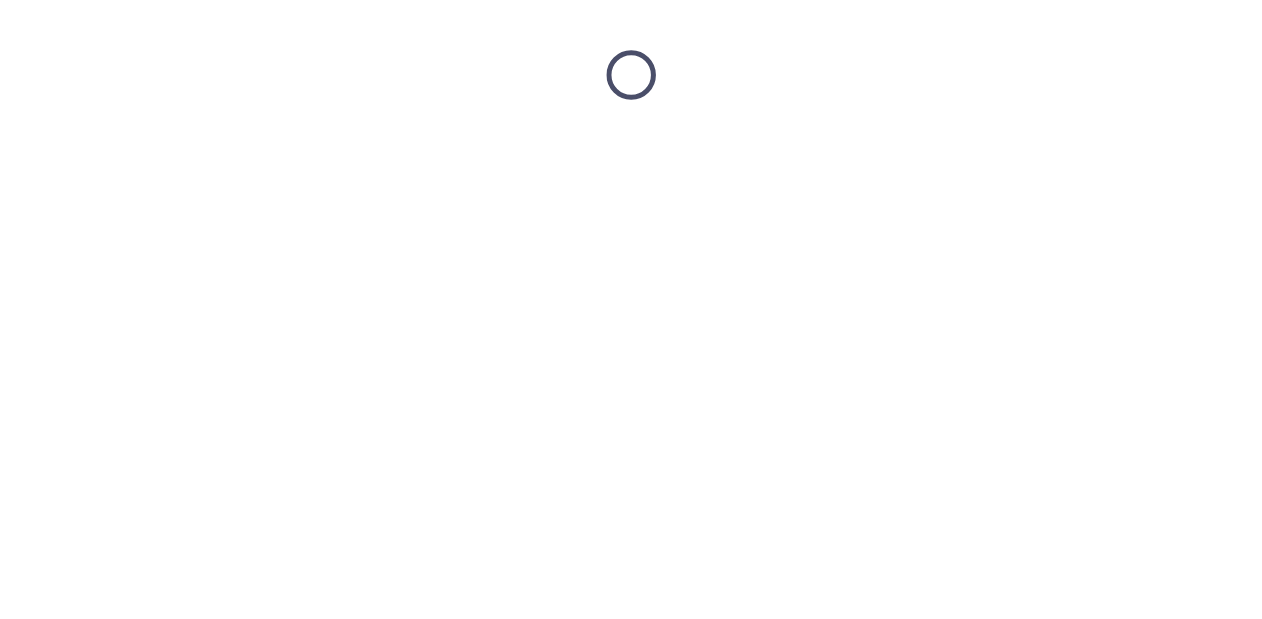 scroll, scrollTop: 0, scrollLeft: 0, axis: both 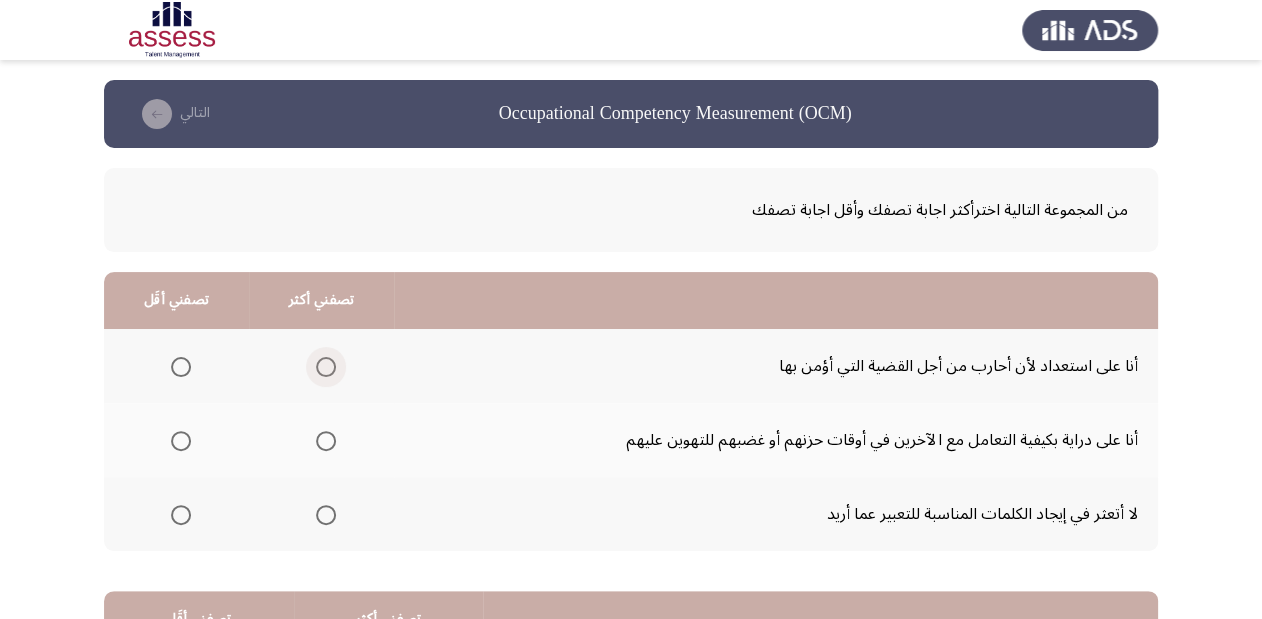 click at bounding box center [326, 367] 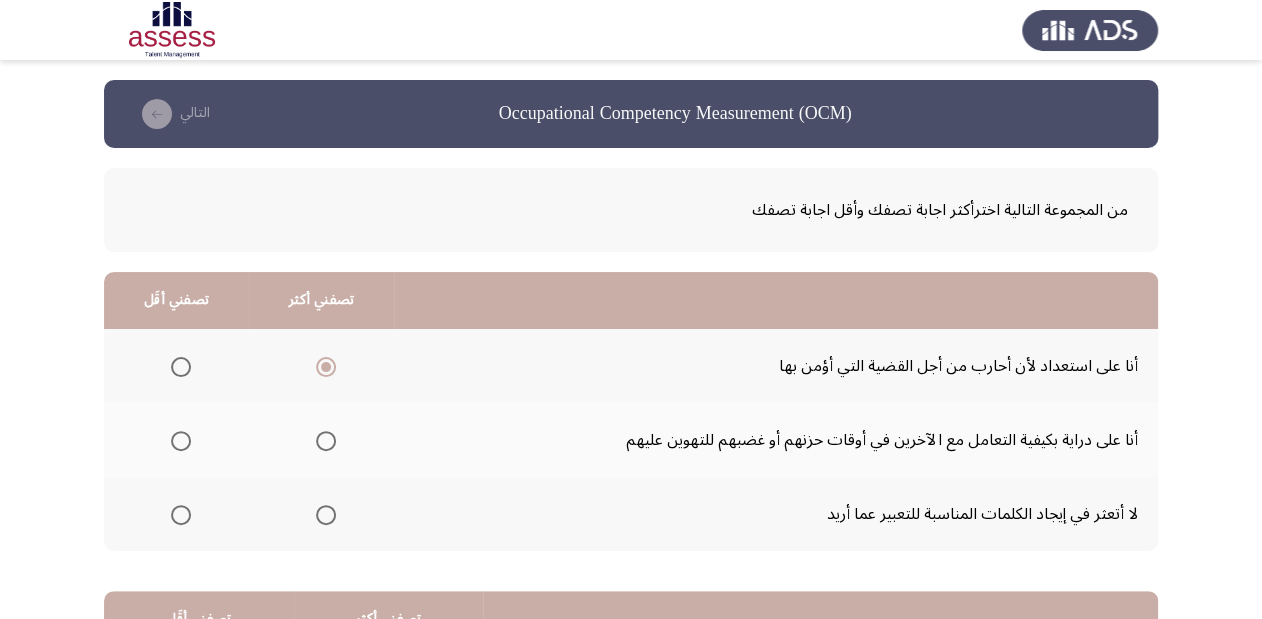click at bounding box center (181, 515) 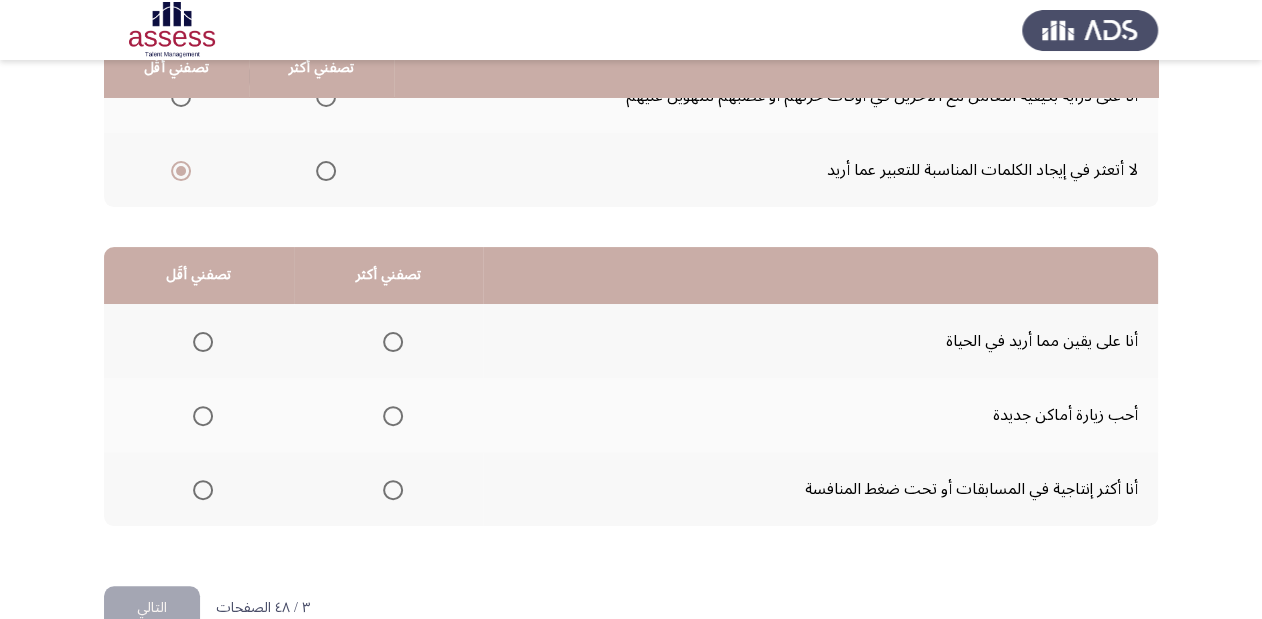 scroll, scrollTop: 388, scrollLeft: 0, axis: vertical 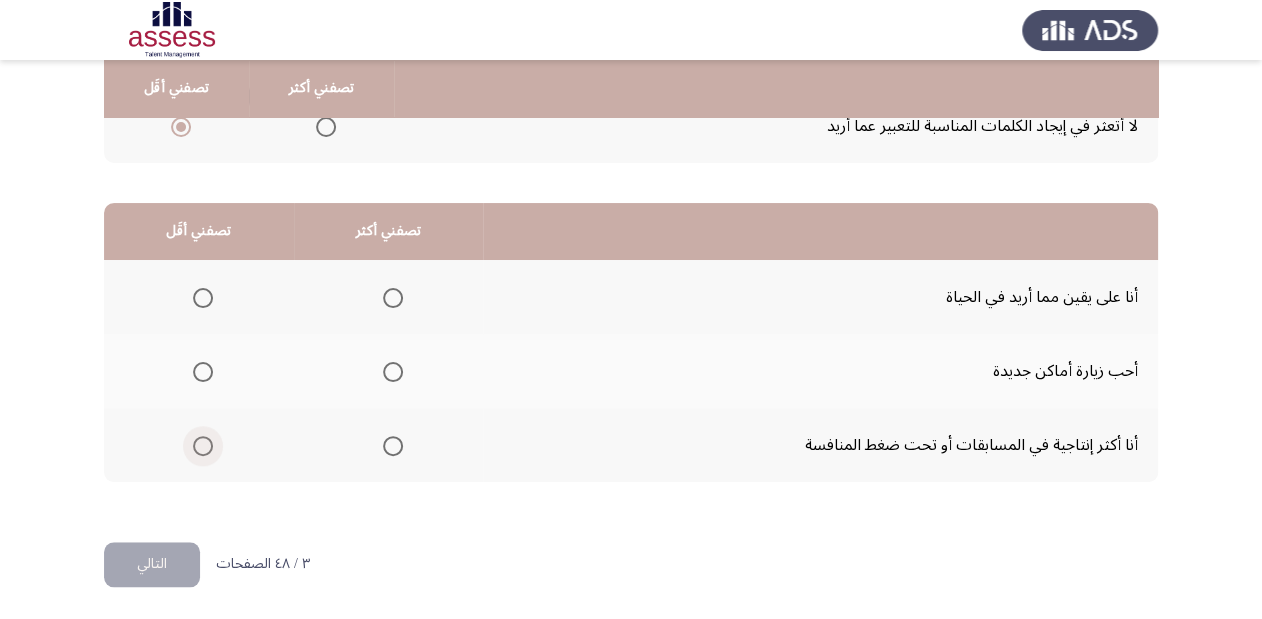 click at bounding box center (203, 446) 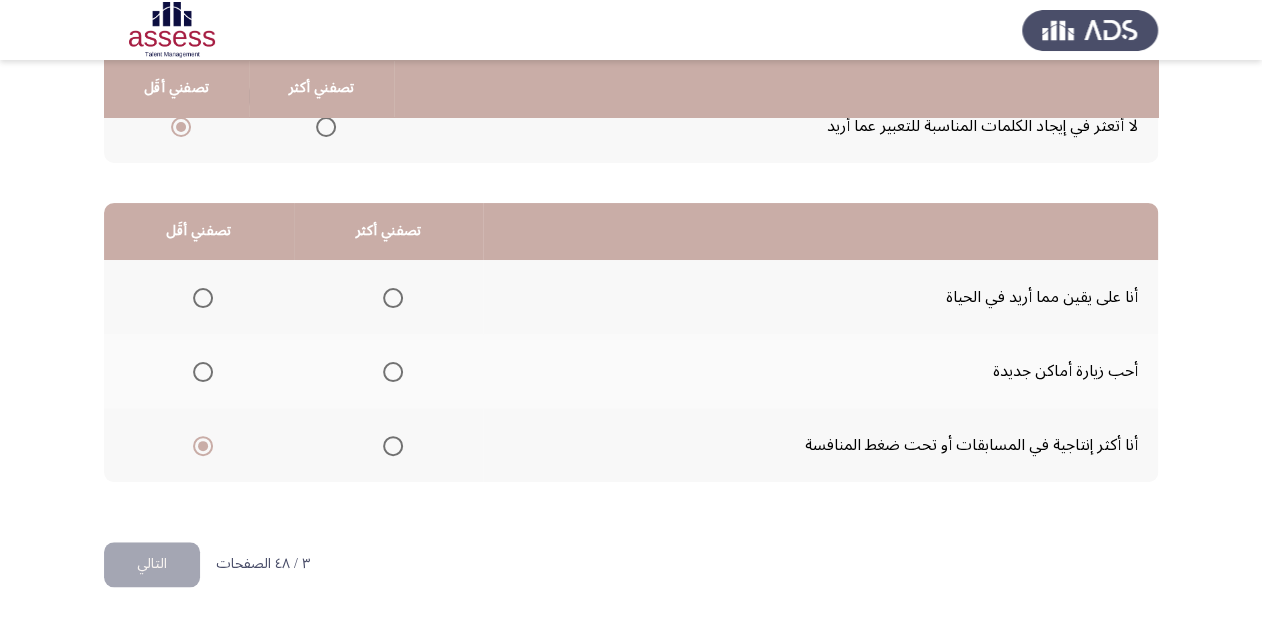 click at bounding box center [393, 298] 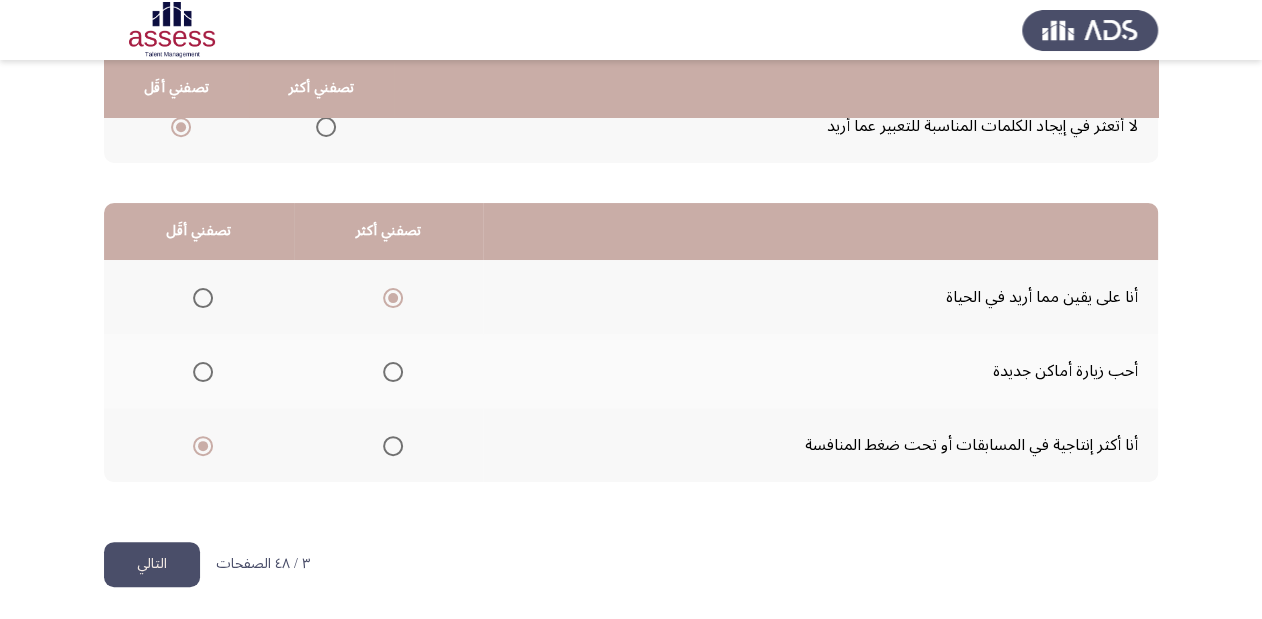 click on "التالي" 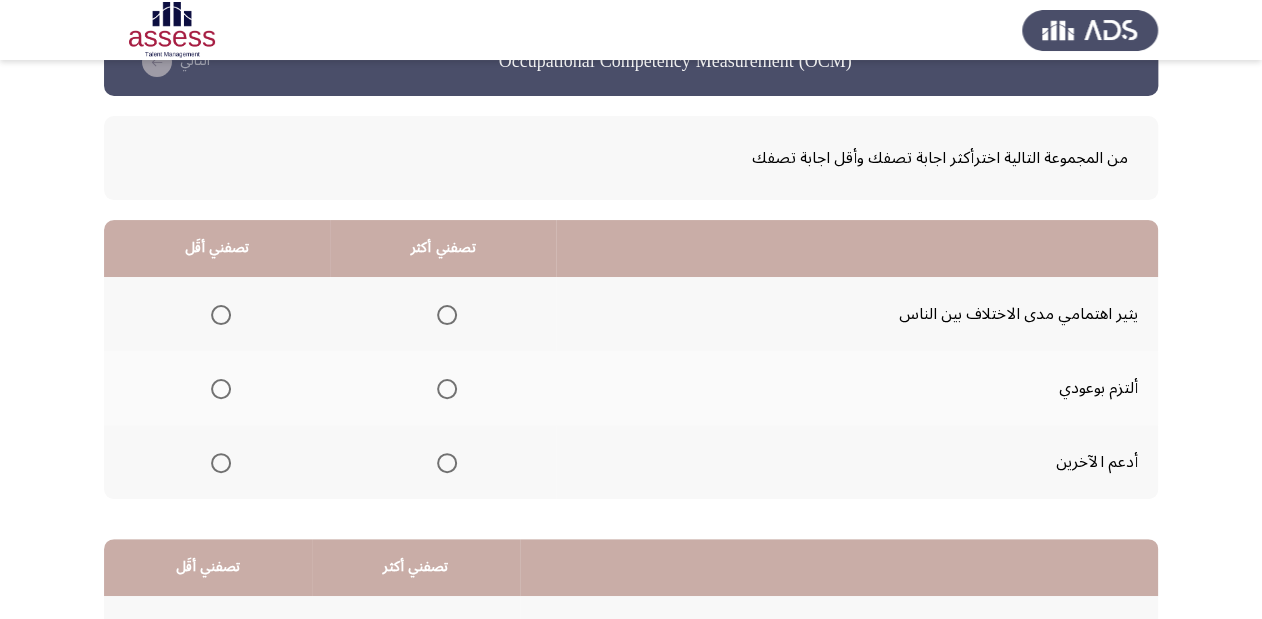 scroll, scrollTop: 80, scrollLeft: 0, axis: vertical 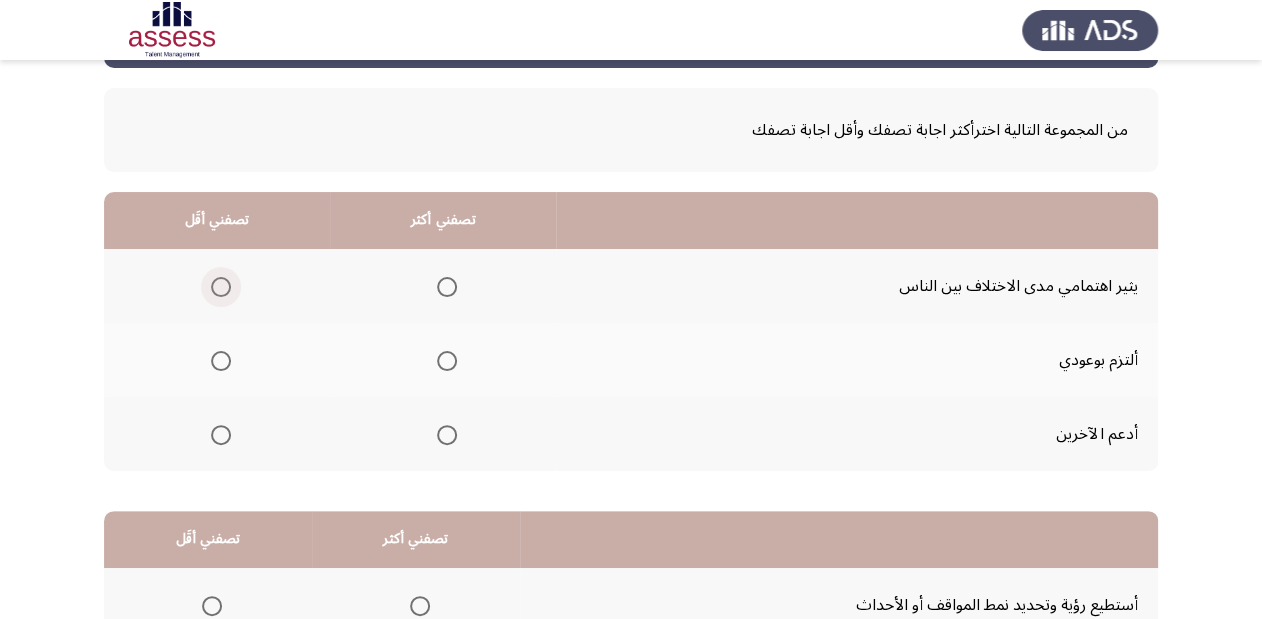 click at bounding box center [221, 287] 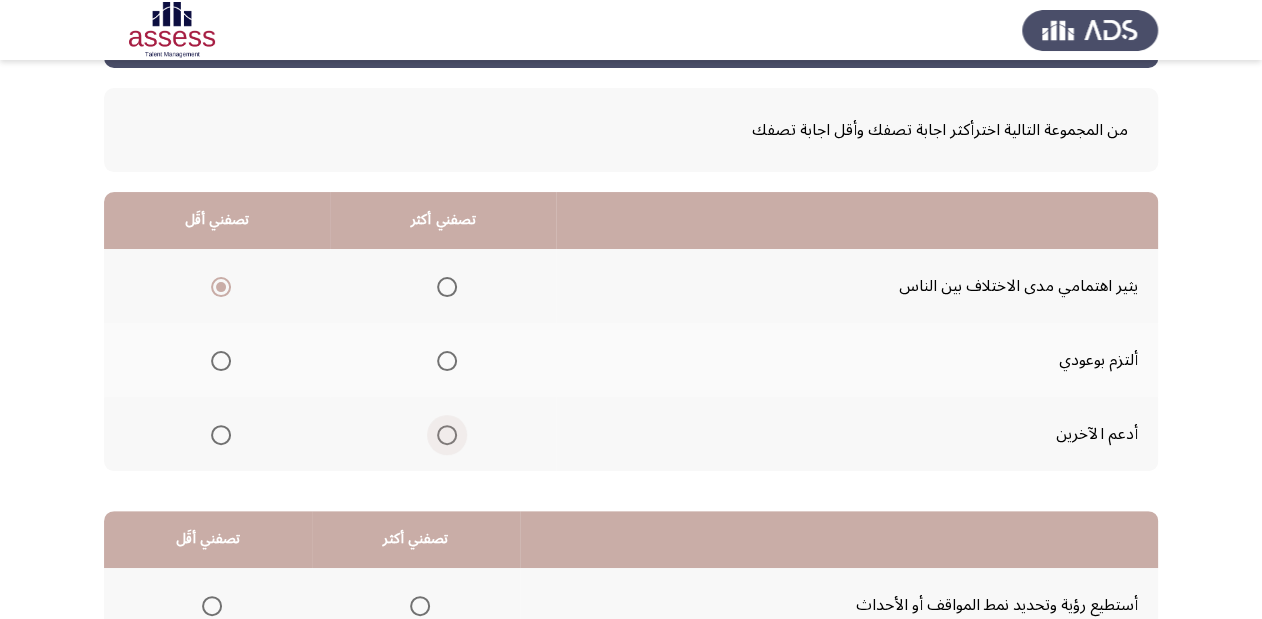click at bounding box center [447, 435] 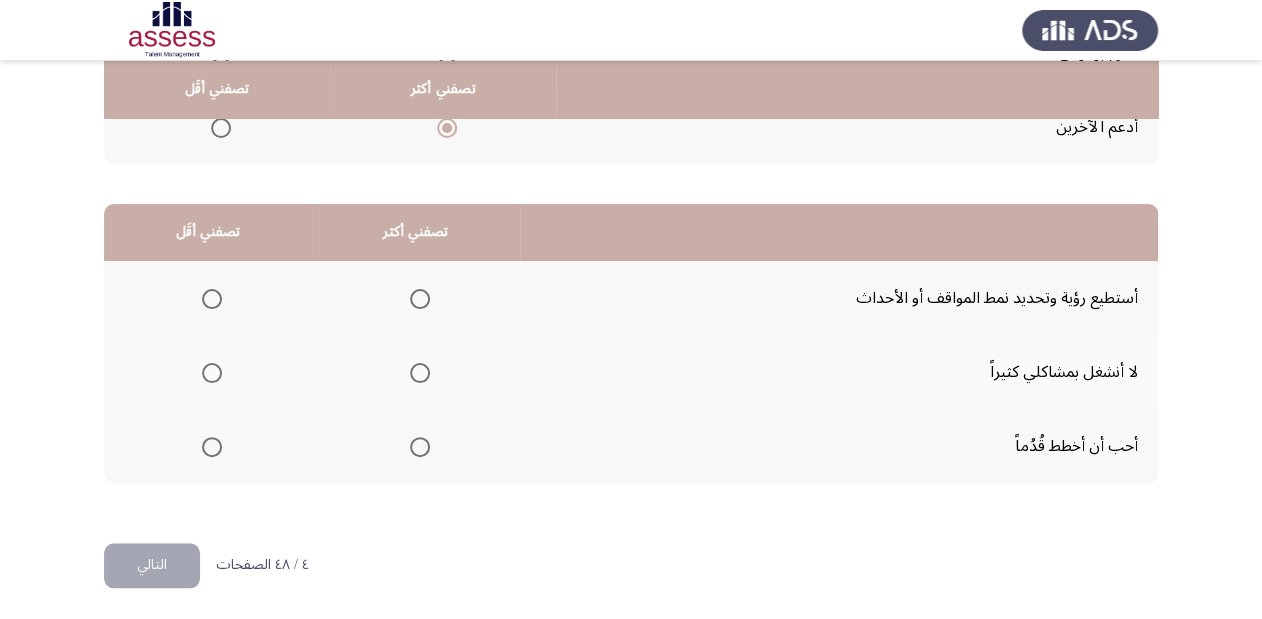 scroll, scrollTop: 388, scrollLeft: 0, axis: vertical 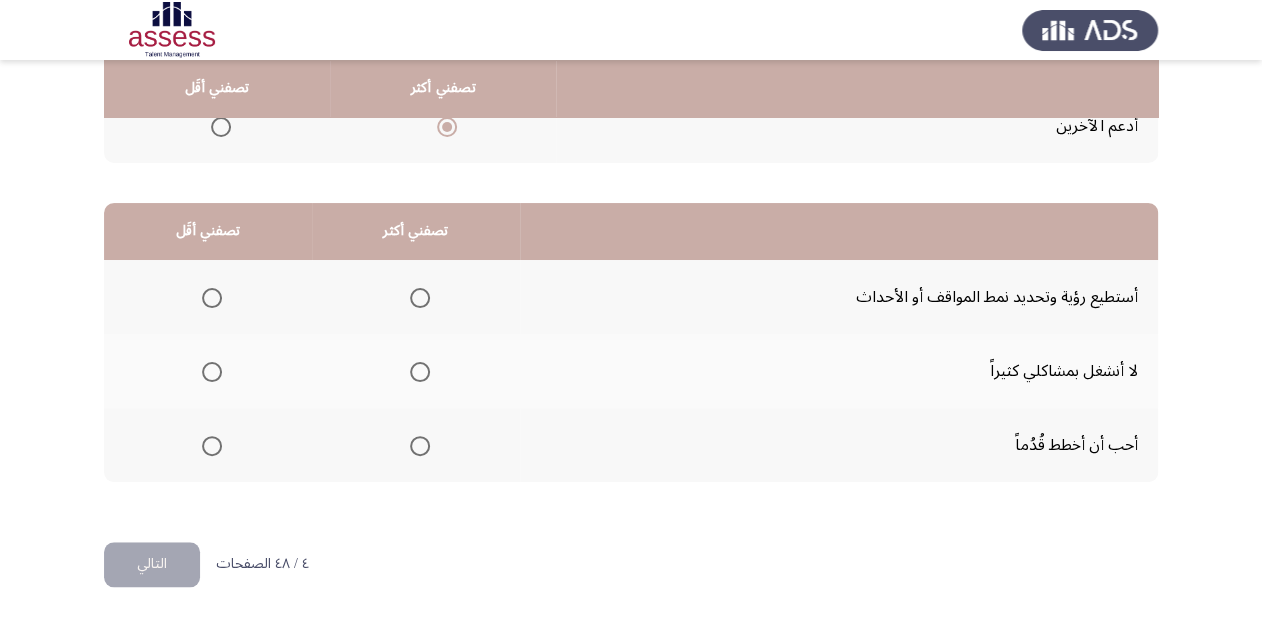 click at bounding box center (420, 298) 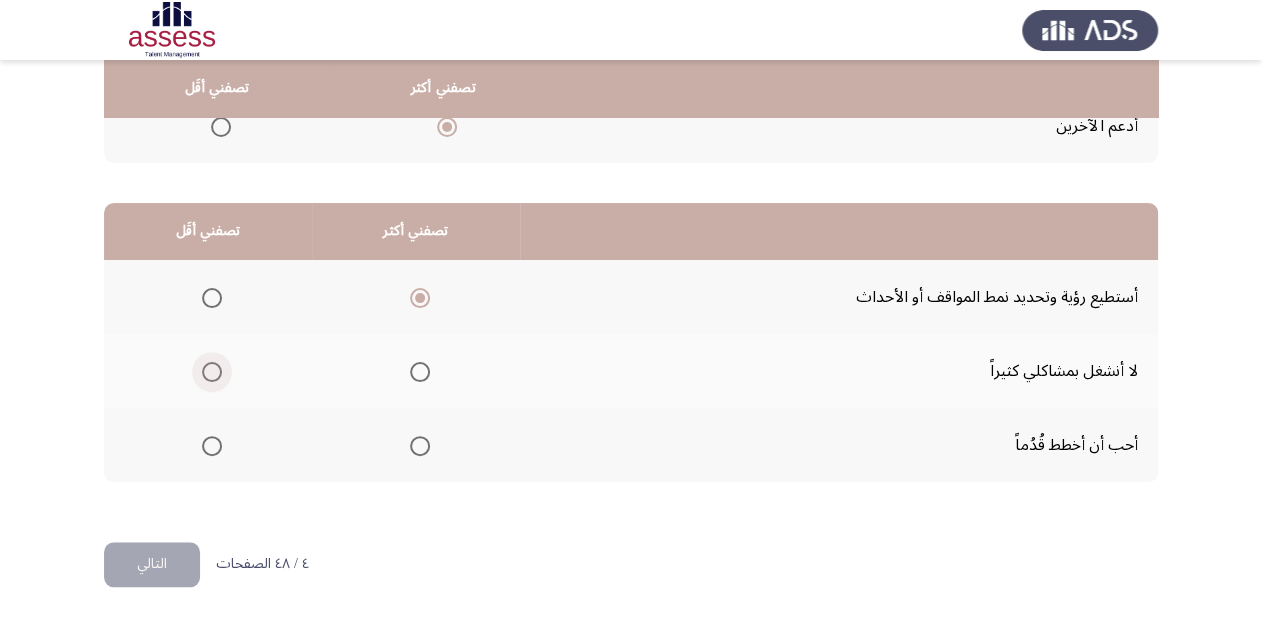 click at bounding box center [212, 372] 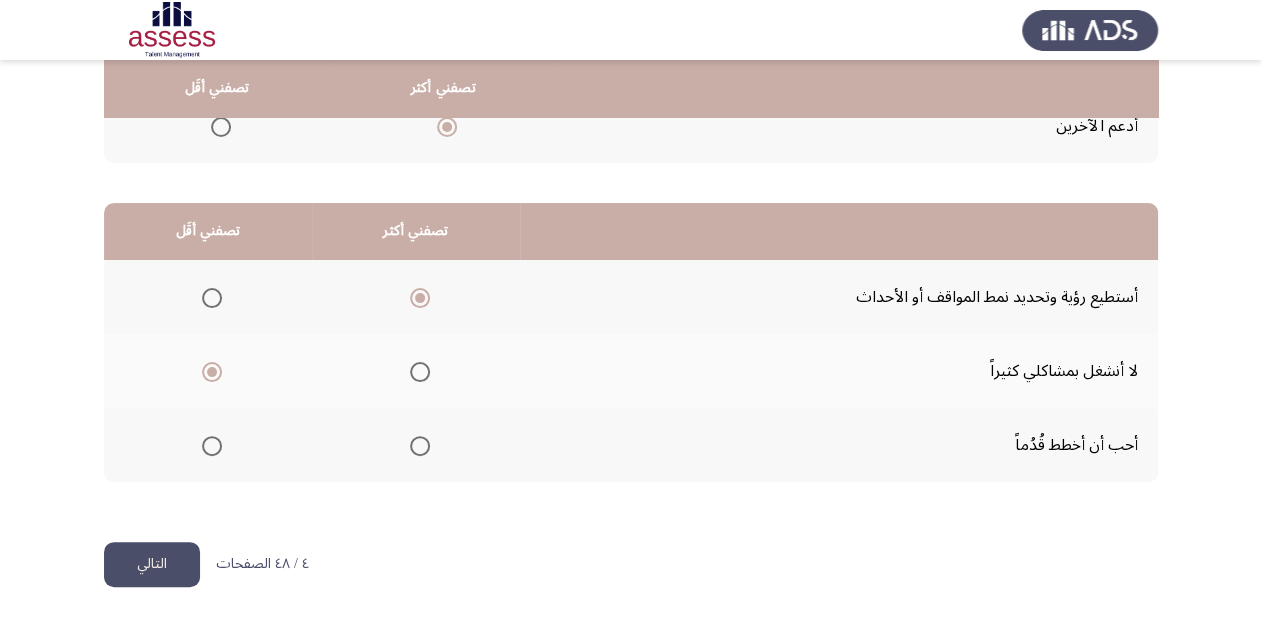 click on "التالي" 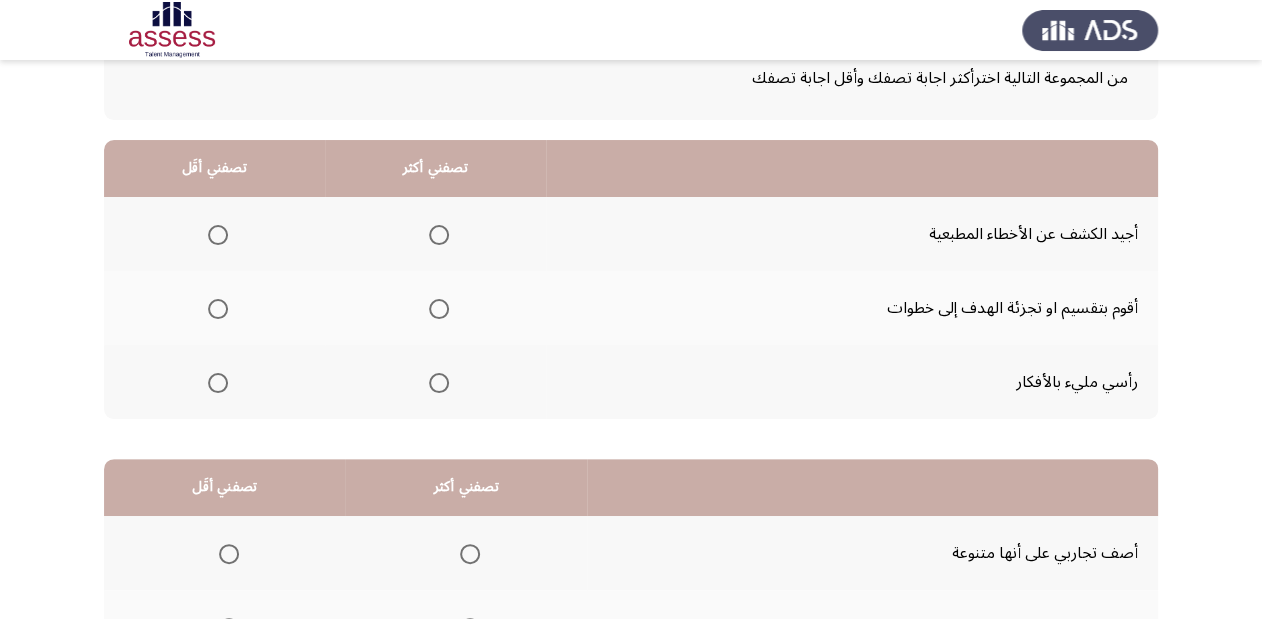 scroll, scrollTop: 160, scrollLeft: 0, axis: vertical 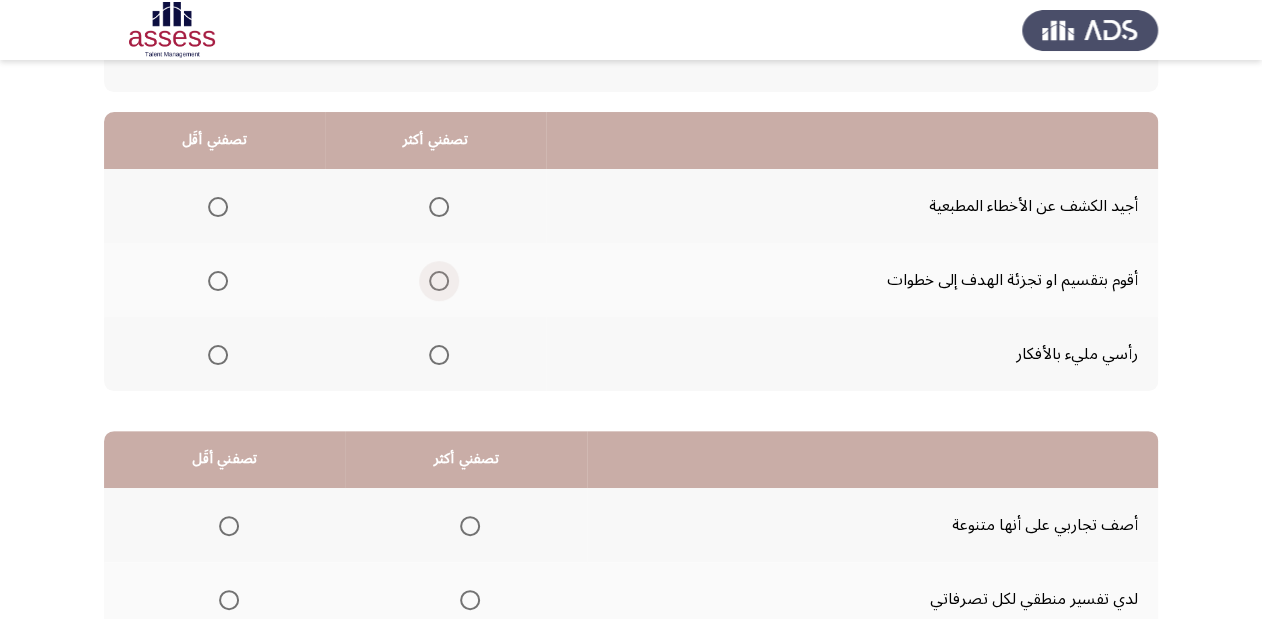 click at bounding box center (439, 281) 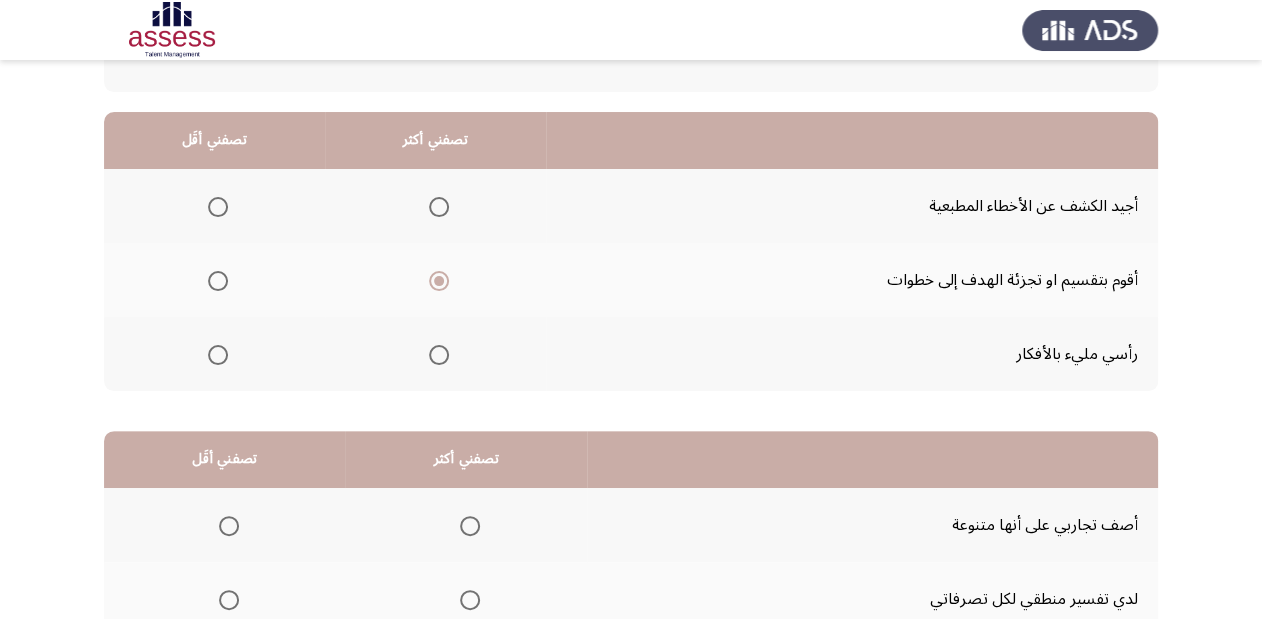 click at bounding box center [218, 207] 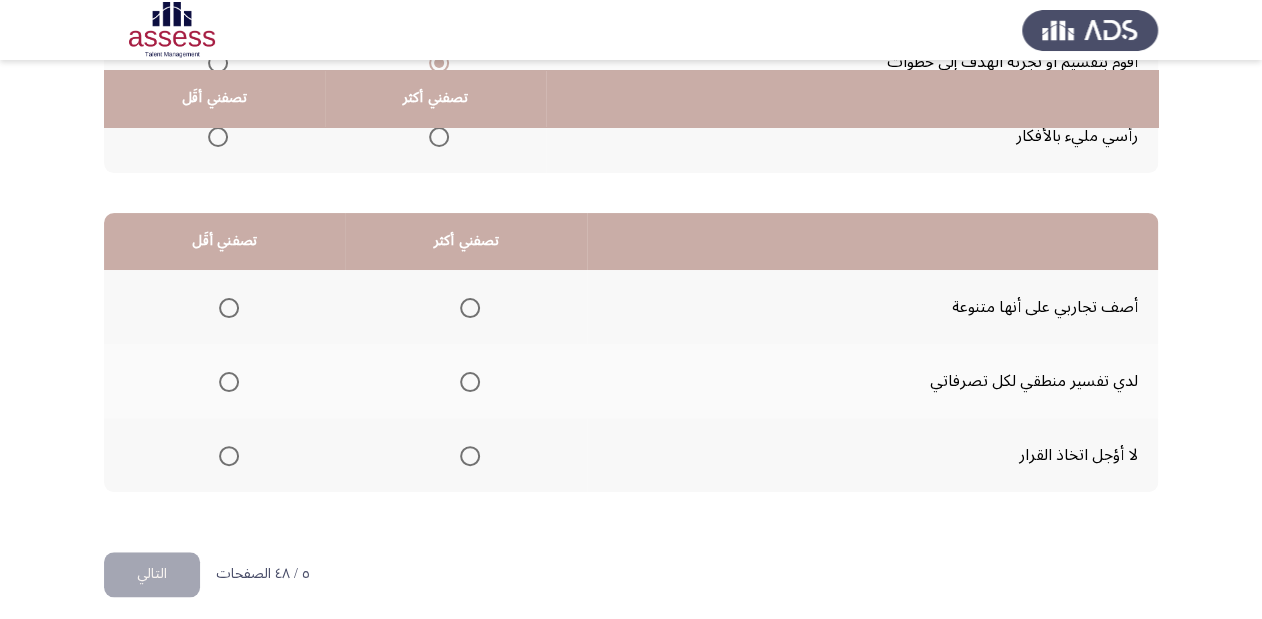 scroll, scrollTop: 388, scrollLeft: 0, axis: vertical 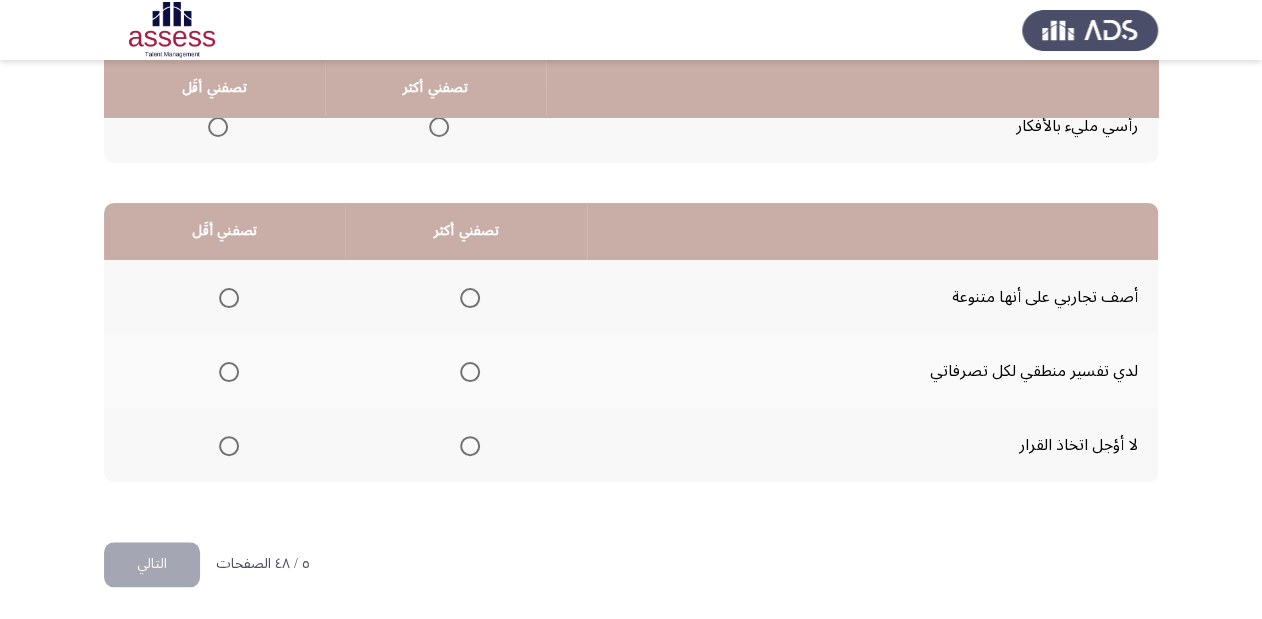 click at bounding box center [229, 446] 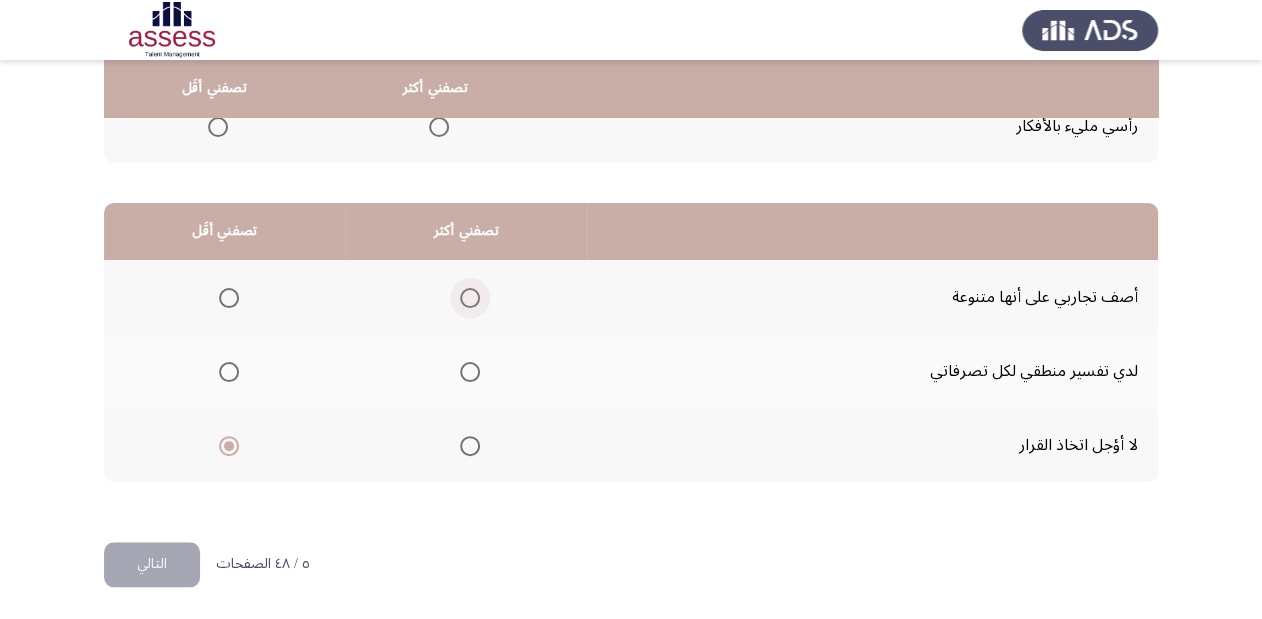 click at bounding box center (470, 298) 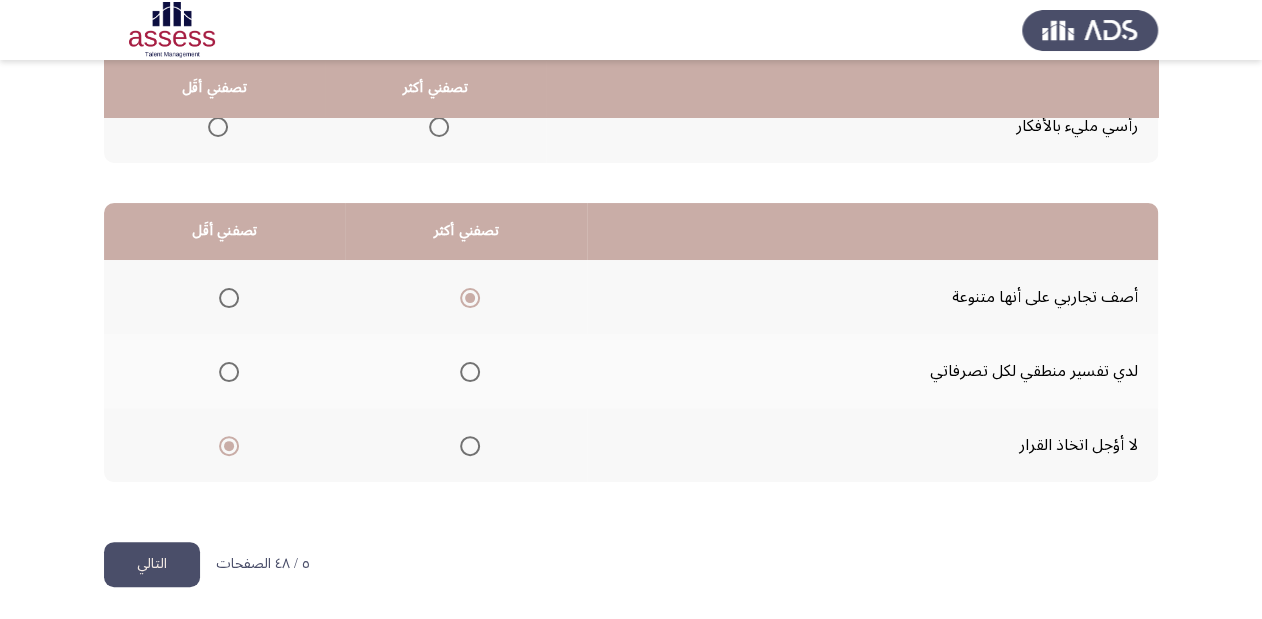 click on "التالي" 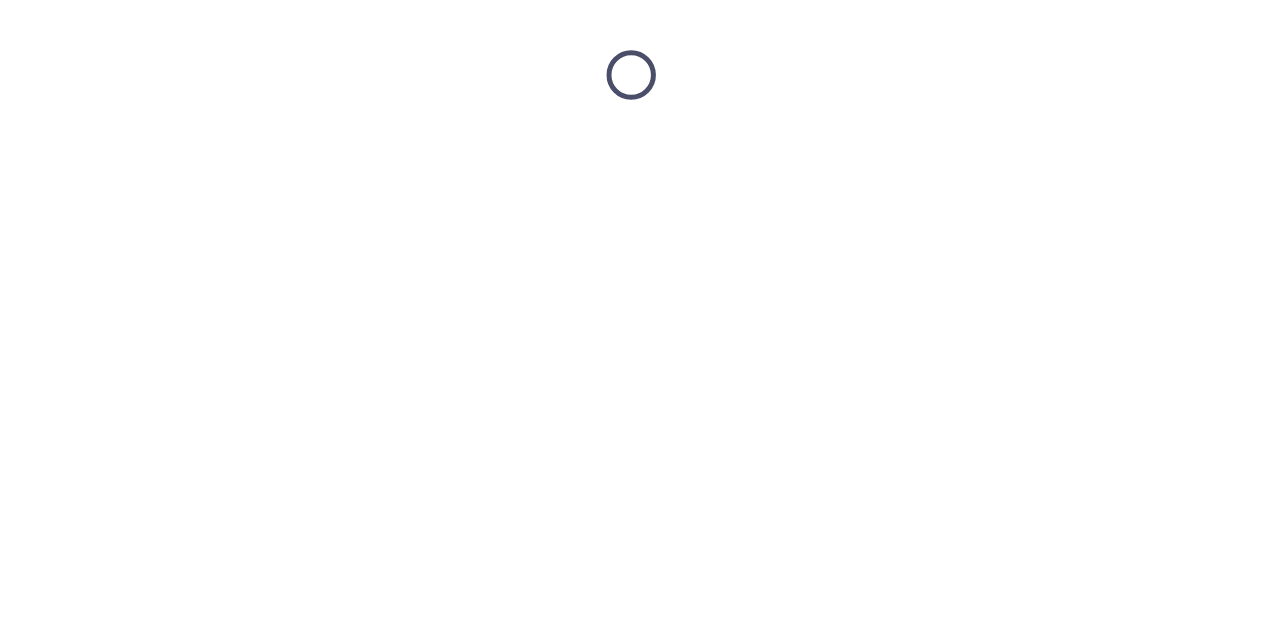 scroll, scrollTop: 0, scrollLeft: 0, axis: both 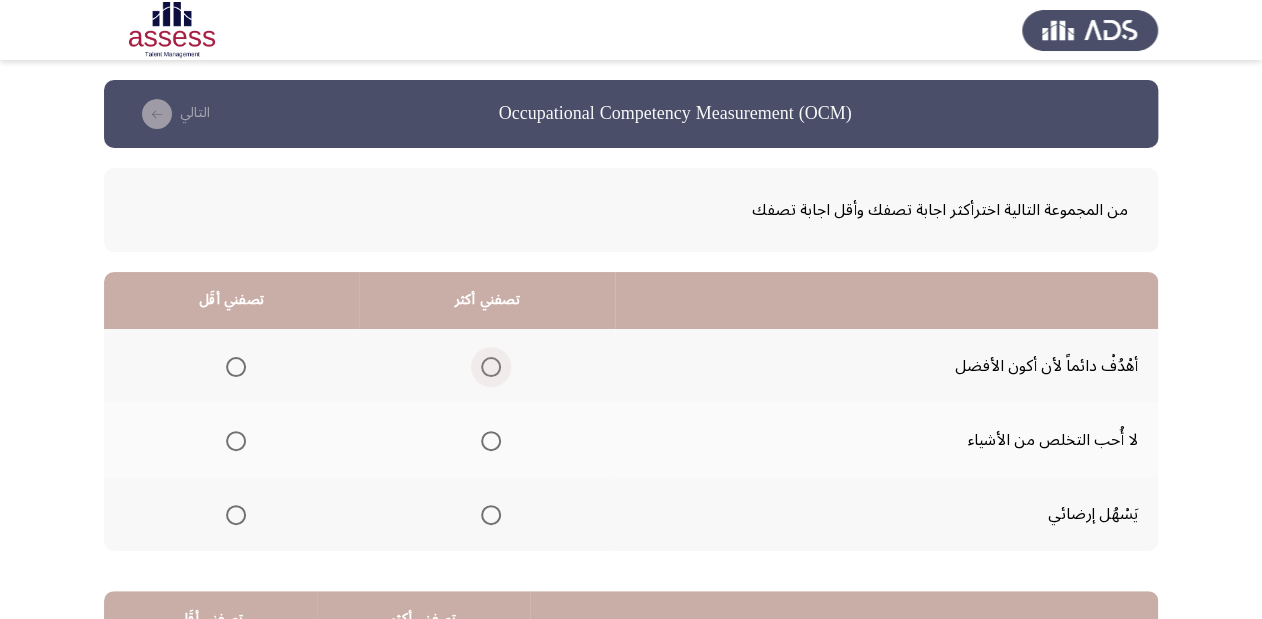 click at bounding box center [491, 367] 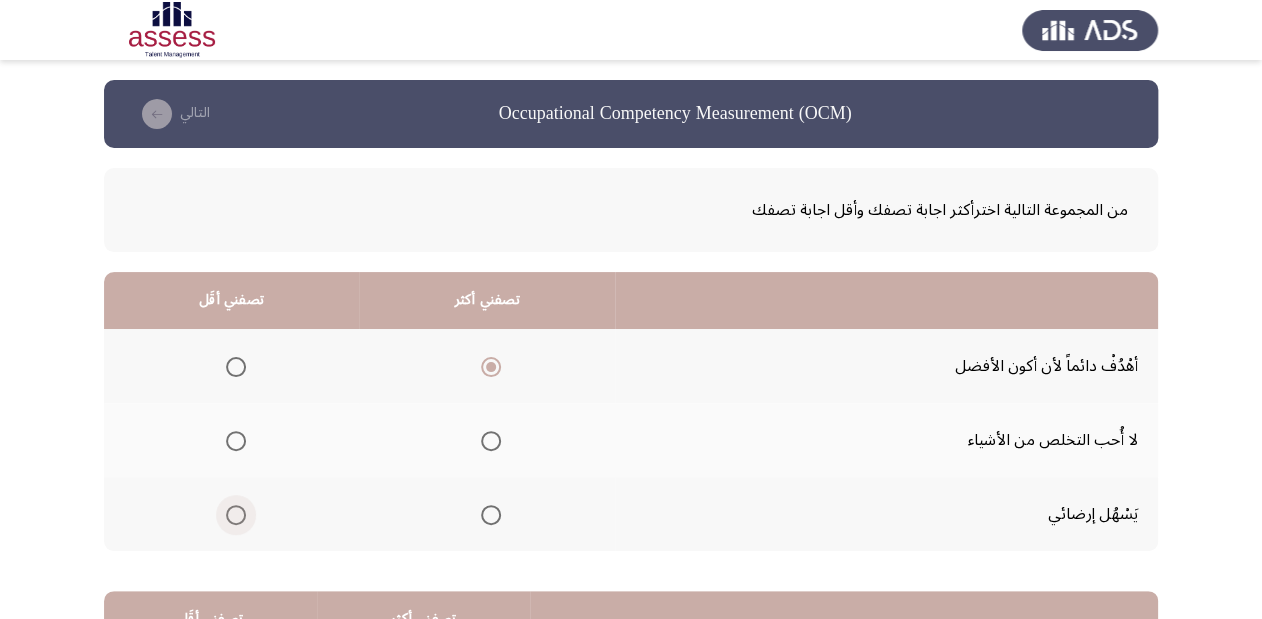 click at bounding box center (236, 515) 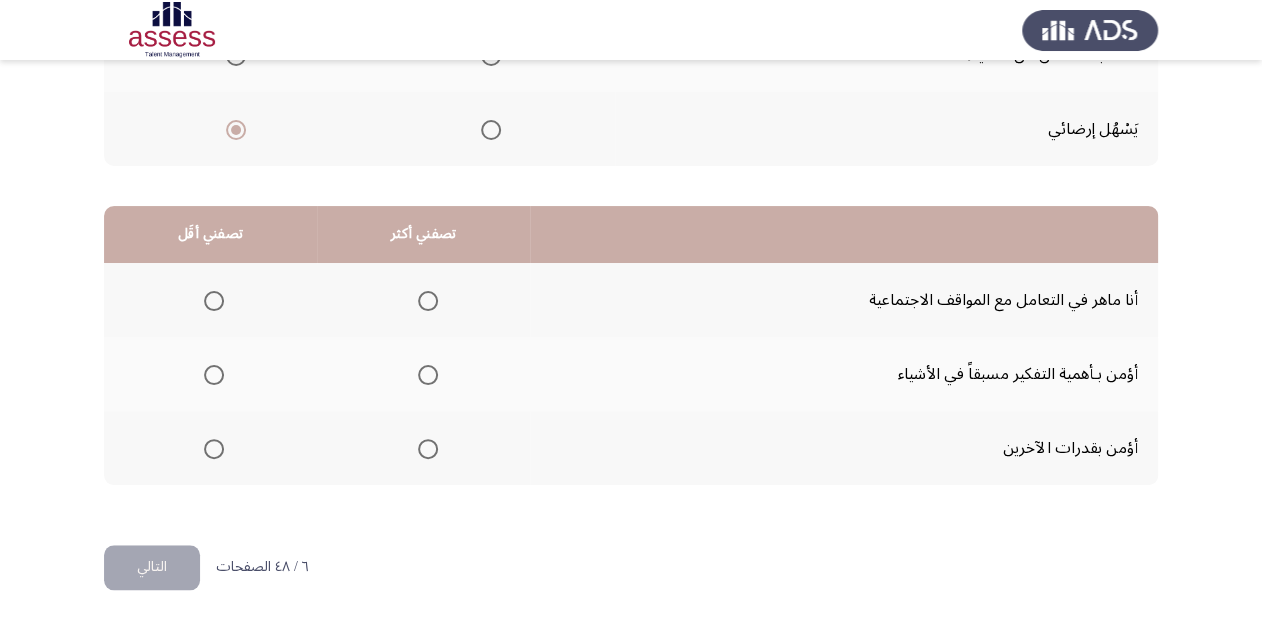scroll, scrollTop: 388, scrollLeft: 0, axis: vertical 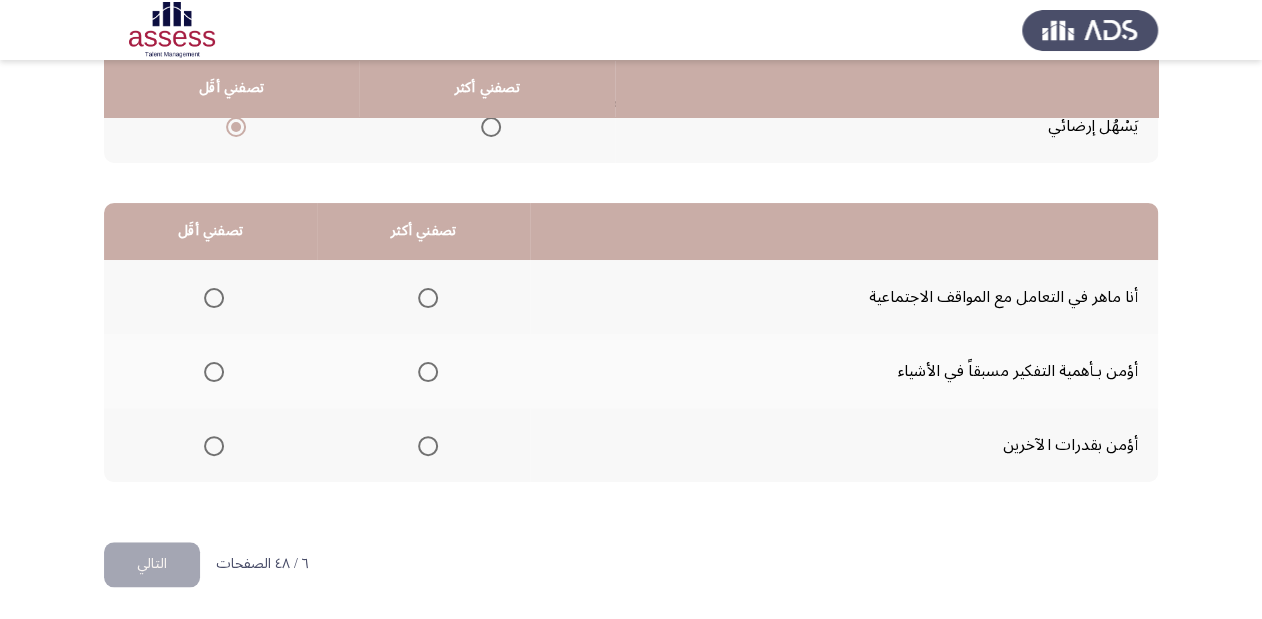 click at bounding box center (428, 298) 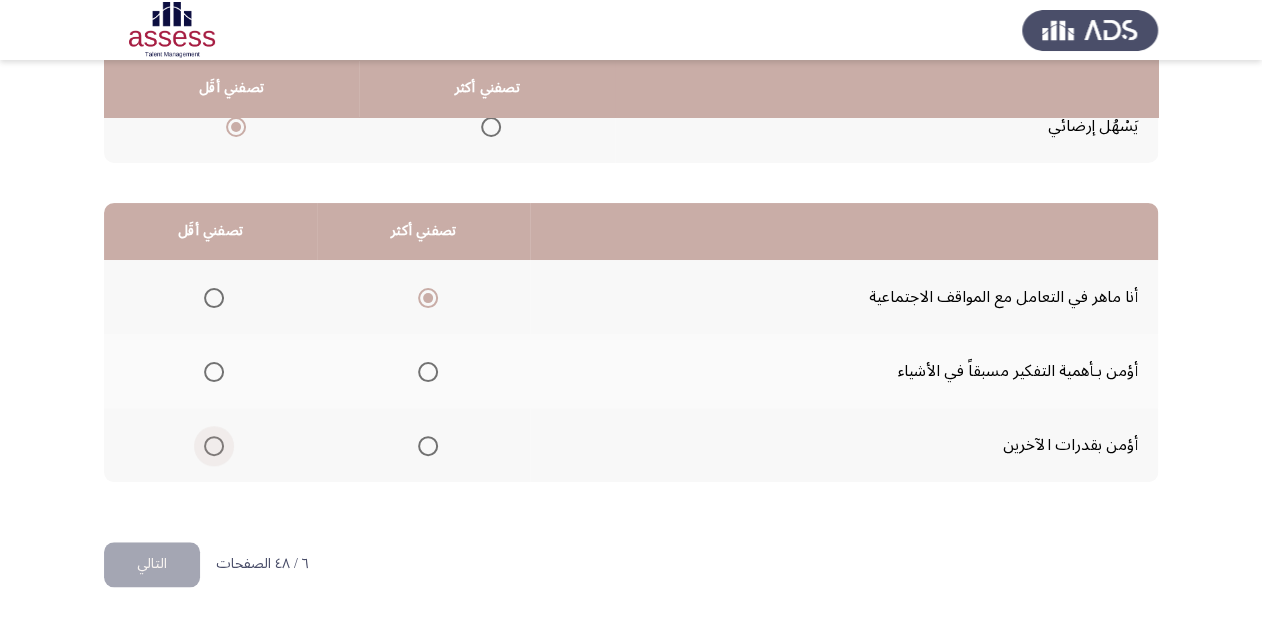 click at bounding box center (214, 446) 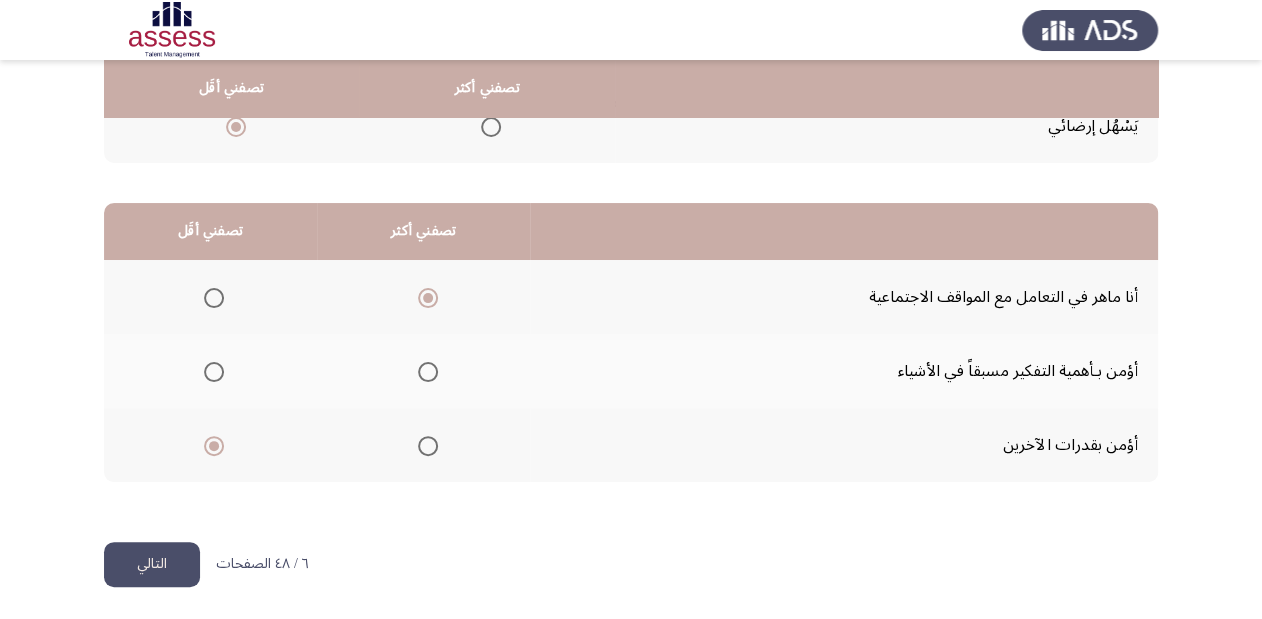click on "التالي" 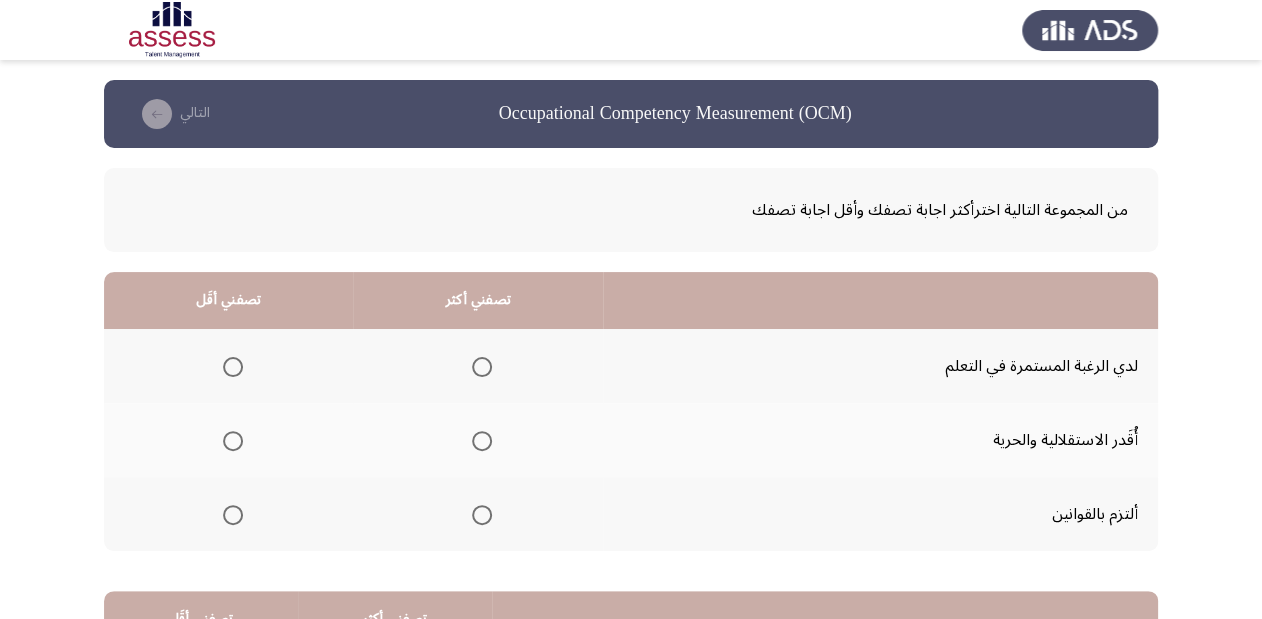 click at bounding box center [482, 515] 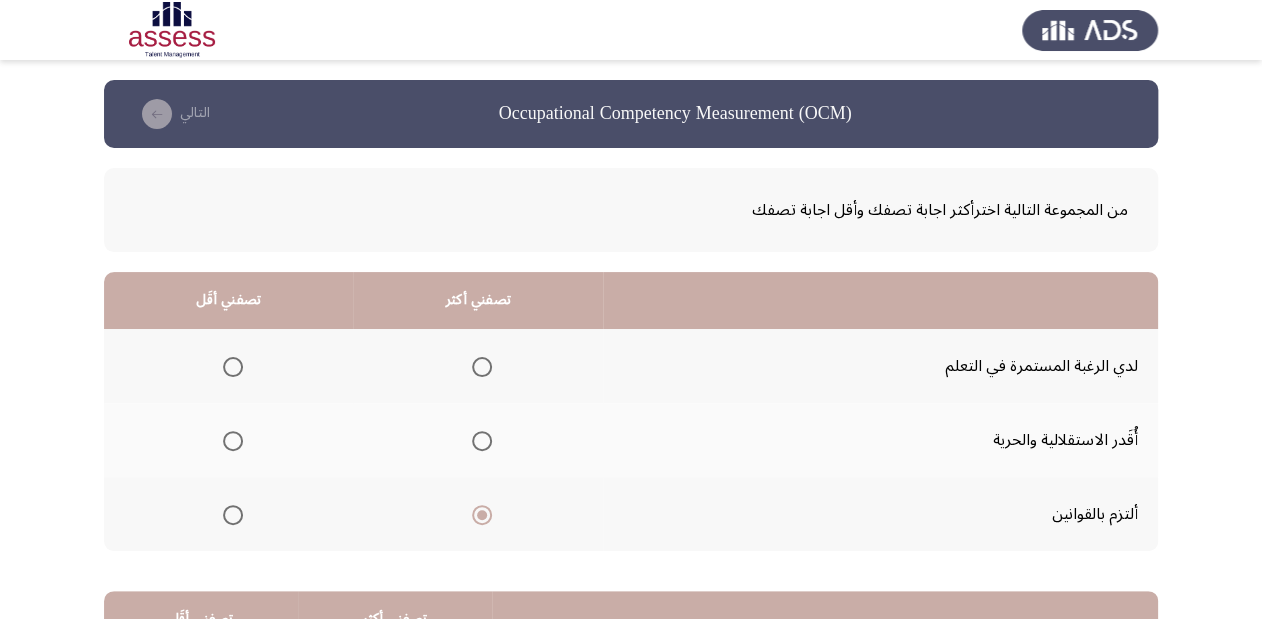 click at bounding box center (233, 441) 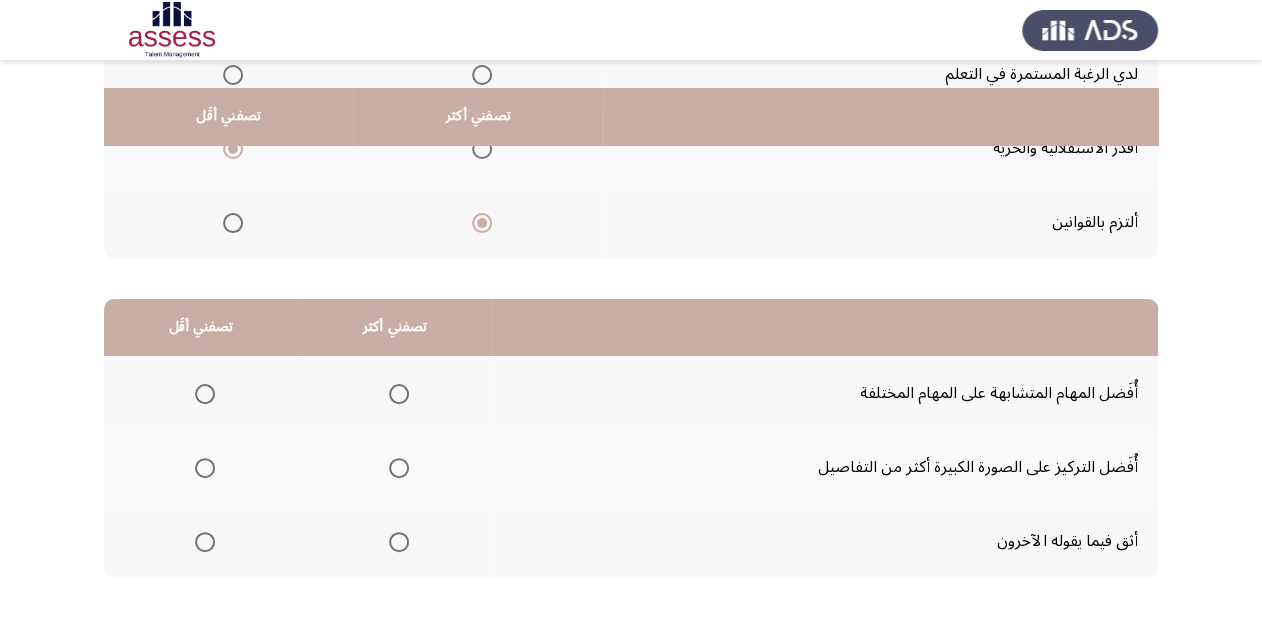 scroll, scrollTop: 320, scrollLeft: 0, axis: vertical 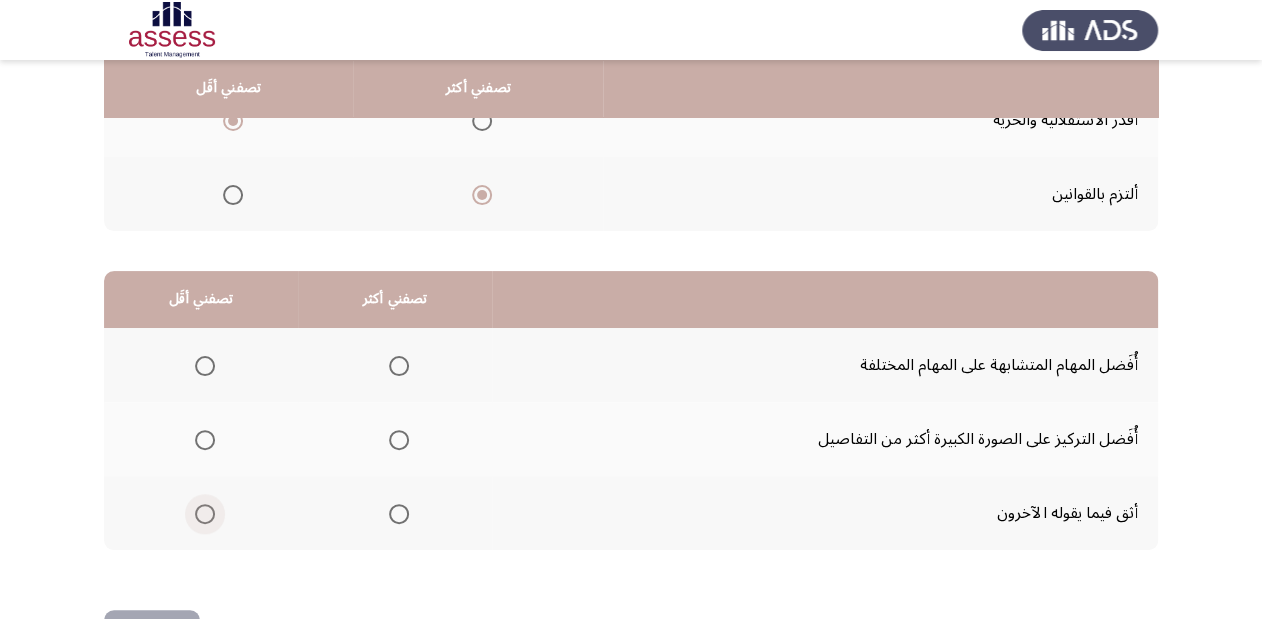 click at bounding box center [205, 514] 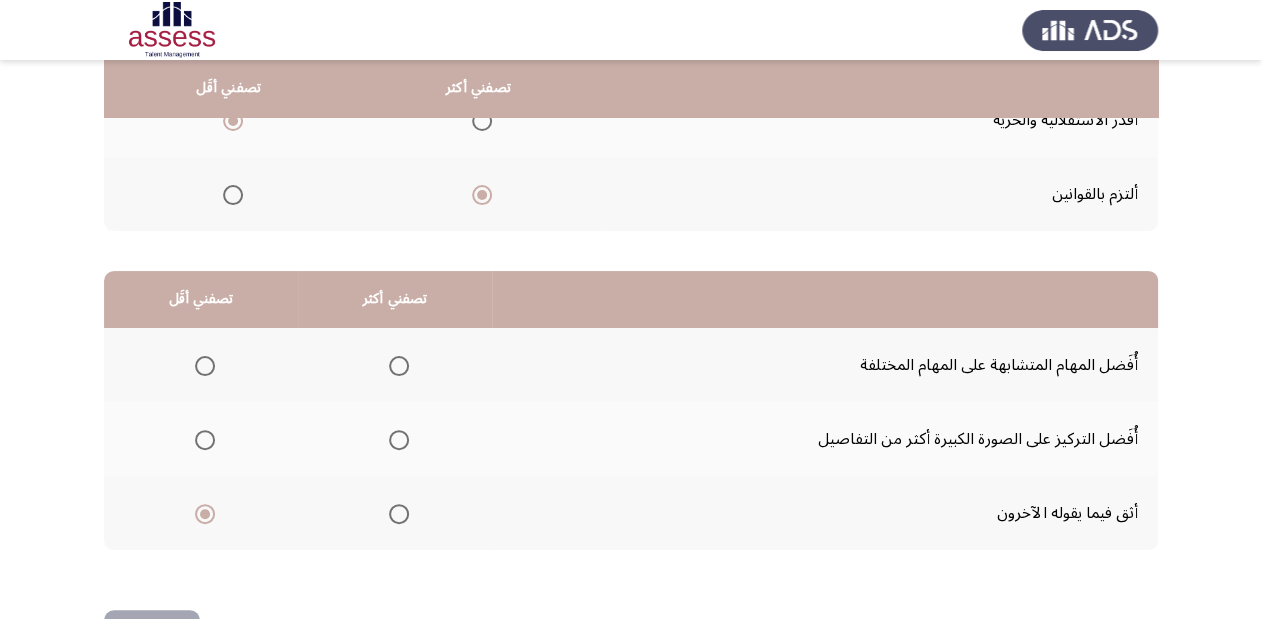 click at bounding box center [399, 366] 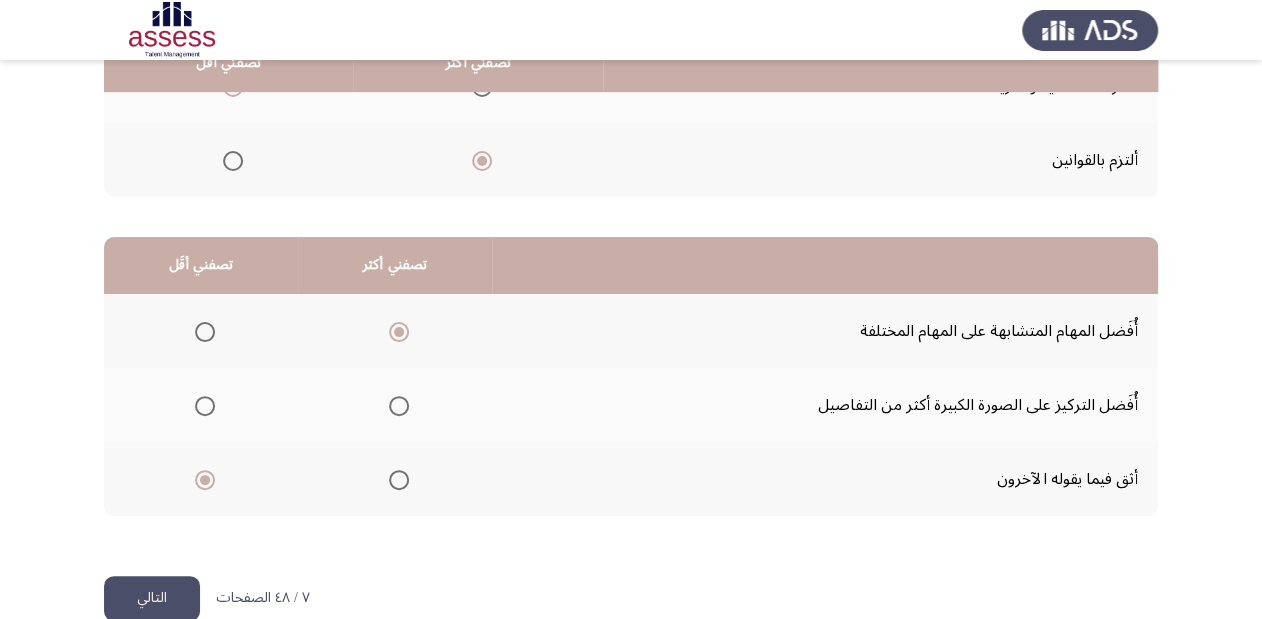 scroll, scrollTop: 388, scrollLeft: 0, axis: vertical 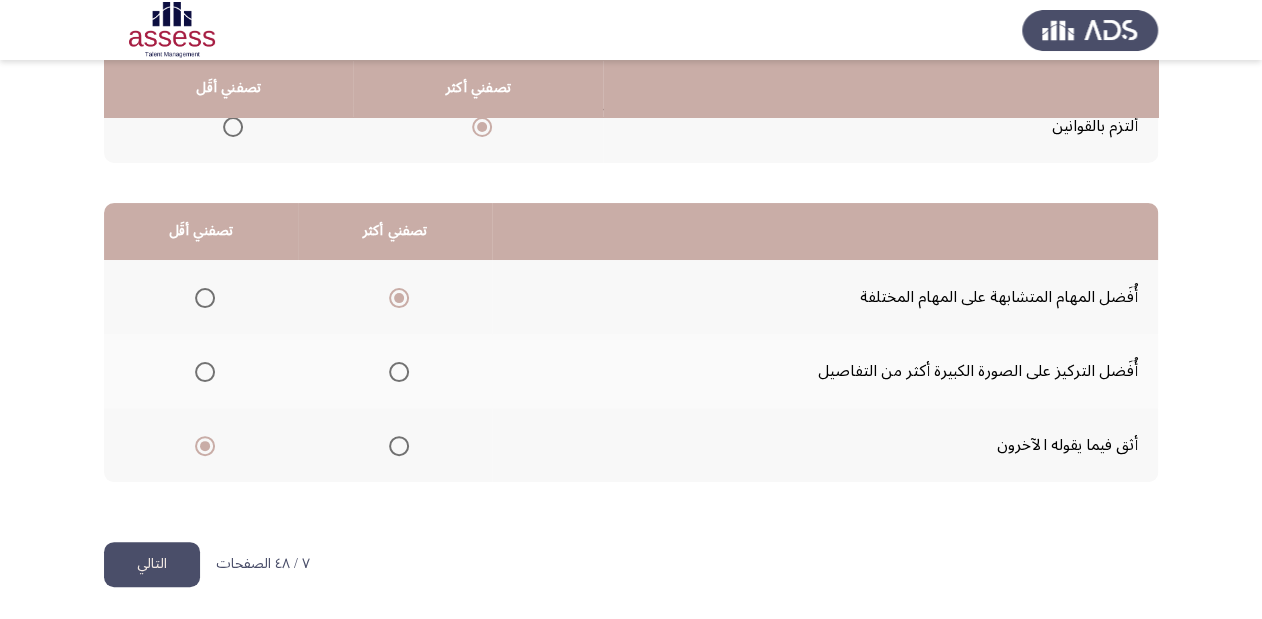 click on "التالي" 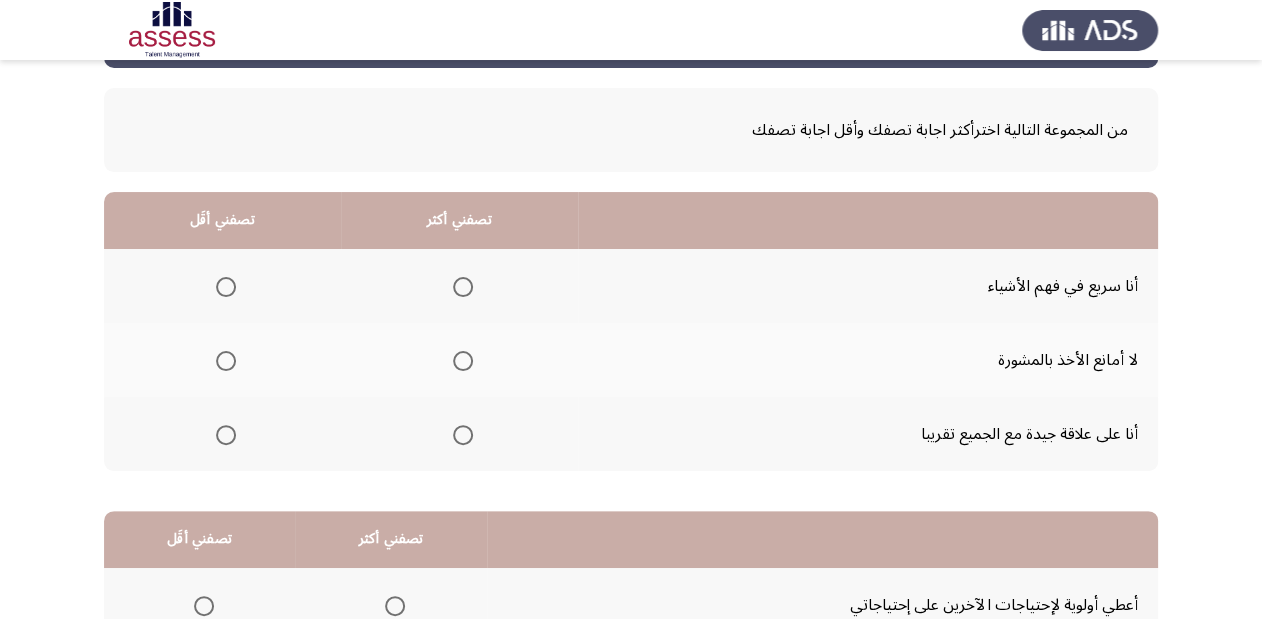 scroll, scrollTop: 160, scrollLeft: 0, axis: vertical 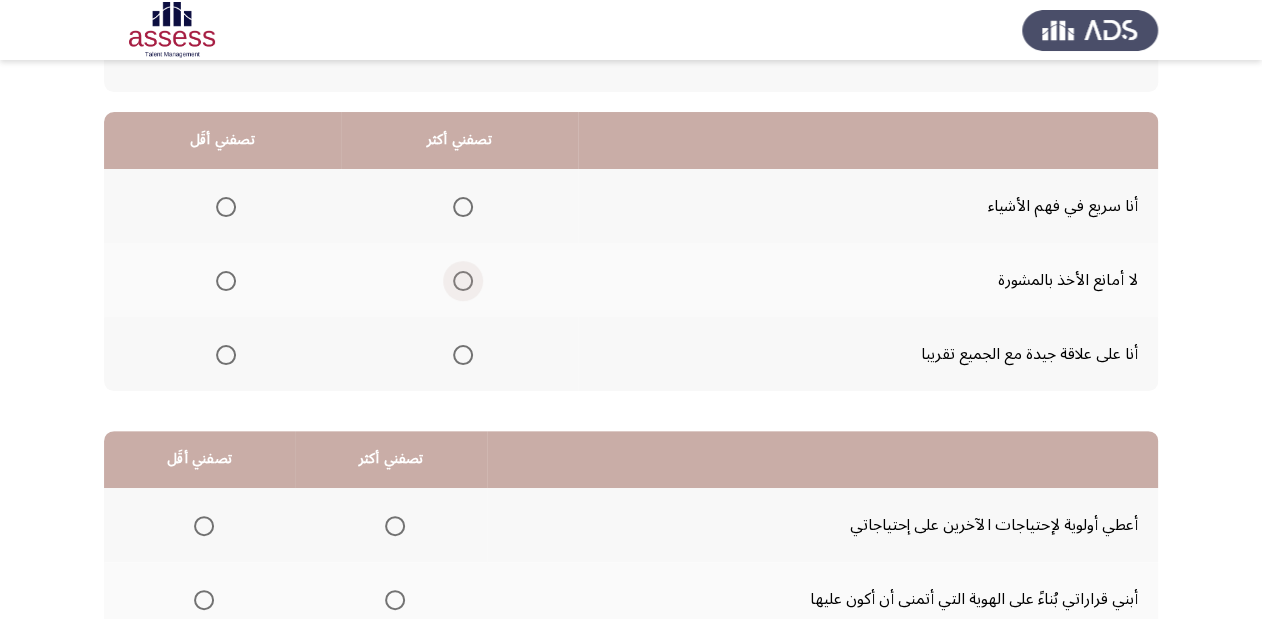 click at bounding box center (463, 281) 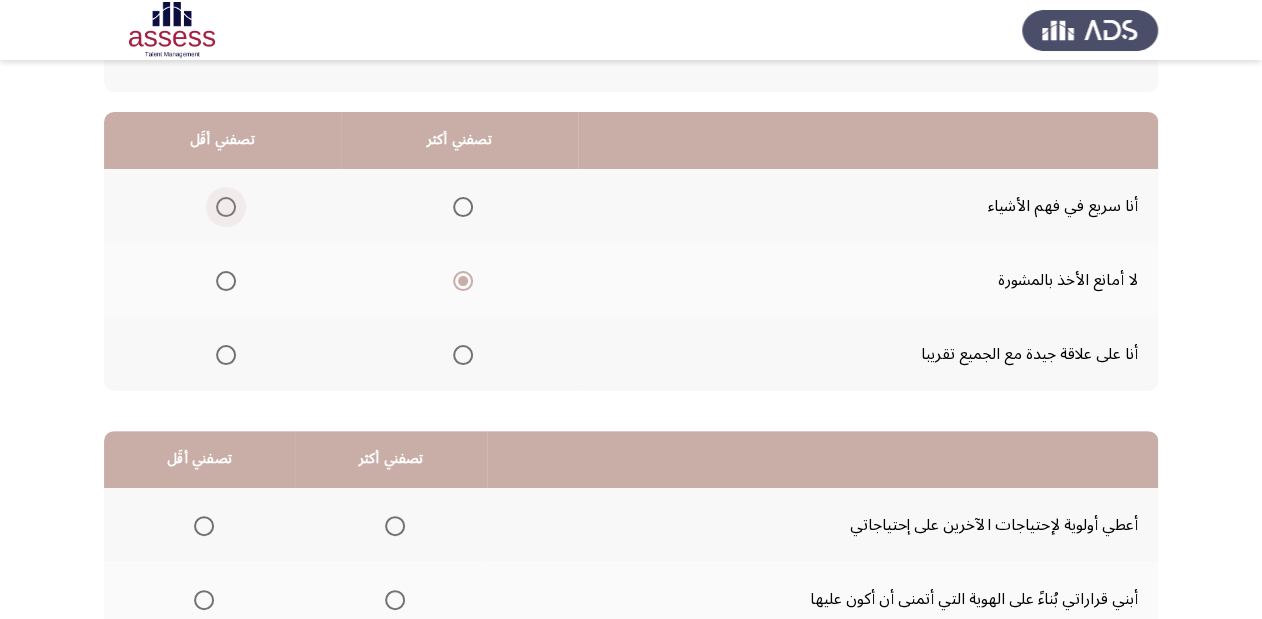 click at bounding box center (226, 207) 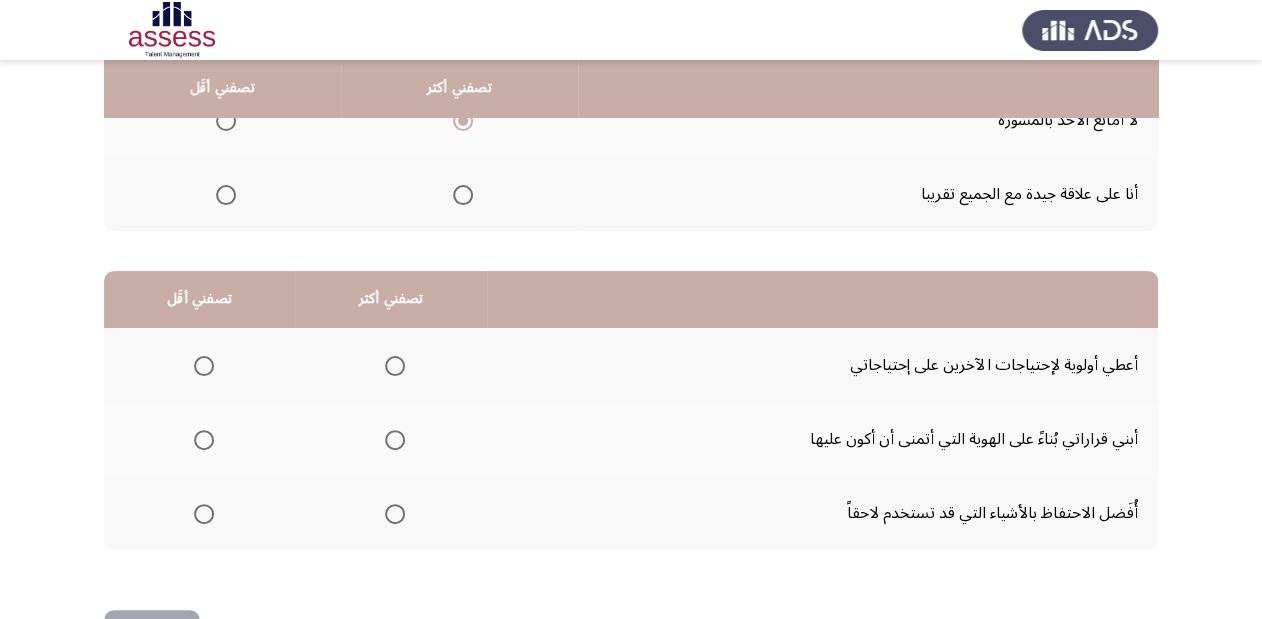 scroll, scrollTop: 388, scrollLeft: 0, axis: vertical 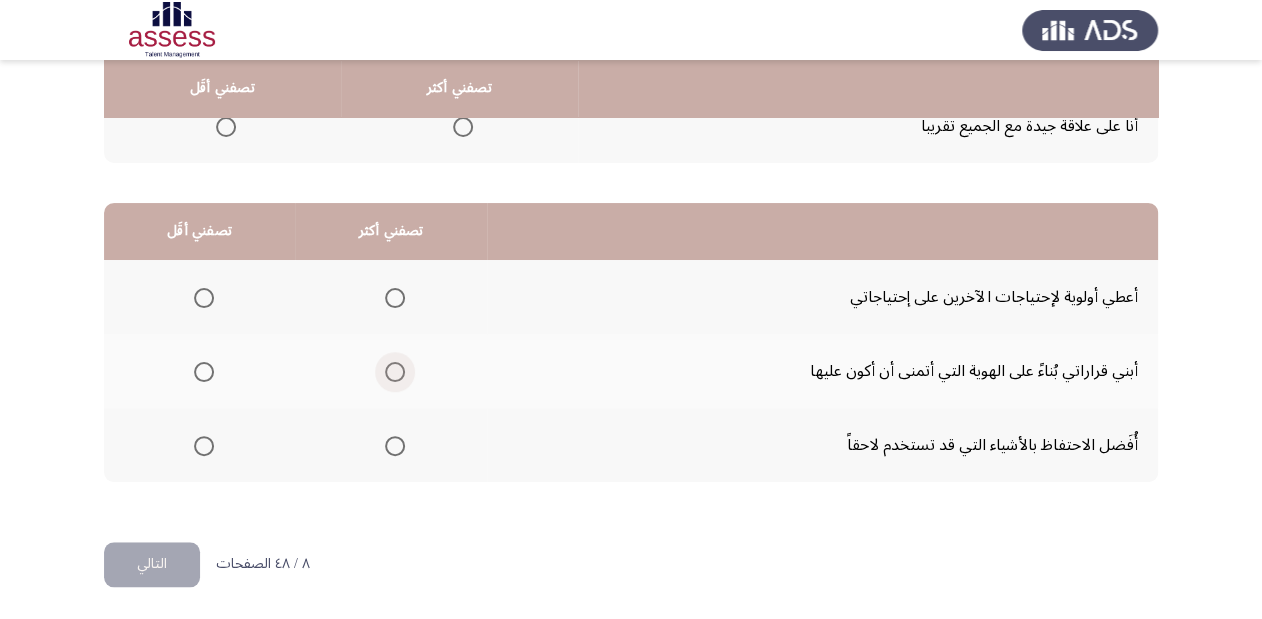 click at bounding box center (395, 372) 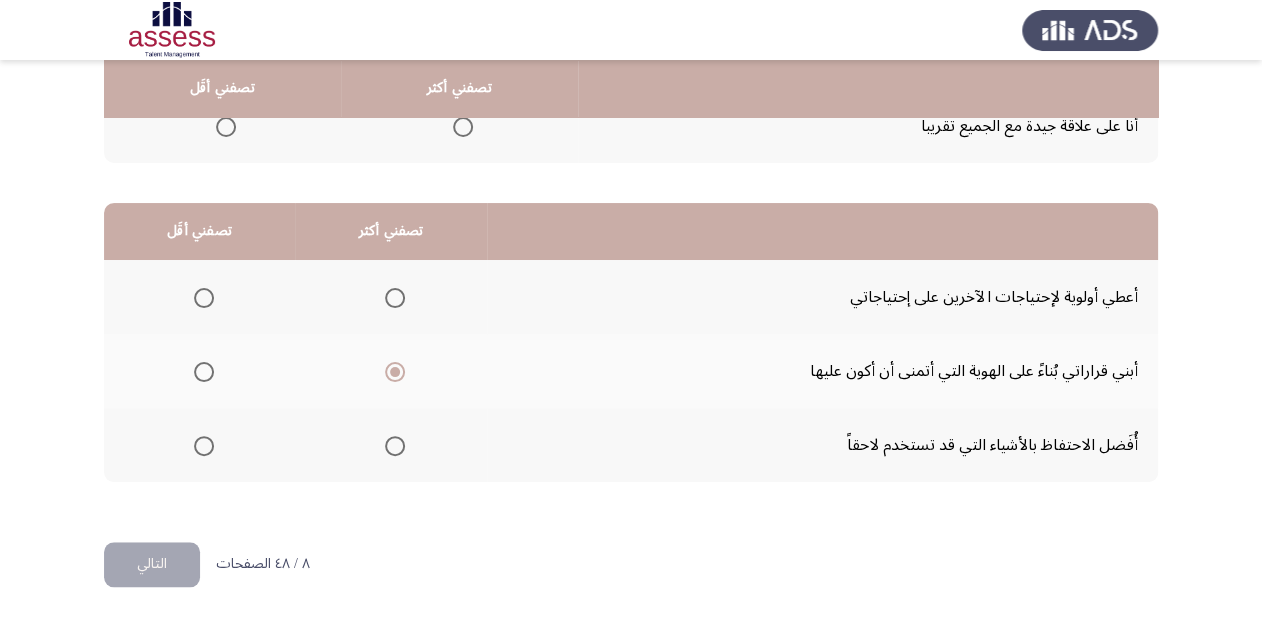 click at bounding box center [204, 298] 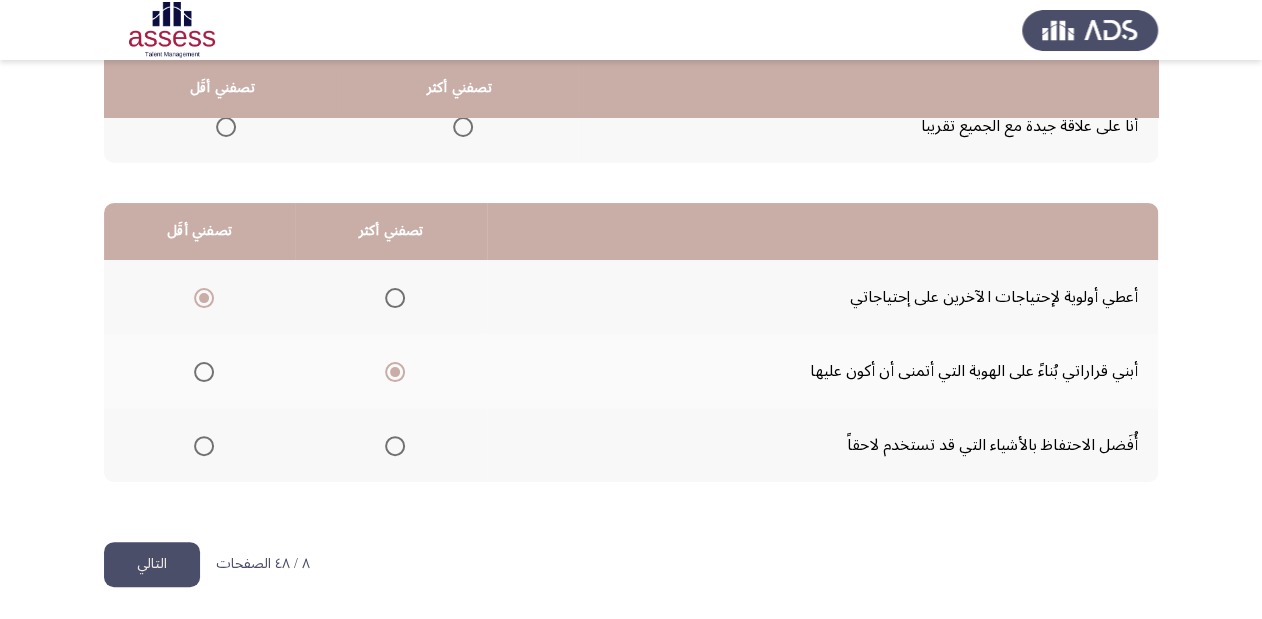 click on "التالي" 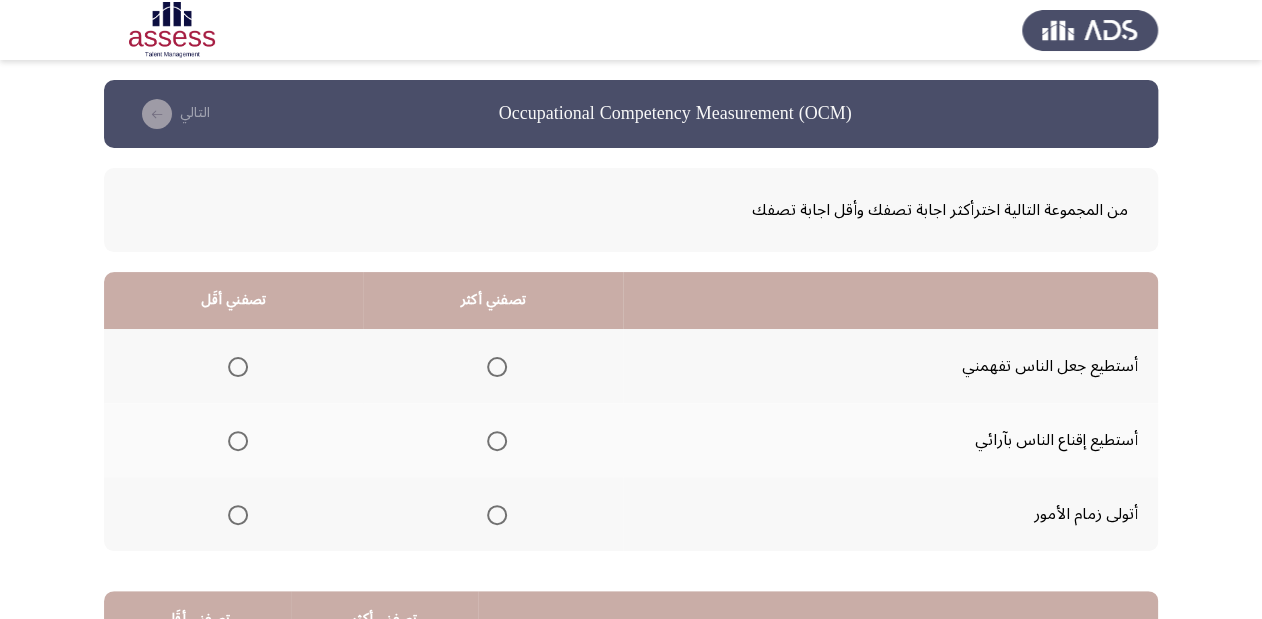click at bounding box center (497, 367) 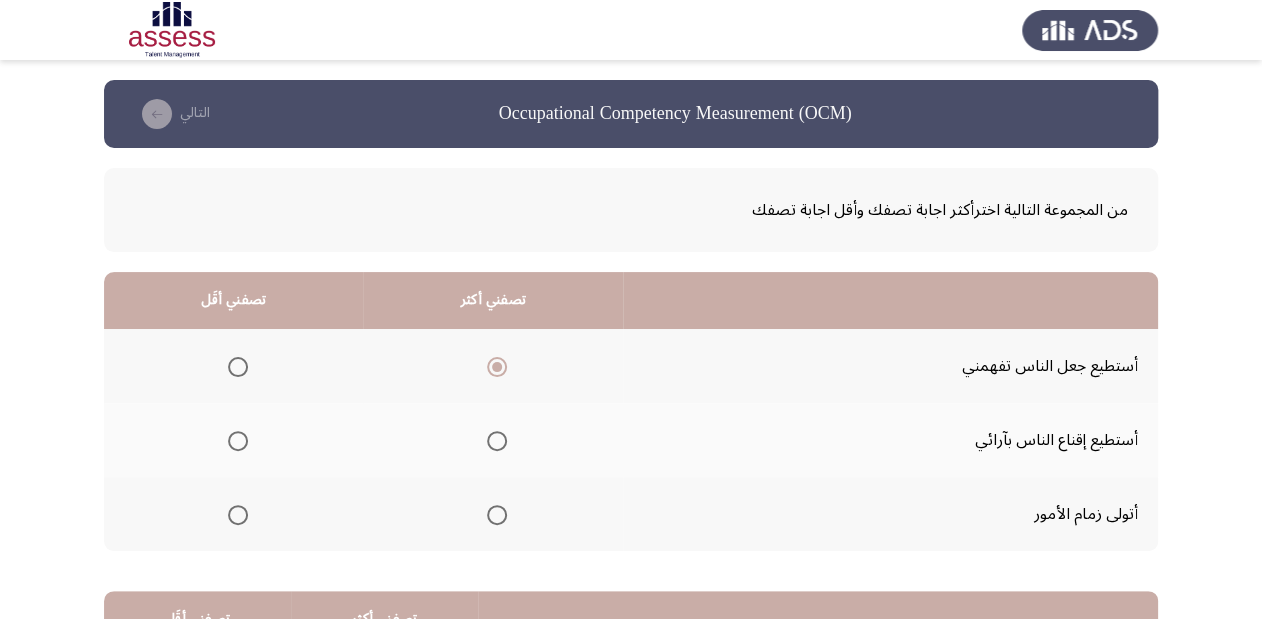 drag, startPoint x: 228, startPoint y: 508, endPoint x: 244, endPoint y: 513, distance: 16.763054 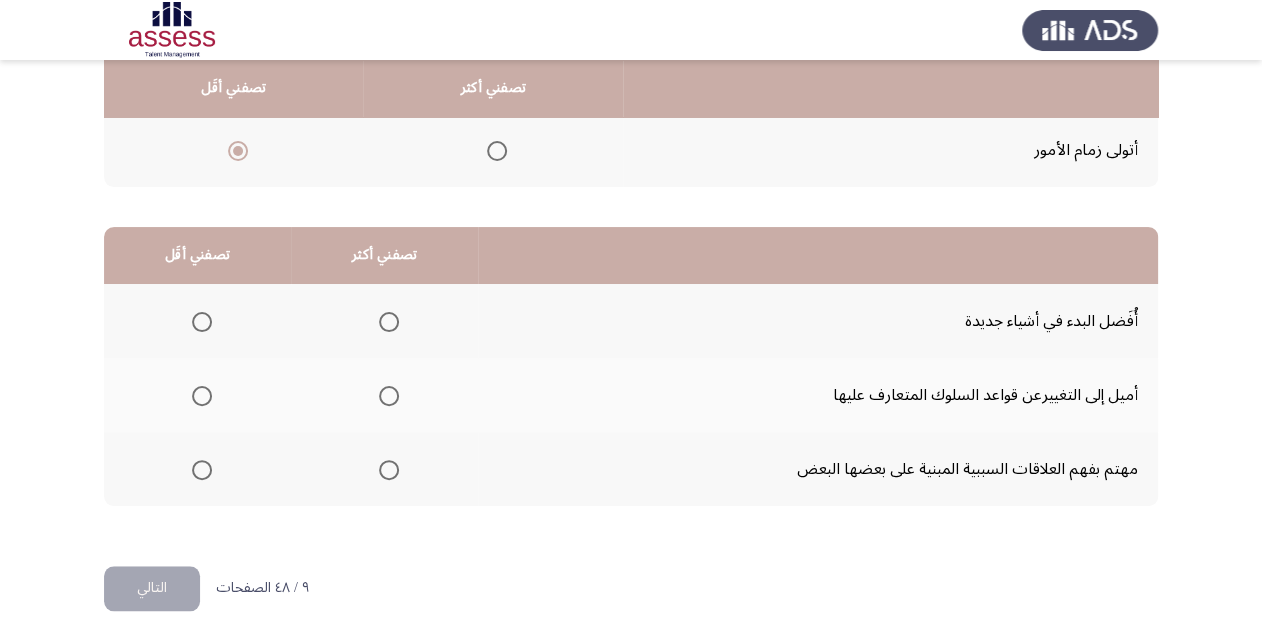 scroll, scrollTop: 388, scrollLeft: 0, axis: vertical 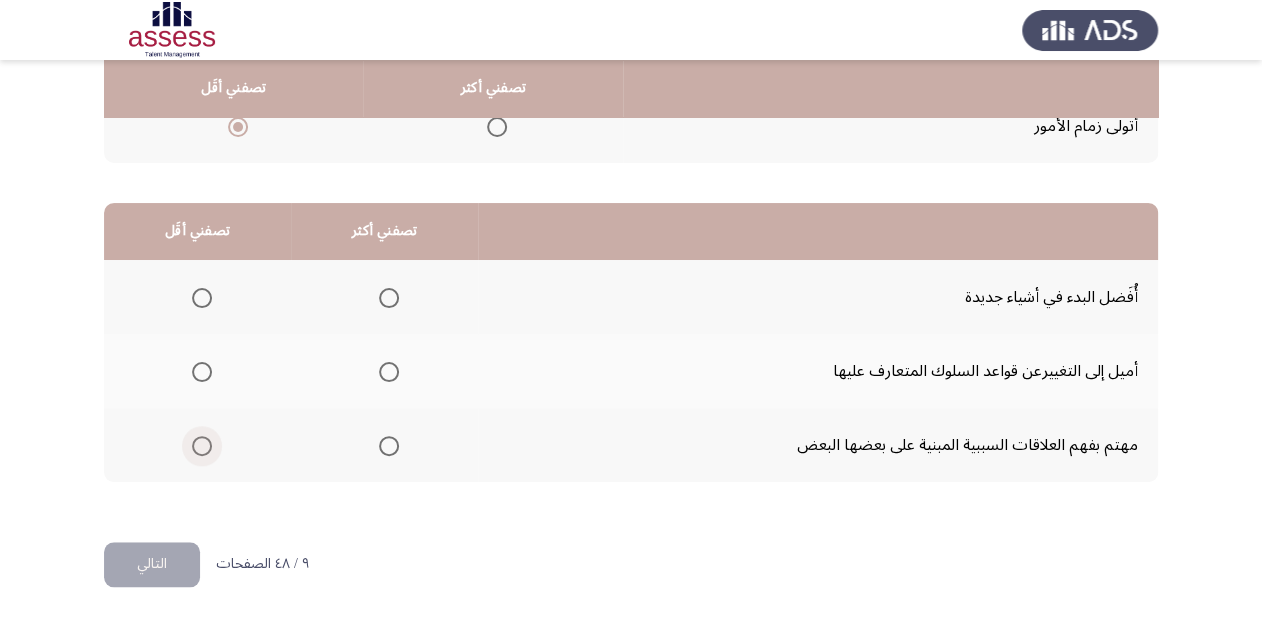click at bounding box center (202, 446) 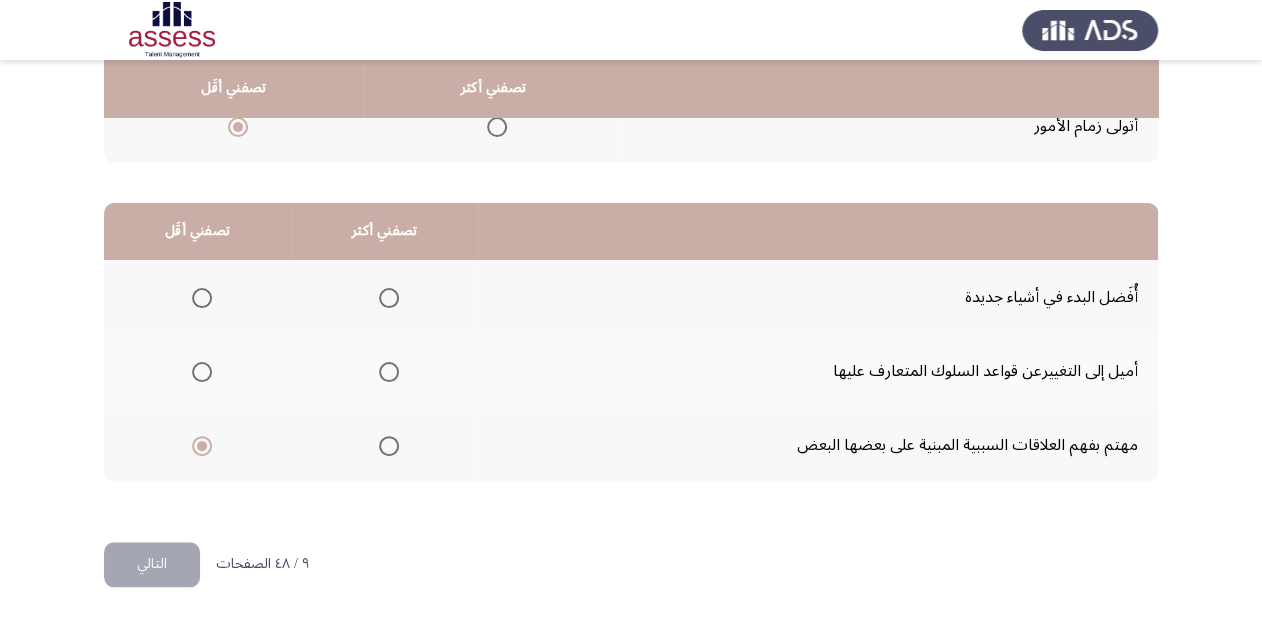click at bounding box center (389, 298) 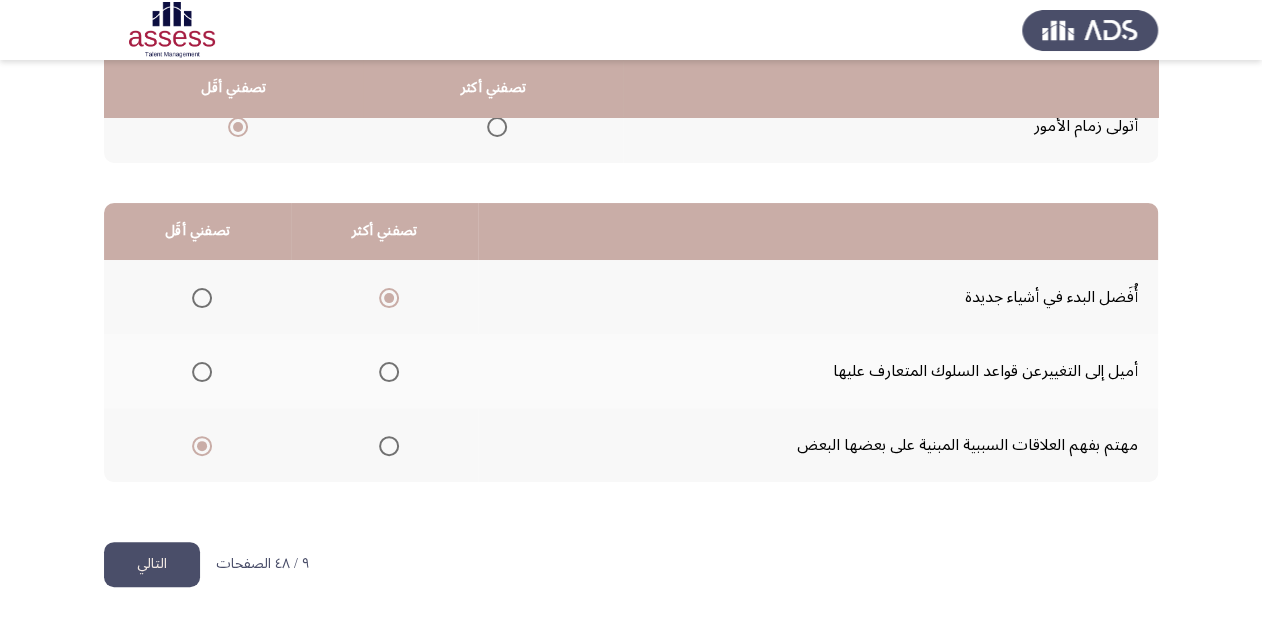 click on "التالي" 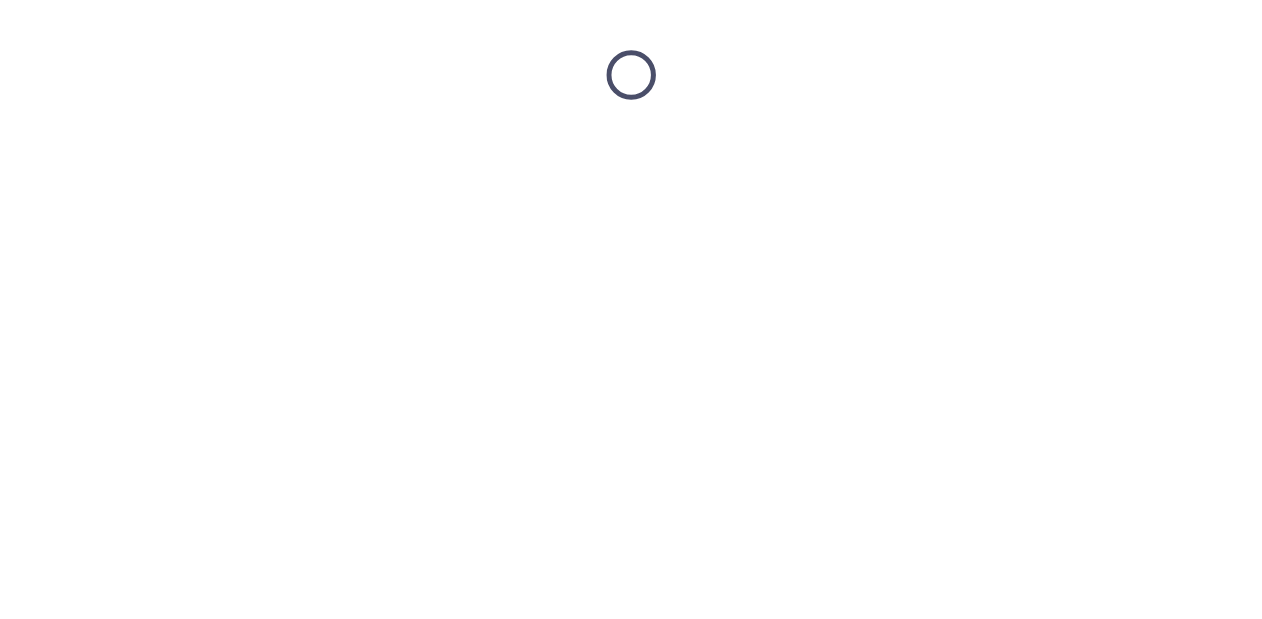 scroll, scrollTop: 0, scrollLeft: 0, axis: both 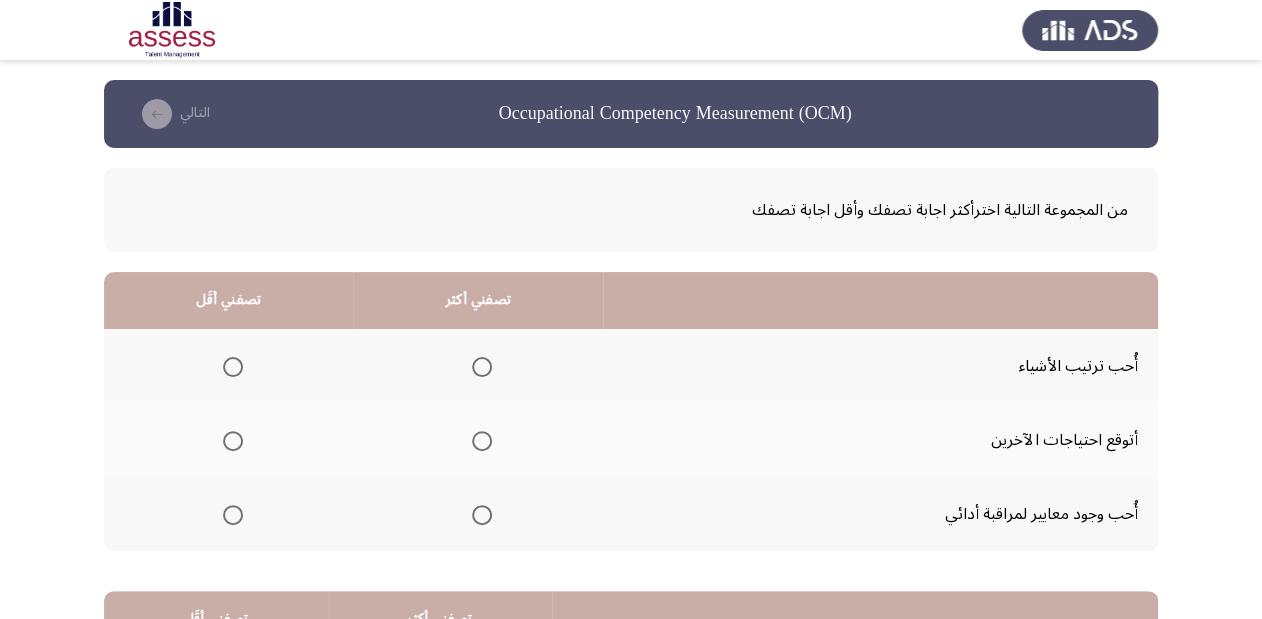 click at bounding box center (482, 367) 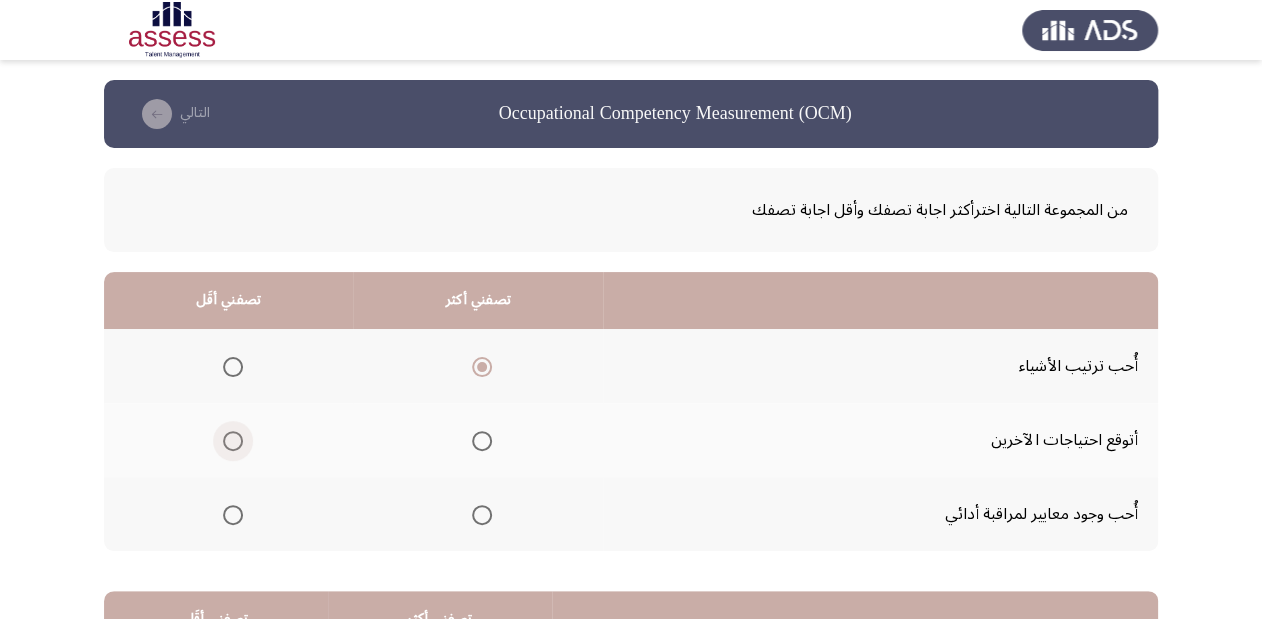 click at bounding box center (233, 441) 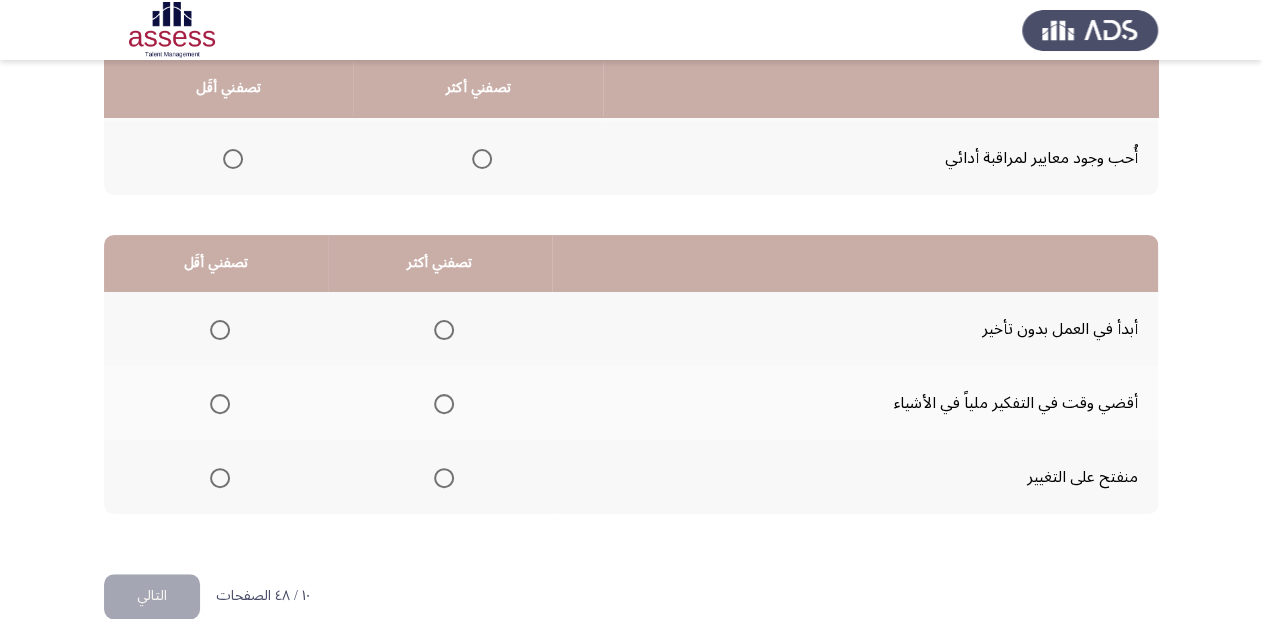 scroll, scrollTop: 388, scrollLeft: 0, axis: vertical 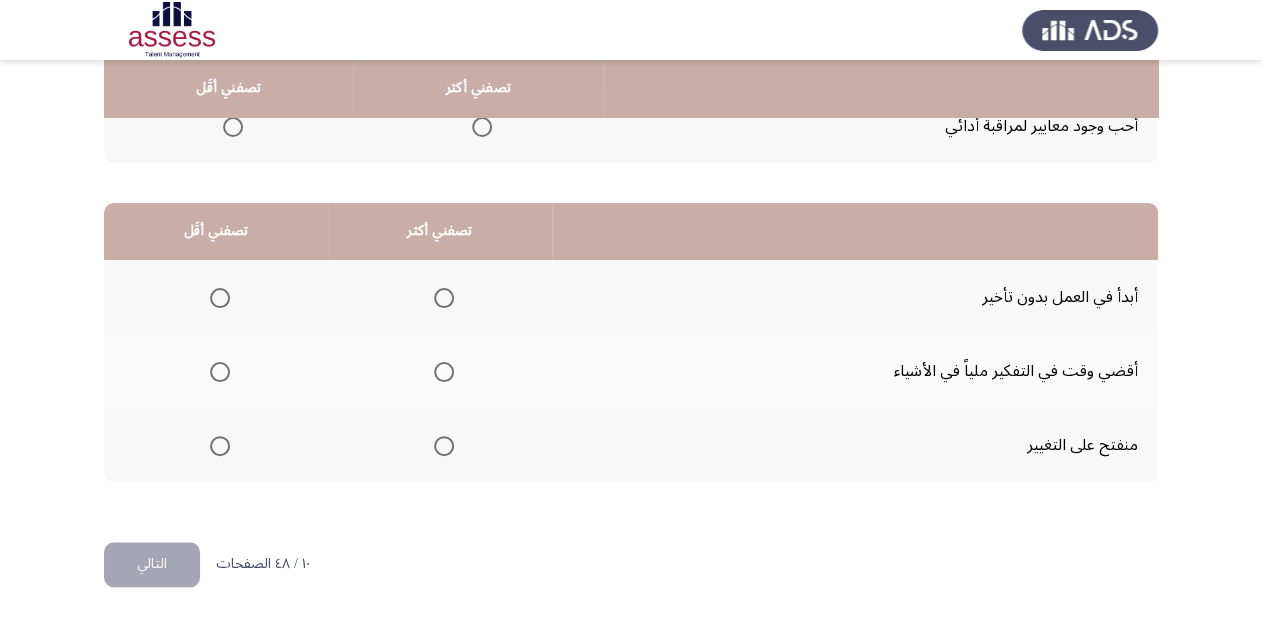 click at bounding box center [444, 298] 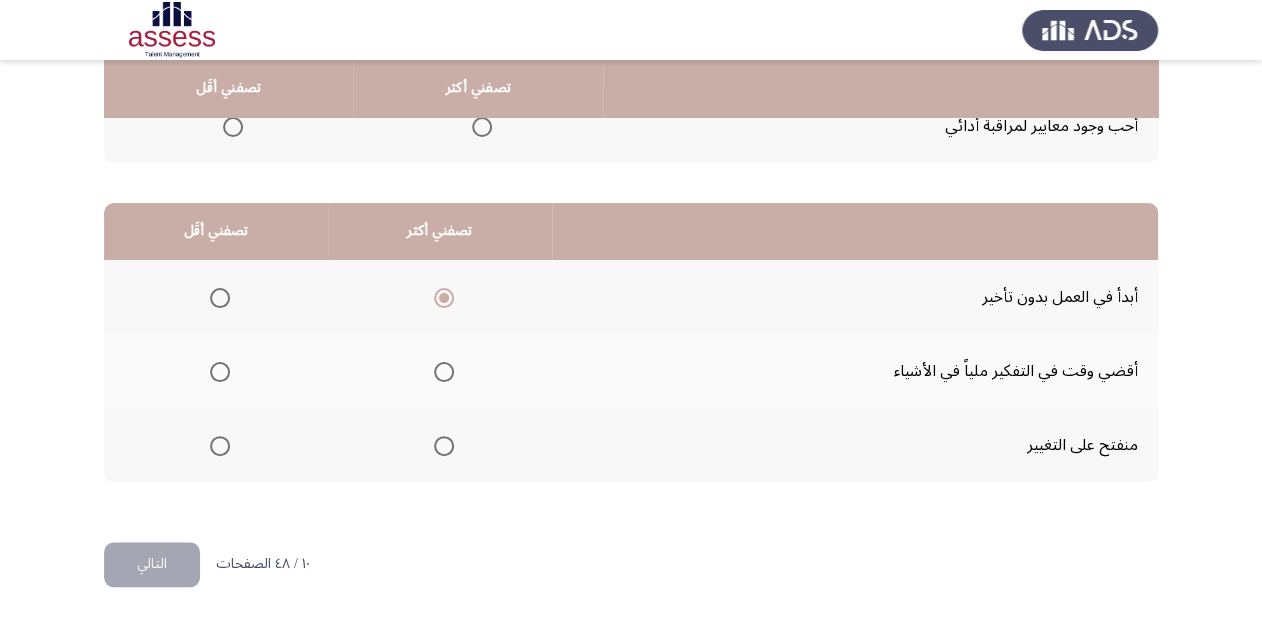 click at bounding box center (220, 372) 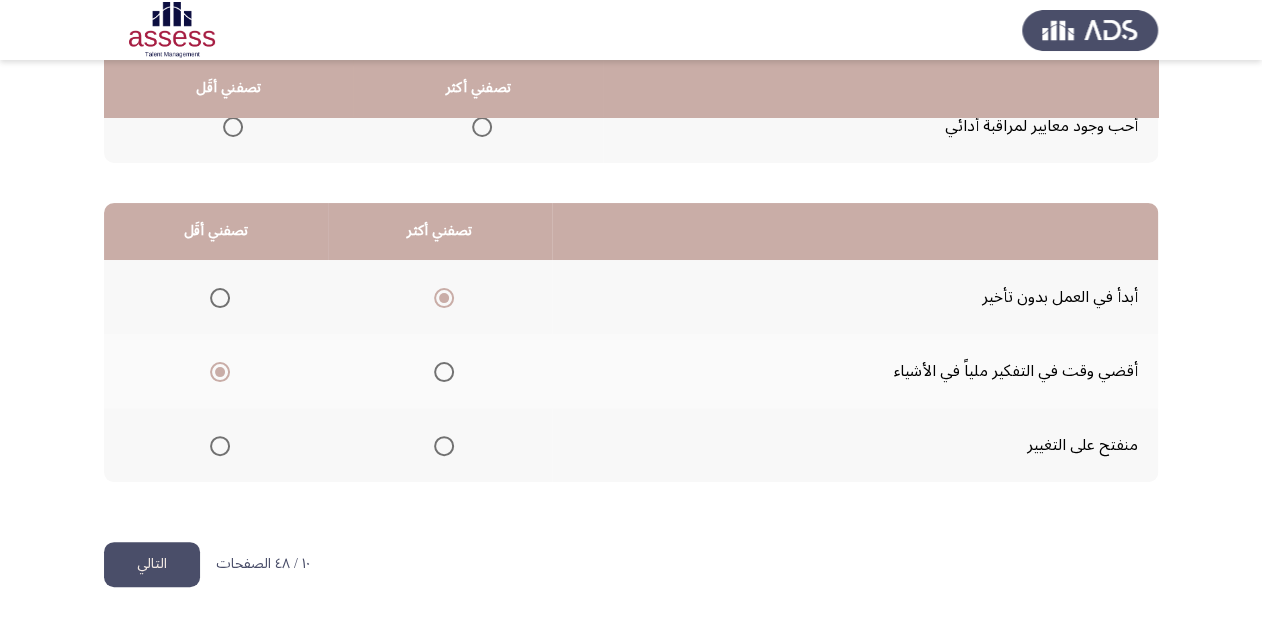 click on "التالي" 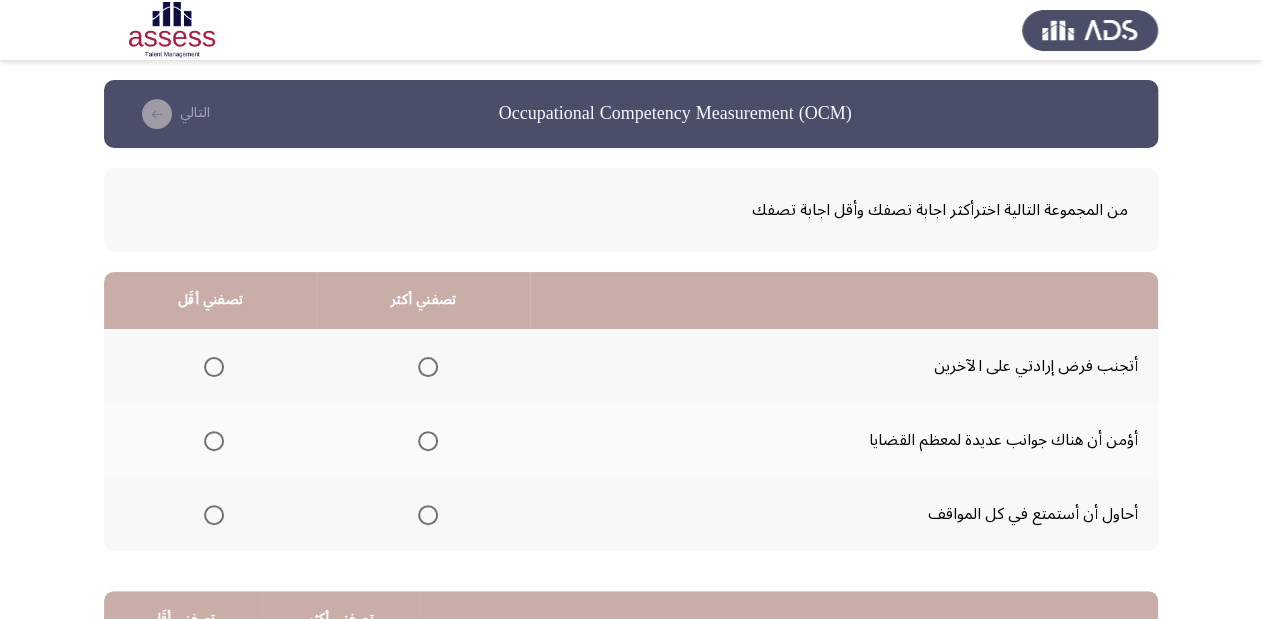 click at bounding box center [214, 367] 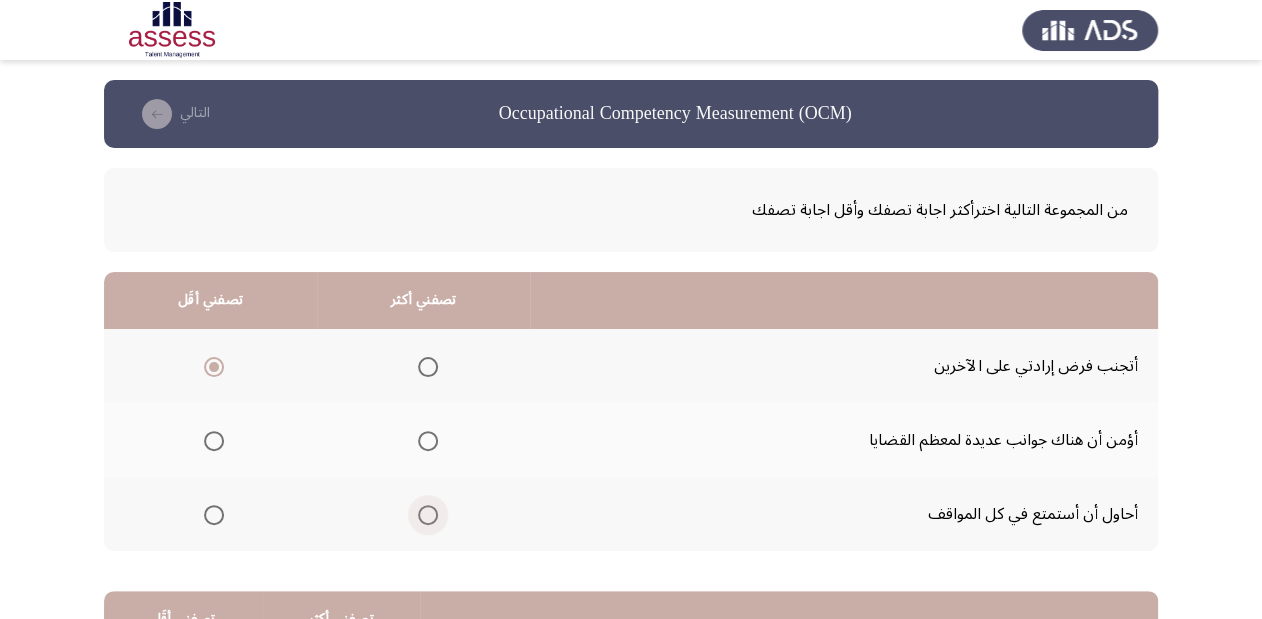 click at bounding box center [428, 515] 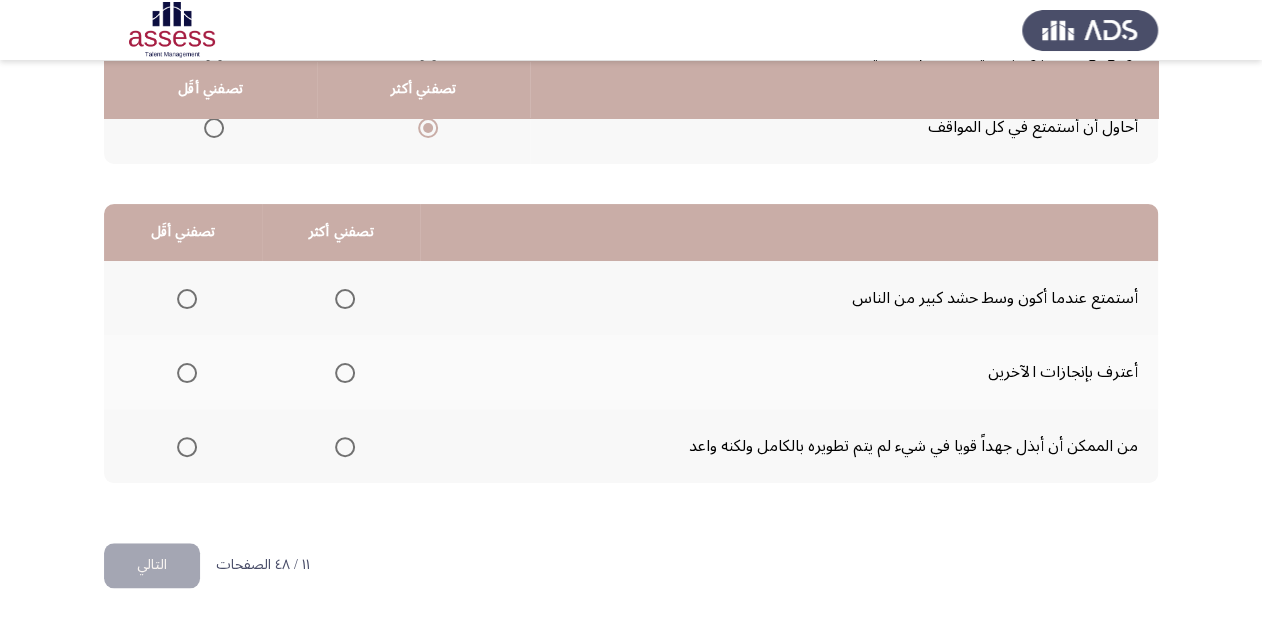 scroll, scrollTop: 388, scrollLeft: 0, axis: vertical 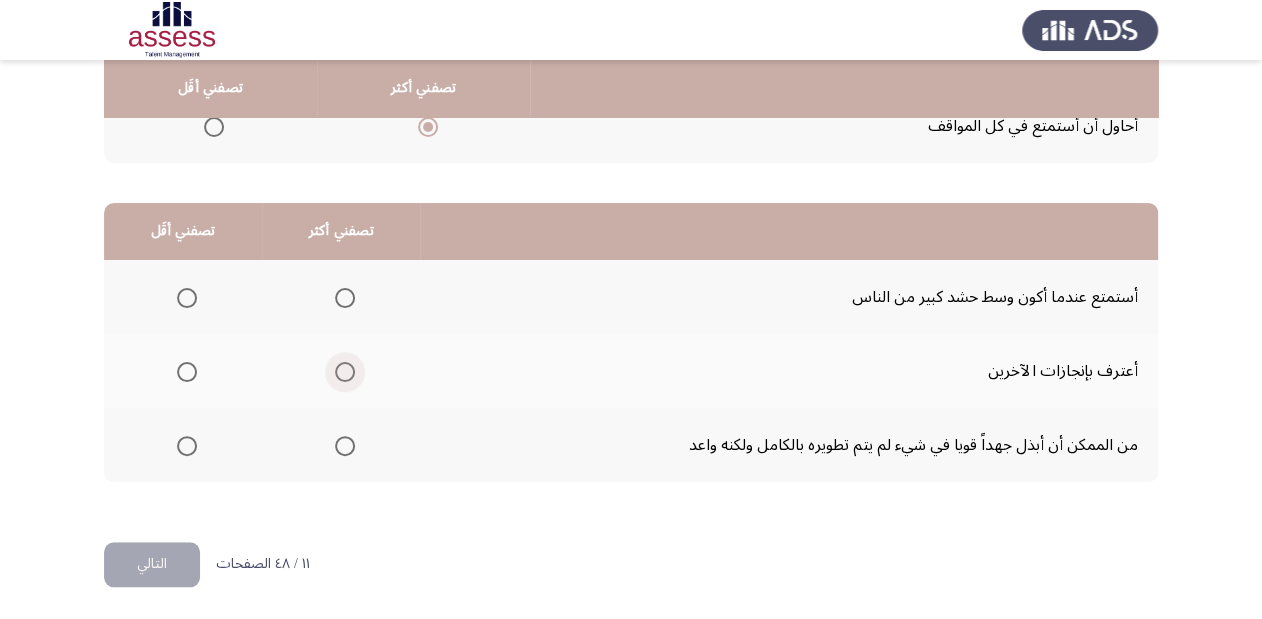 click at bounding box center [345, 372] 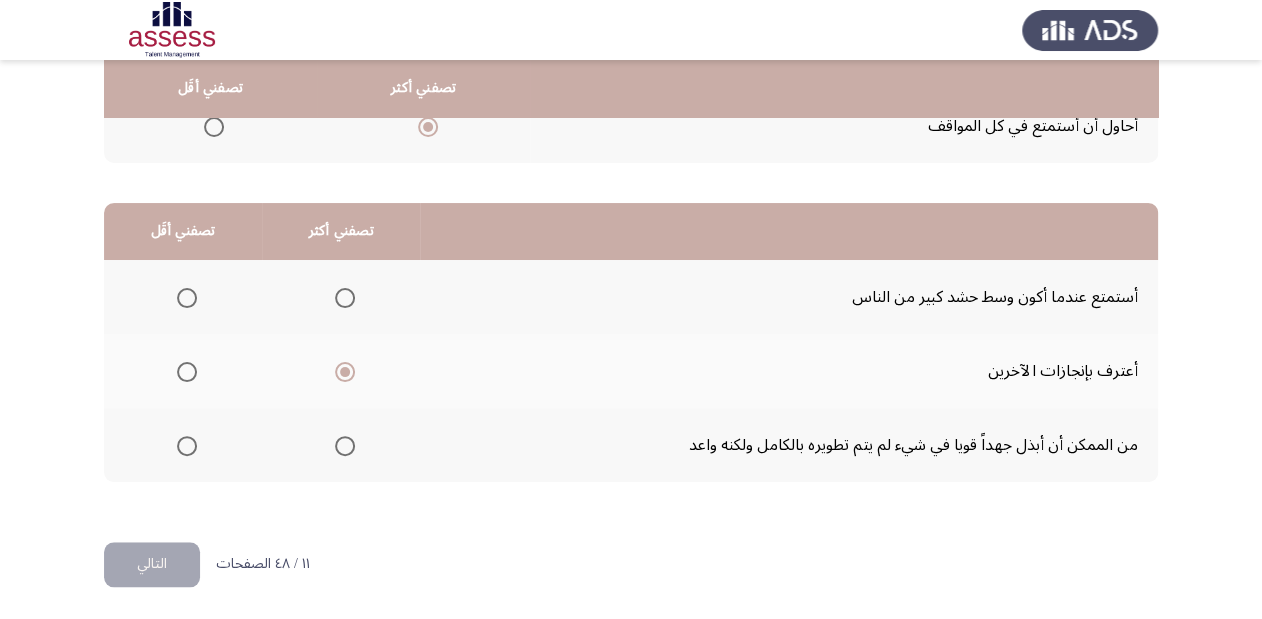 click at bounding box center (187, 298) 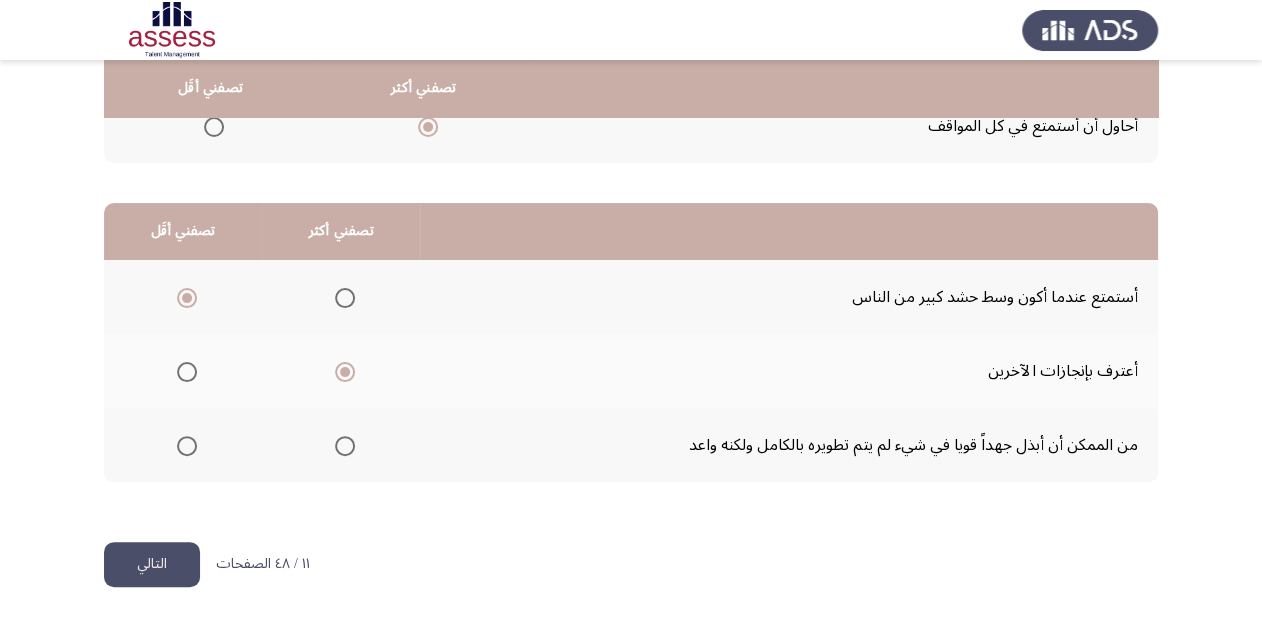 click on "التالي" 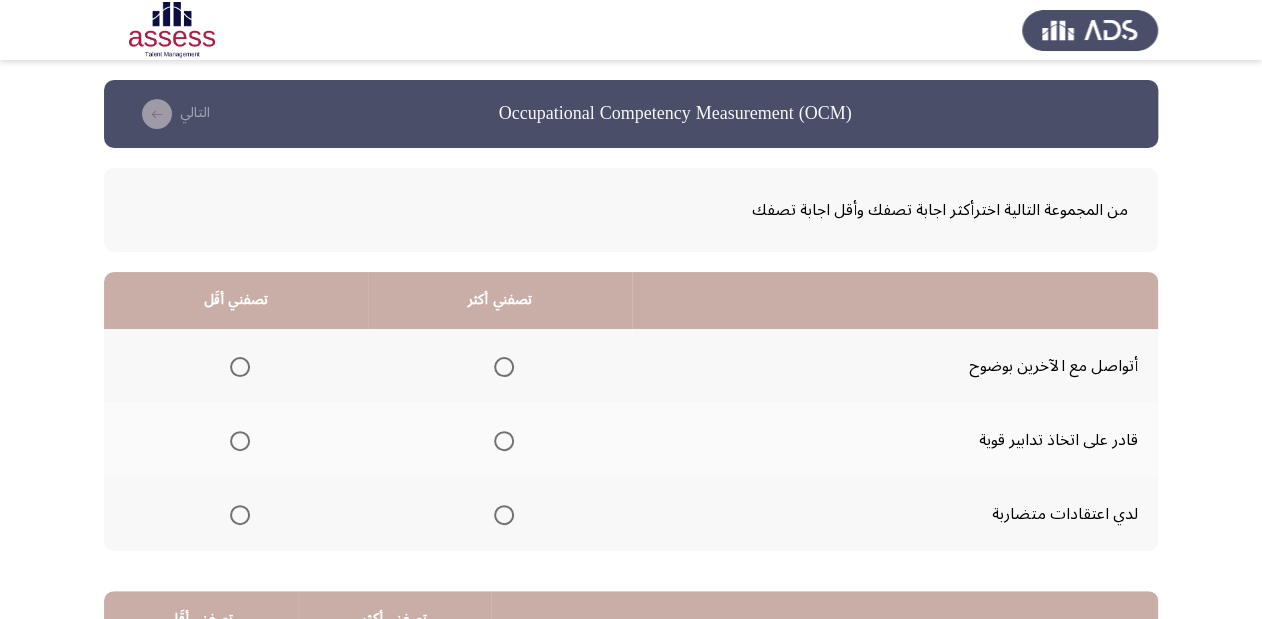 click at bounding box center [240, 515] 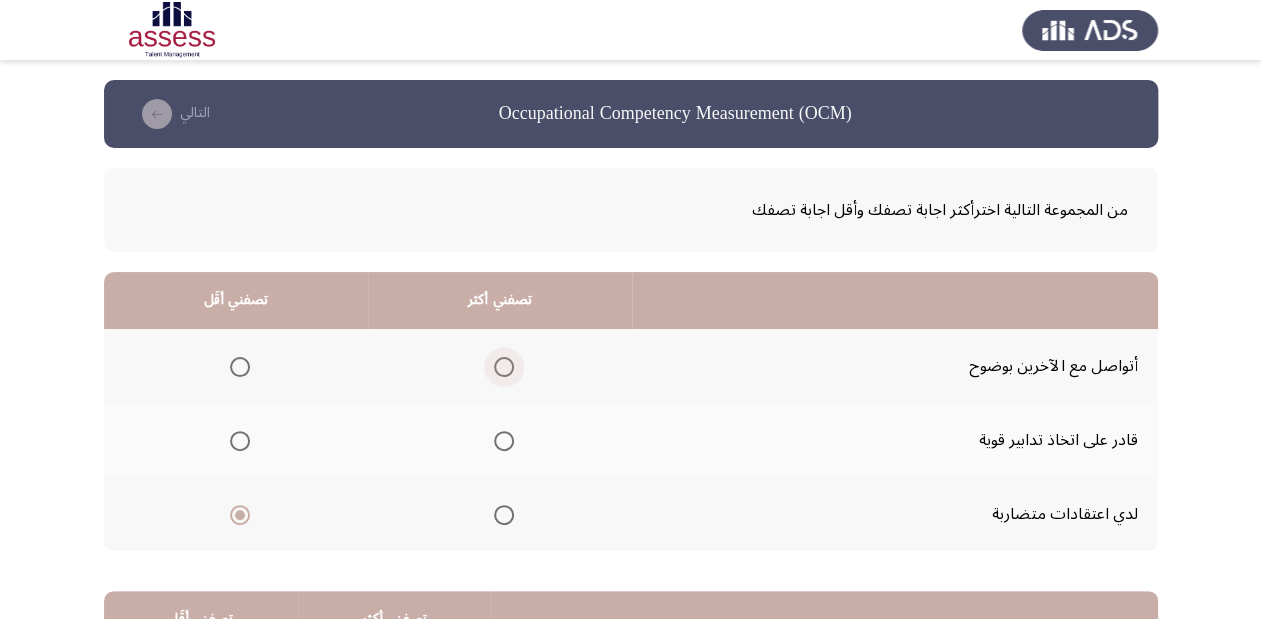 click at bounding box center [504, 367] 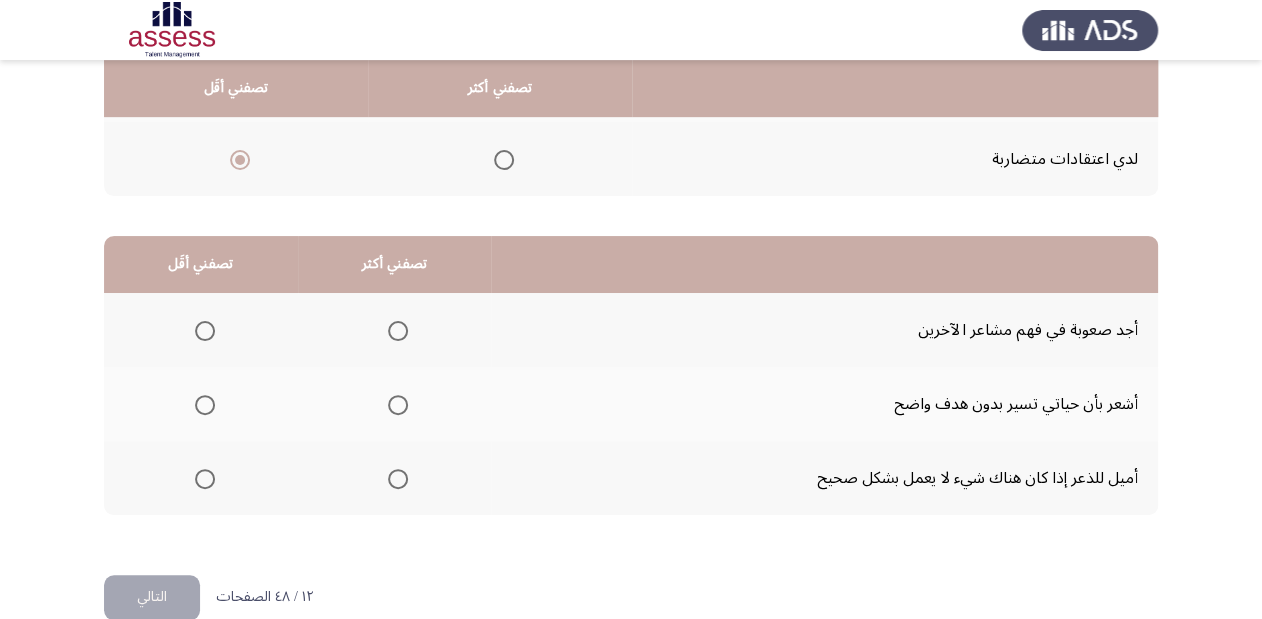 scroll, scrollTop: 388, scrollLeft: 0, axis: vertical 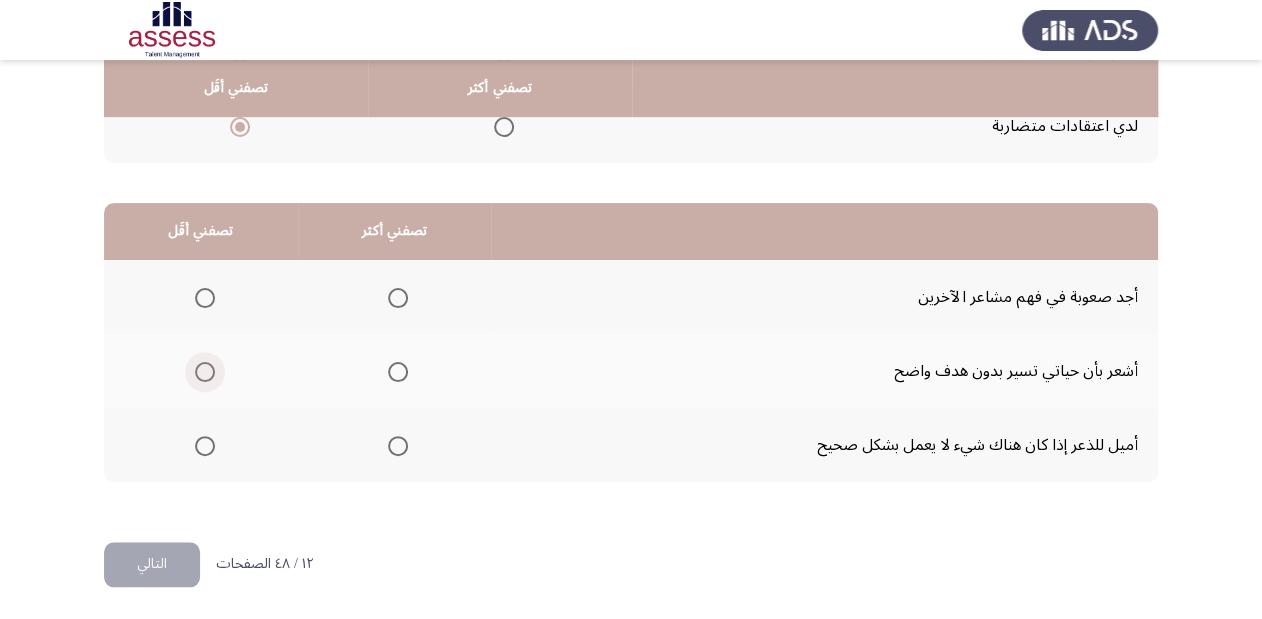 click at bounding box center (205, 372) 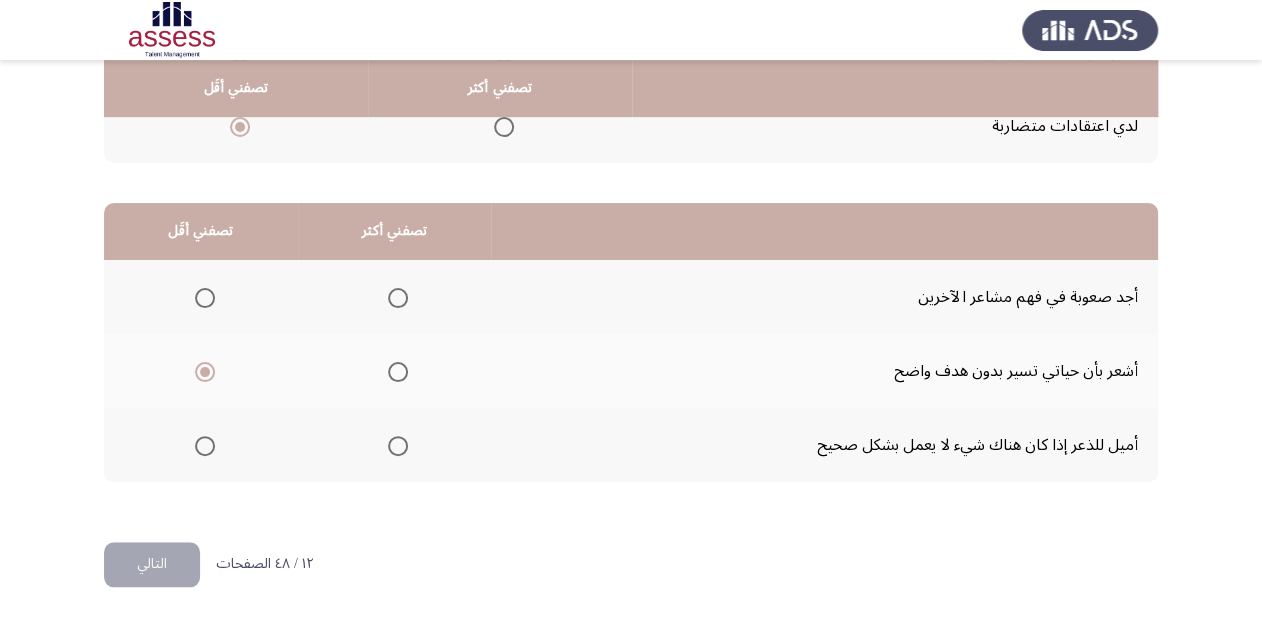 click at bounding box center [398, 446] 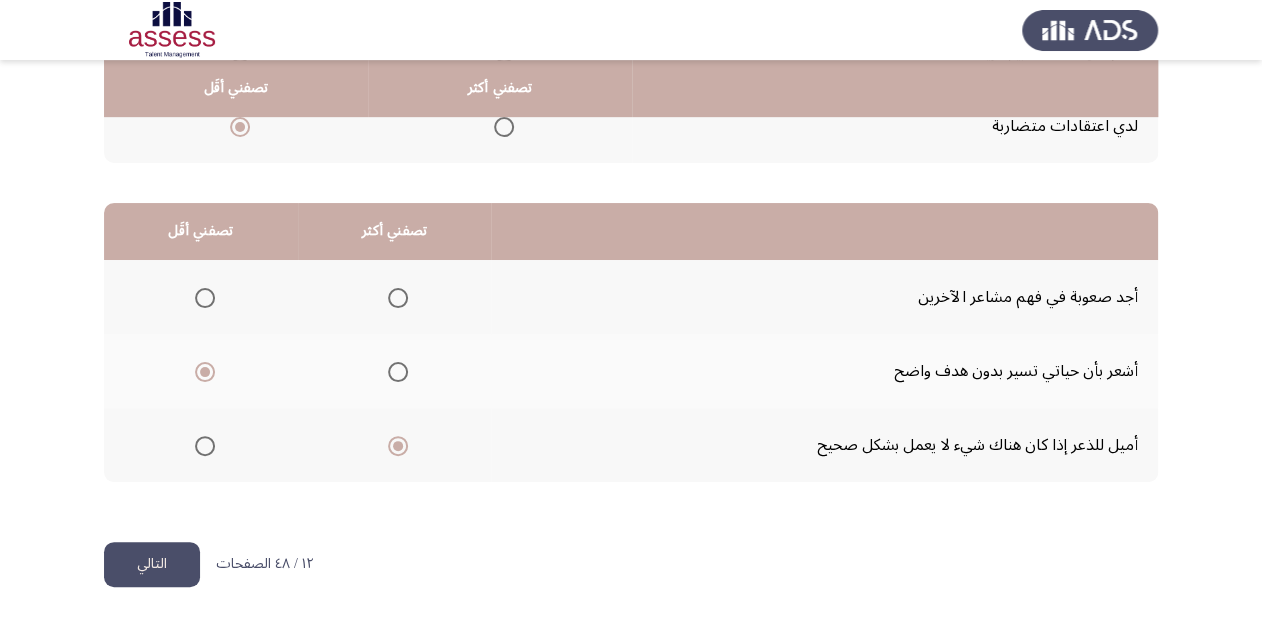 click on "التالي" 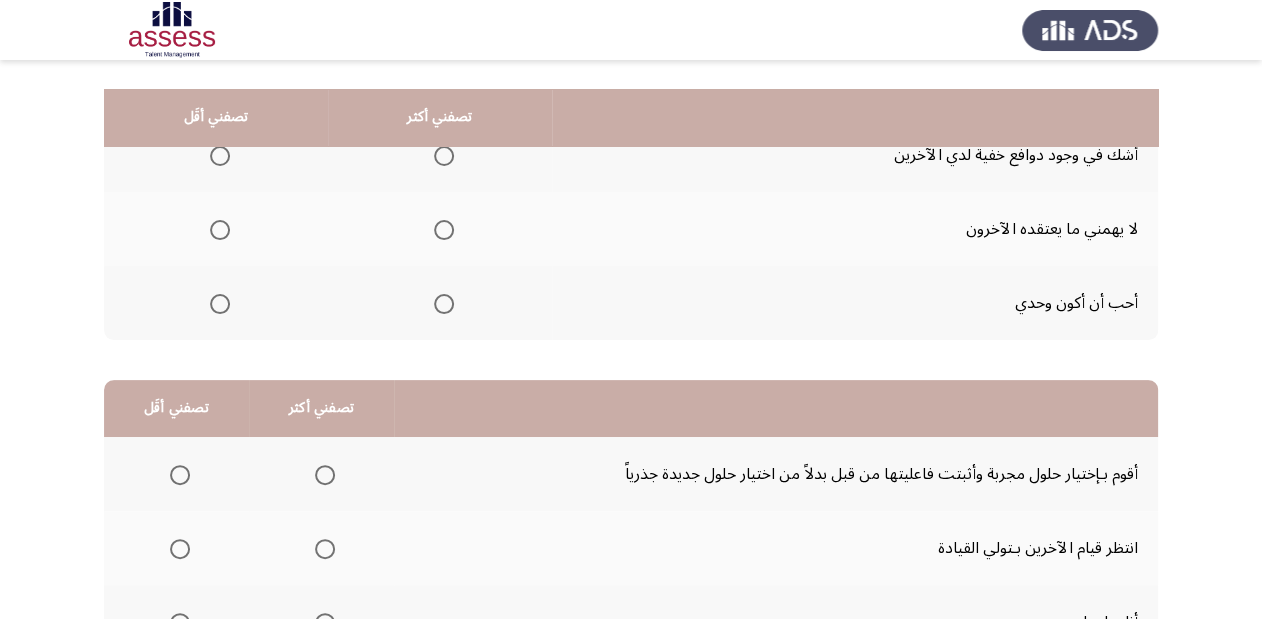 scroll, scrollTop: 240, scrollLeft: 0, axis: vertical 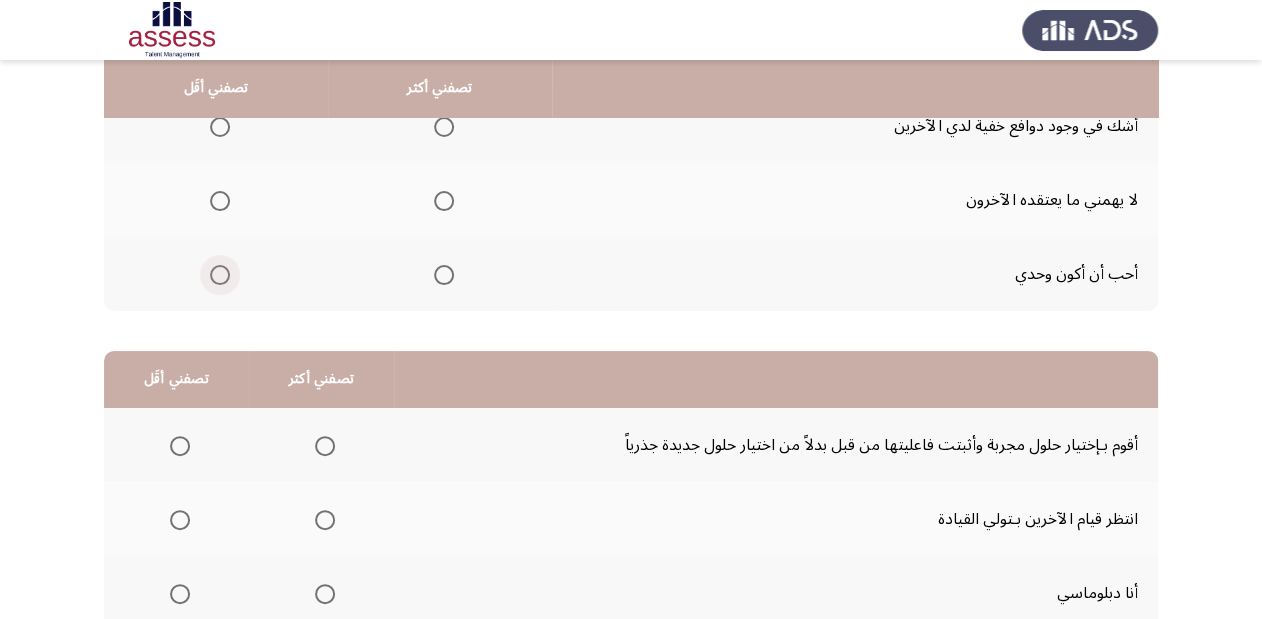 click at bounding box center [220, 275] 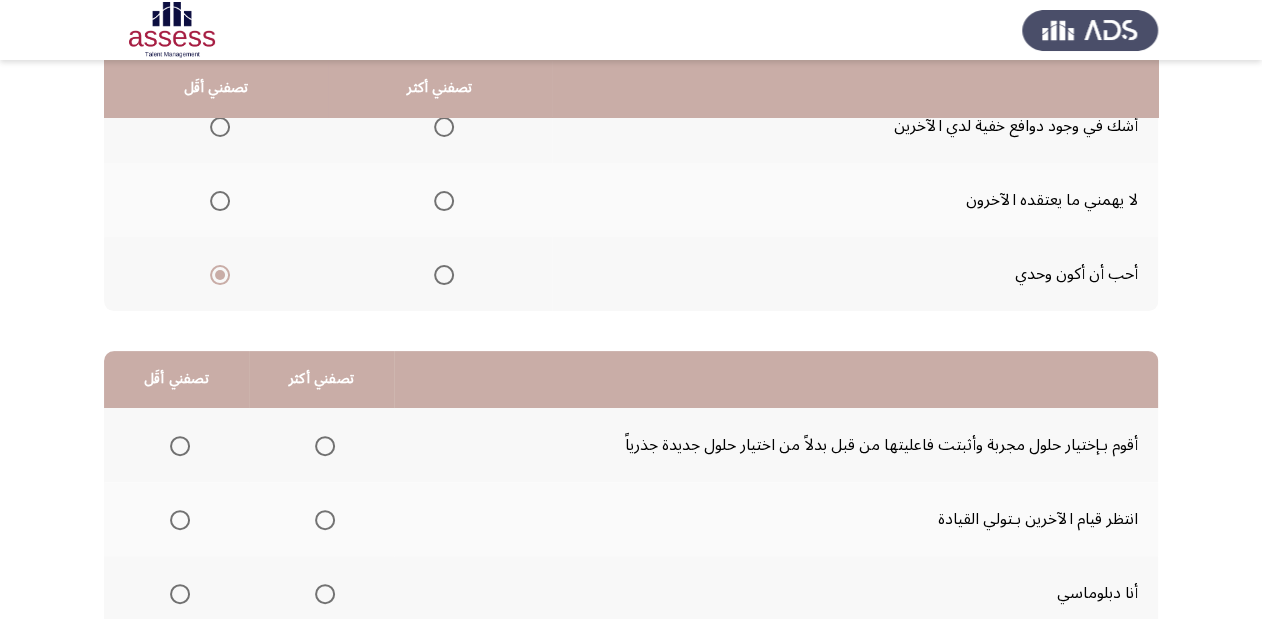 click at bounding box center (444, 201) 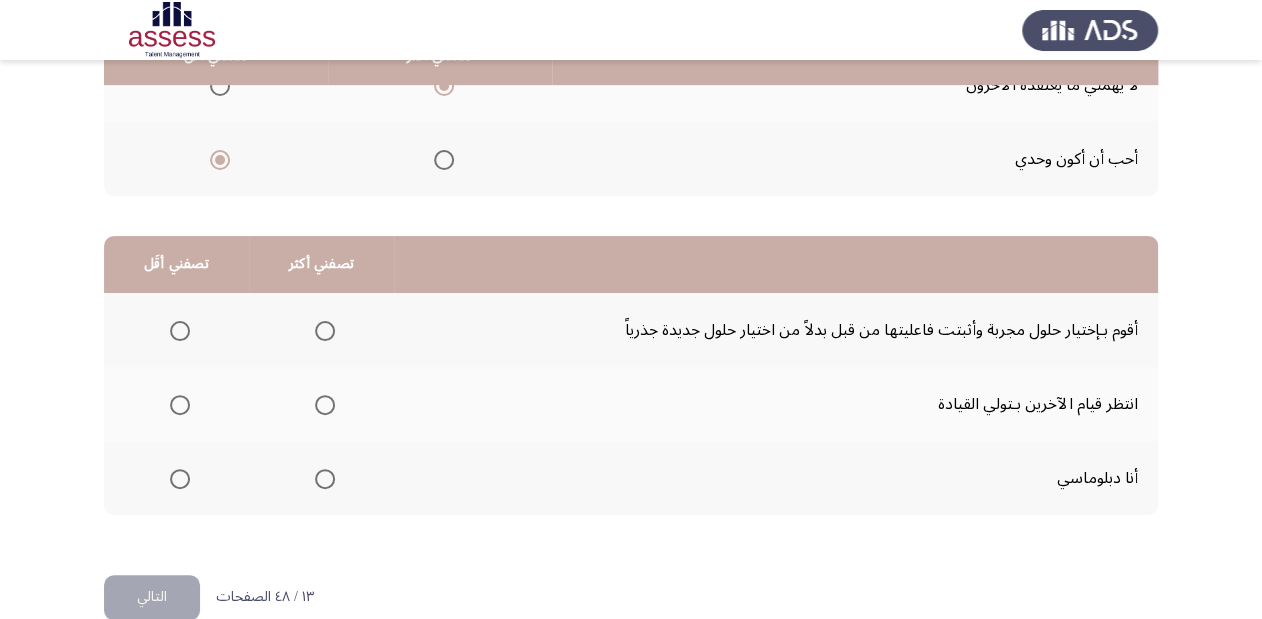 scroll, scrollTop: 388, scrollLeft: 0, axis: vertical 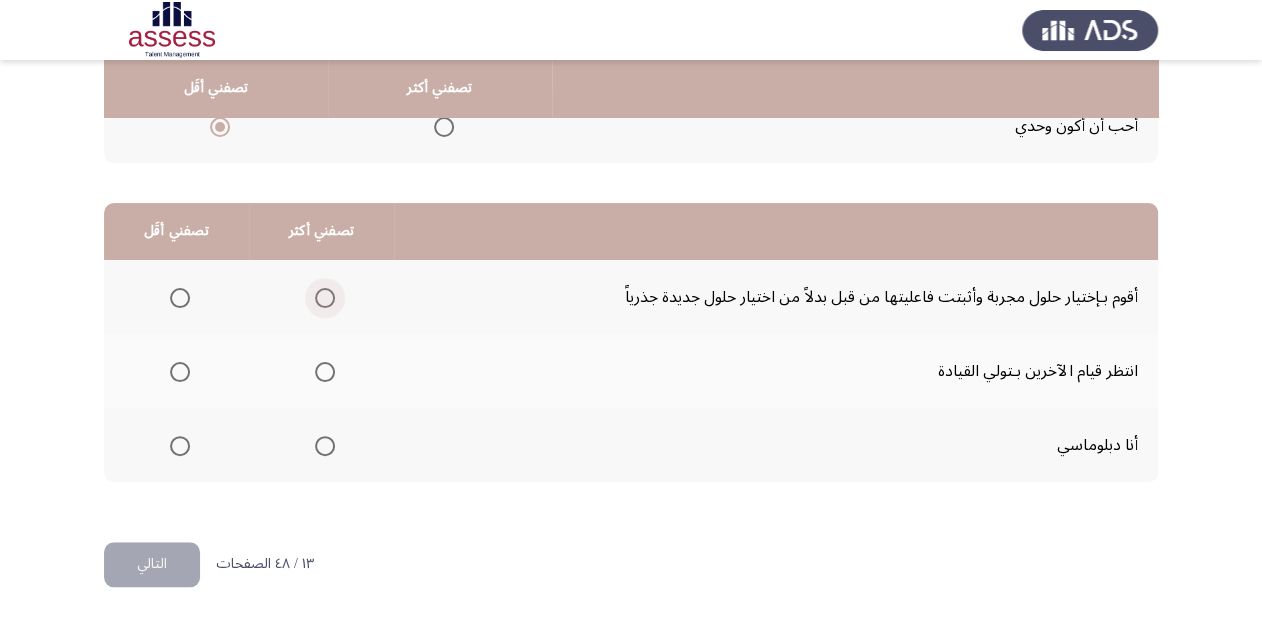 click at bounding box center [325, 298] 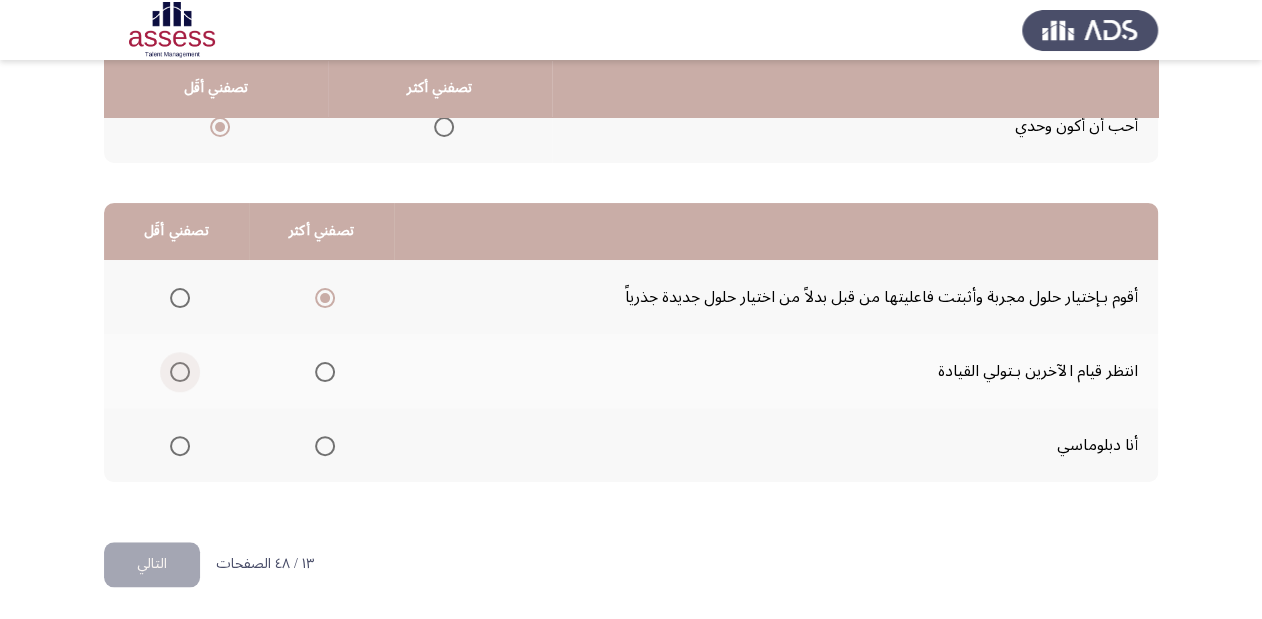 click at bounding box center (180, 372) 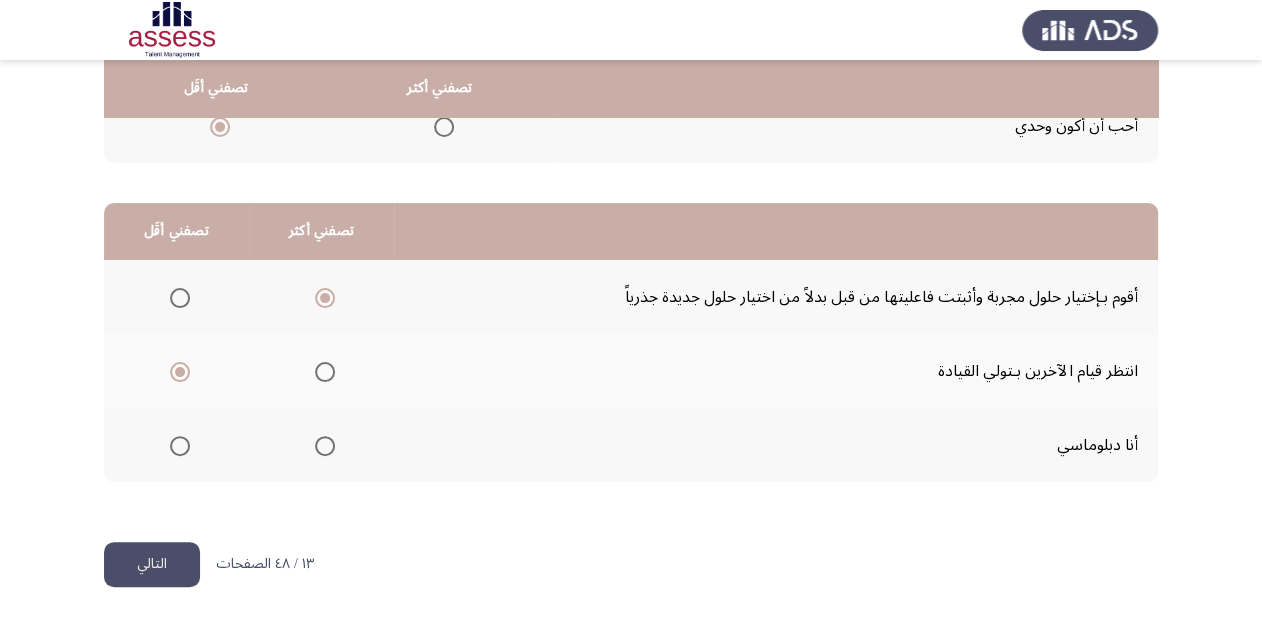 click on "التالي" 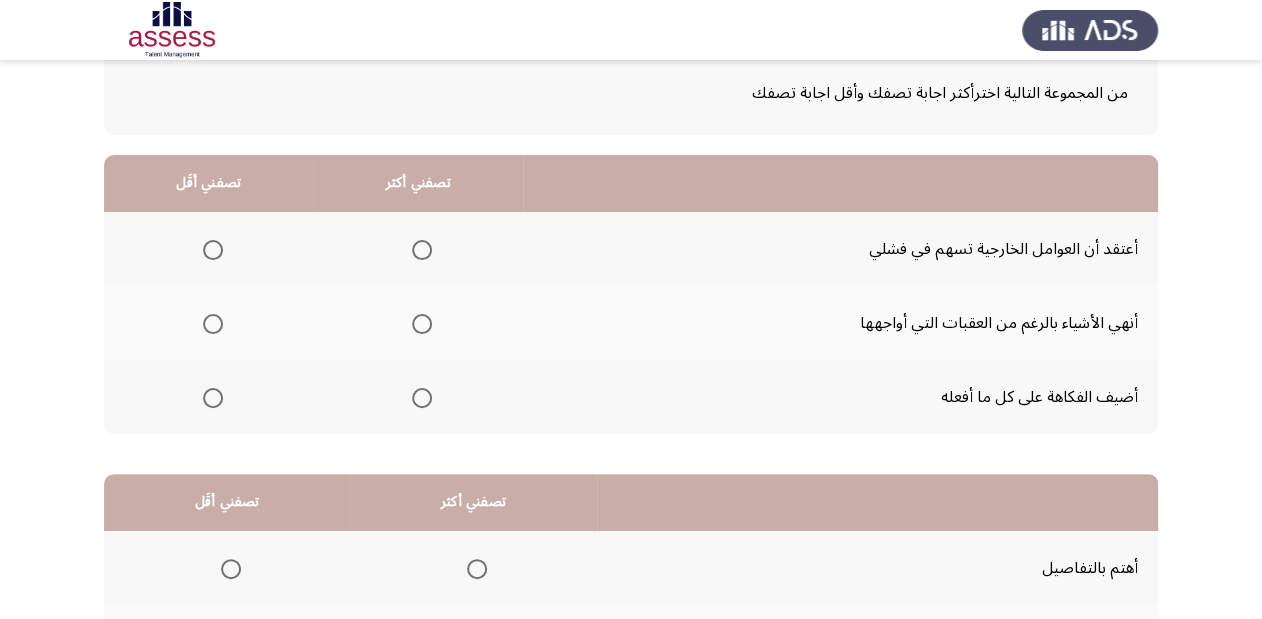scroll, scrollTop: 160, scrollLeft: 0, axis: vertical 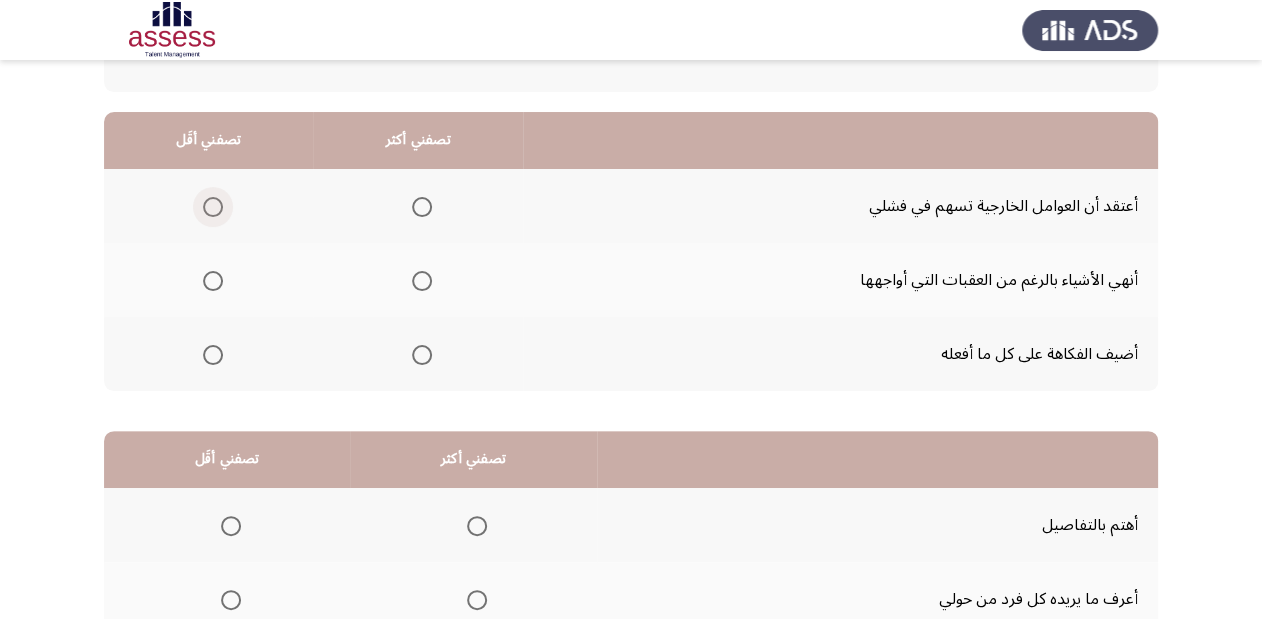 click at bounding box center (213, 207) 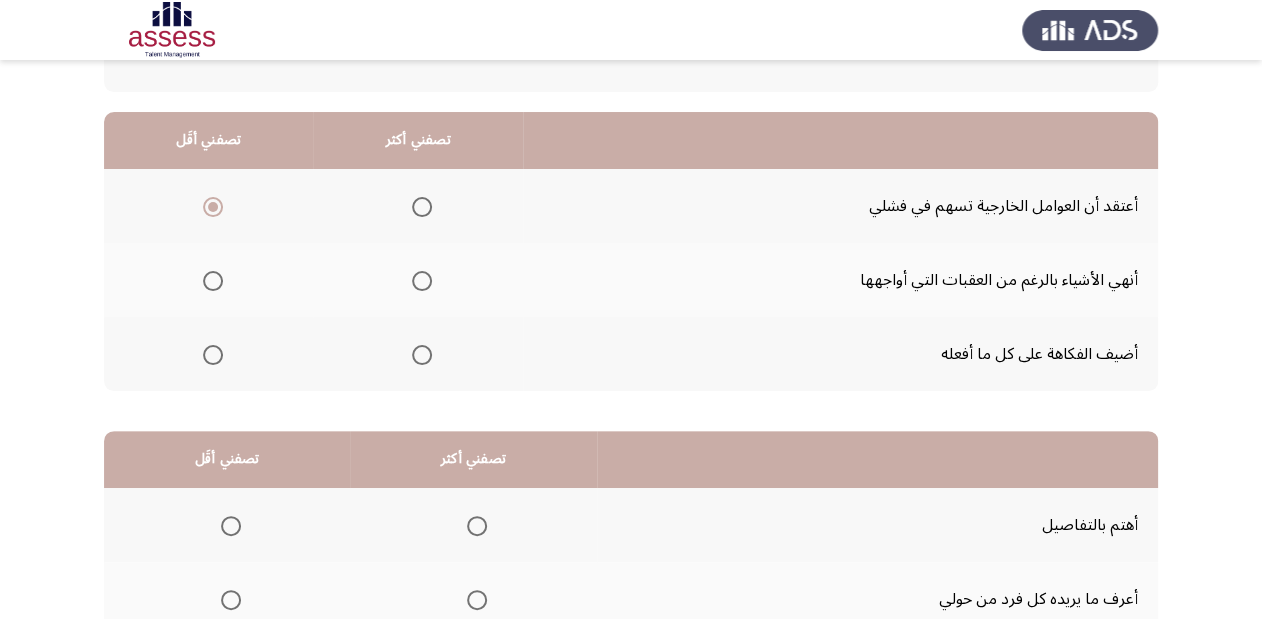 click at bounding box center (422, 281) 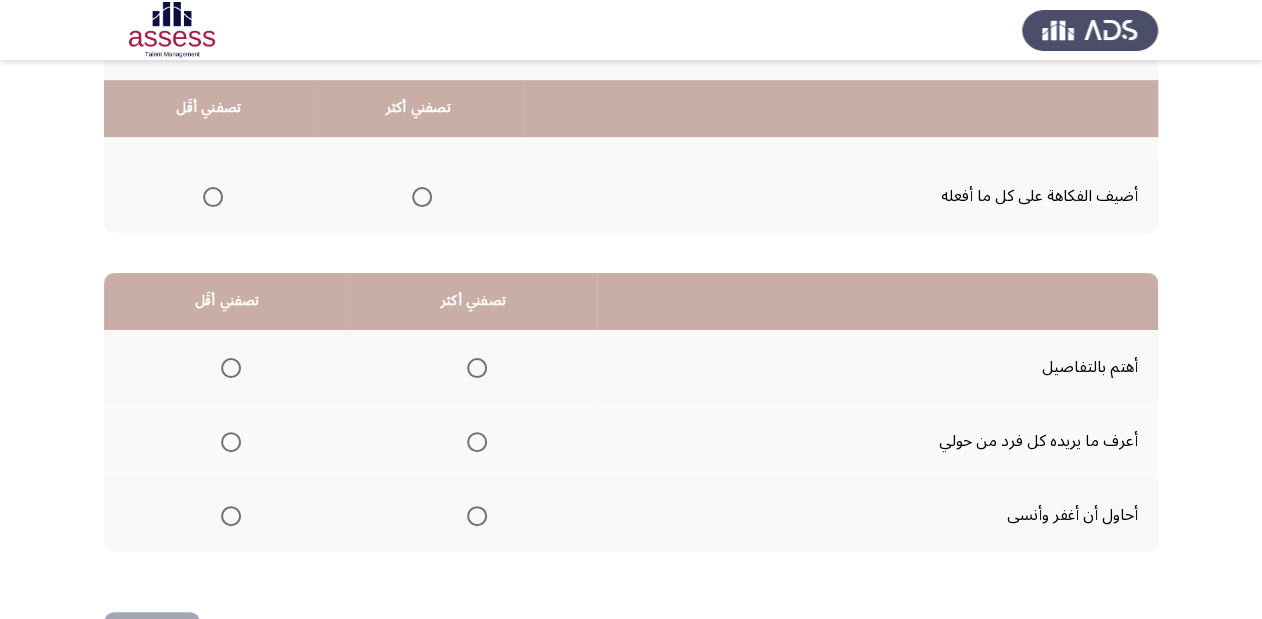 scroll, scrollTop: 388, scrollLeft: 0, axis: vertical 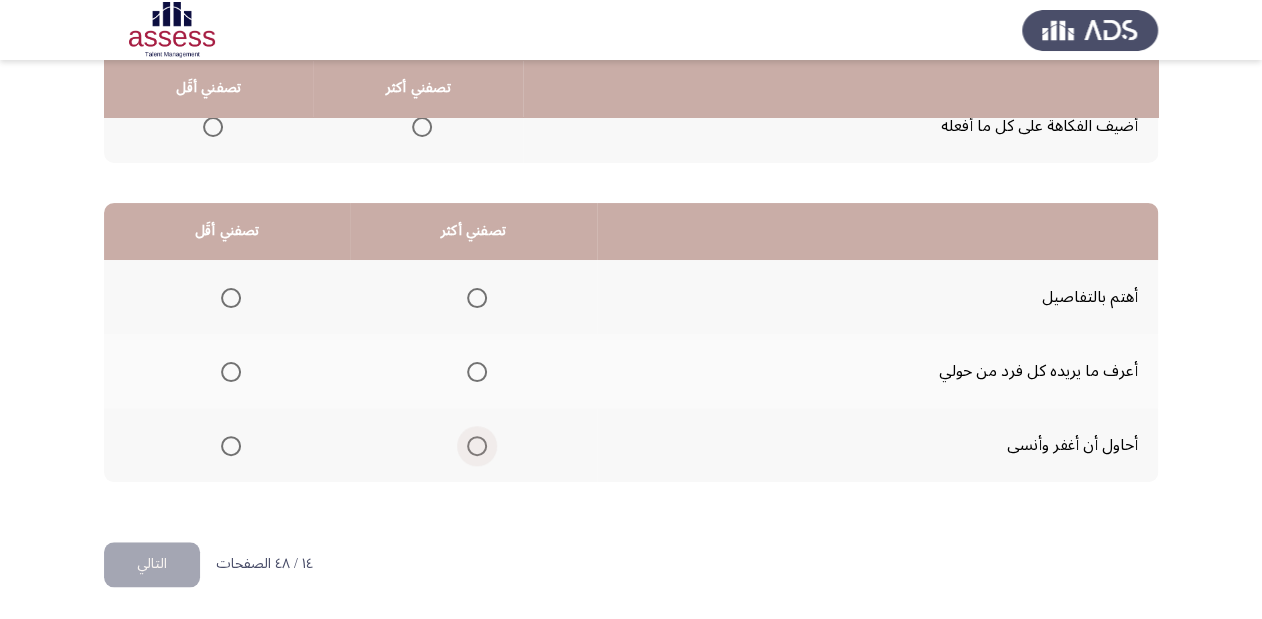 click at bounding box center [477, 446] 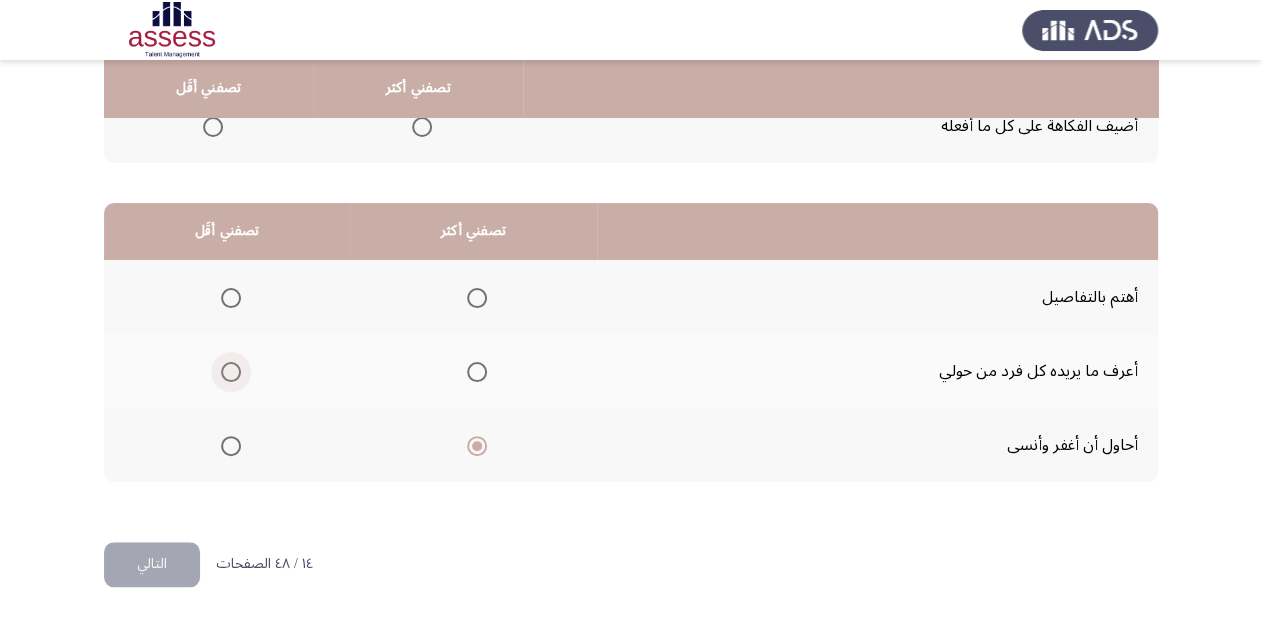 click at bounding box center [231, 372] 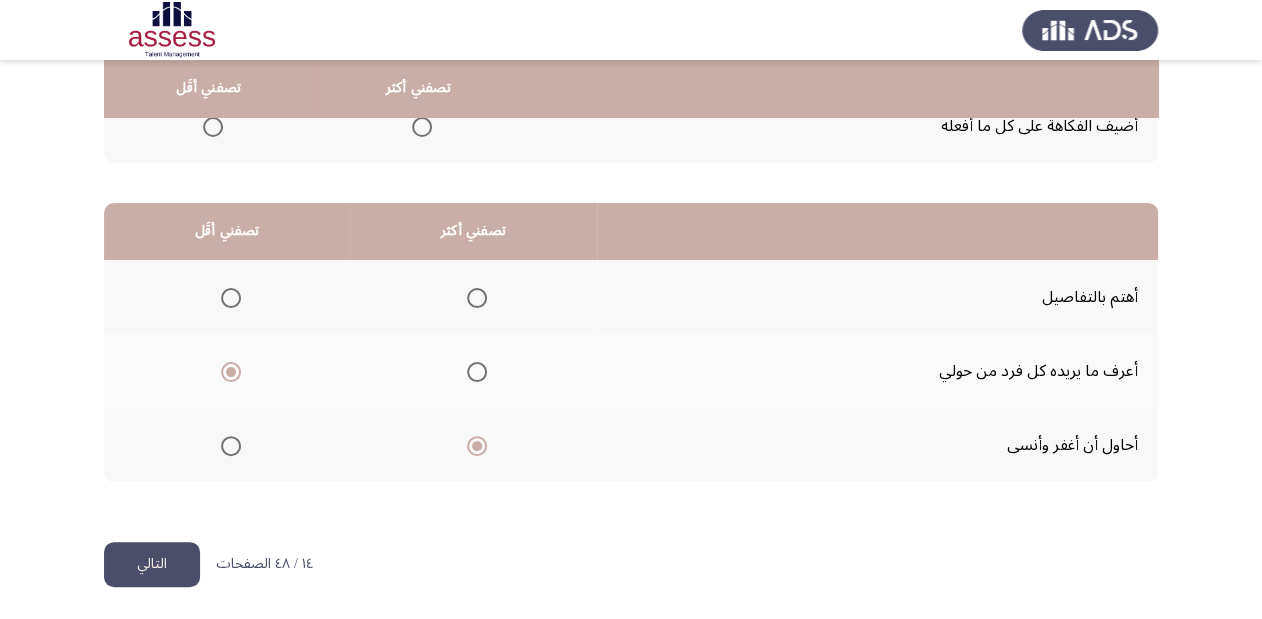 drag, startPoint x: 164, startPoint y: 559, endPoint x: 182, endPoint y: 552, distance: 19.313208 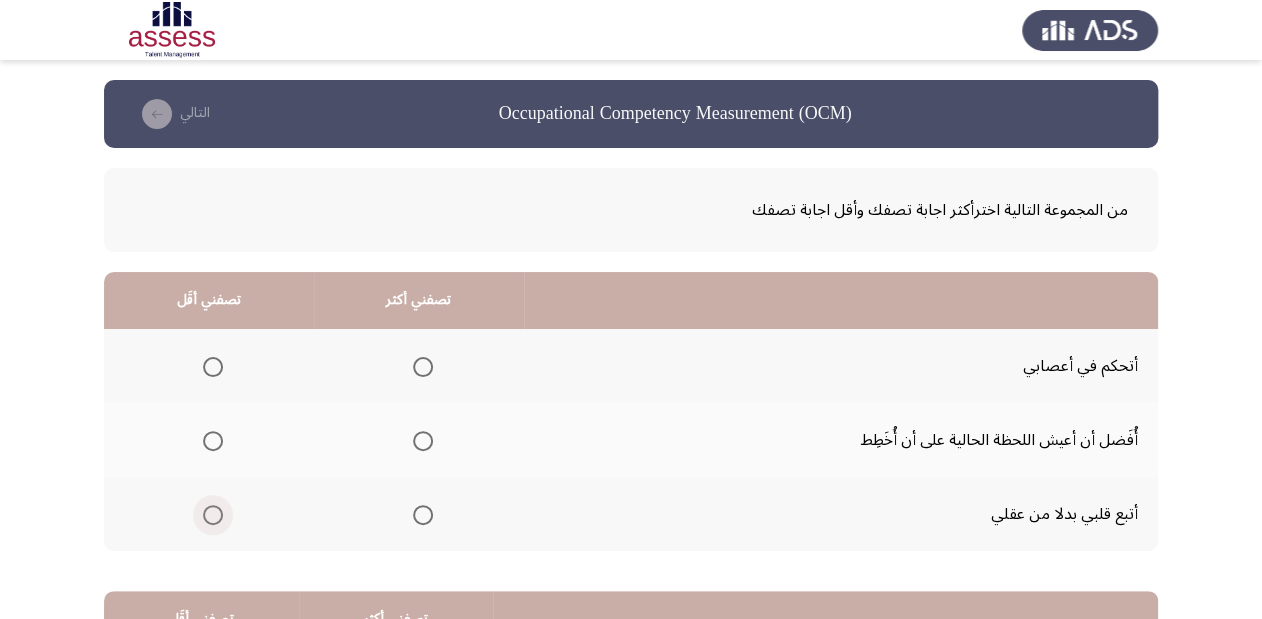 click at bounding box center (213, 515) 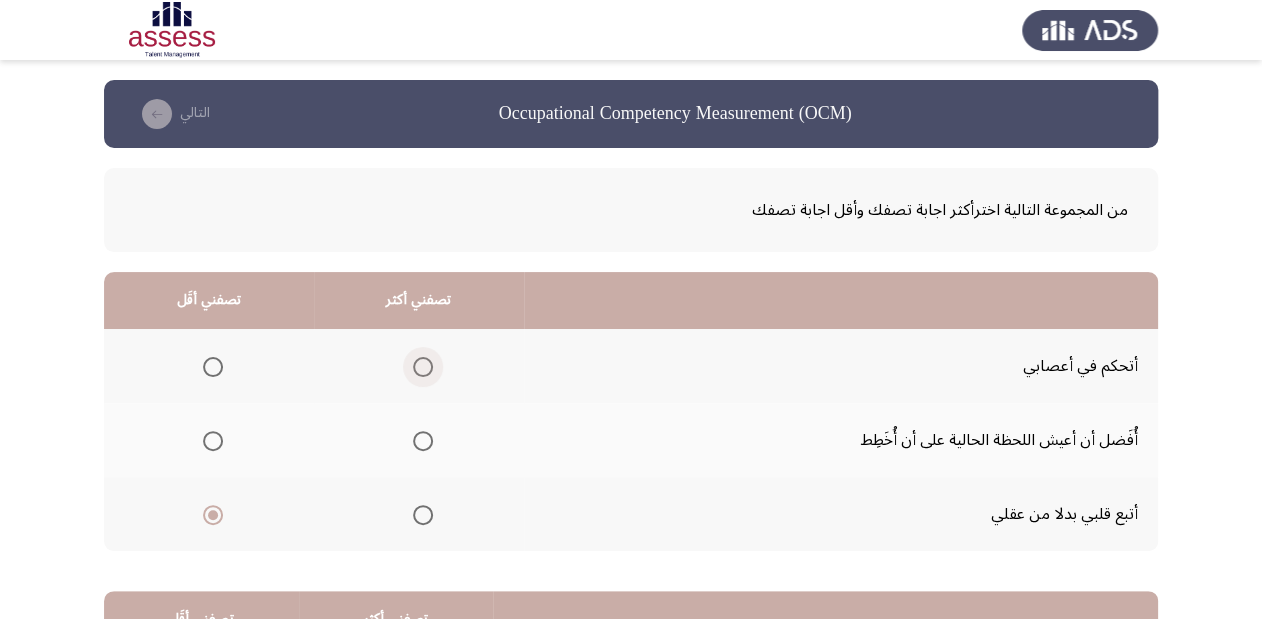 click at bounding box center (423, 367) 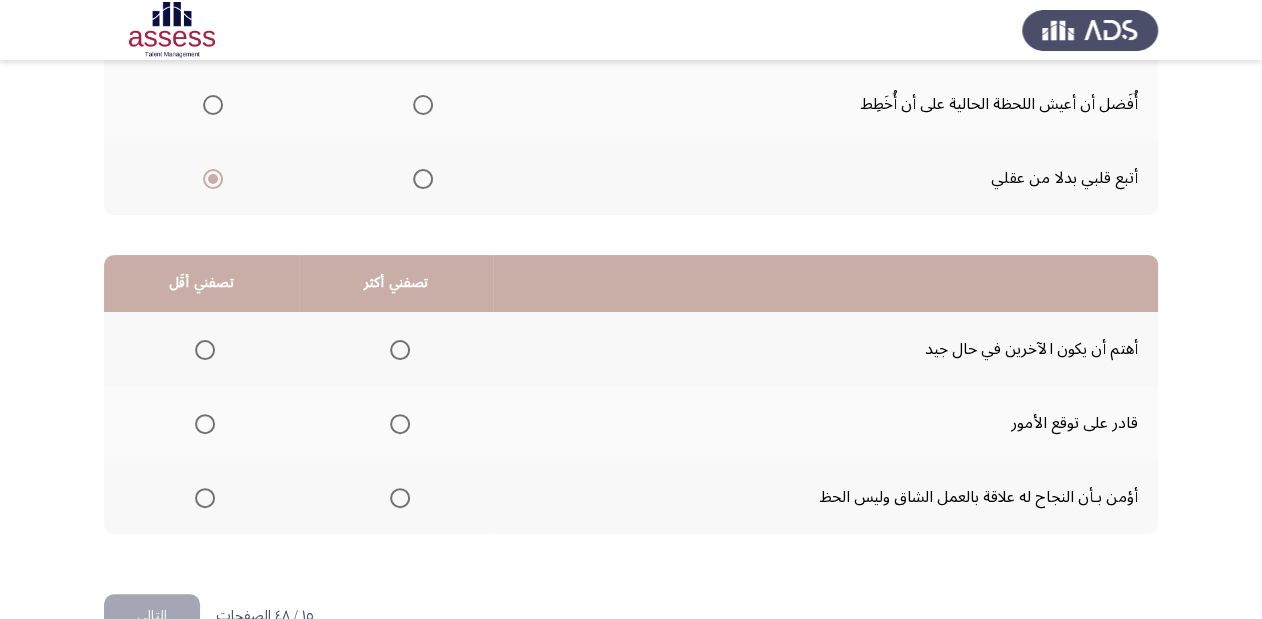 scroll, scrollTop: 388, scrollLeft: 0, axis: vertical 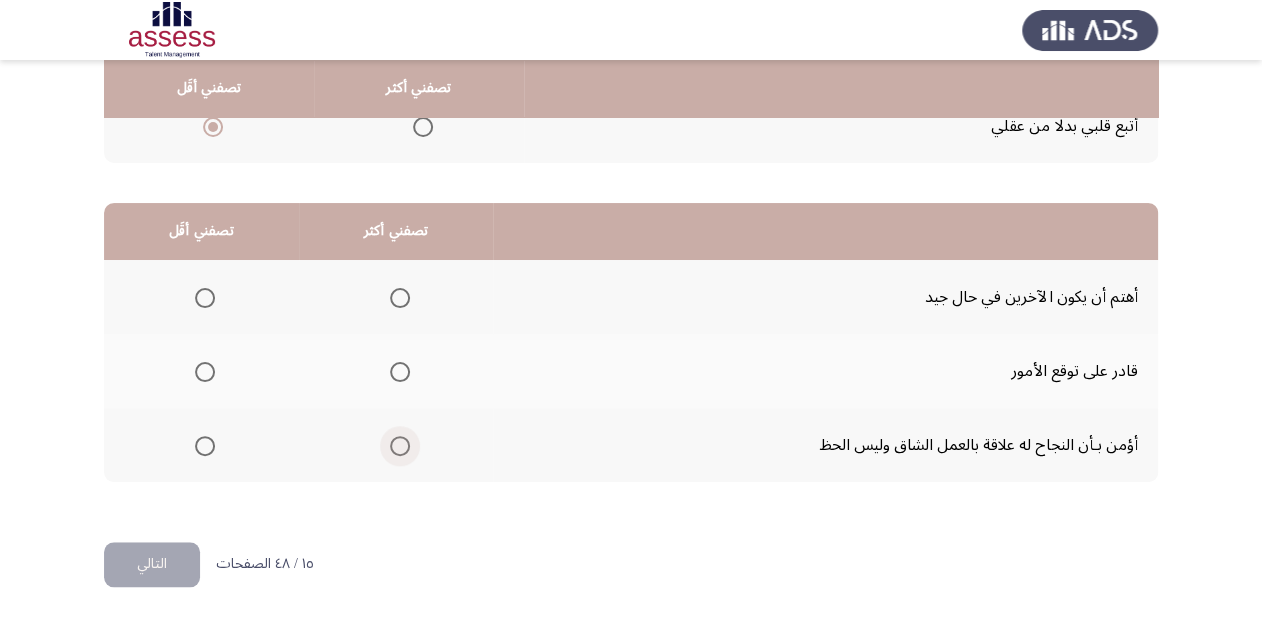 click at bounding box center [400, 446] 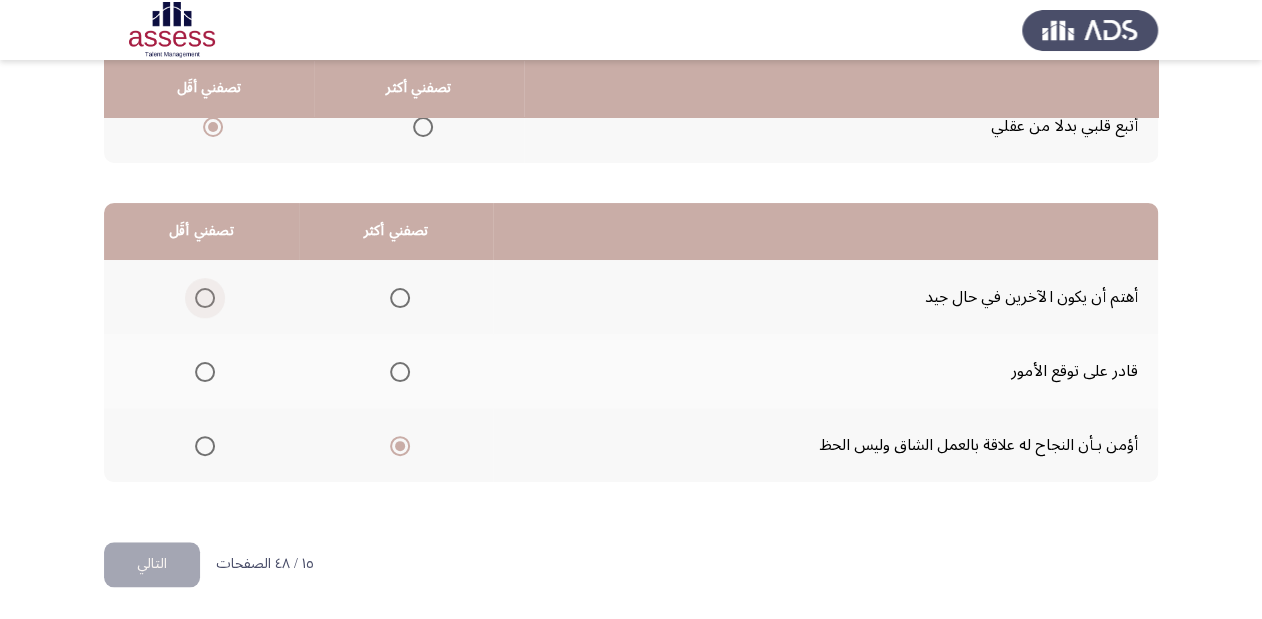 click at bounding box center [201, 298] 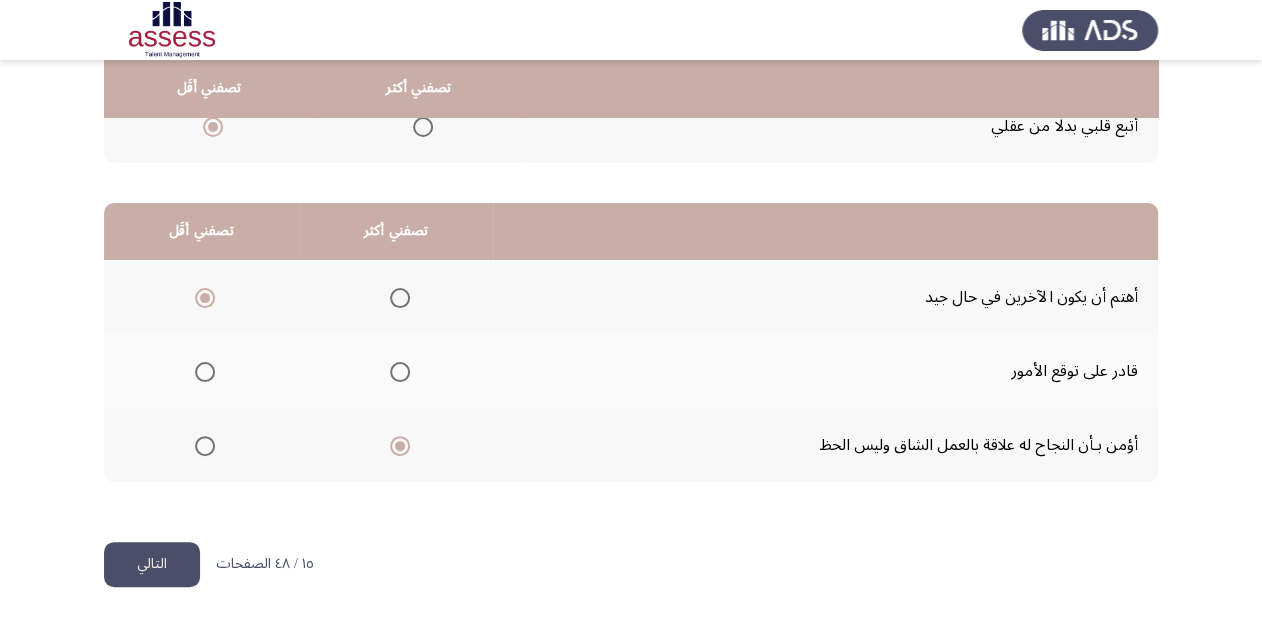 click on "التالي" 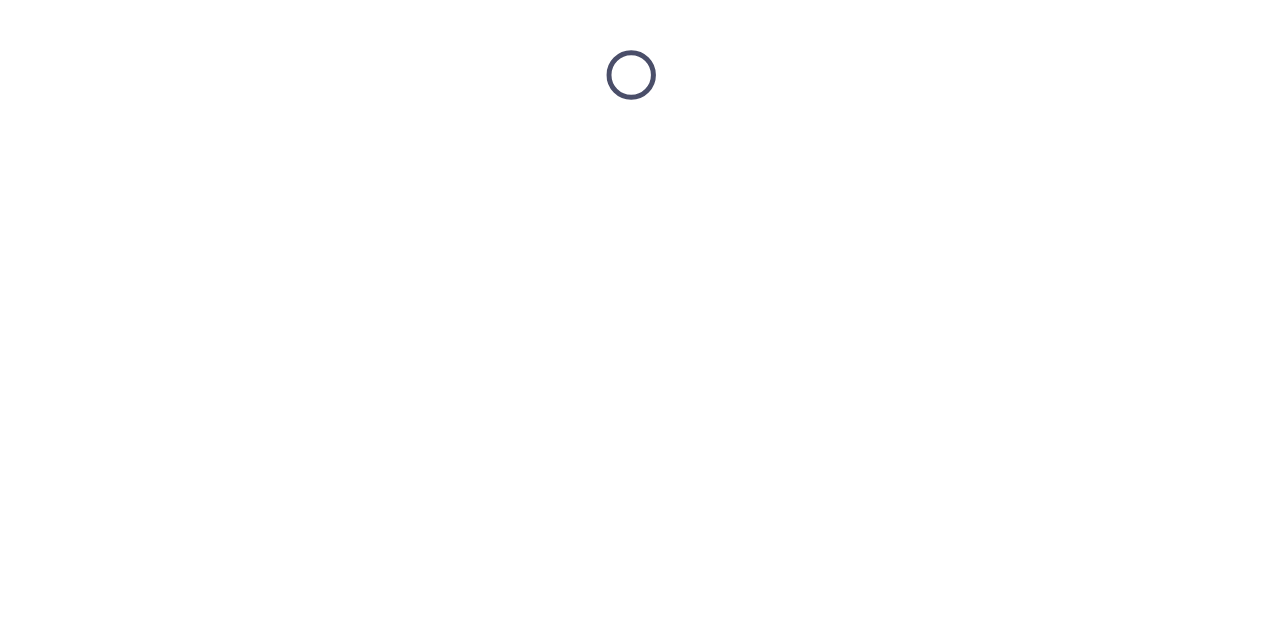scroll, scrollTop: 0, scrollLeft: 0, axis: both 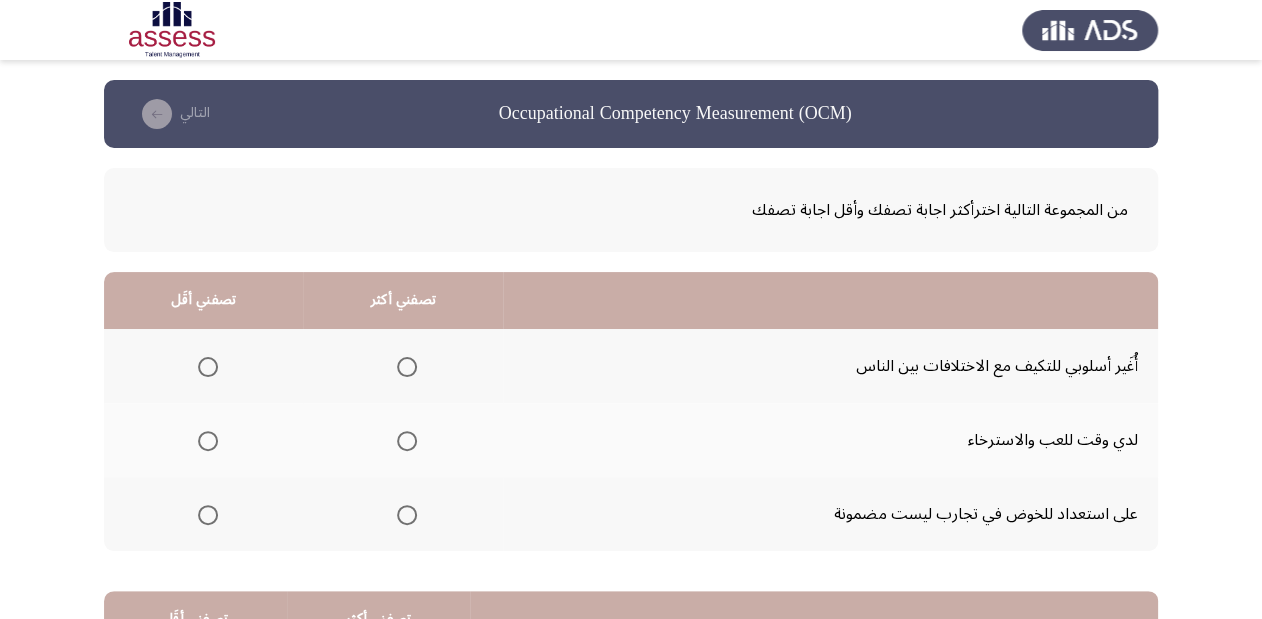 click at bounding box center [208, 515] 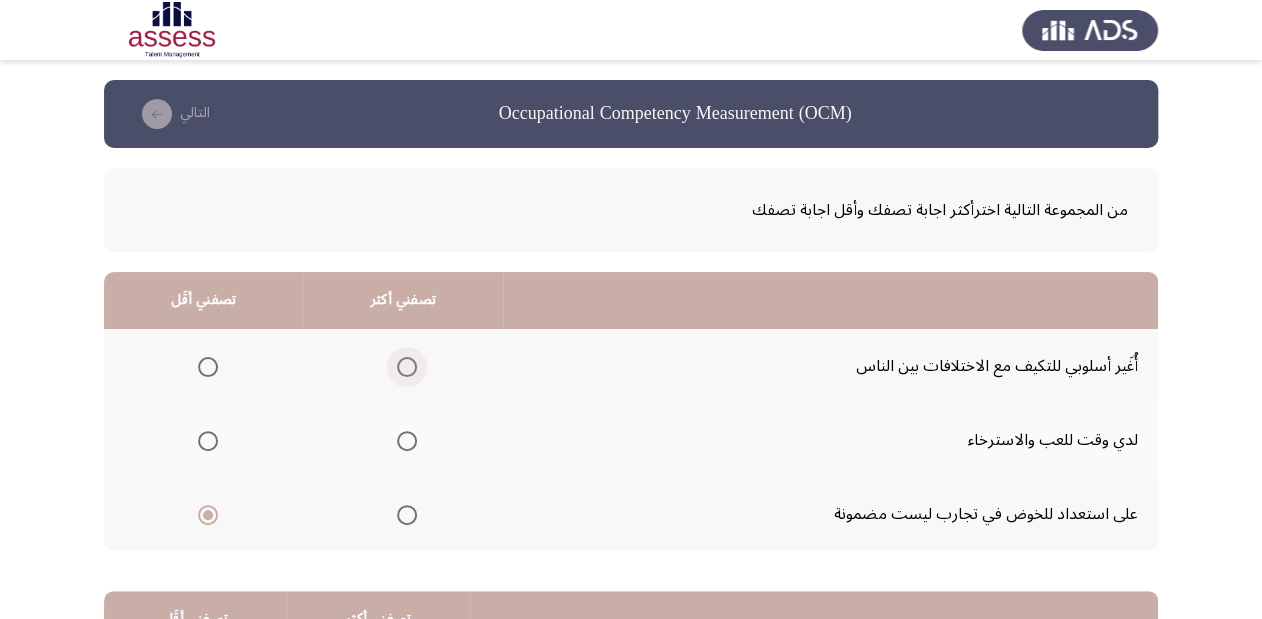 click at bounding box center (407, 367) 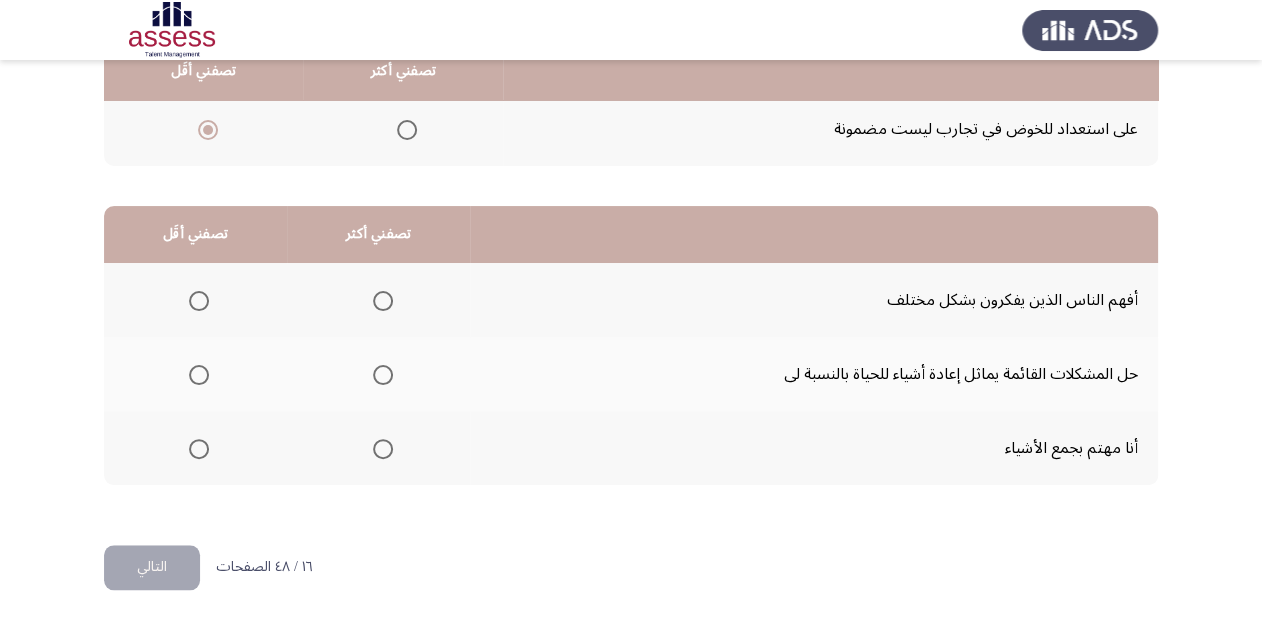 scroll, scrollTop: 388, scrollLeft: 0, axis: vertical 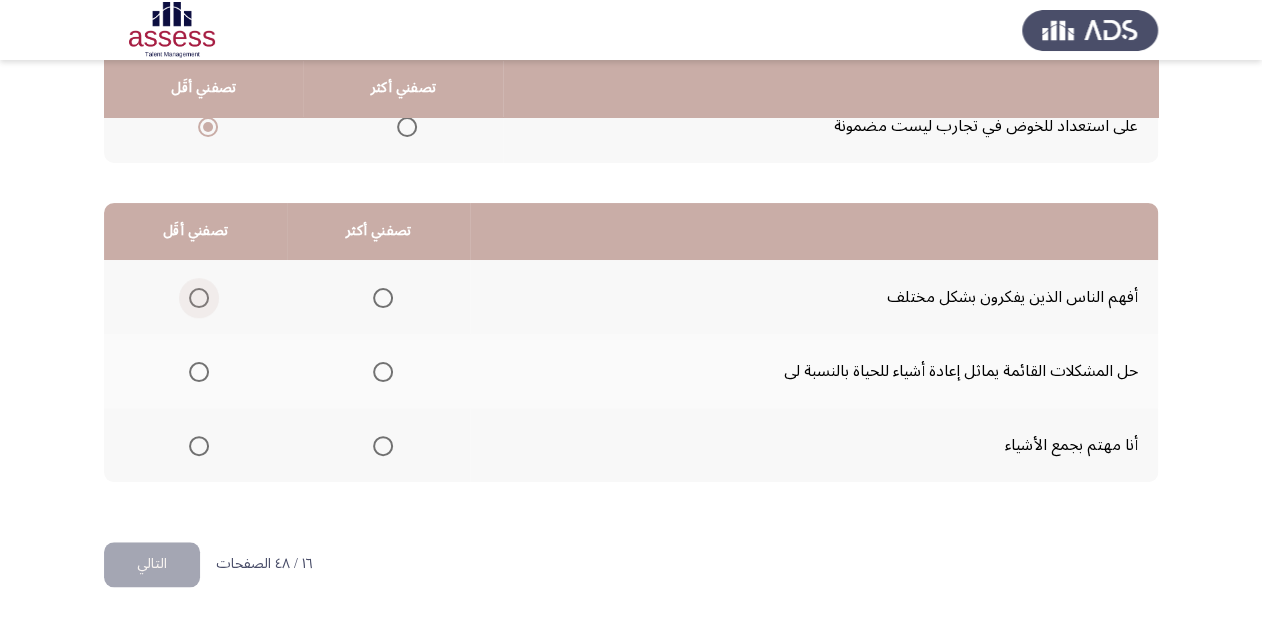 click at bounding box center (199, 298) 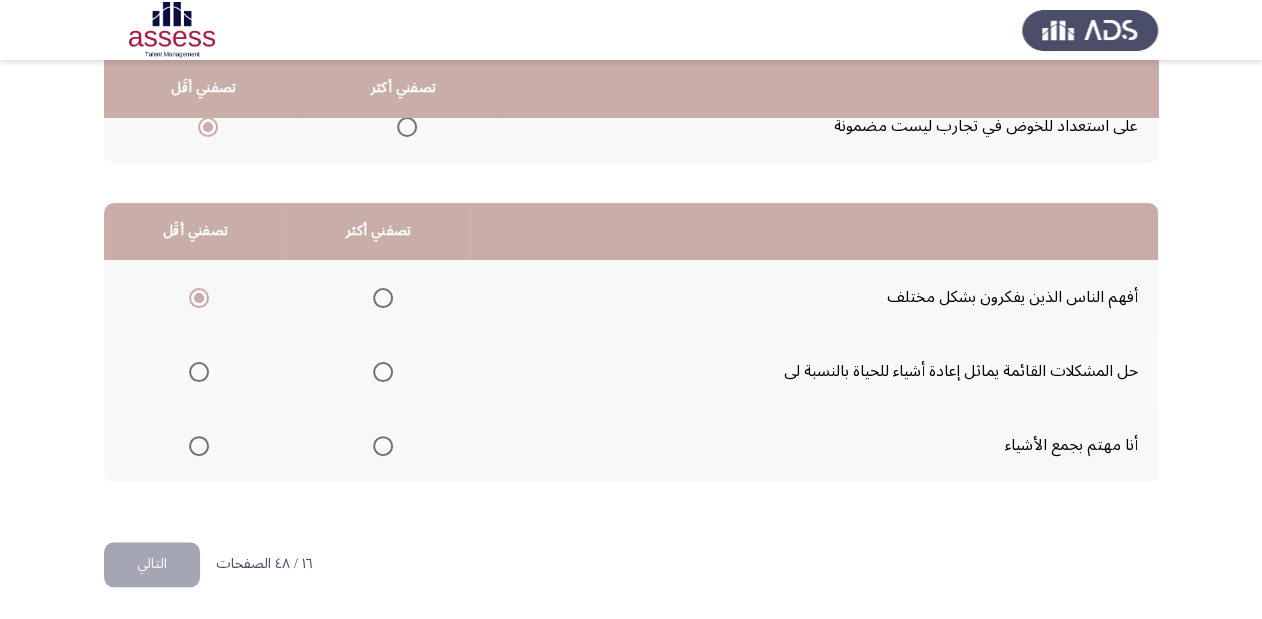 click at bounding box center (383, 372) 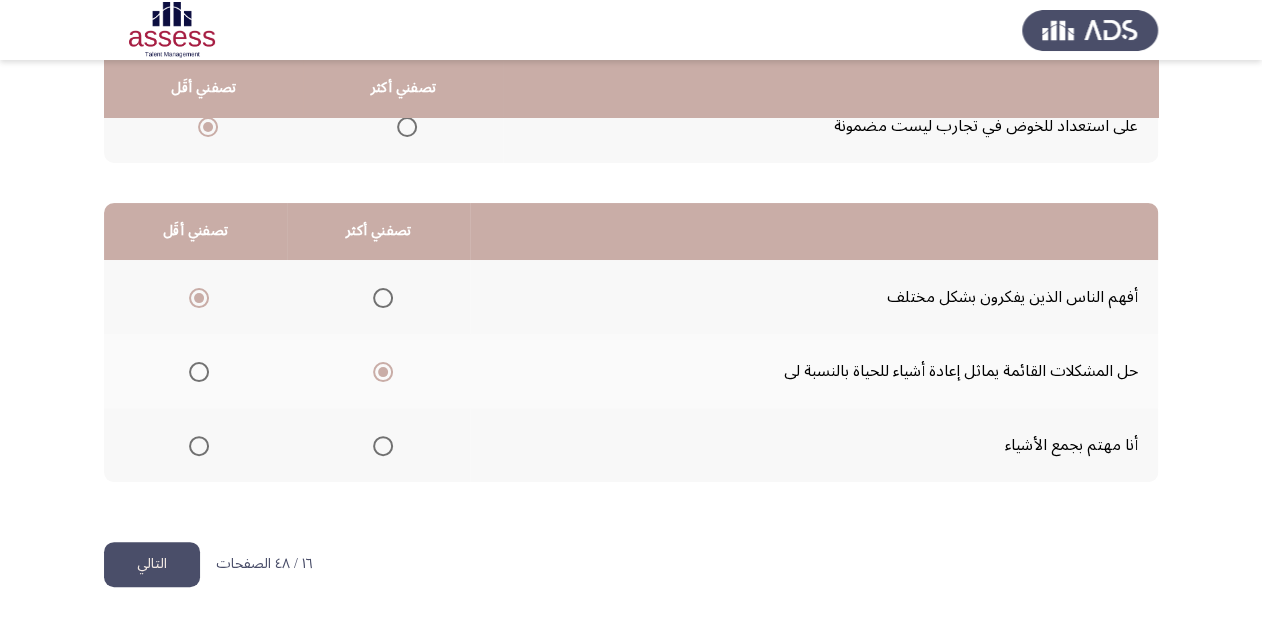 drag, startPoint x: 172, startPoint y: 556, endPoint x: 192, endPoint y: 563, distance: 21.189621 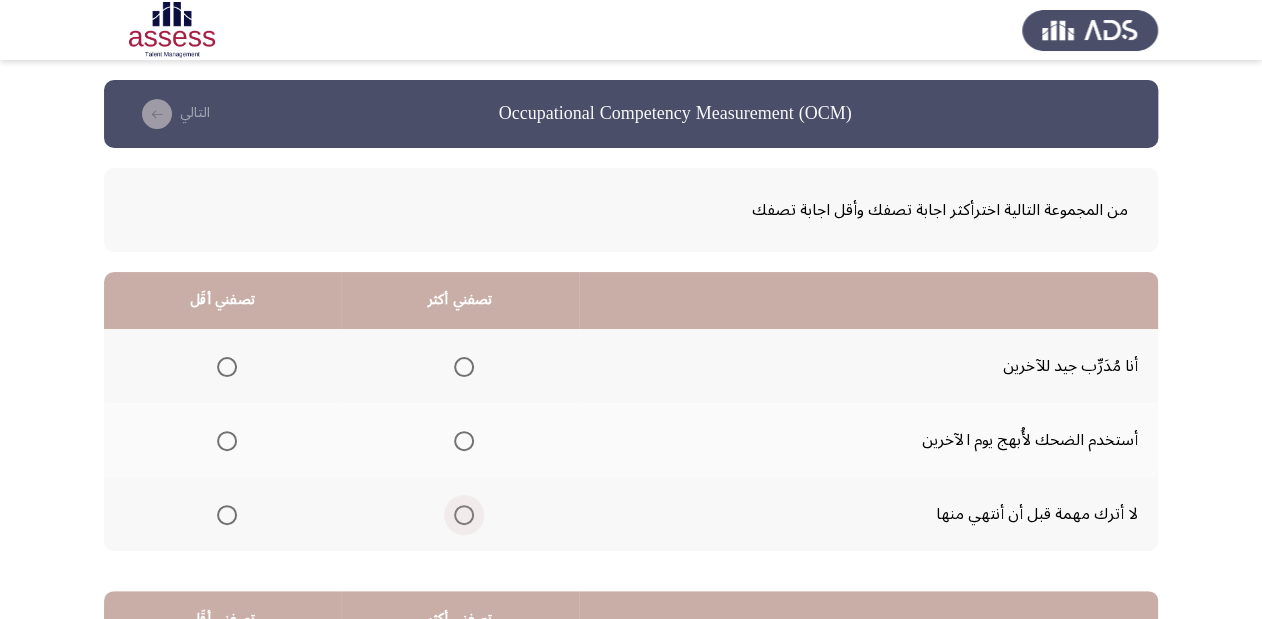 click at bounding box center [464, 515] 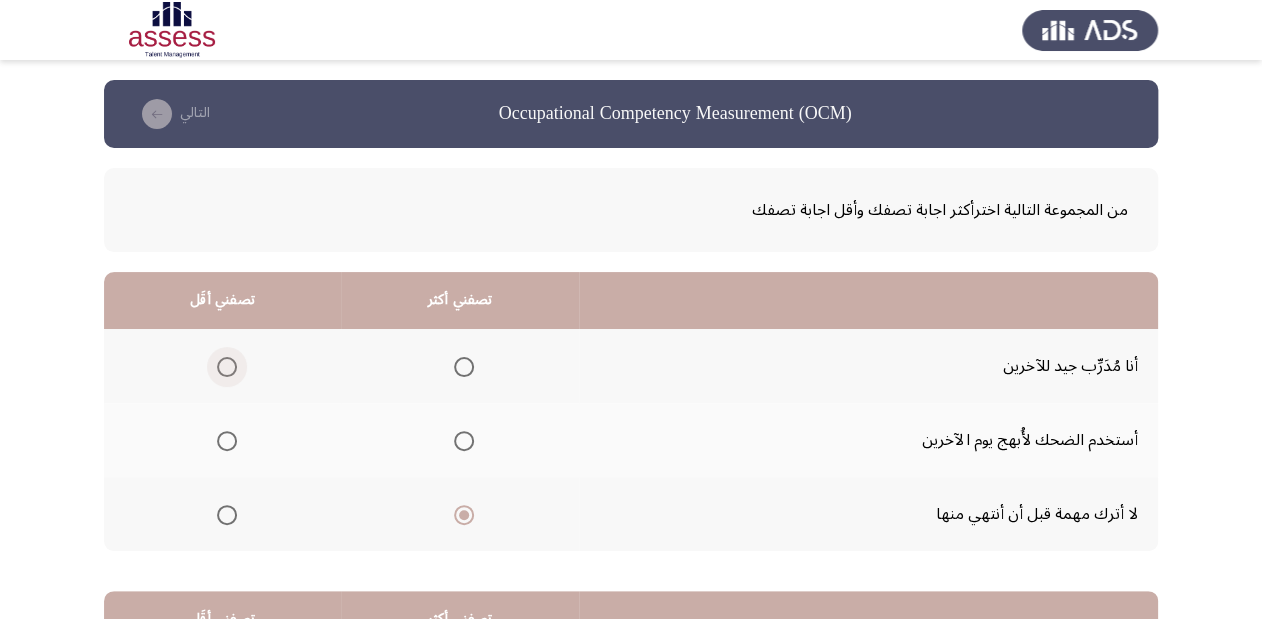 click at bounding box center [227, 367] 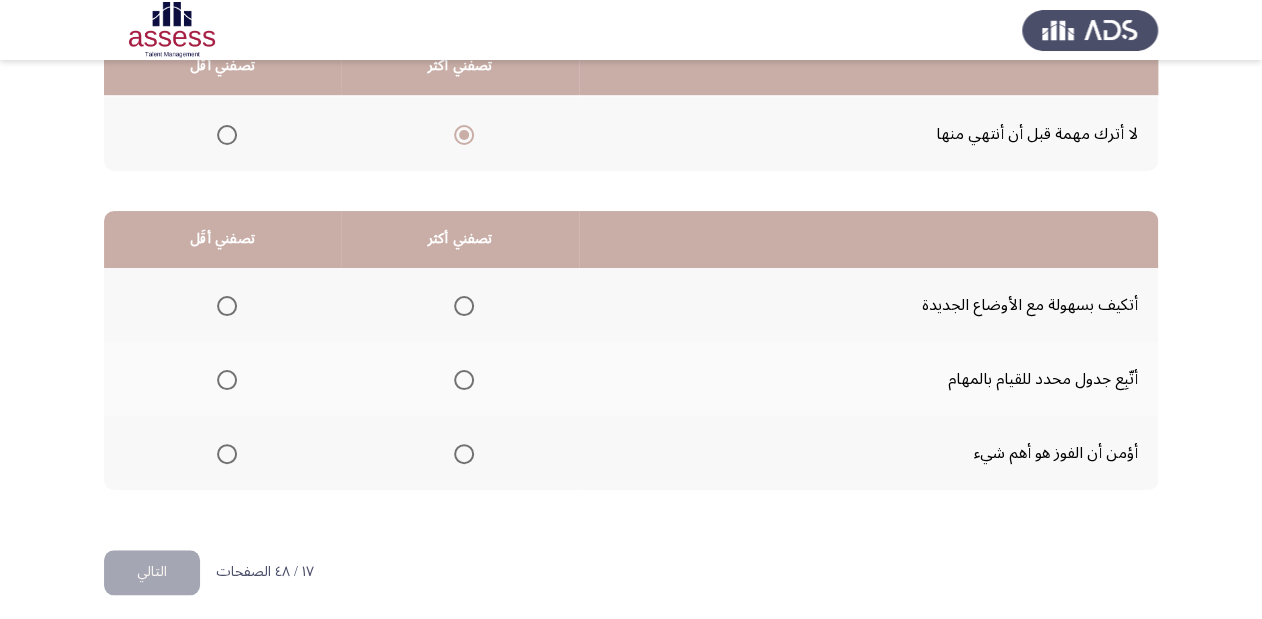 scroll, scrollTop: 388, scrollLeft: 0, axis: vertical 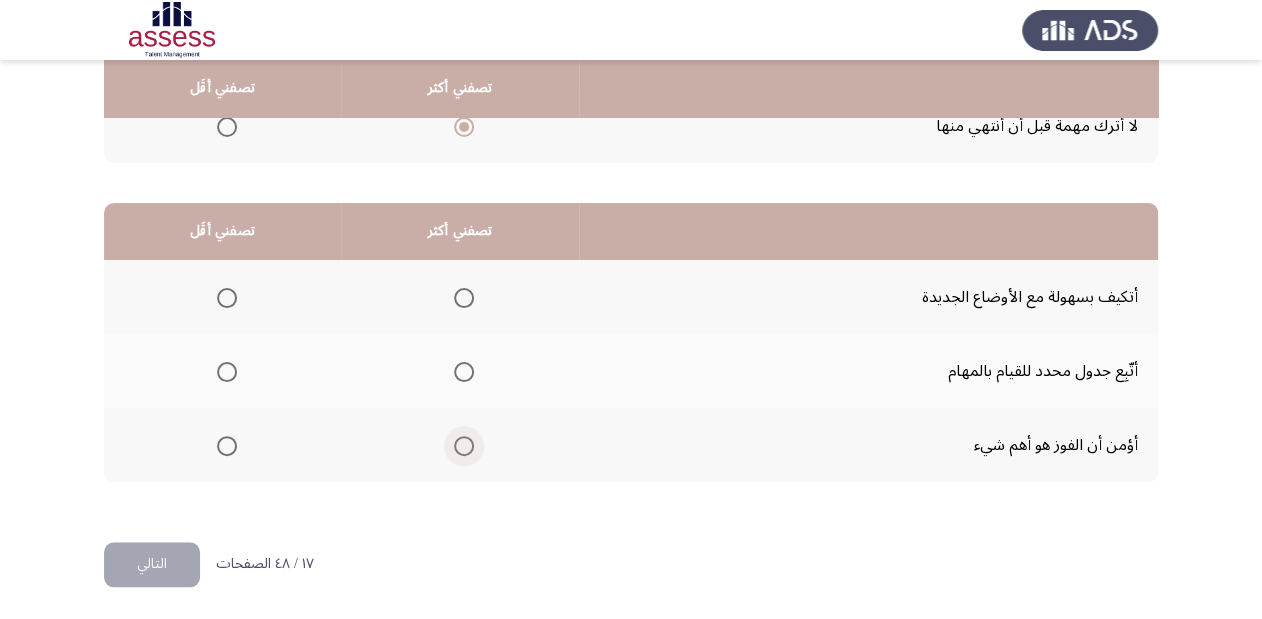 click at bounding box center (464, 446) 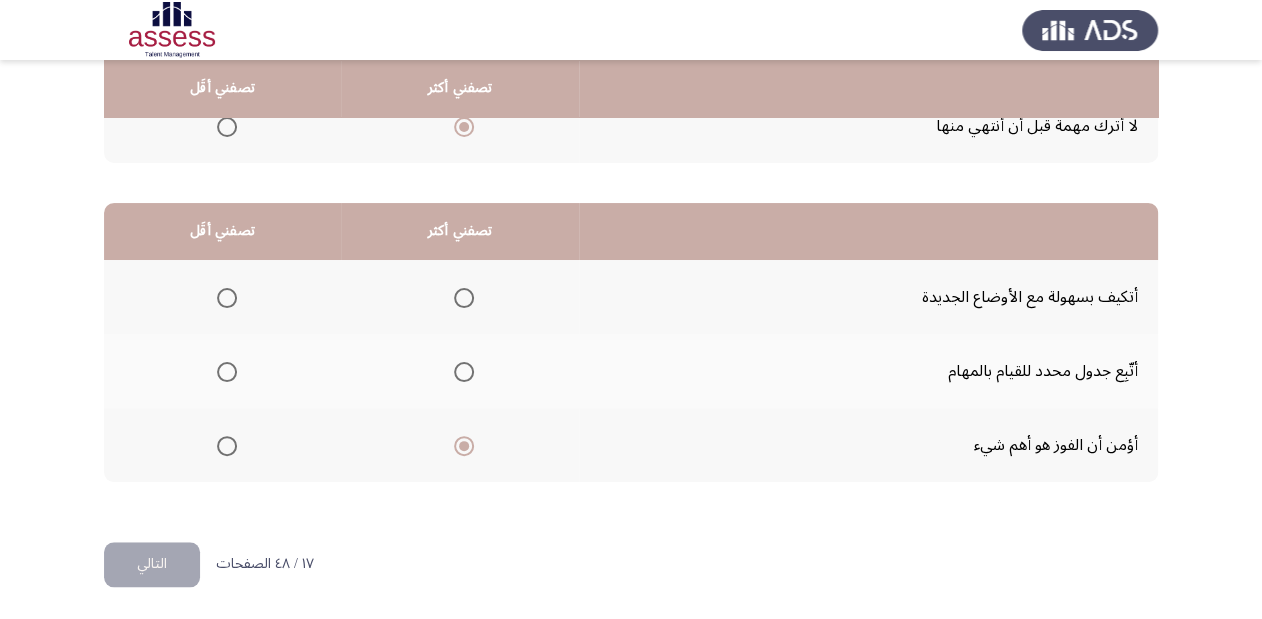 click at bounding box center (464, 446) 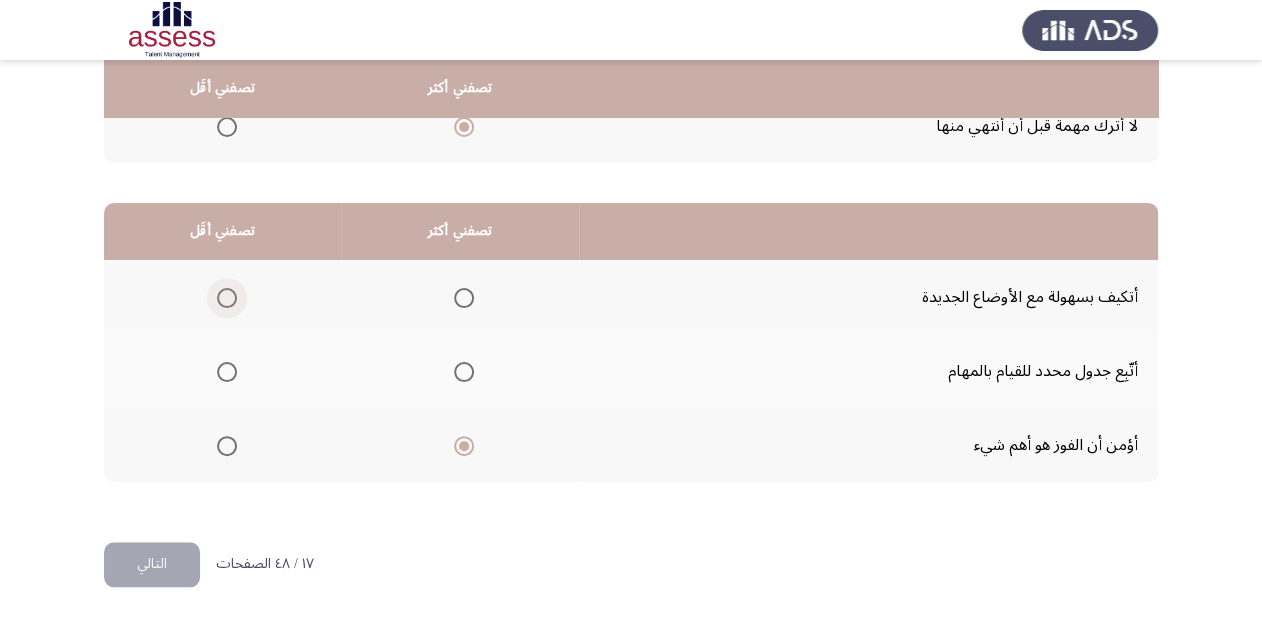click at bounding box center (227, 298) 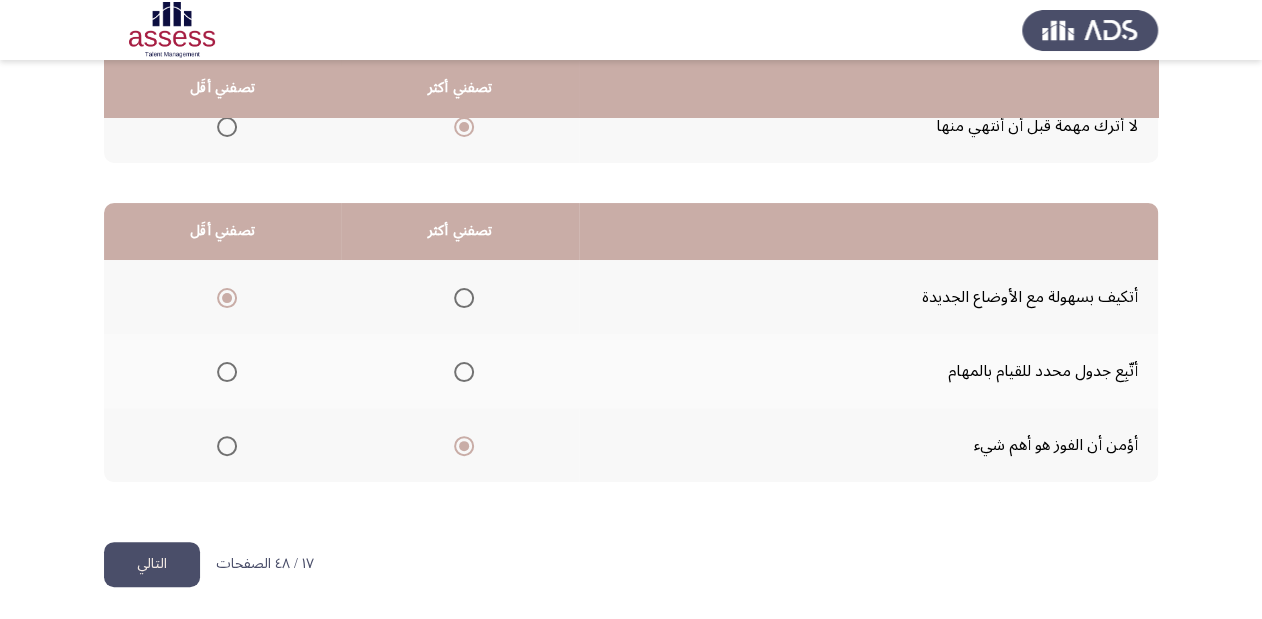 click on "التالي" 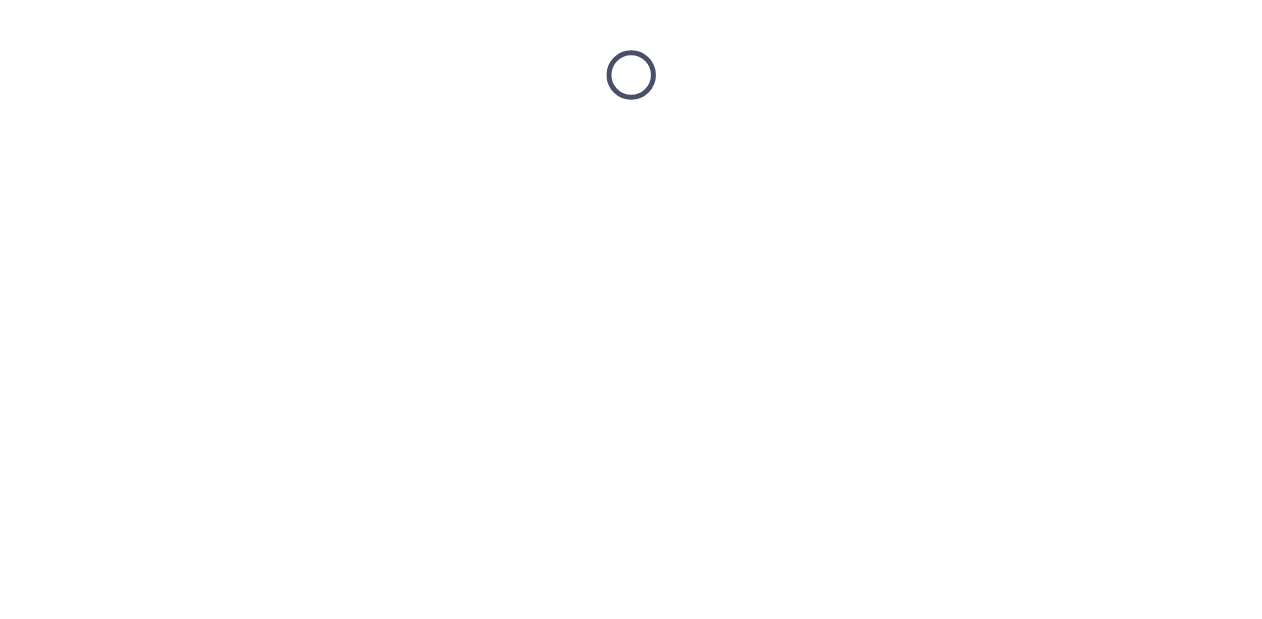 scroll, scrollTop: 0, scrollLeft: 0, axis: both 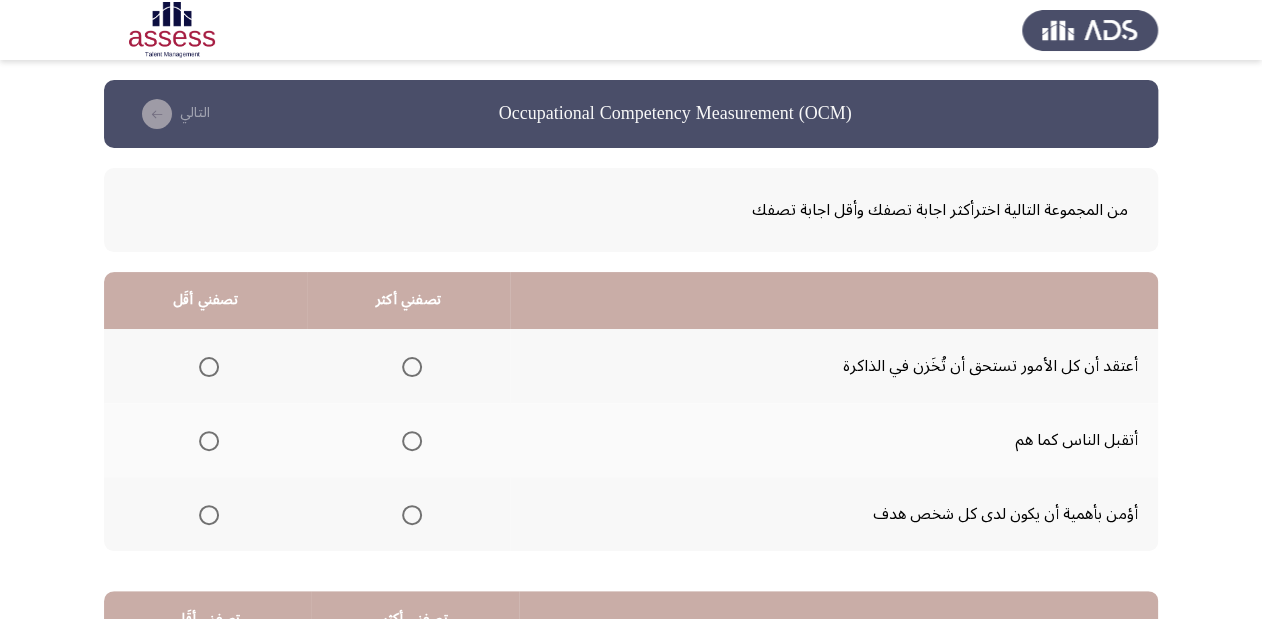 click at bounding box center [412, 515] 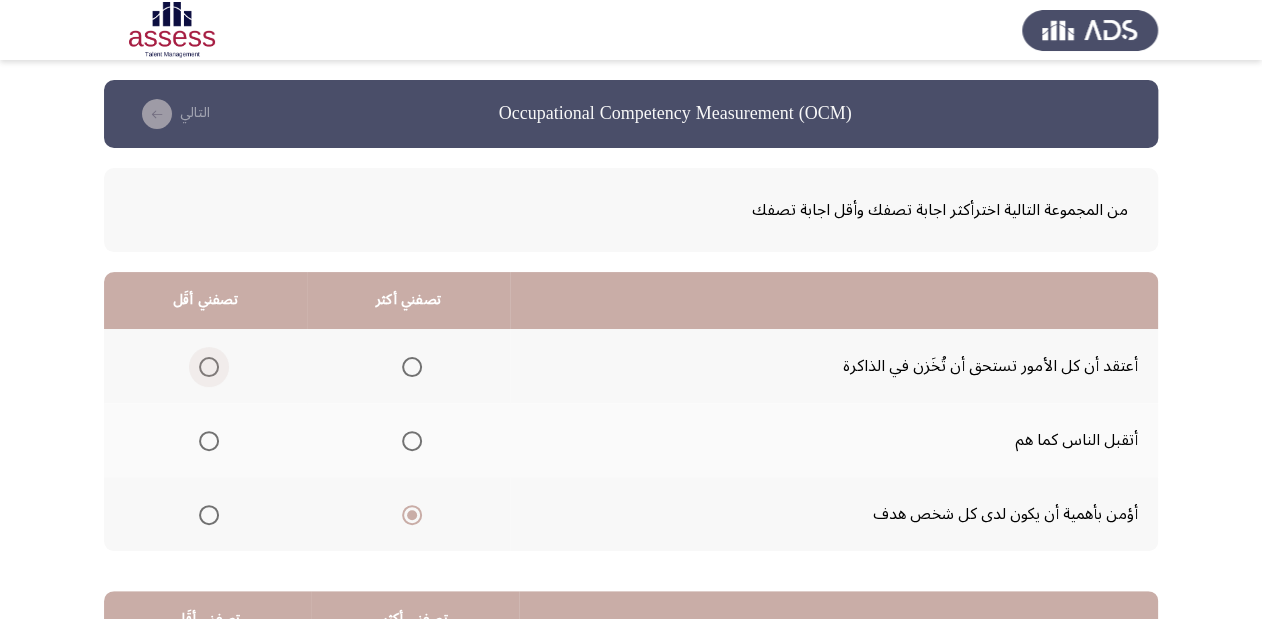 click at bounding box center [209, 367] 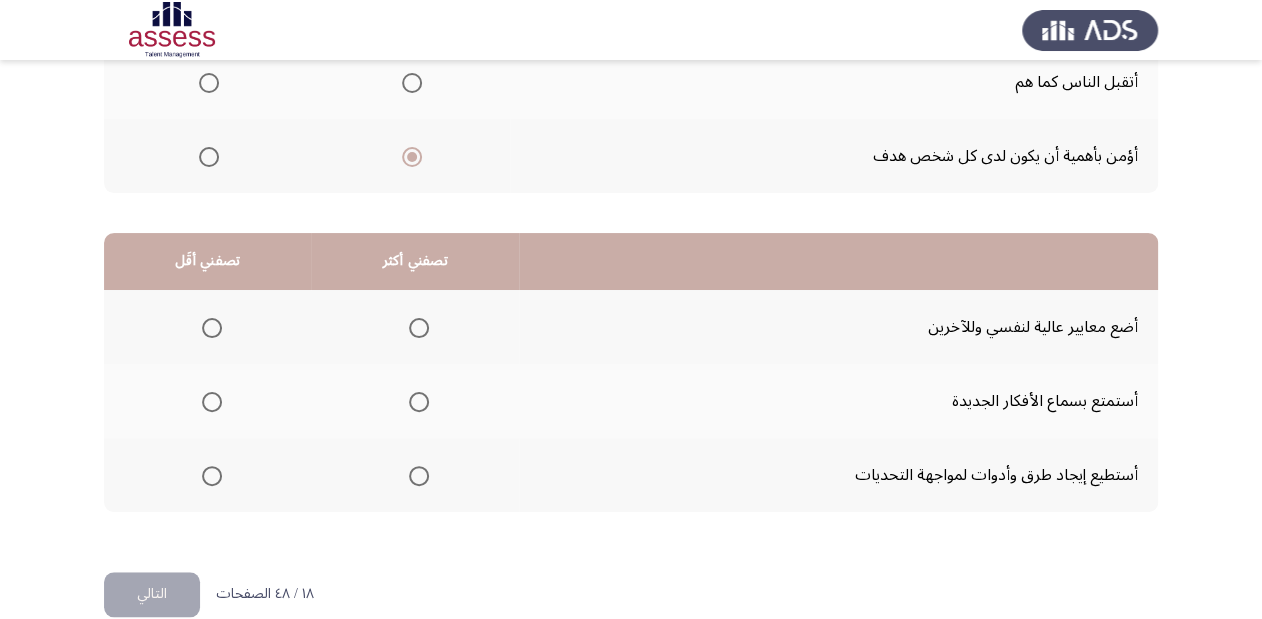 scroll, scrollTop: 388, scrollLeft: 0, axis: vertical 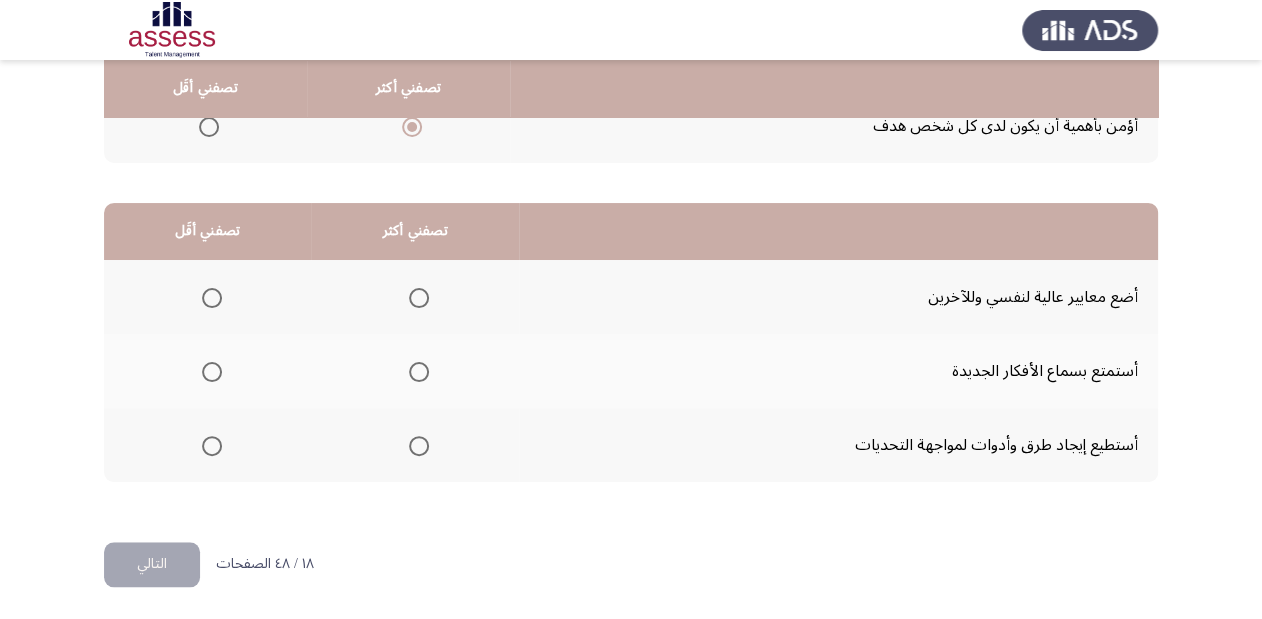 click at bounding box center (419, 372) 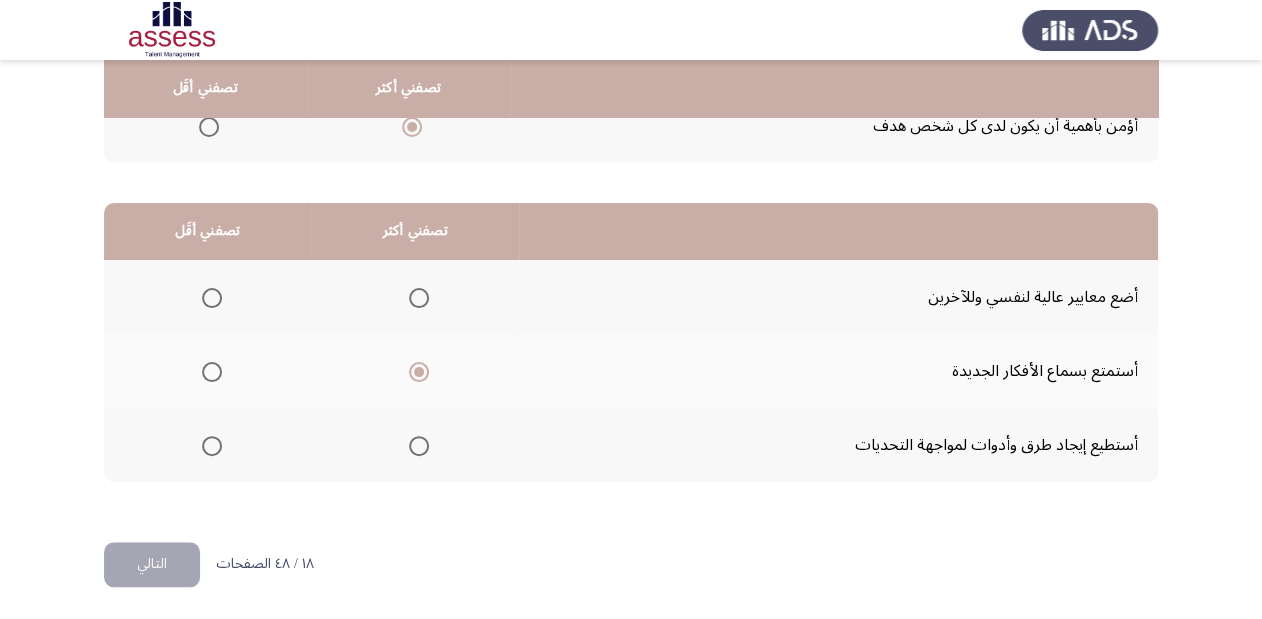 click at bounding box center [212, 298] 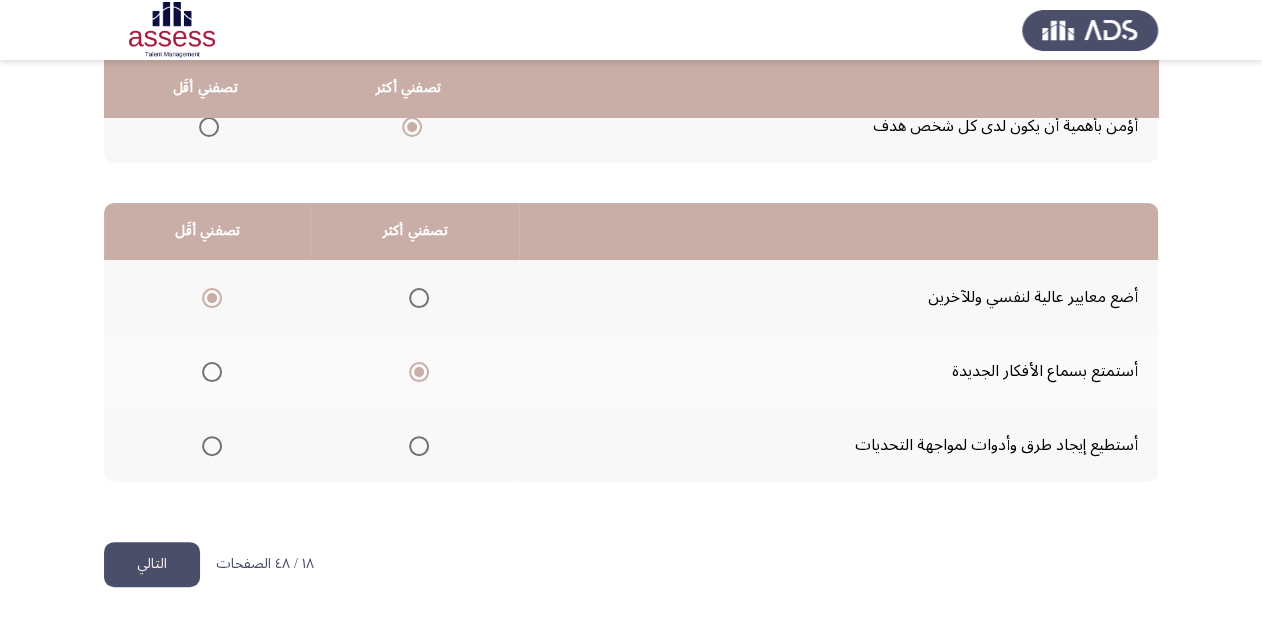 click on "التالي" 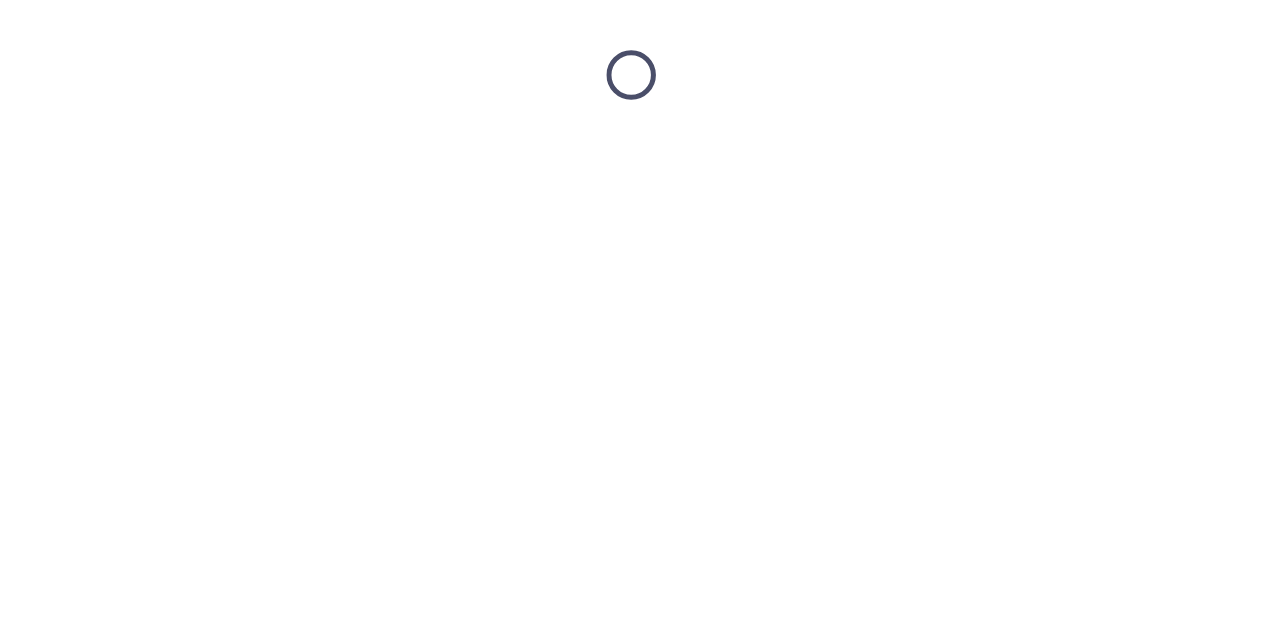 scroll, scrollTop: 0, scrollLeft: 0, axis: both 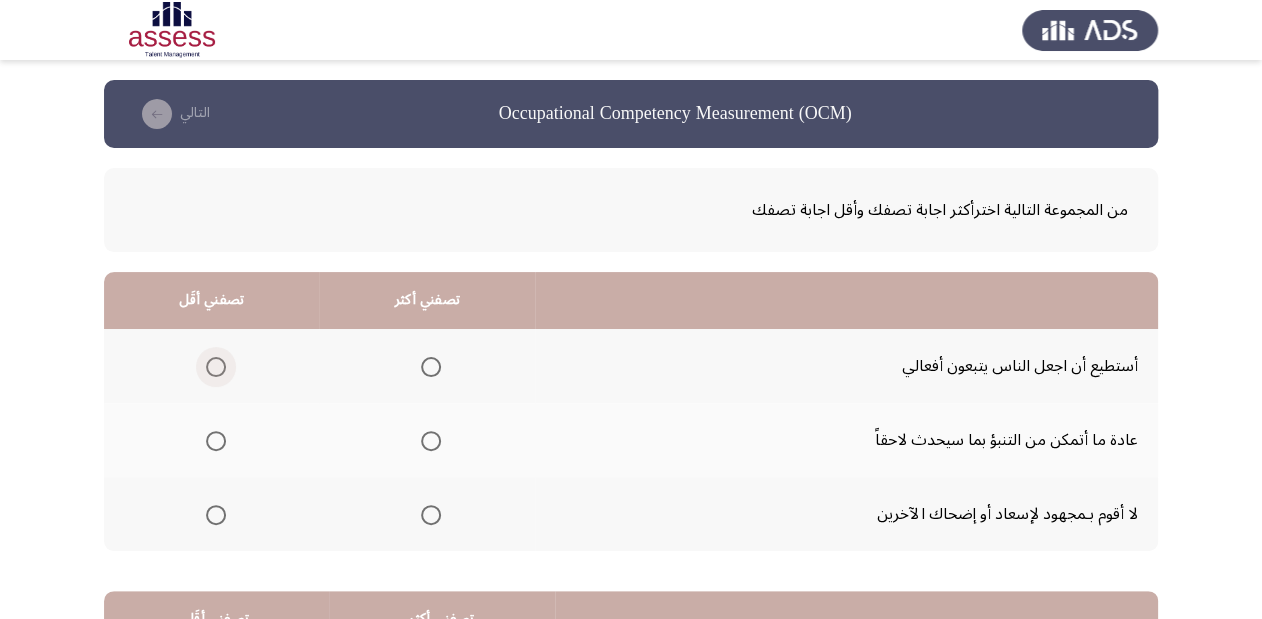 click at bounding box center (216, 367) 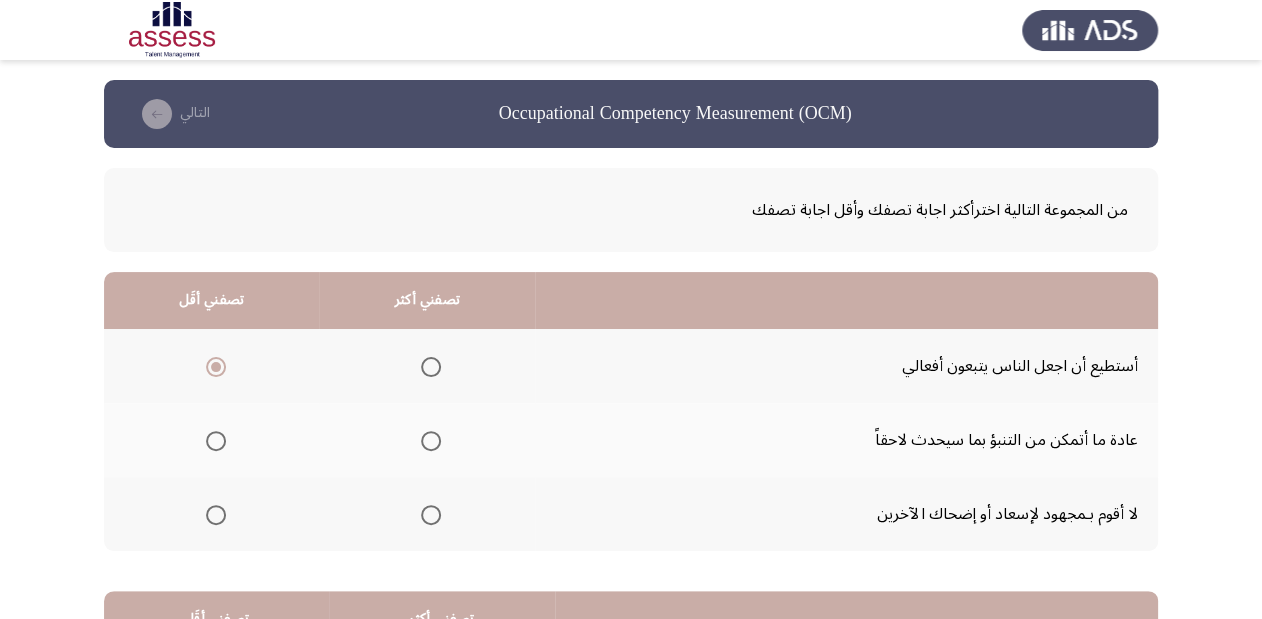 click at bounding box center [431, 441] 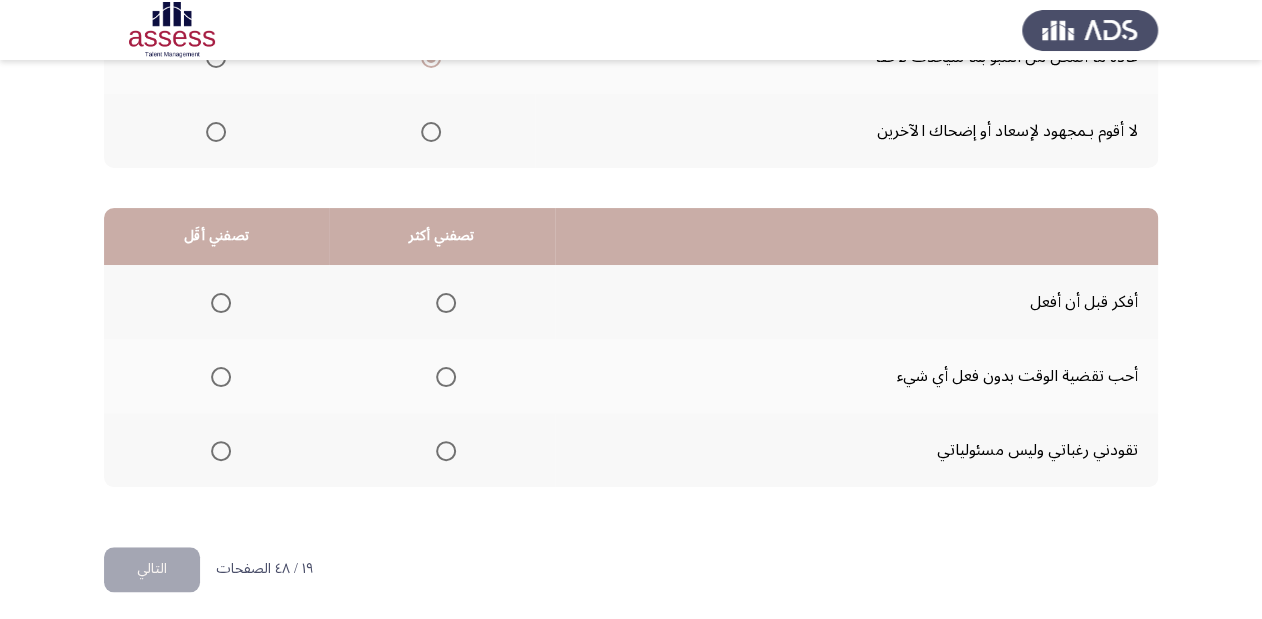 scroll, scrollTop: 388, scrollLeft: 0, axis: vertical 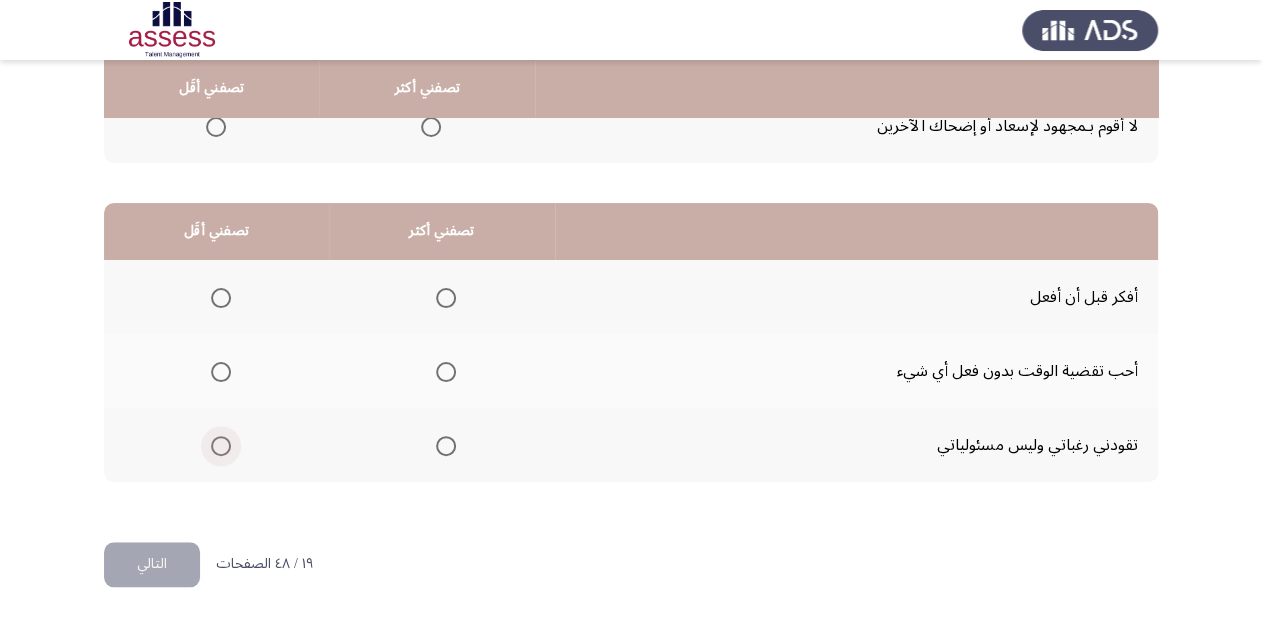 click at bounding box center (221, 446) 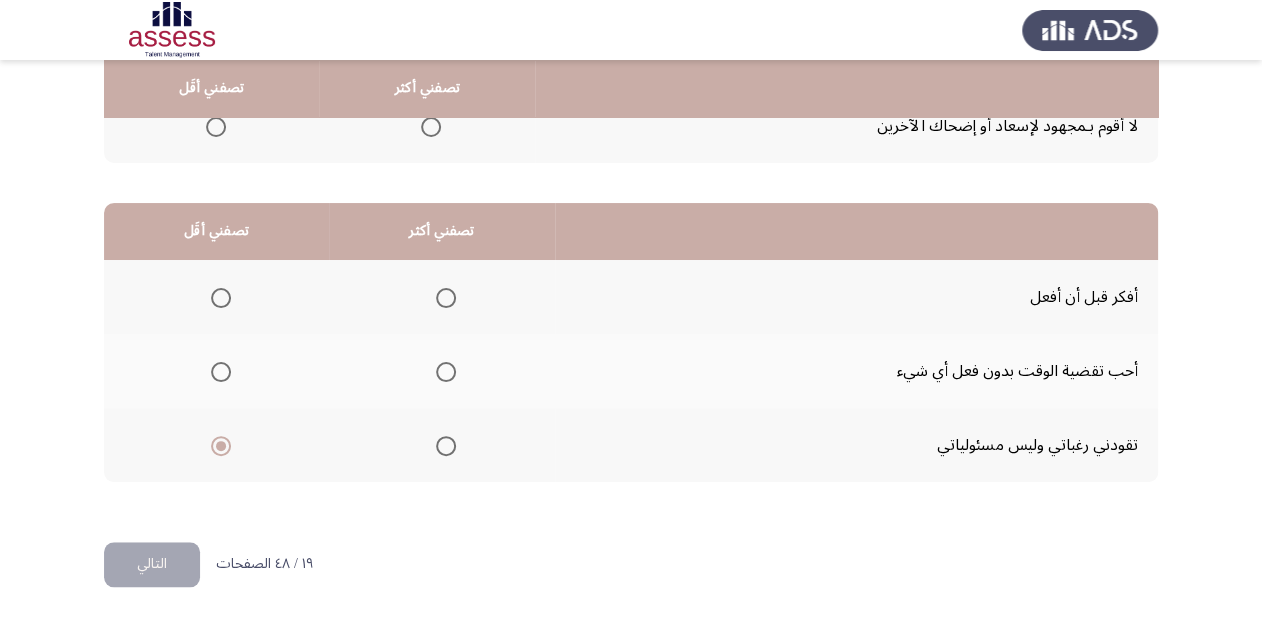 click at bounding box center [446, 298] 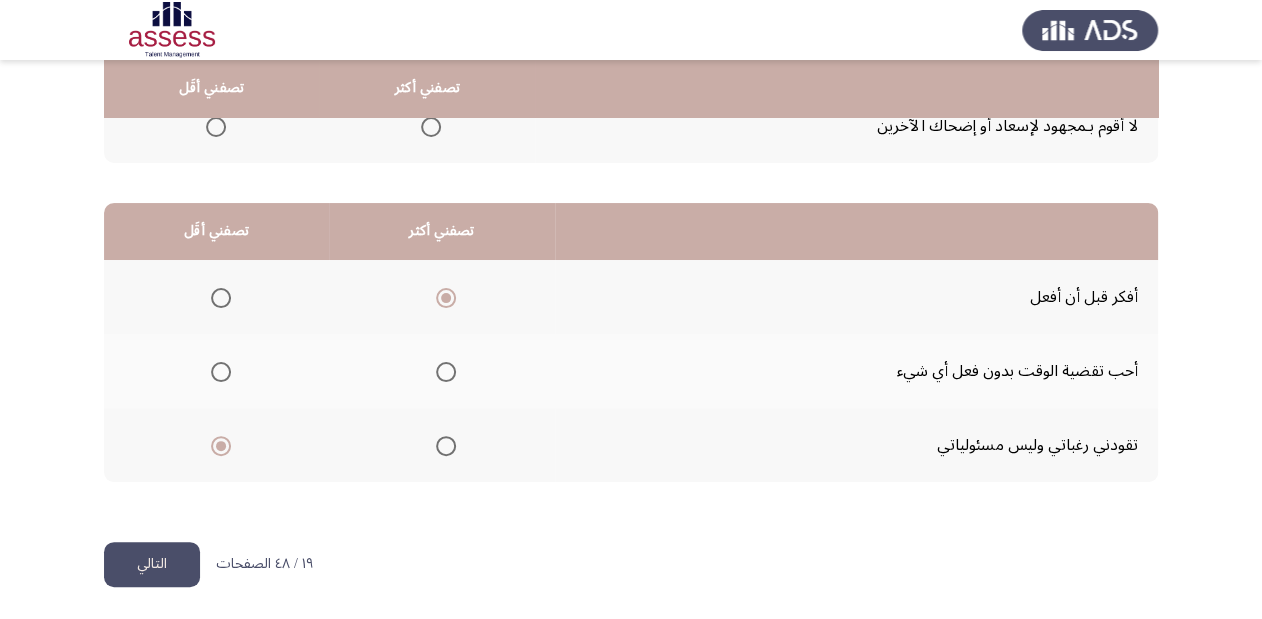 click on "التالي" 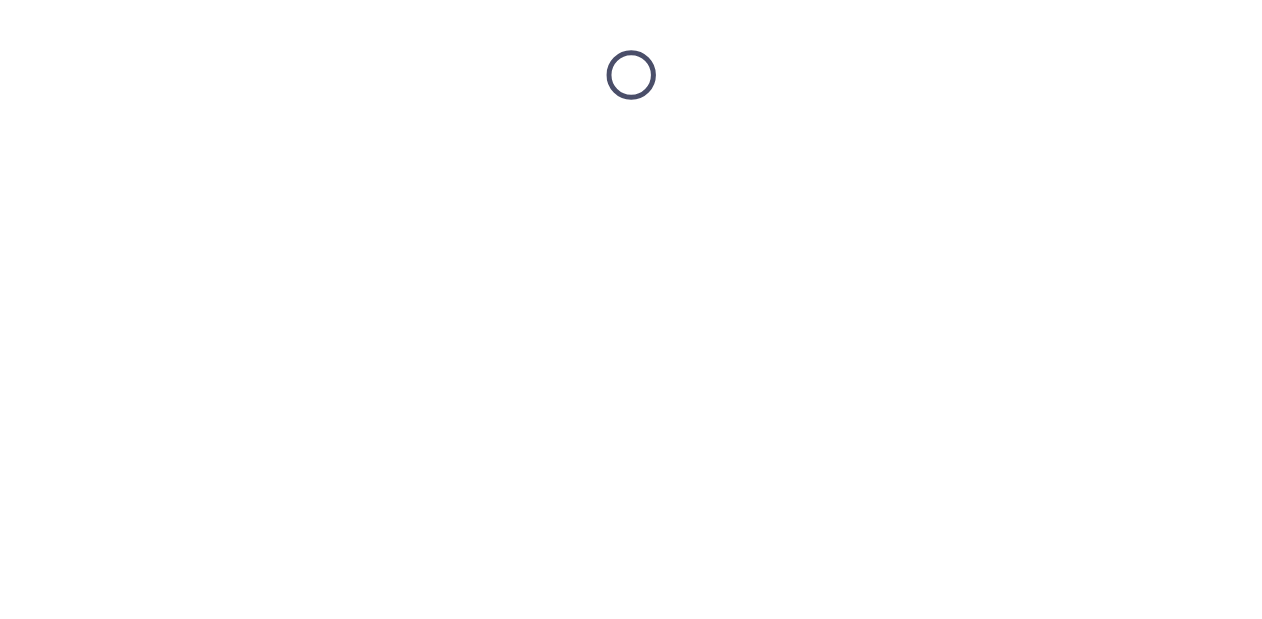 scroll, scrollTop: 0, scrollLeft: 0, axis: both 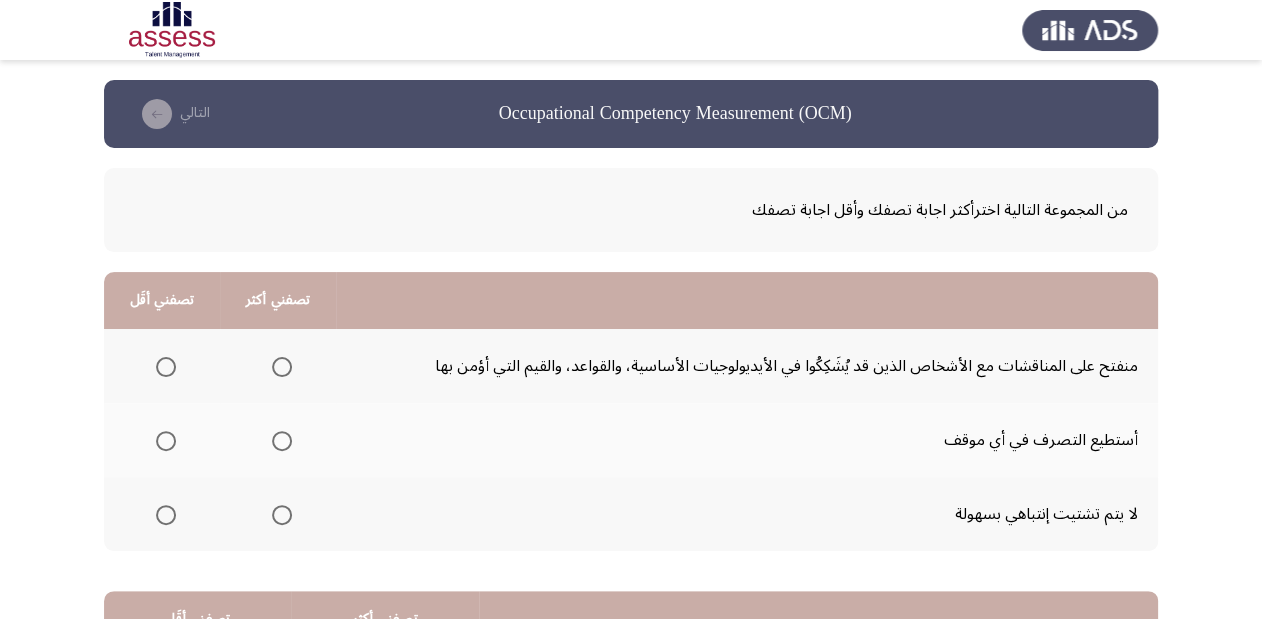 click at bounding box center [282, 515] 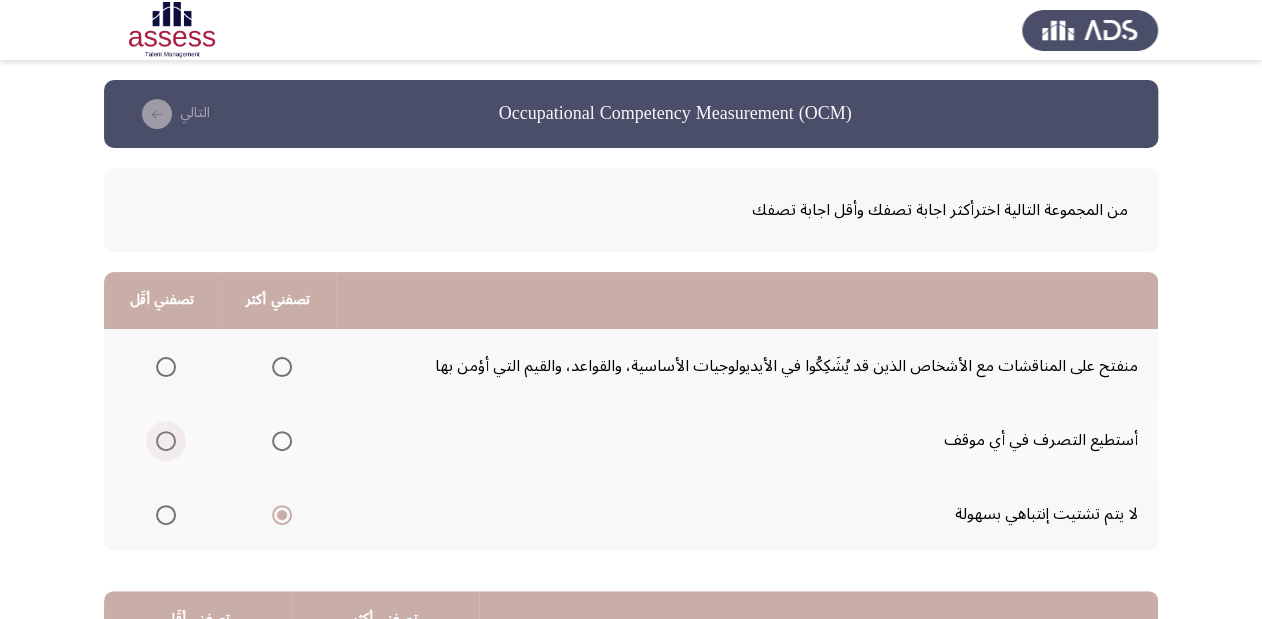 click at bounding box center (166, 441) 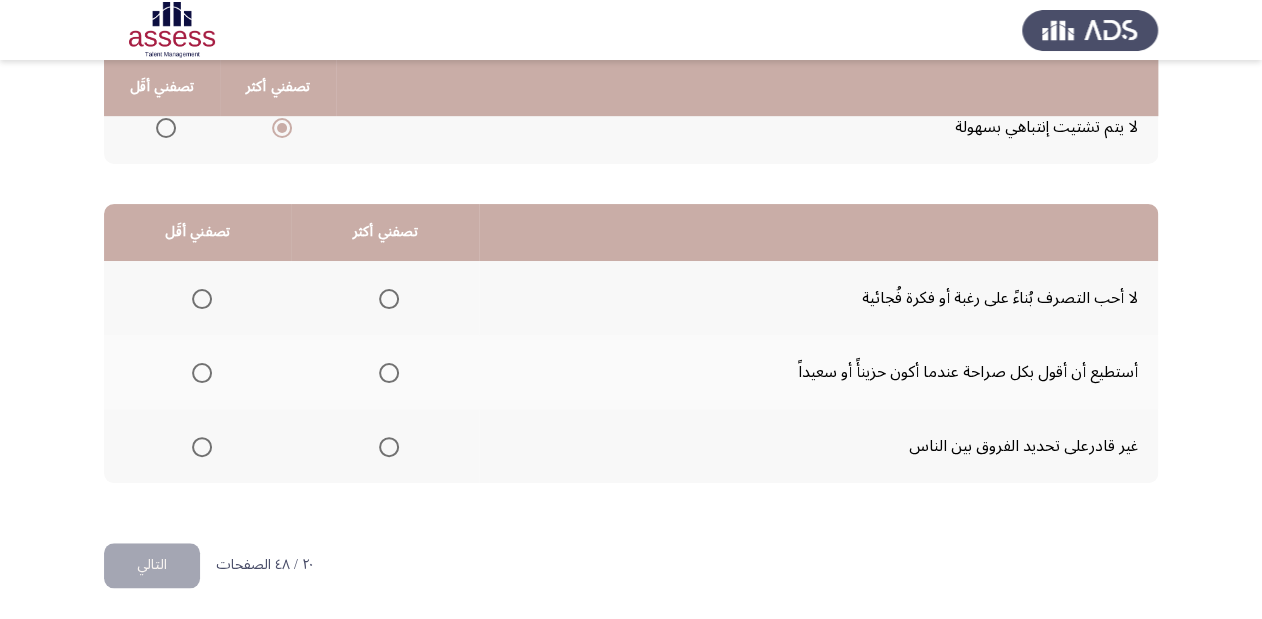 scroll, scrollTop: 388, scrollLeft: 0, axis: vertical 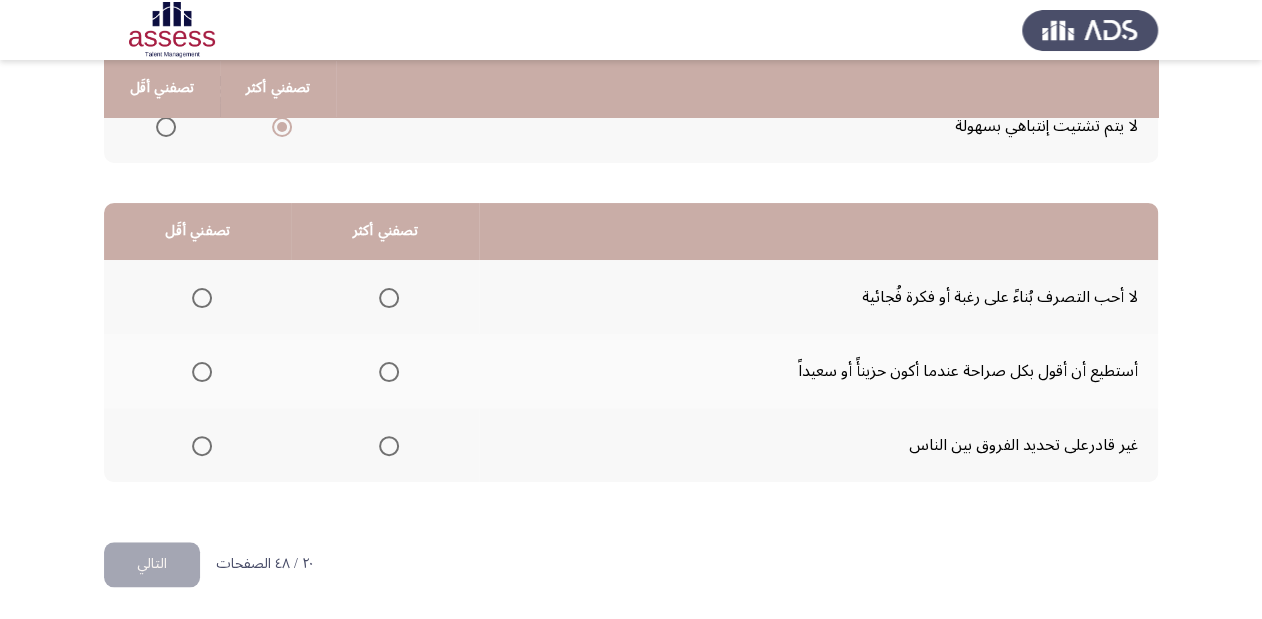 click at bounding box center (202, 298) 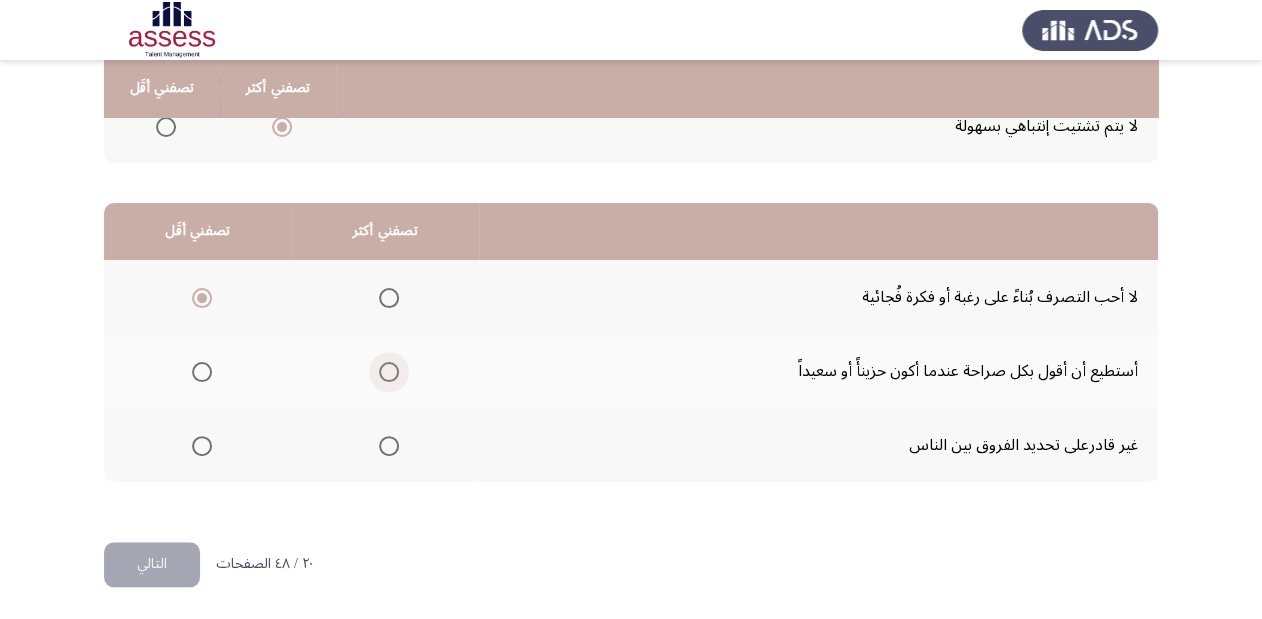 click at bounding box center [389, 372] 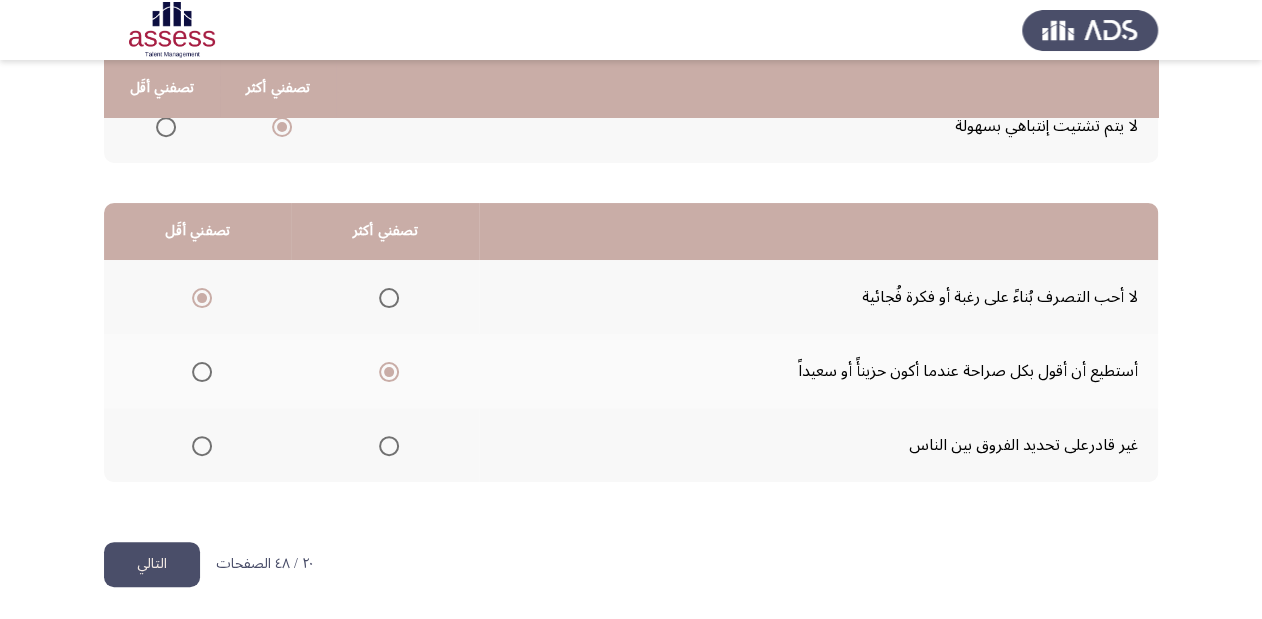 click on "التالي" 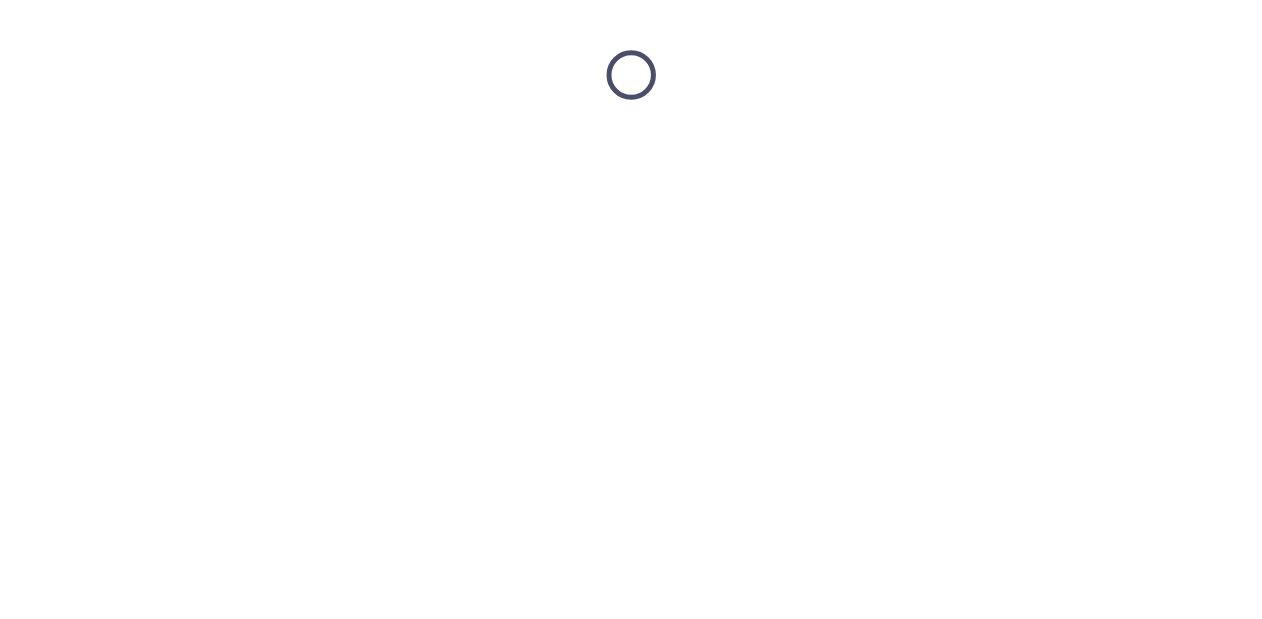 scroll, scrollTop: 0, scrollLeft: 0, axis: both 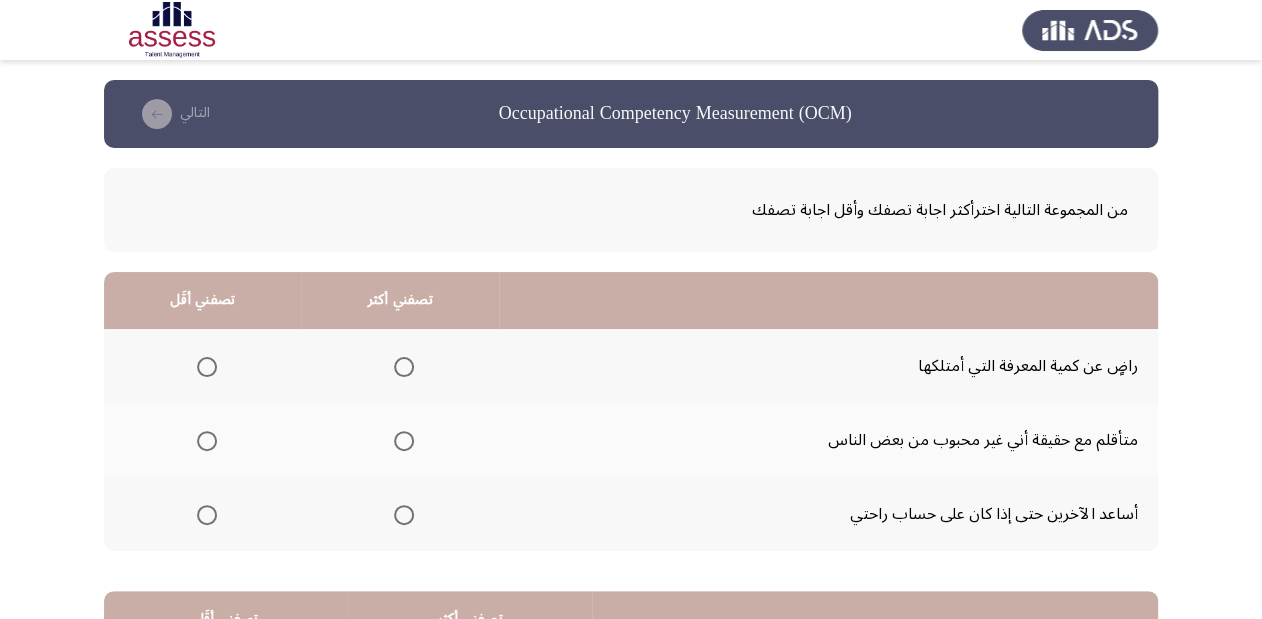 click at bounding box center (404, 515) 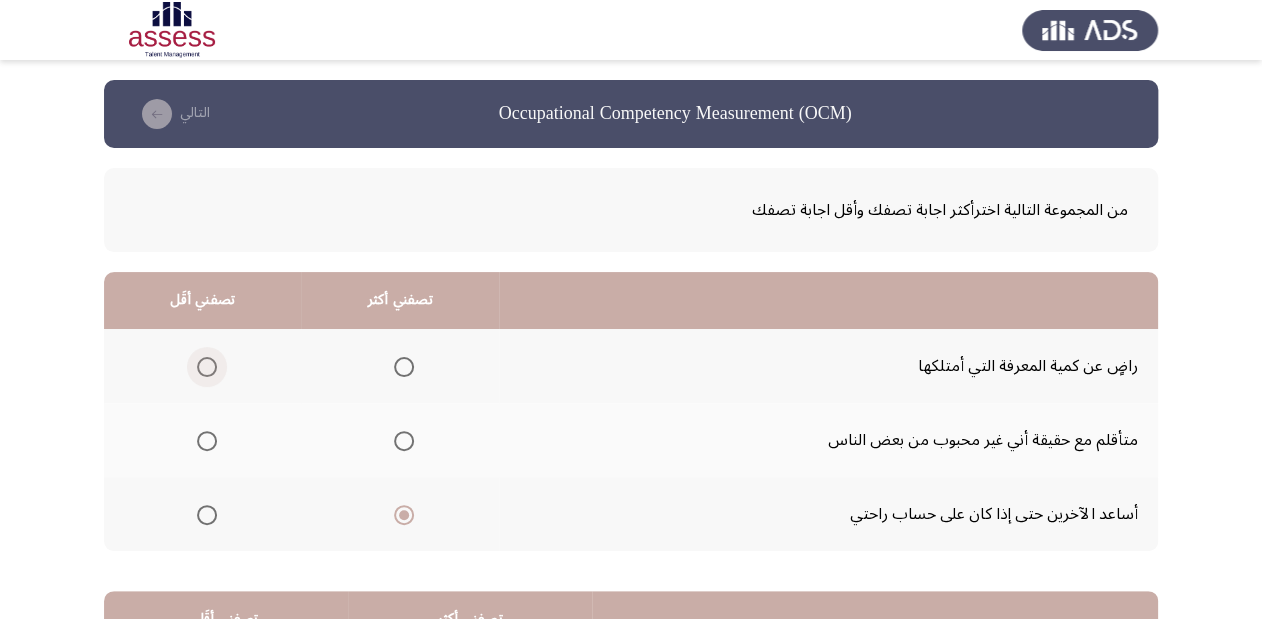 drag, startPoint x: 212, startPoint y: 366, endPoint x: 244, endPoint y: 365, distance: 32.01562 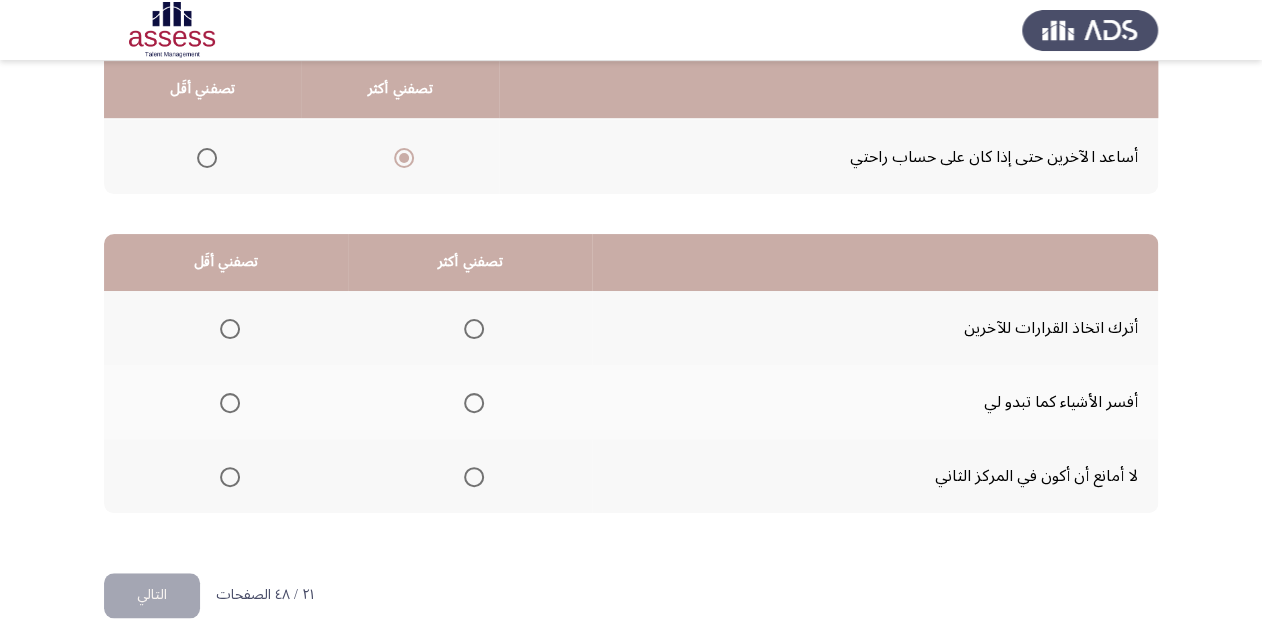 scroll, scrollTop: 388, scrollLeft: 0, axis: vertical 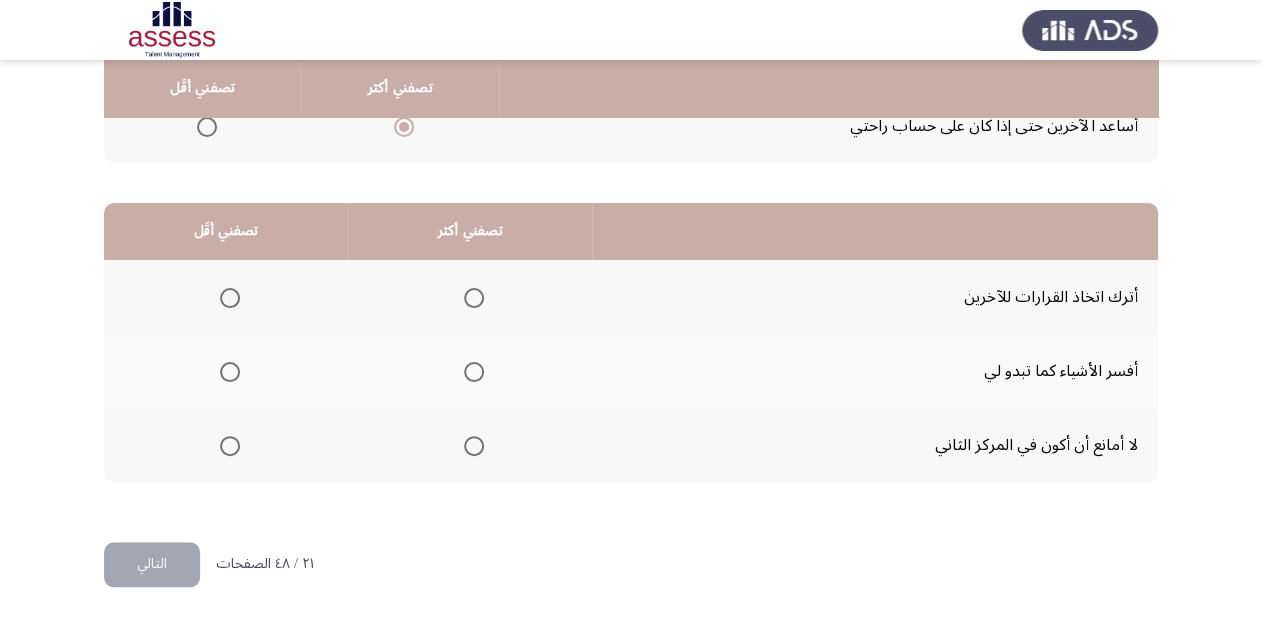 click at bounding box center [230, 298] 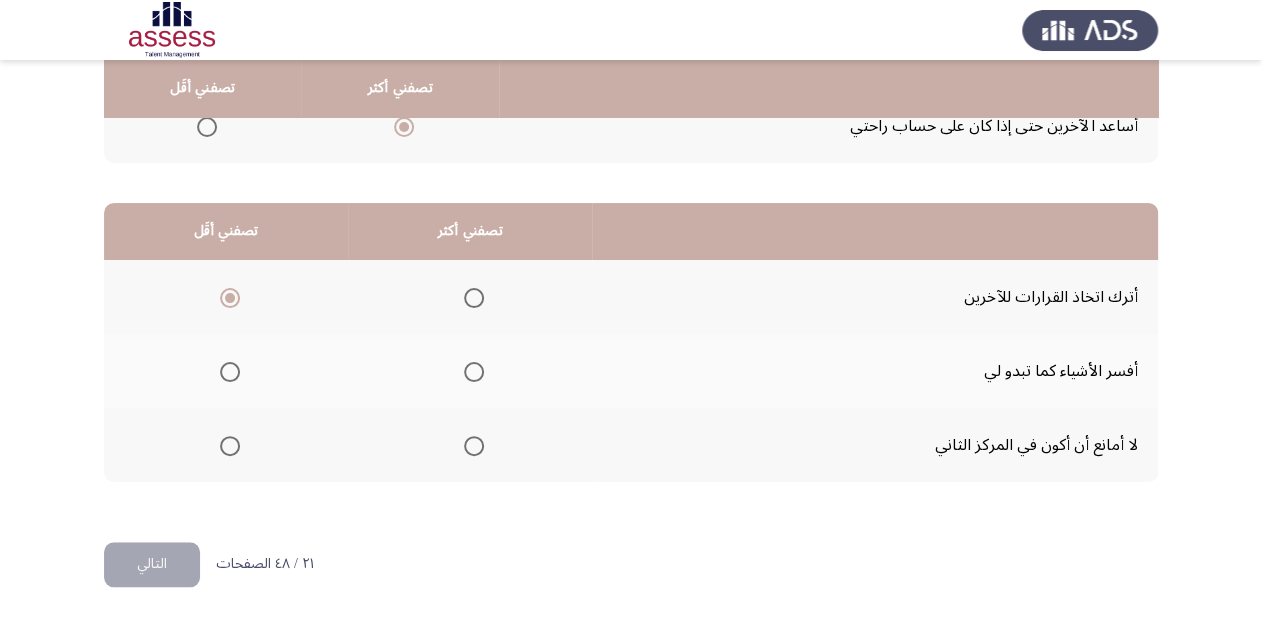 click at bounding box center (474, 372) 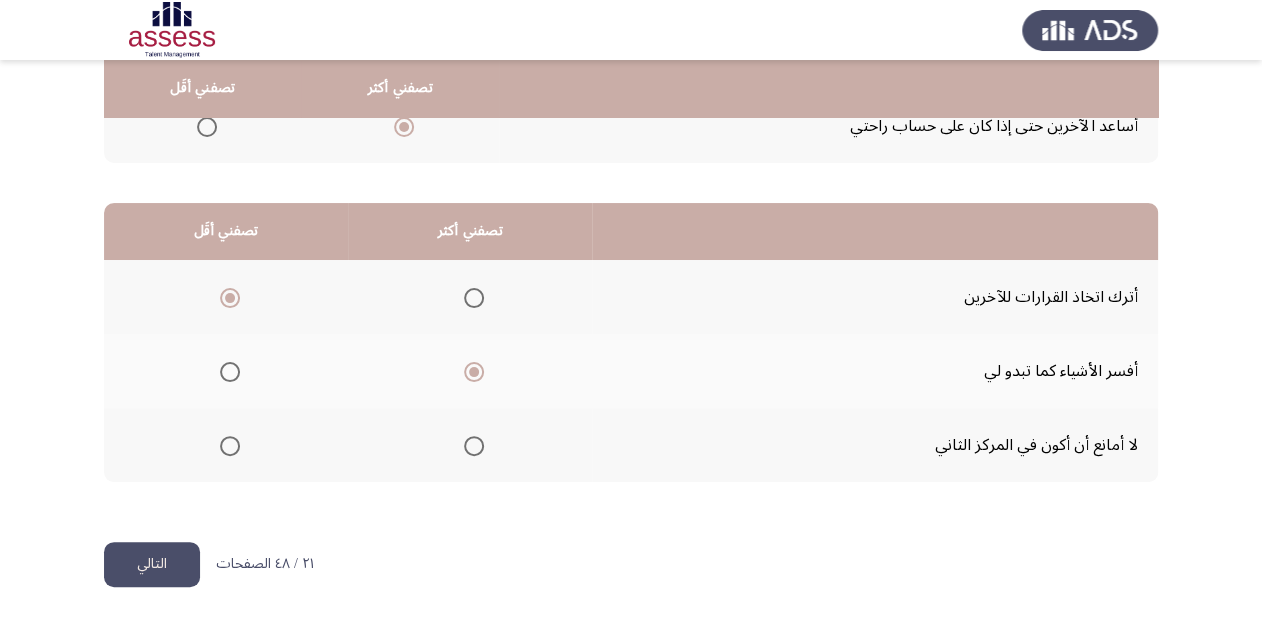 click on "التالي" 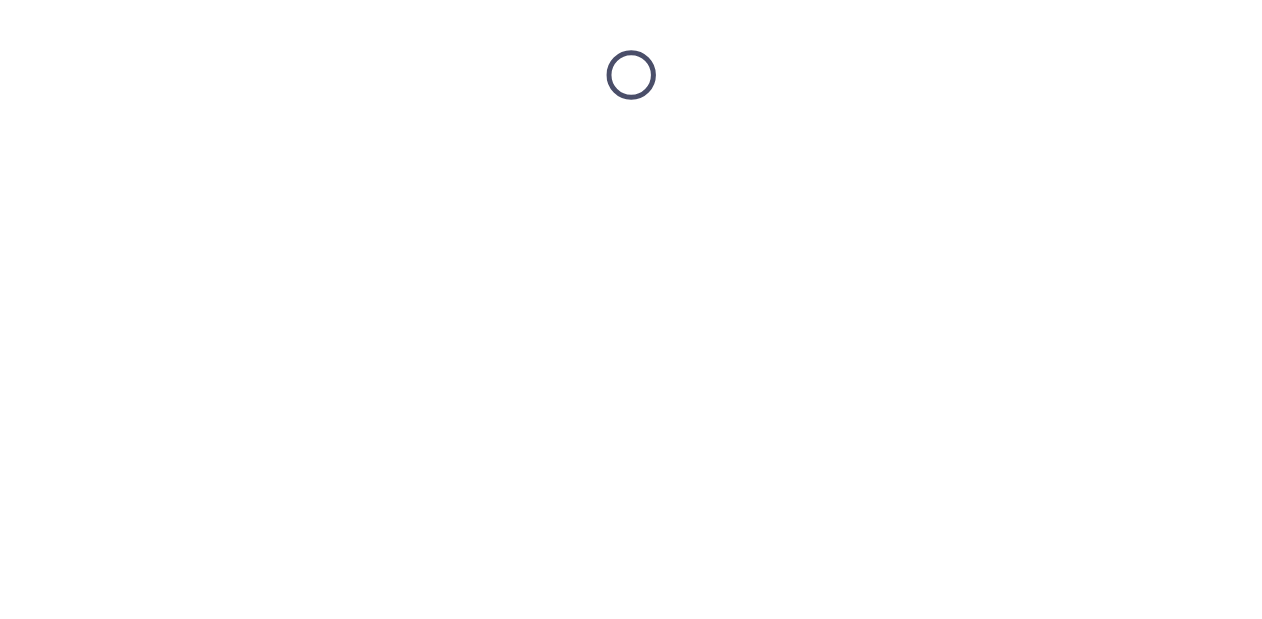 scroll, scrollTop: 0, scrollLeft: 0, axis: both 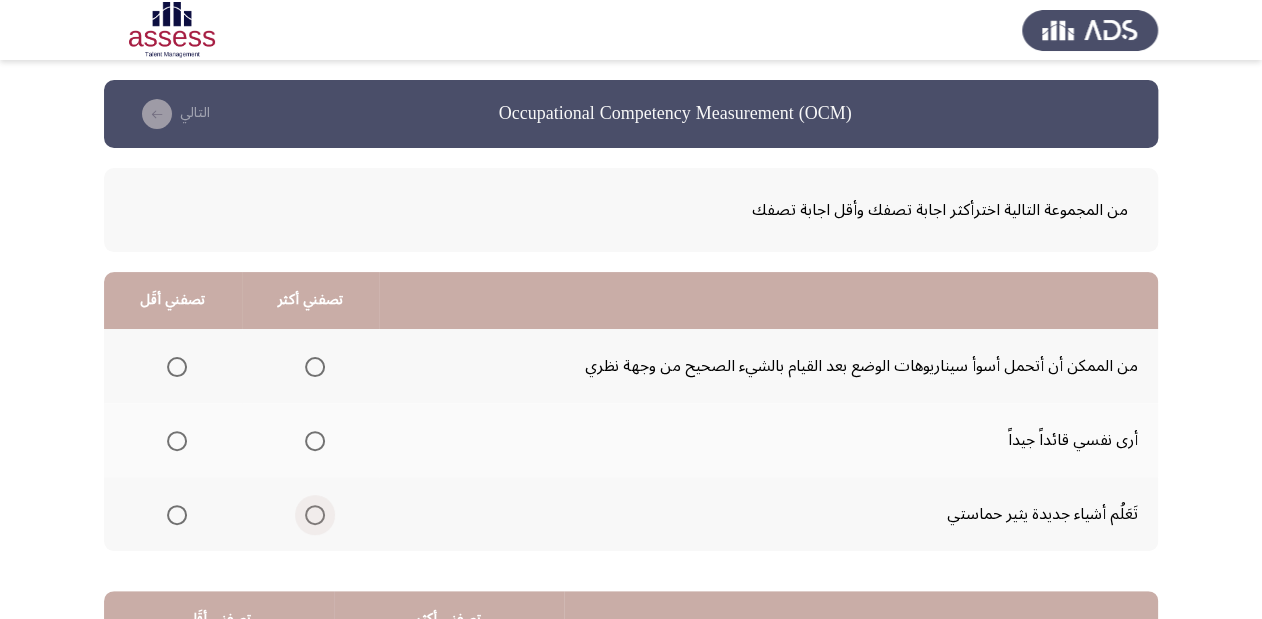 click at bounding box center (315, 515) 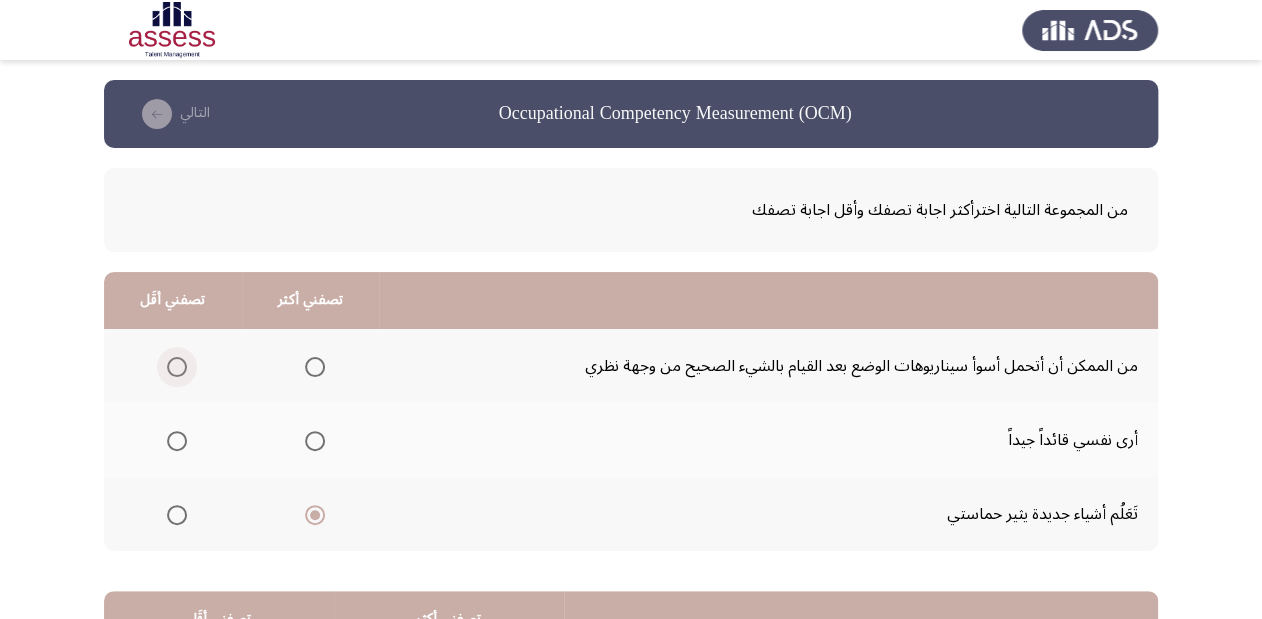 click at bounding box center [177, 367] 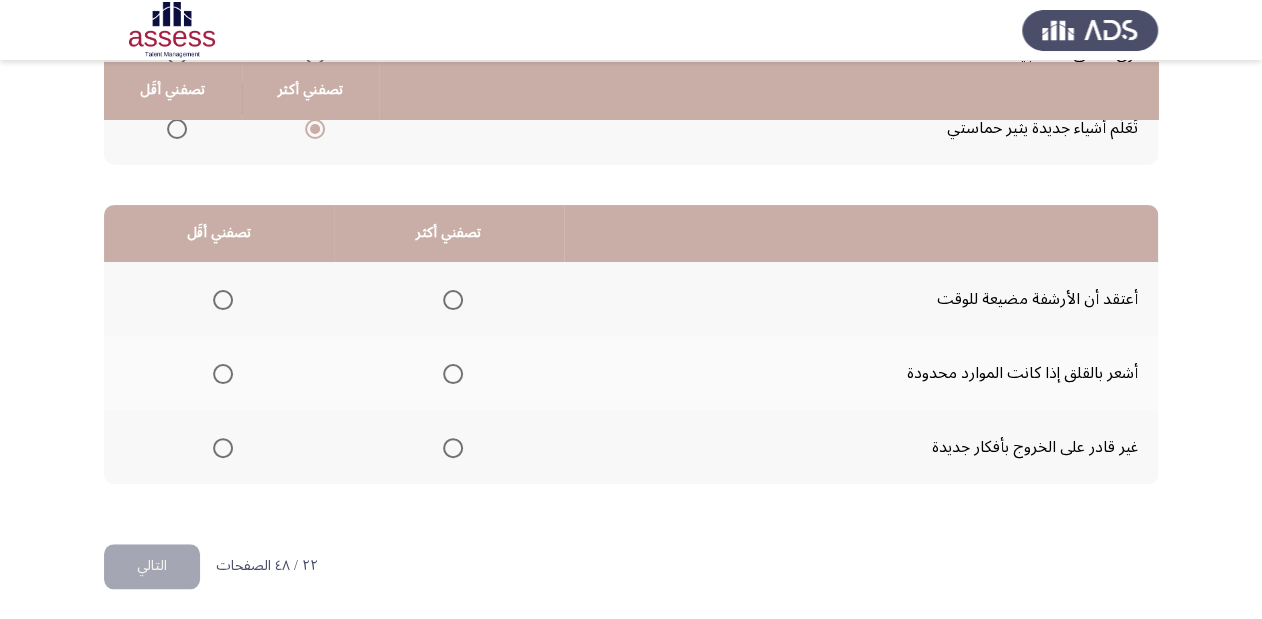 scroll, scrollTop: 388, scrollLeft: 0, axis: vertical 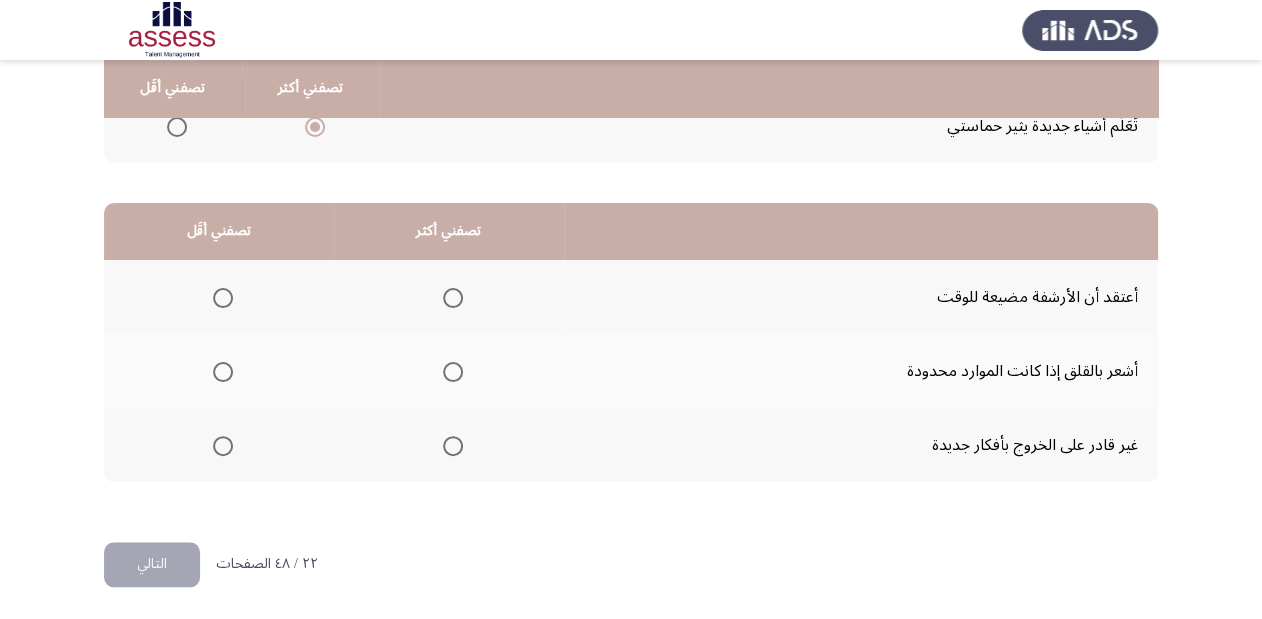 click at bounding box center [223, 446] 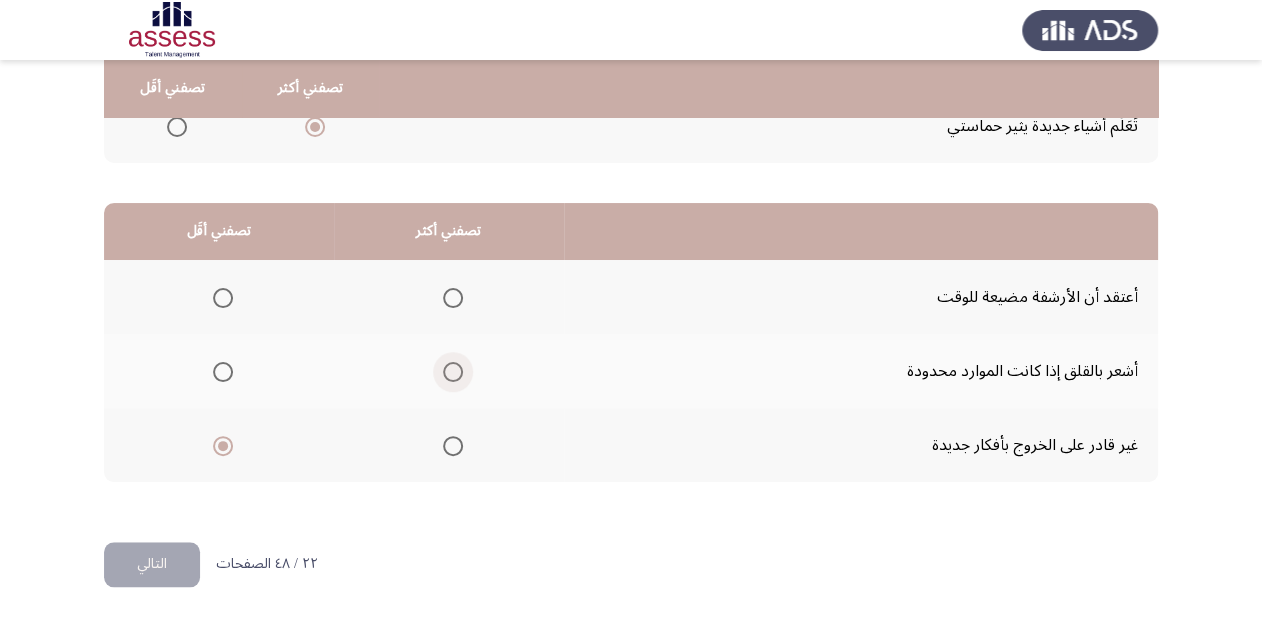 click at bounding box center (453, 372) 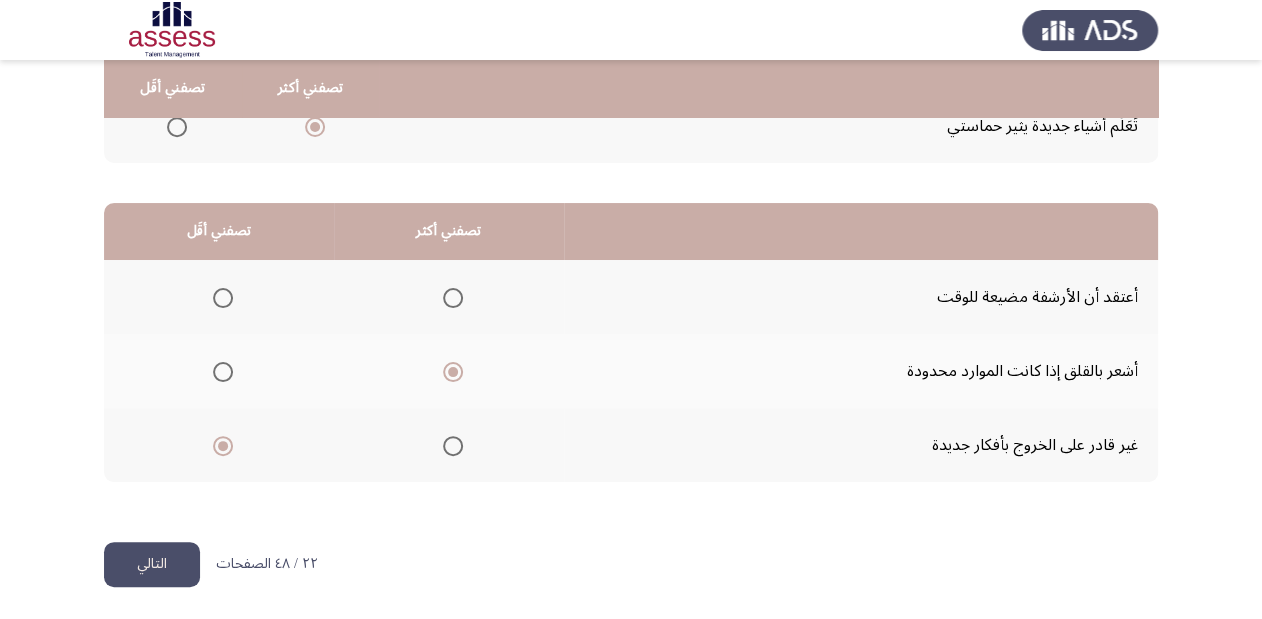 click on "التالي" 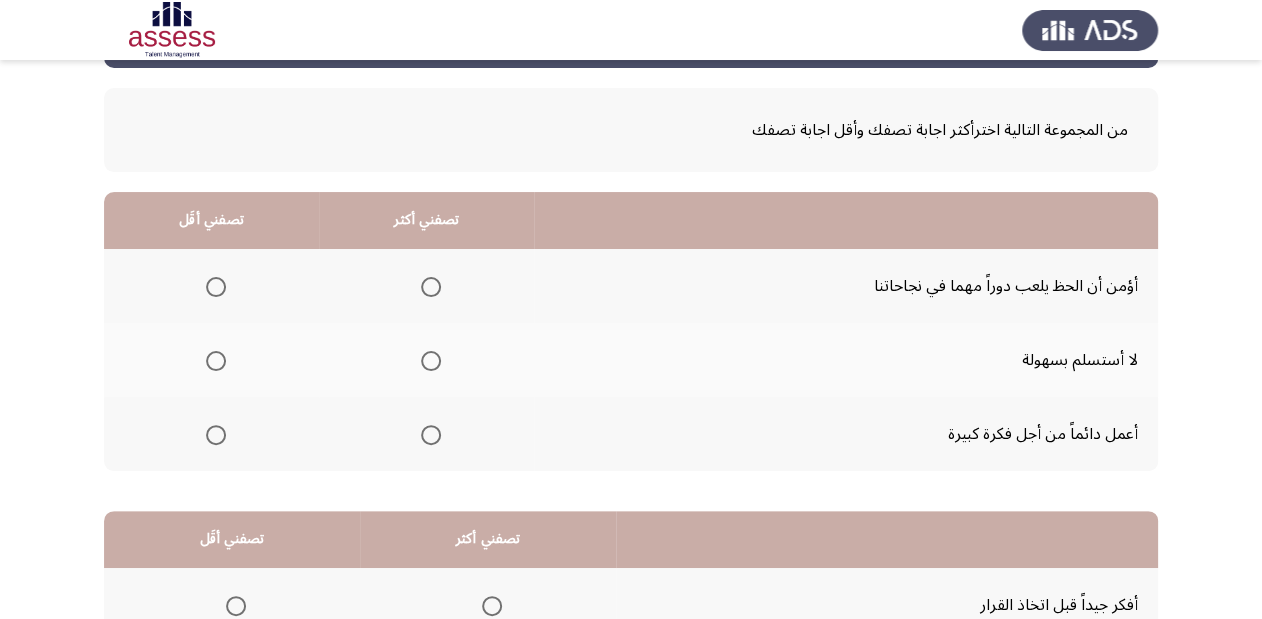 scroll, scrollTop: 160, scrollLeft: 0, axis: vertical 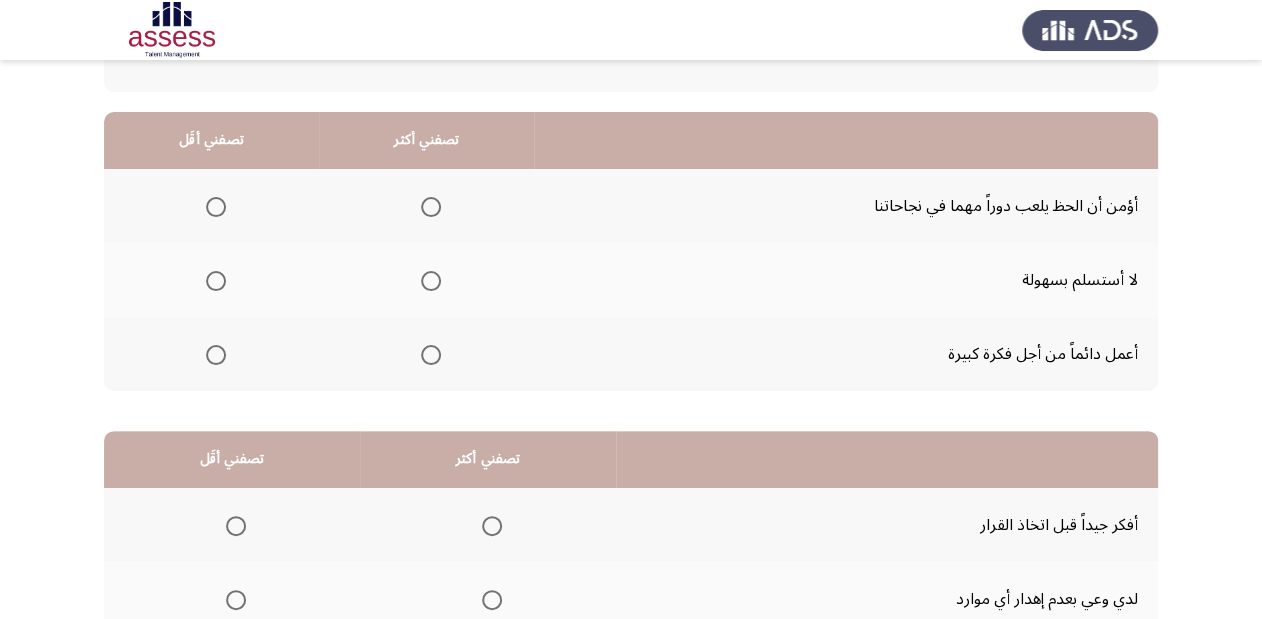 click at bounding box center (431, 355) 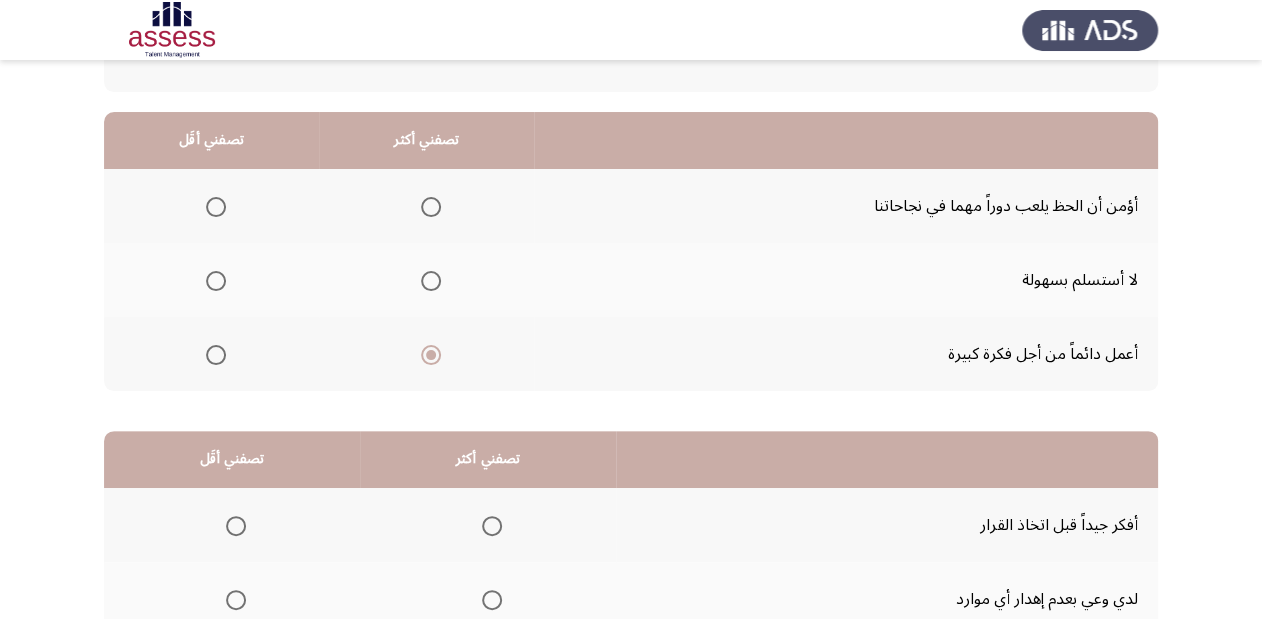 click at bounding box center [216, 207] 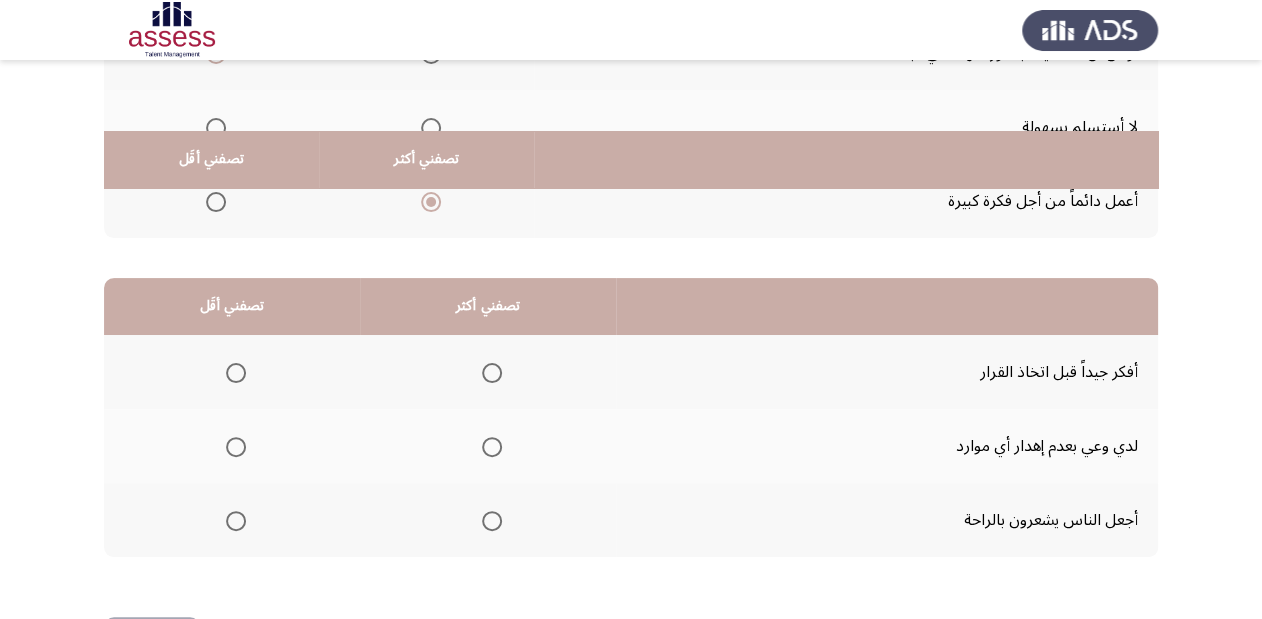 scroll, scrollTop: 388, scrollLeft: 0, axis: vertical 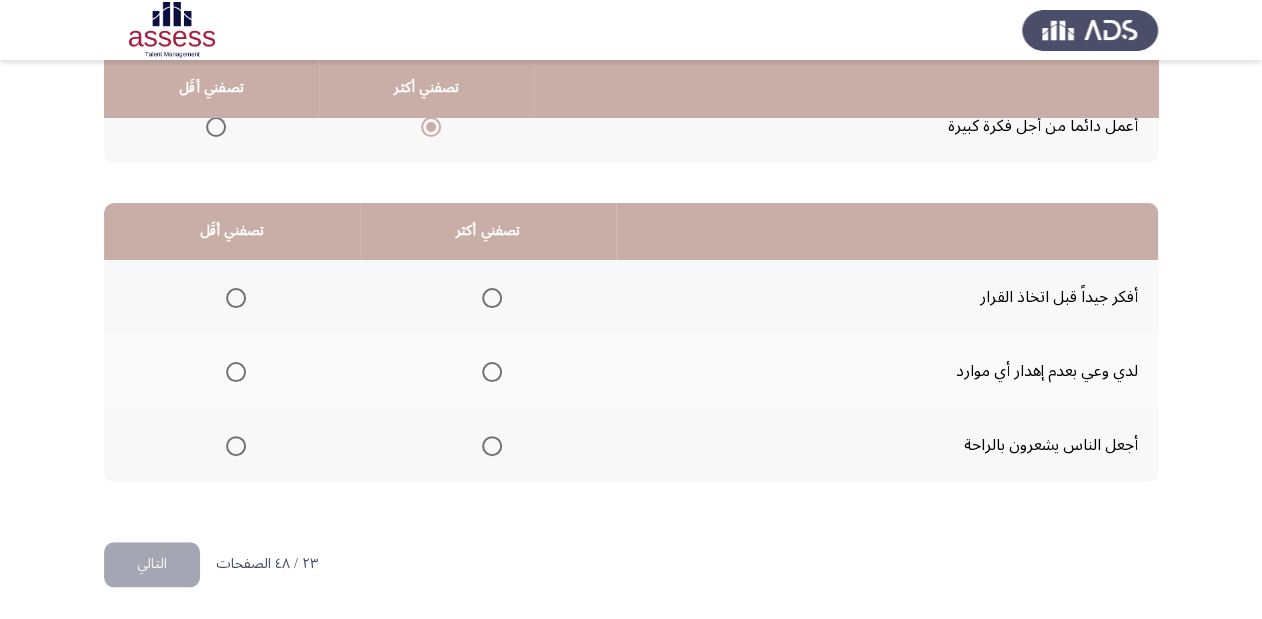 click at bounding box center [492, 298] 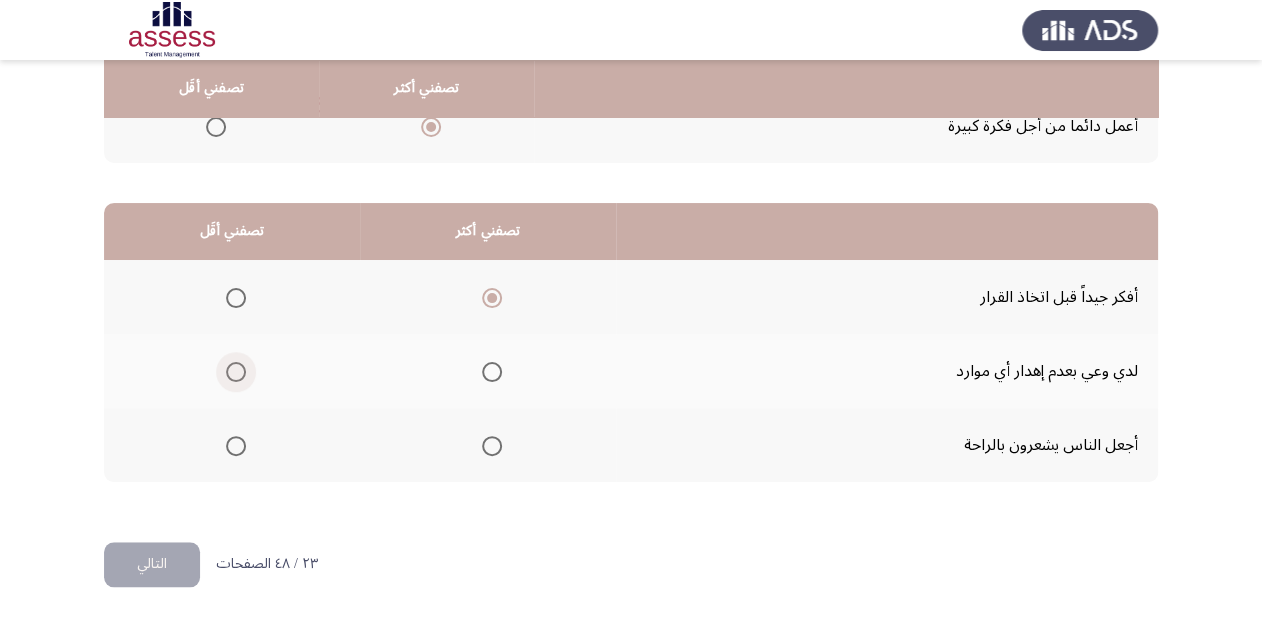 click at bounding box center [236, 372] 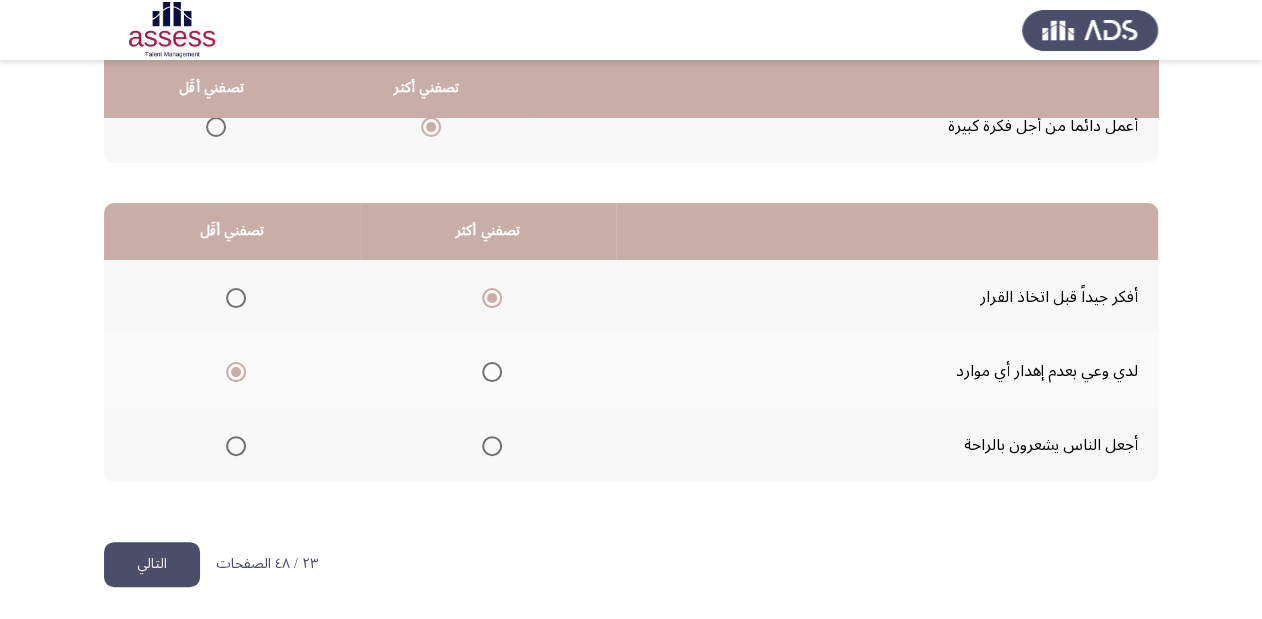 click on "التالي" 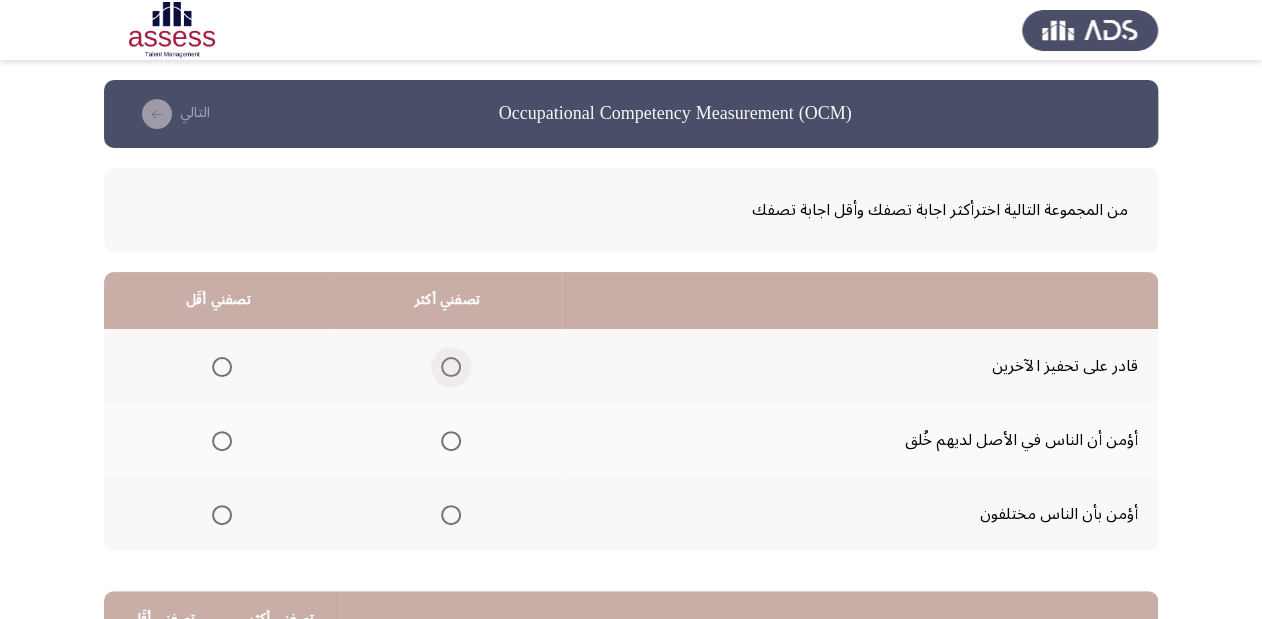 click at bounding box center [451, 367] 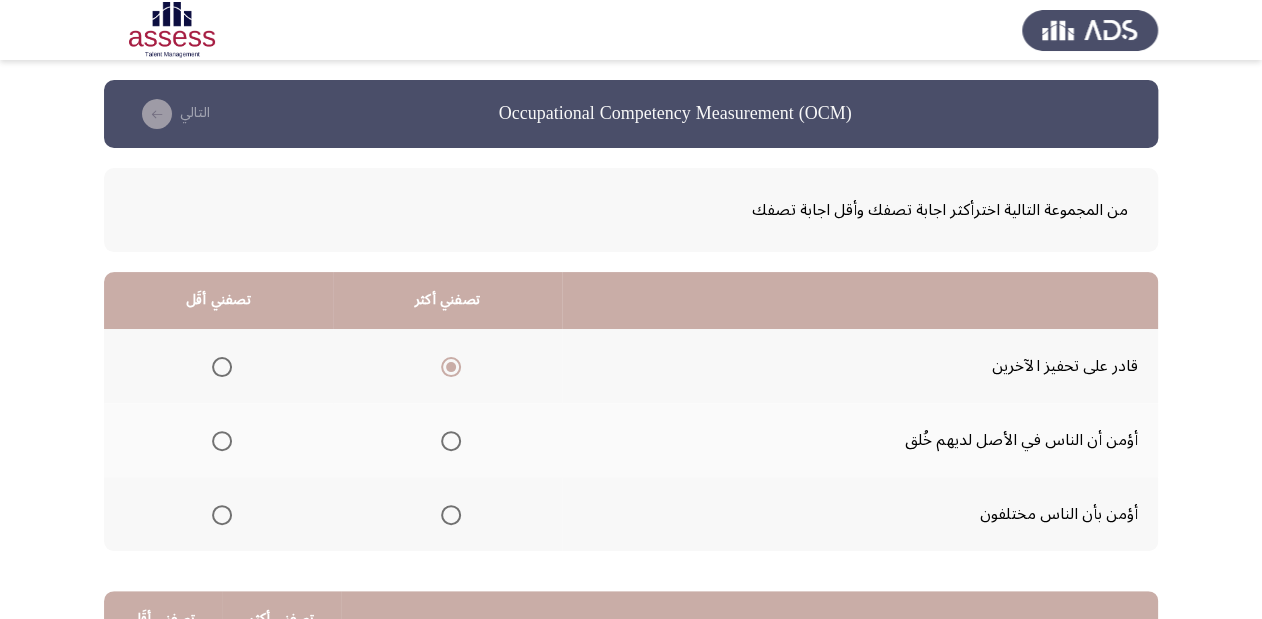 click at bounding box center (222, 441) 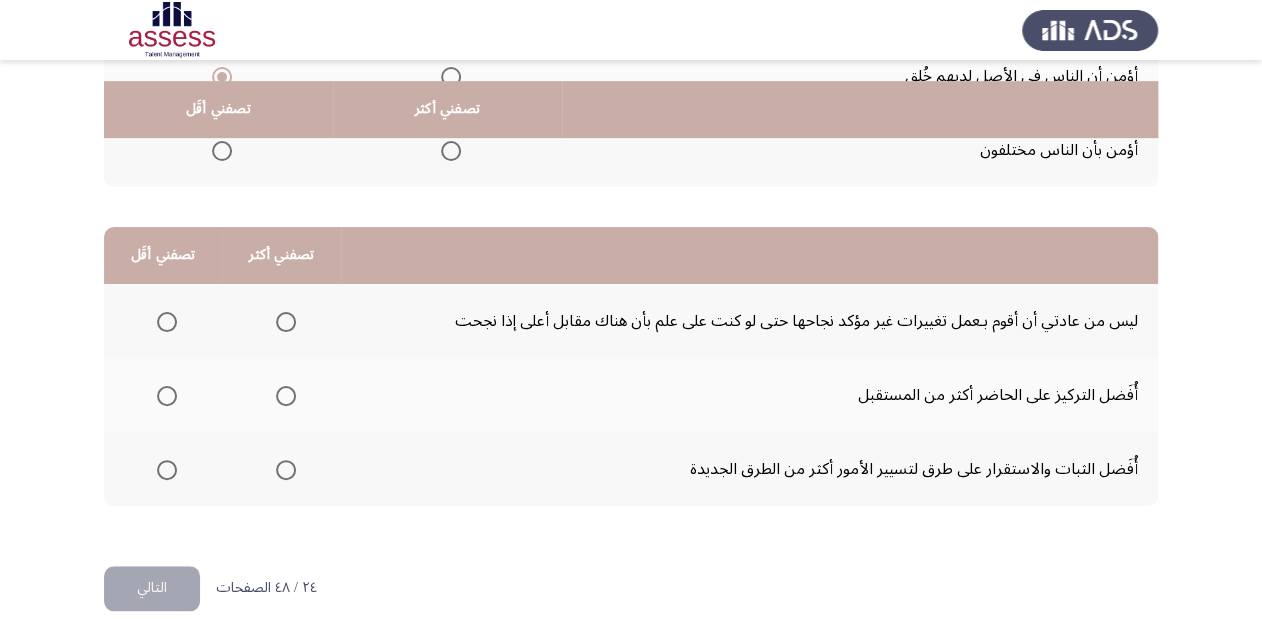 scroll, scrollTop: 388, scrollLeft: 0, axis: vertical 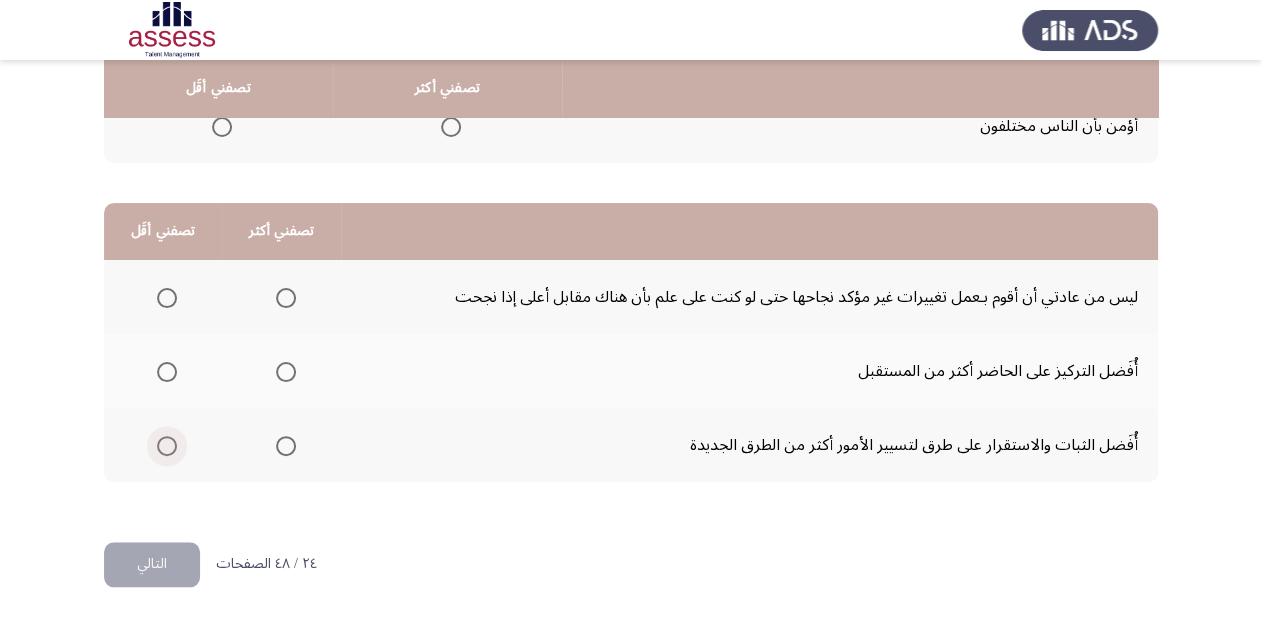 click at bounding box center (167, 446) 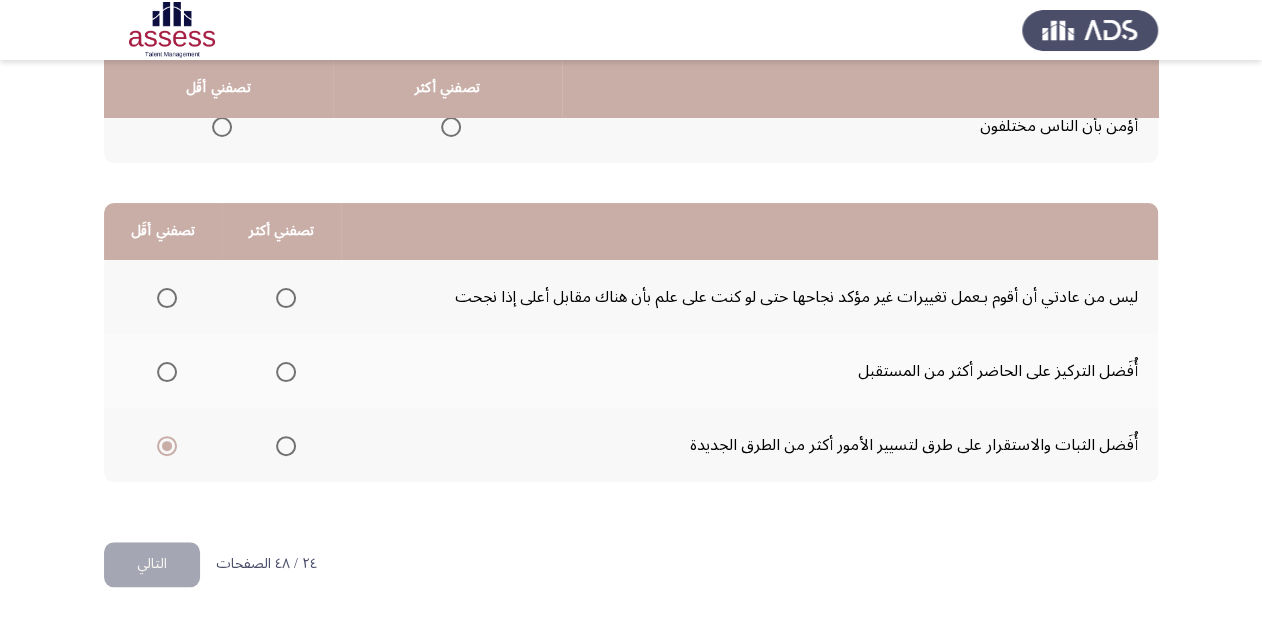 click at bounding box center (286, 372) 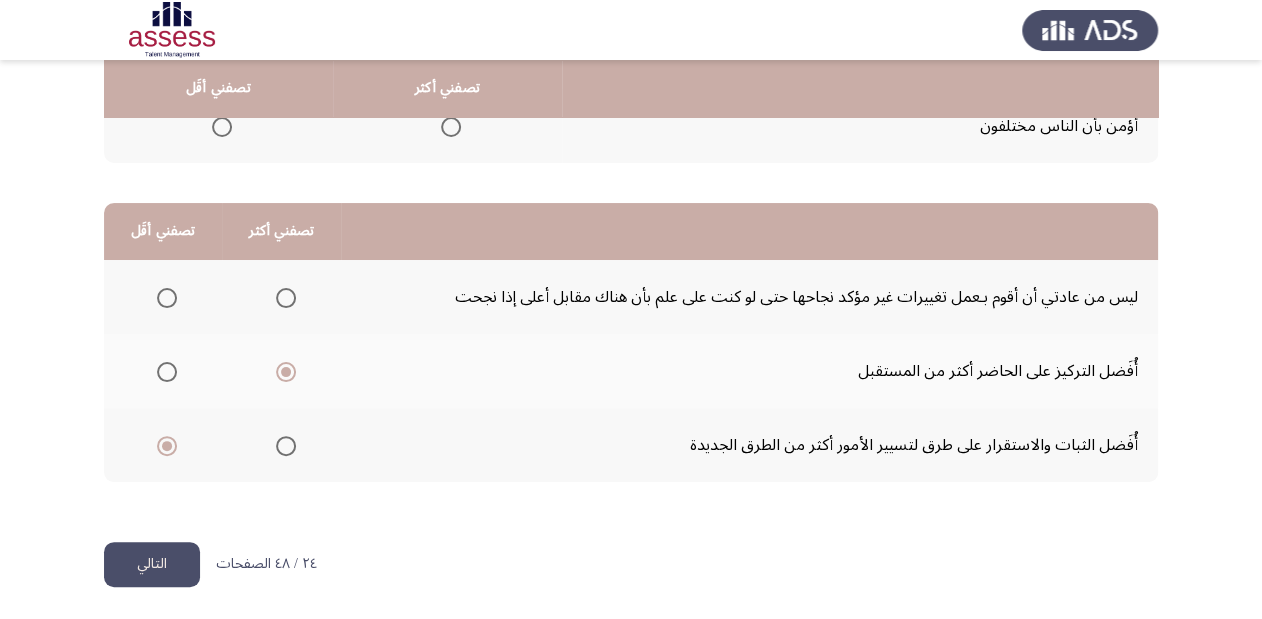 click on "التالي" 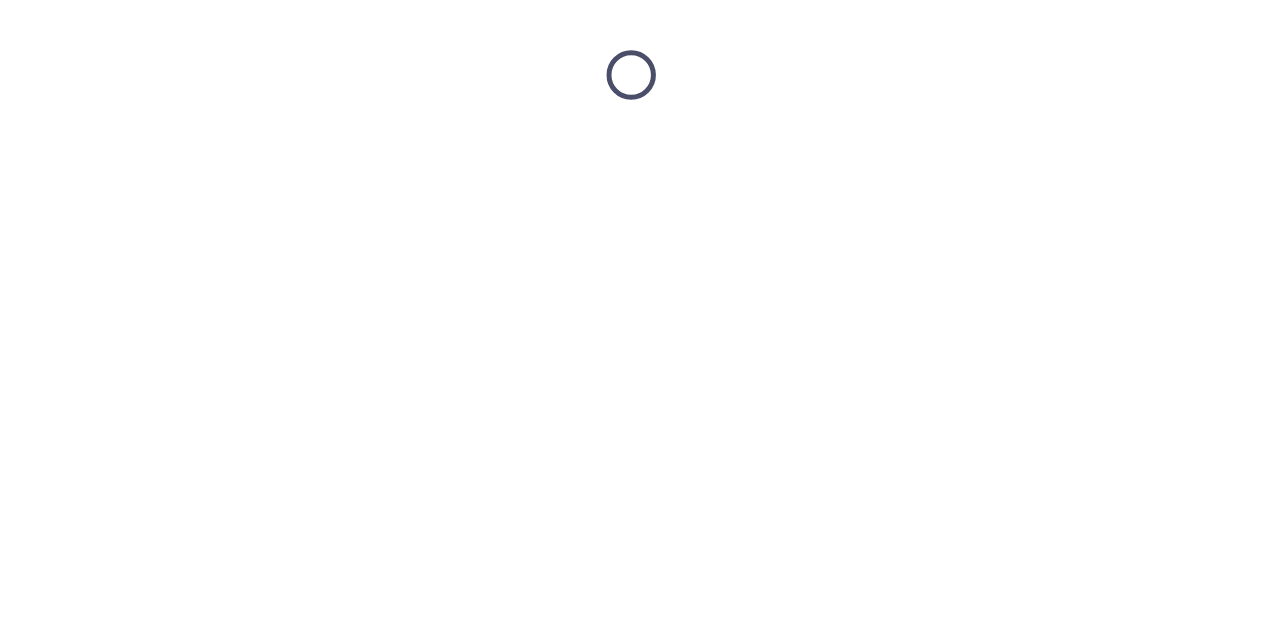 scroll, scrollTop: 0, scrollLeft: 0, axis: both 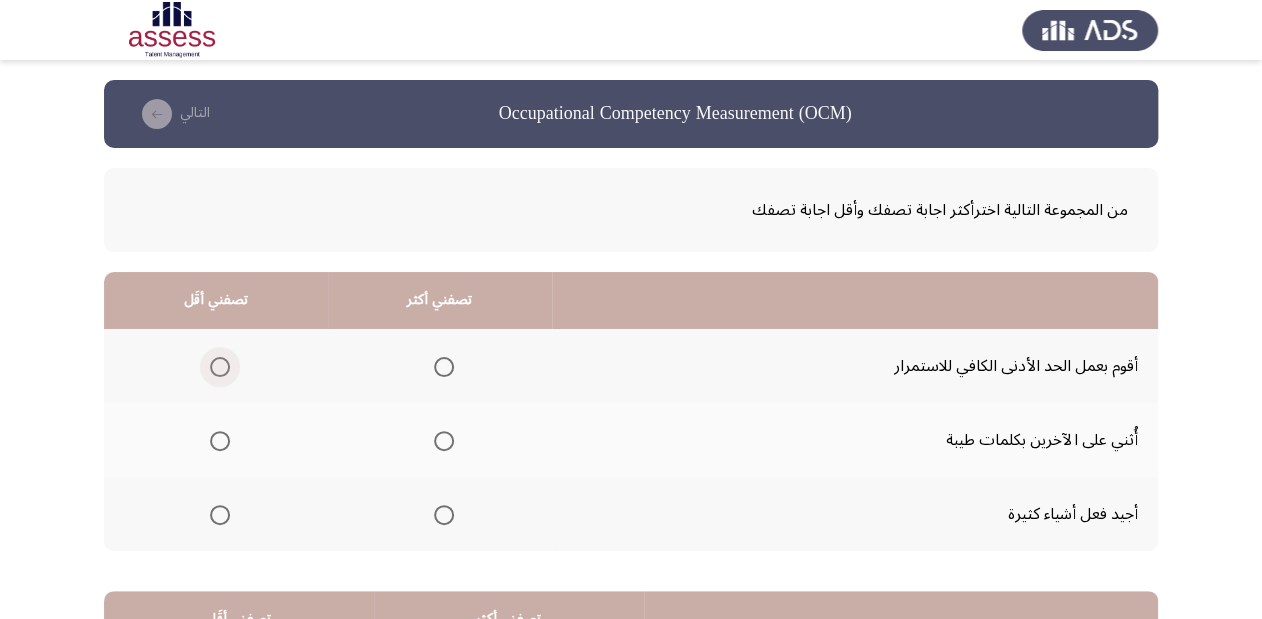 click at bounding box center [220, 367] 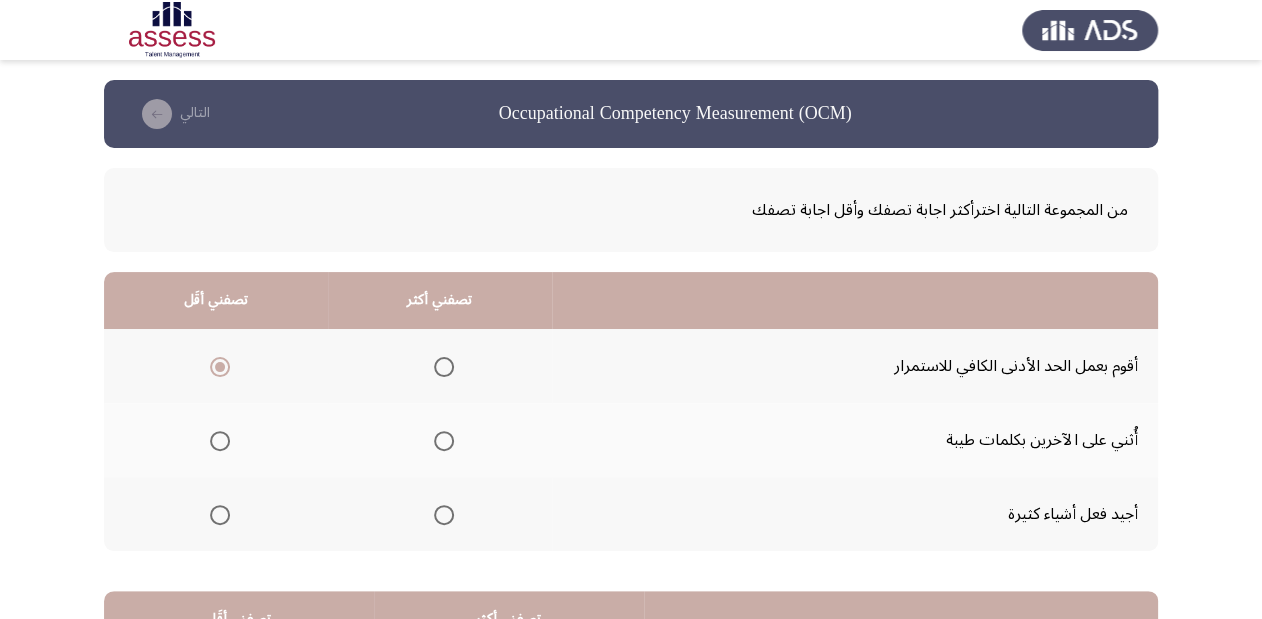 click at bounding box center (444, 441) 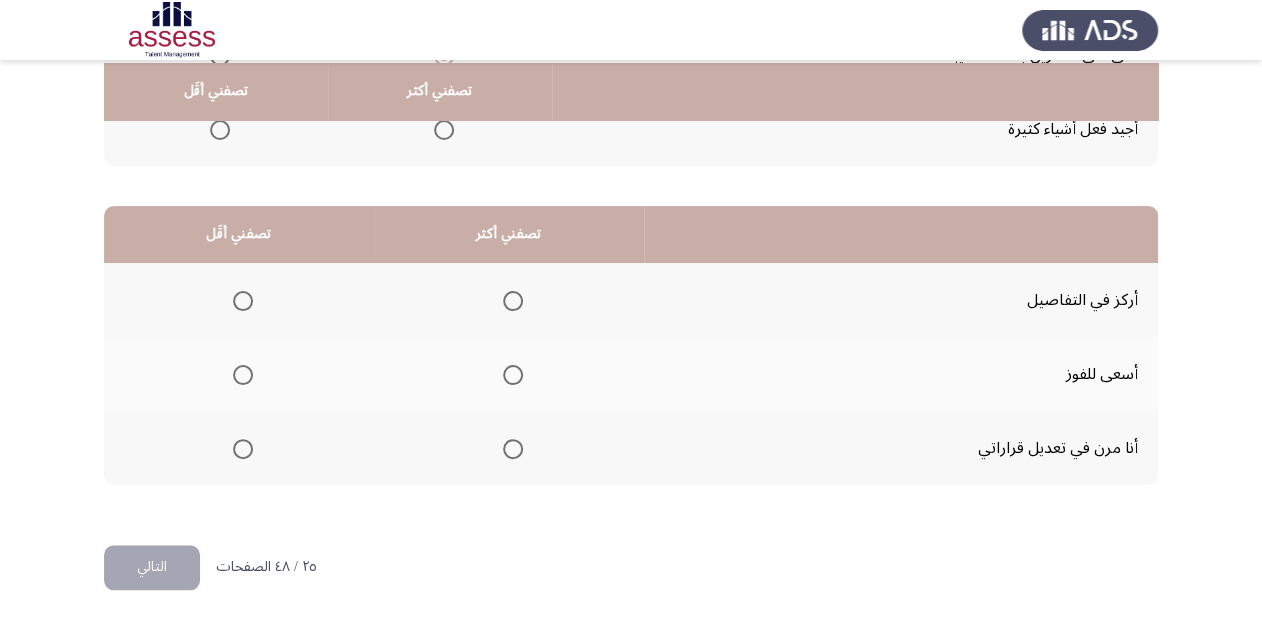 scroll, scrollTop: 388, scrollLeft: 0, axis: vertical 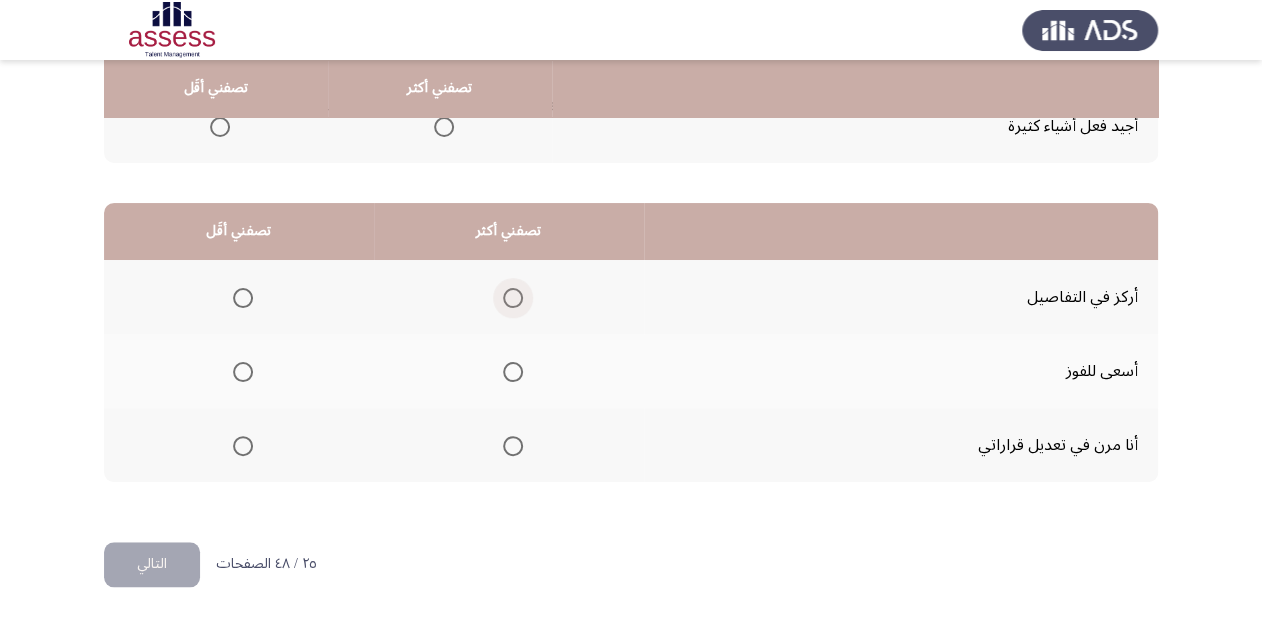 click at bounding box center [513, 298] 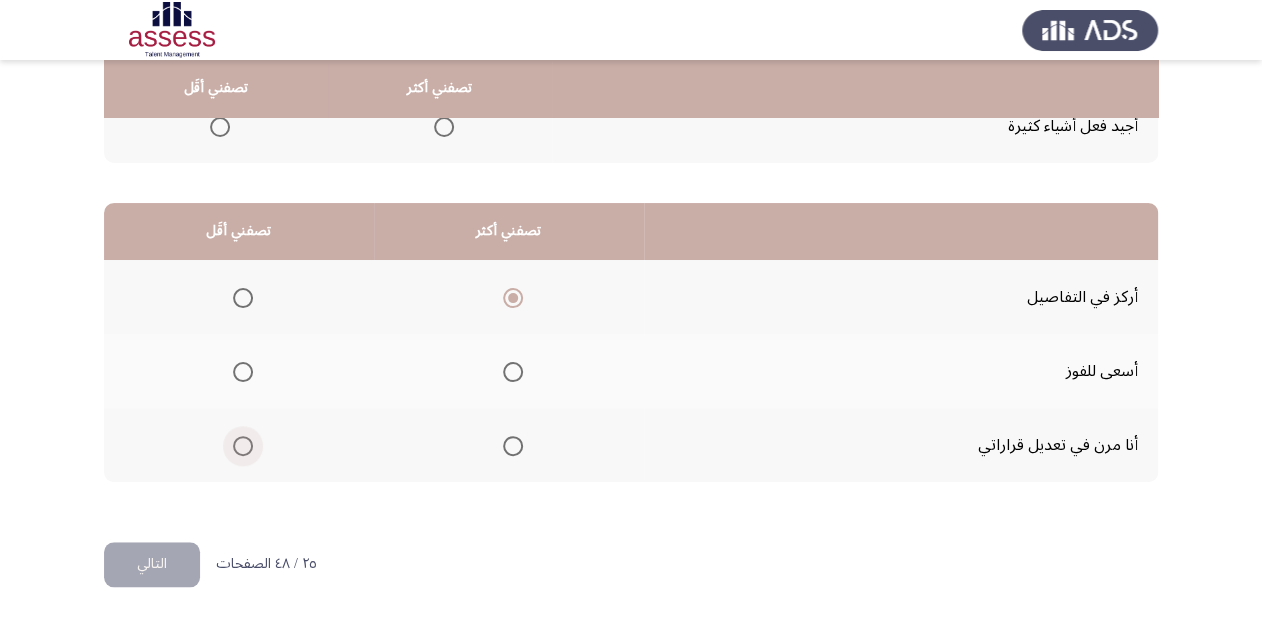 click at bounding box center (243, 446) 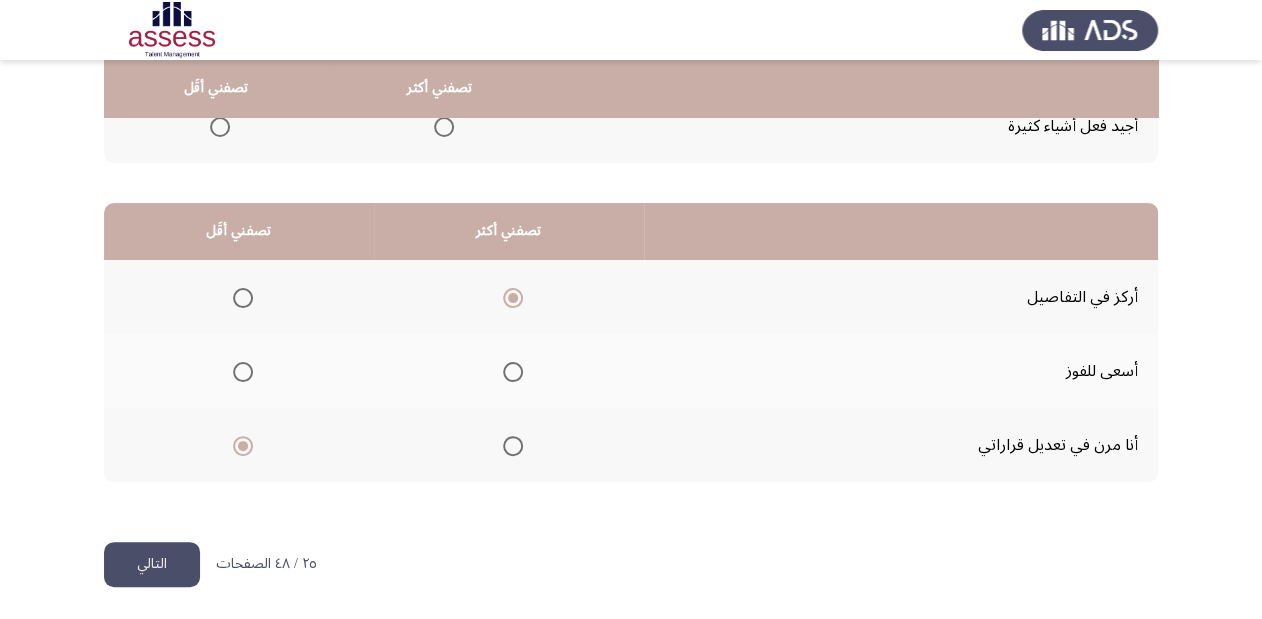 click on "التالي" 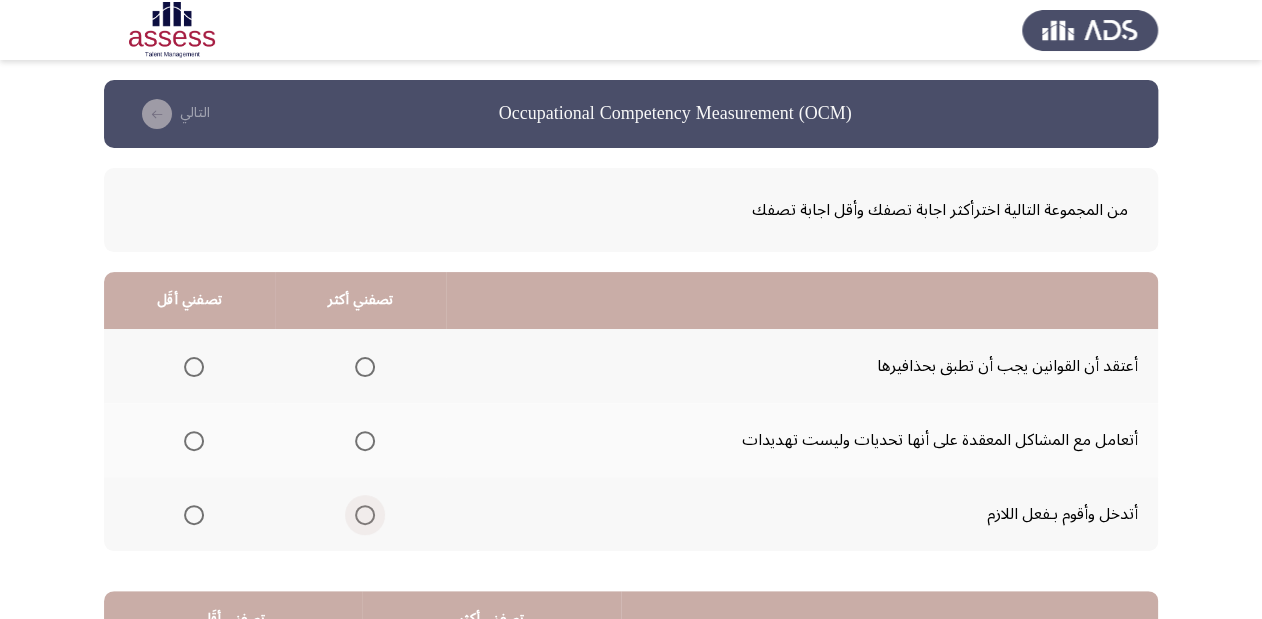 click at bounding box center [365, 515] 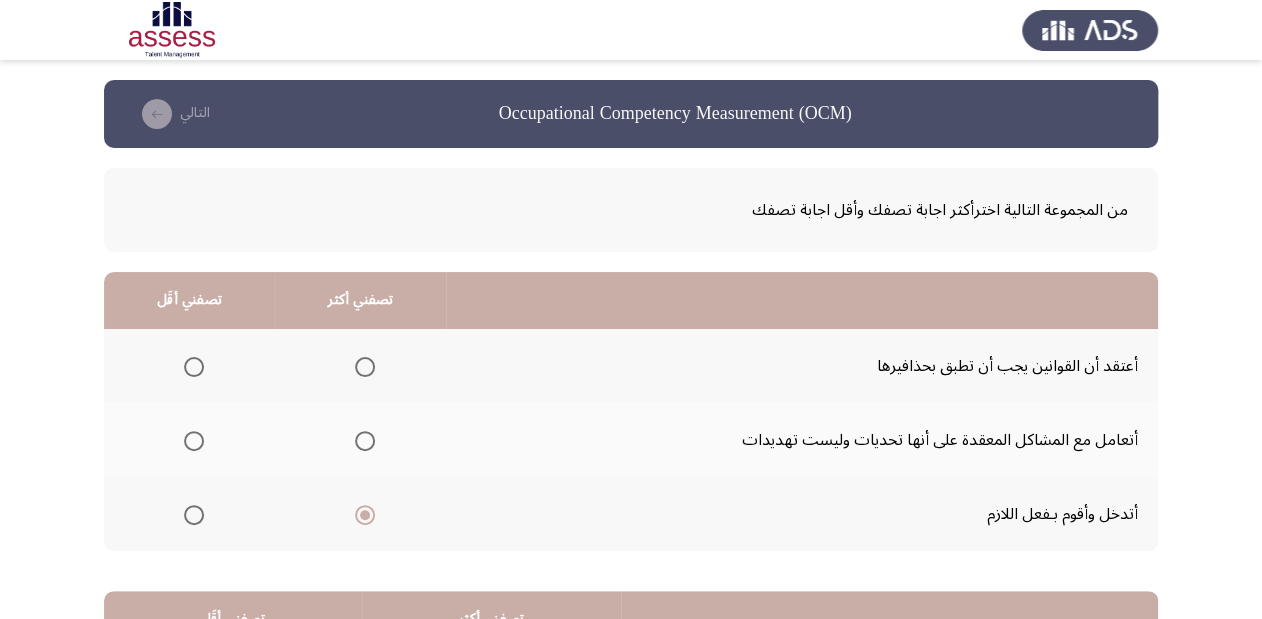 click at bounding box center (194, 441) 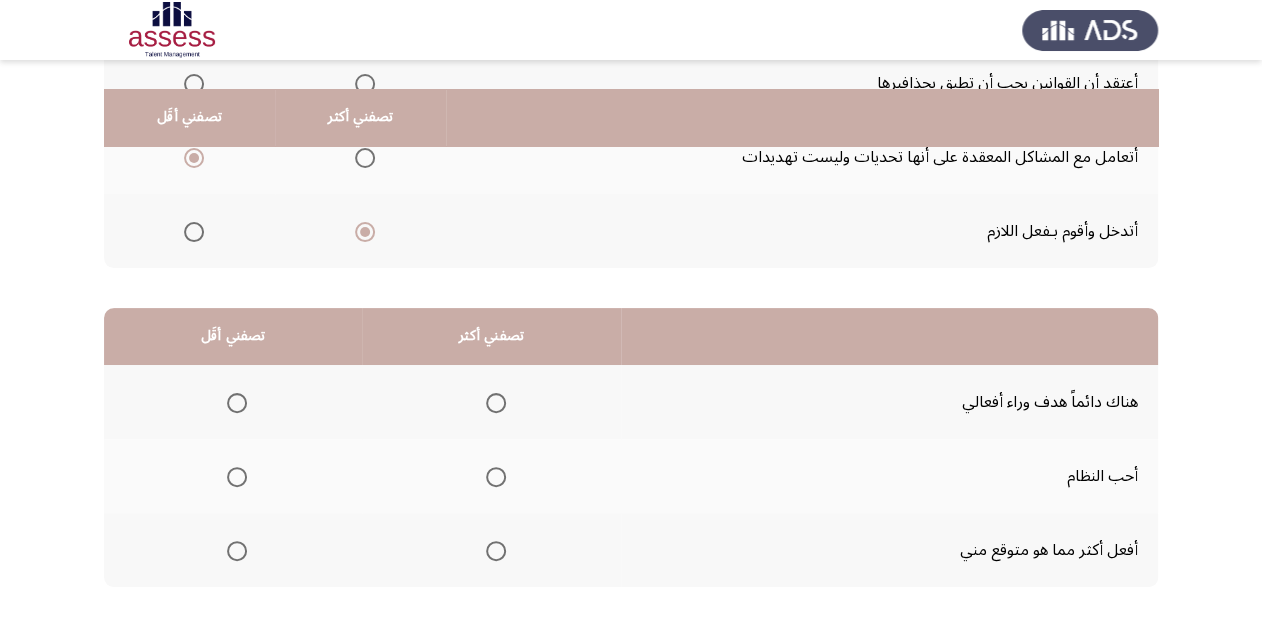 scroll, scrollTop: 320, scrollLeft: 0, axis: vertical 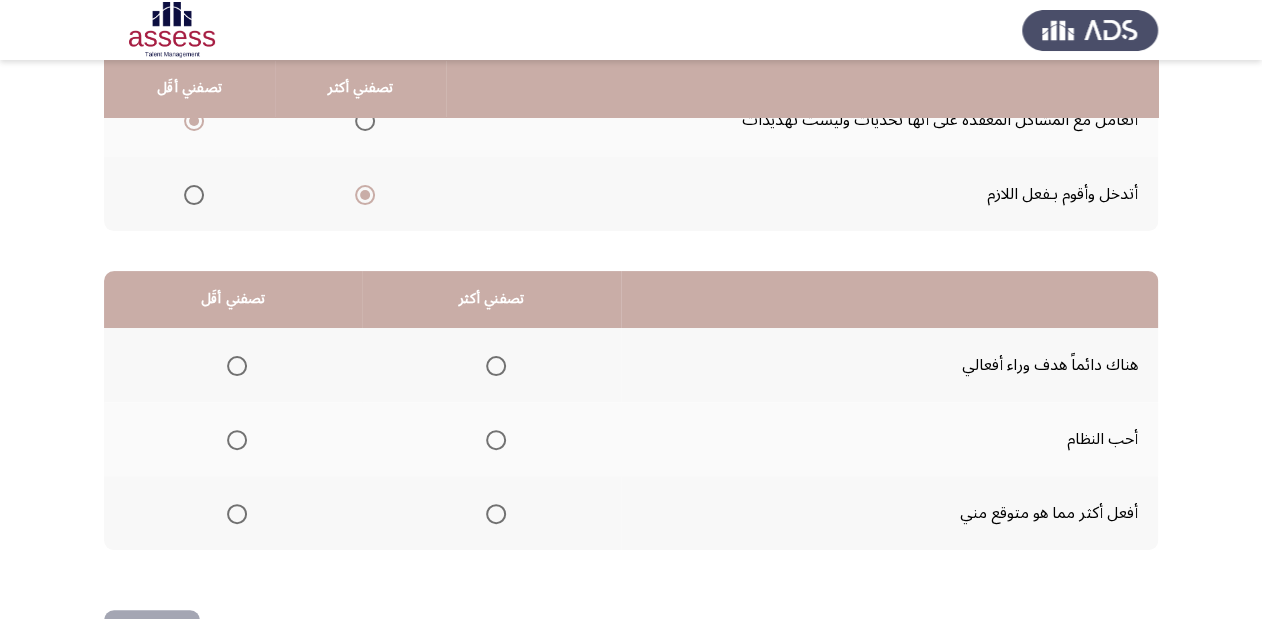 click at bounding box center (237, 514) 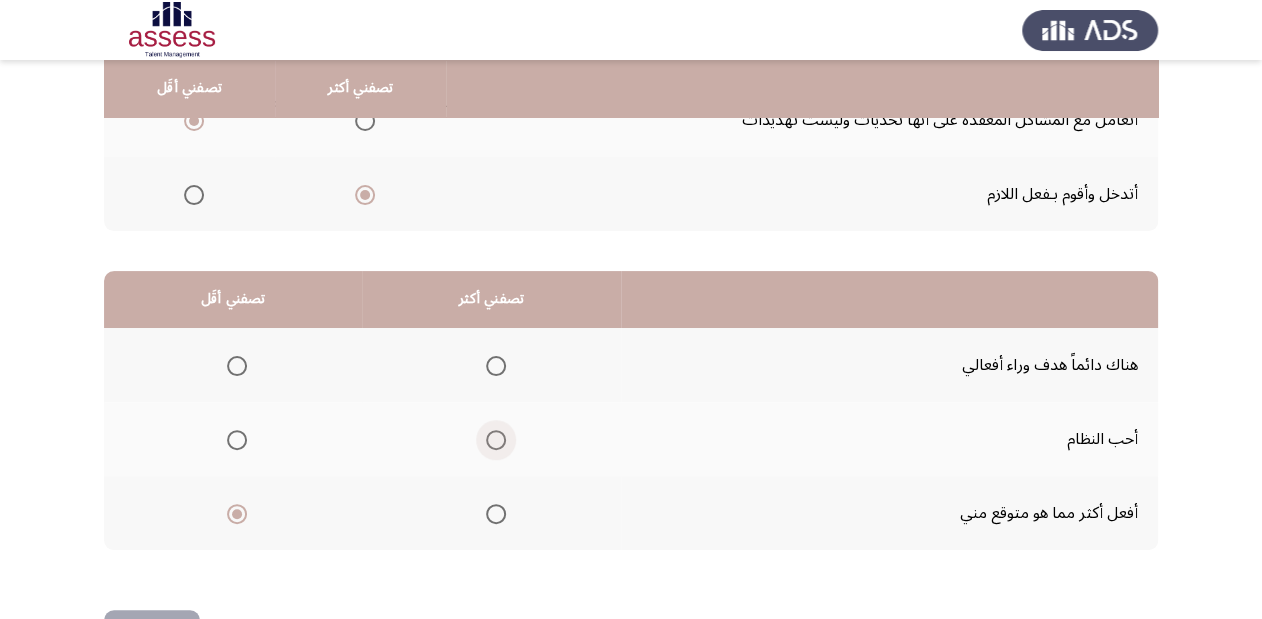 click at bounding box center (496, 440) 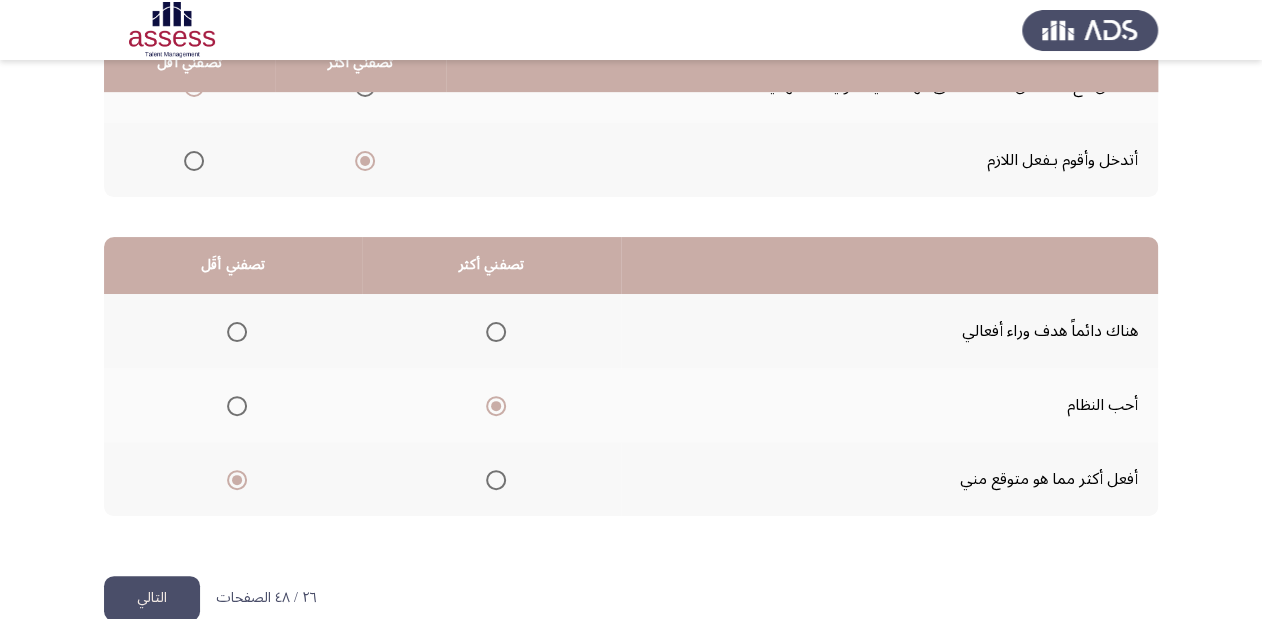 scroll, scrollTop: 388, scrollLeft: 0, axis: vertical 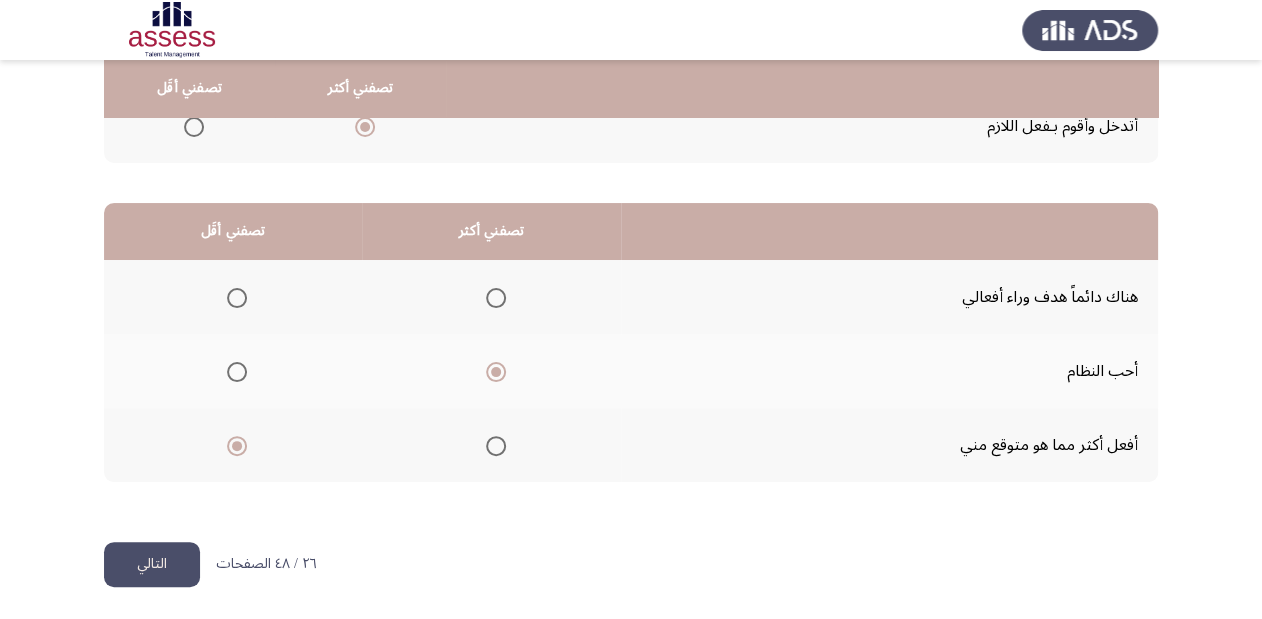 click on "التالي" 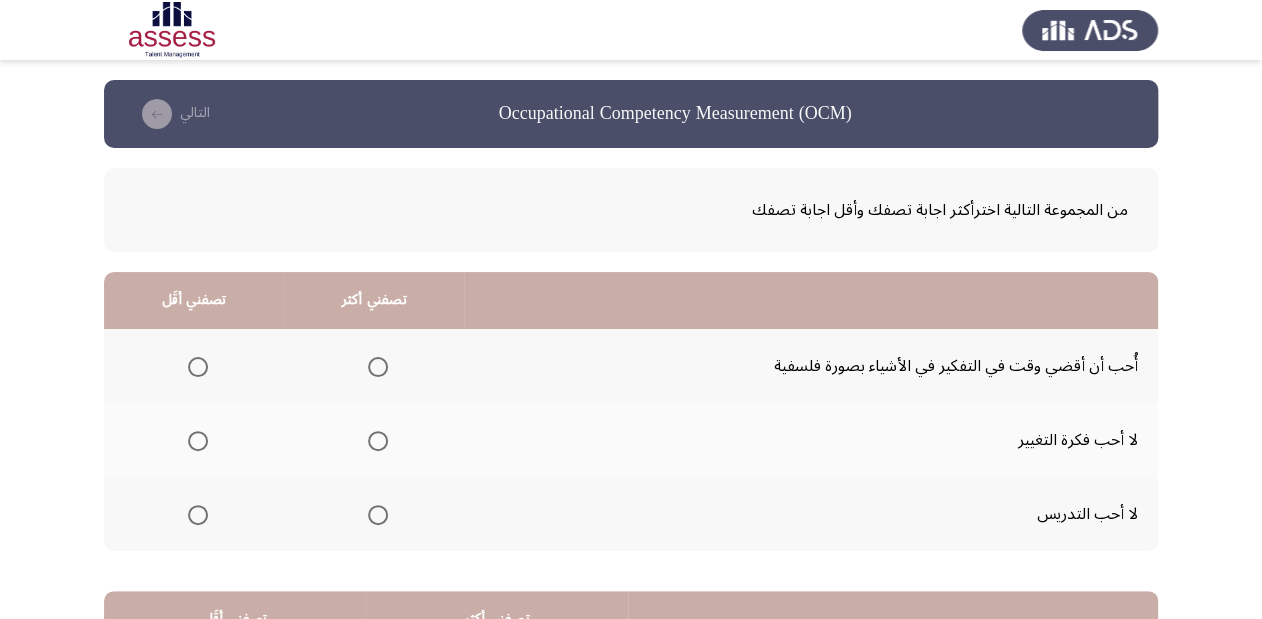 drag, startPoint x: 196, startPoint y: 364, endPoint x: 275, endPoint y: 397, distance: 85.61542 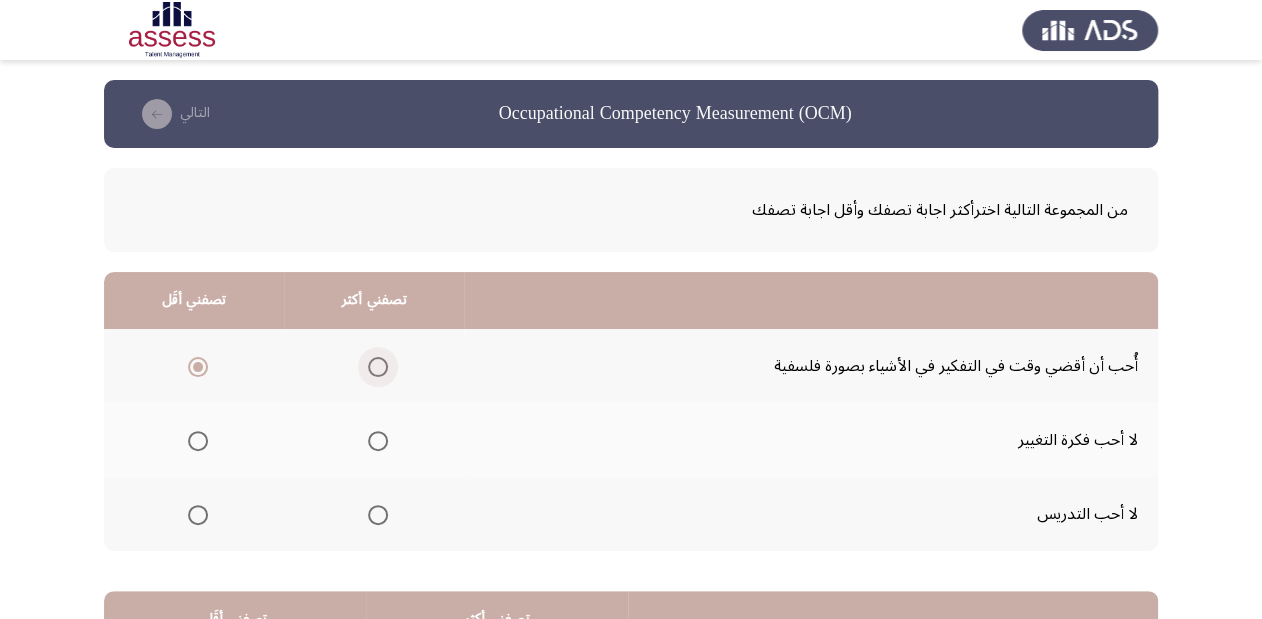 click at bounding box center [378, 367] 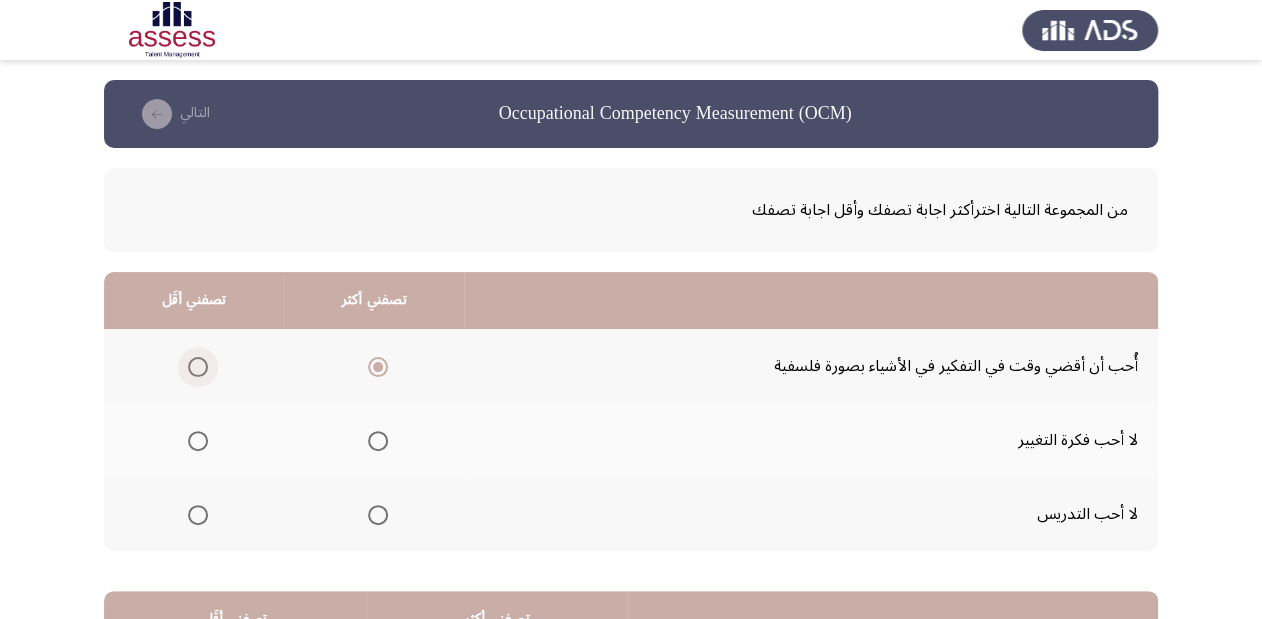 click at bounding box center [198, 367] 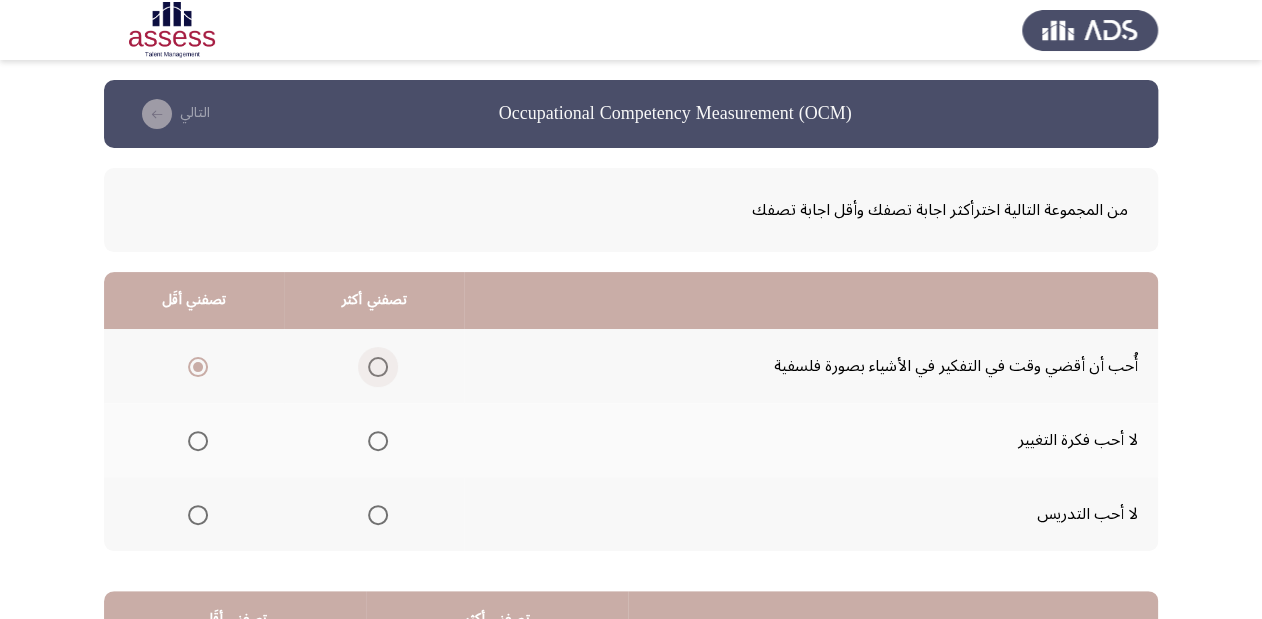 click at bounding box center [378, 367] 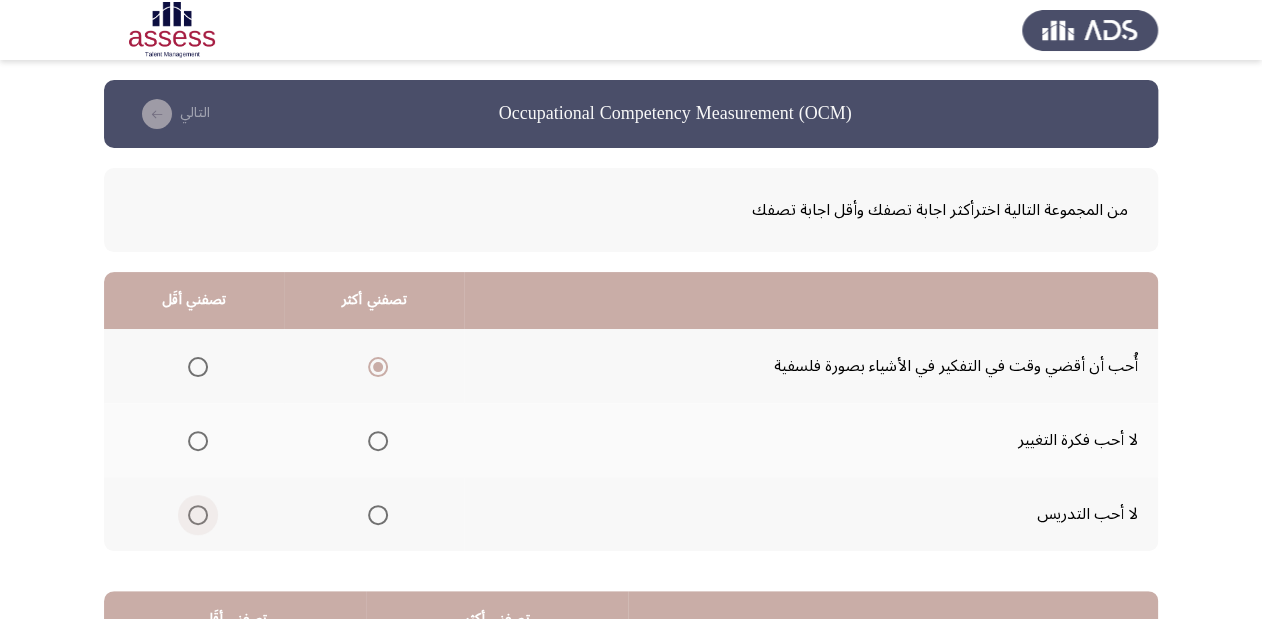 click at bounding box center (198, 515) 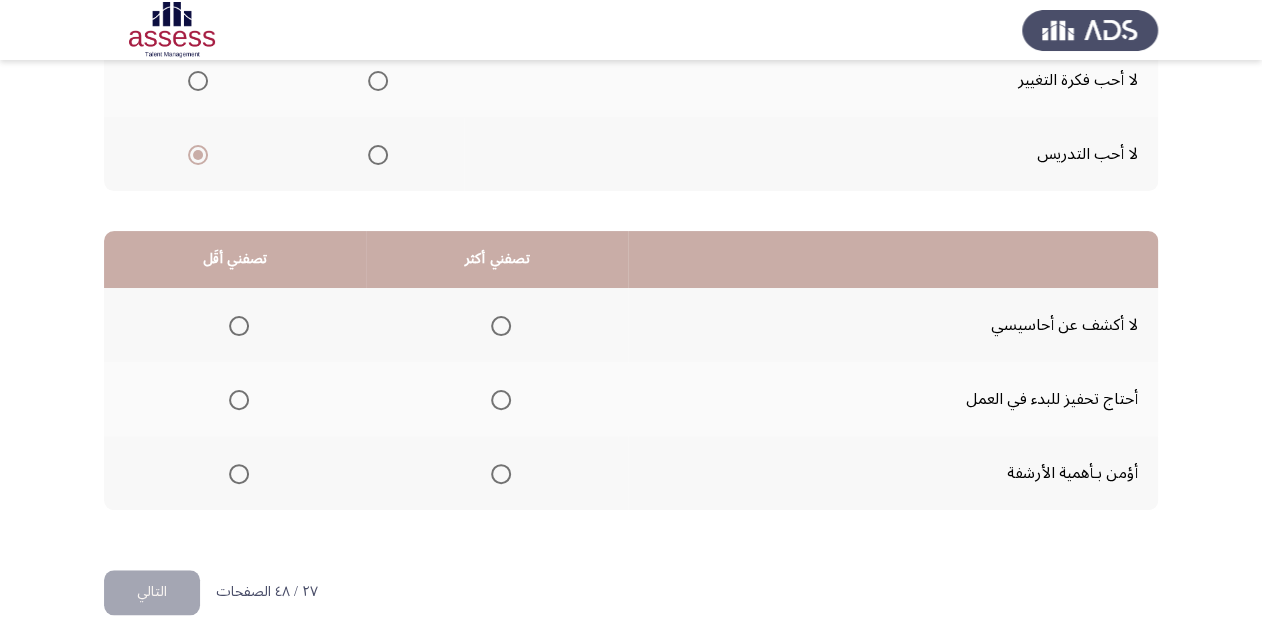 scroll, scrollTop: 388, scrollLeft: 0, axis: vertical 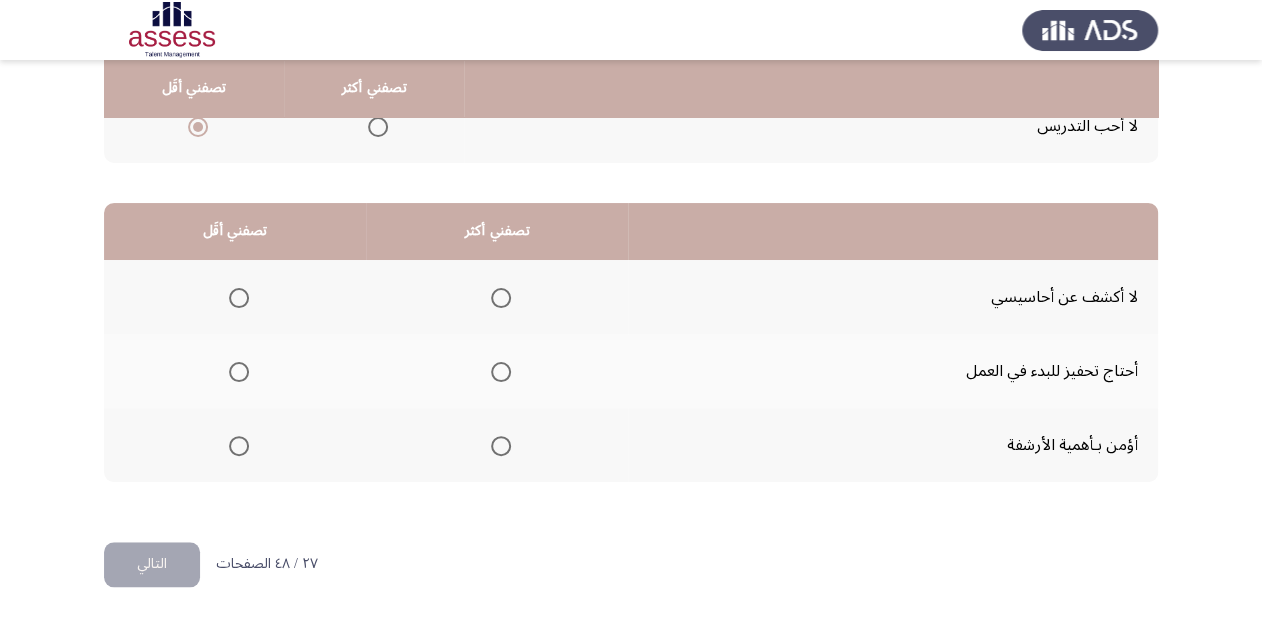 click at bounding box center (501, 372) 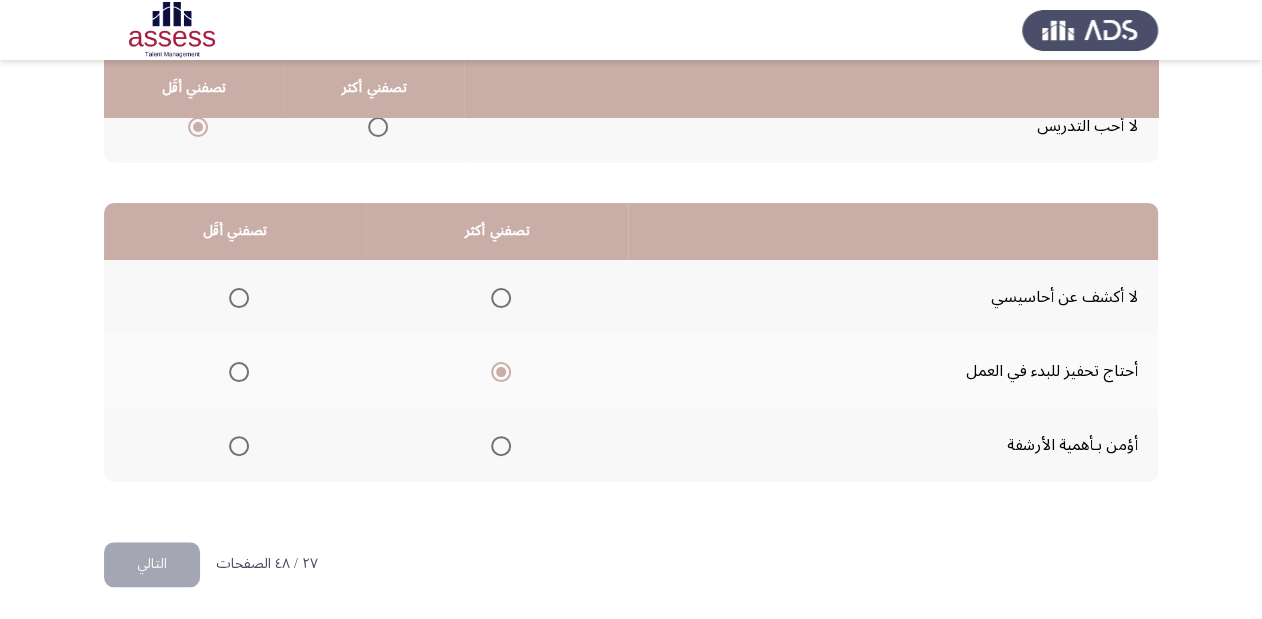 click at bounding box center (239, 298) 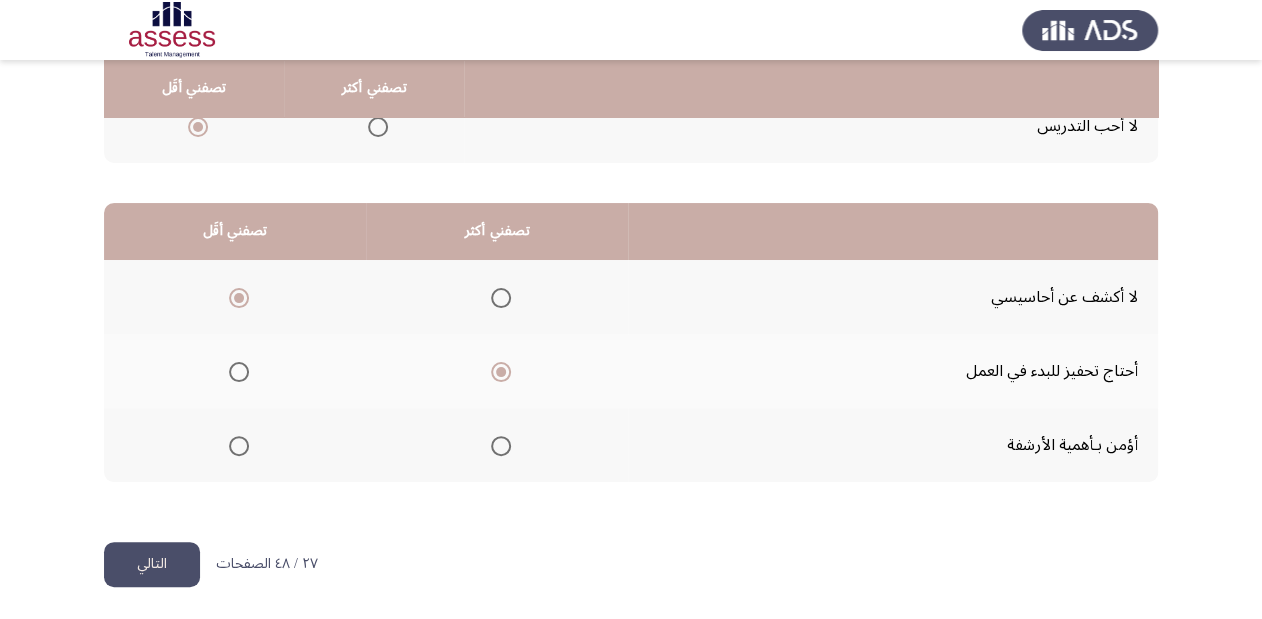 click on "التالي" 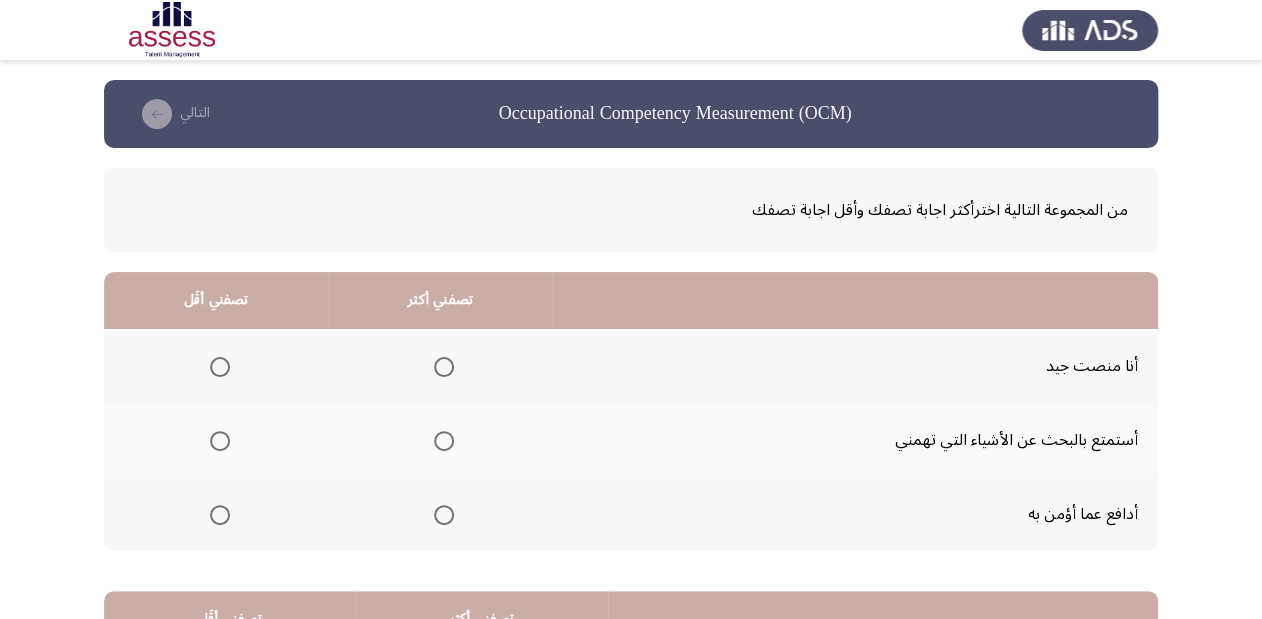 click at bounding box center [444, 515] 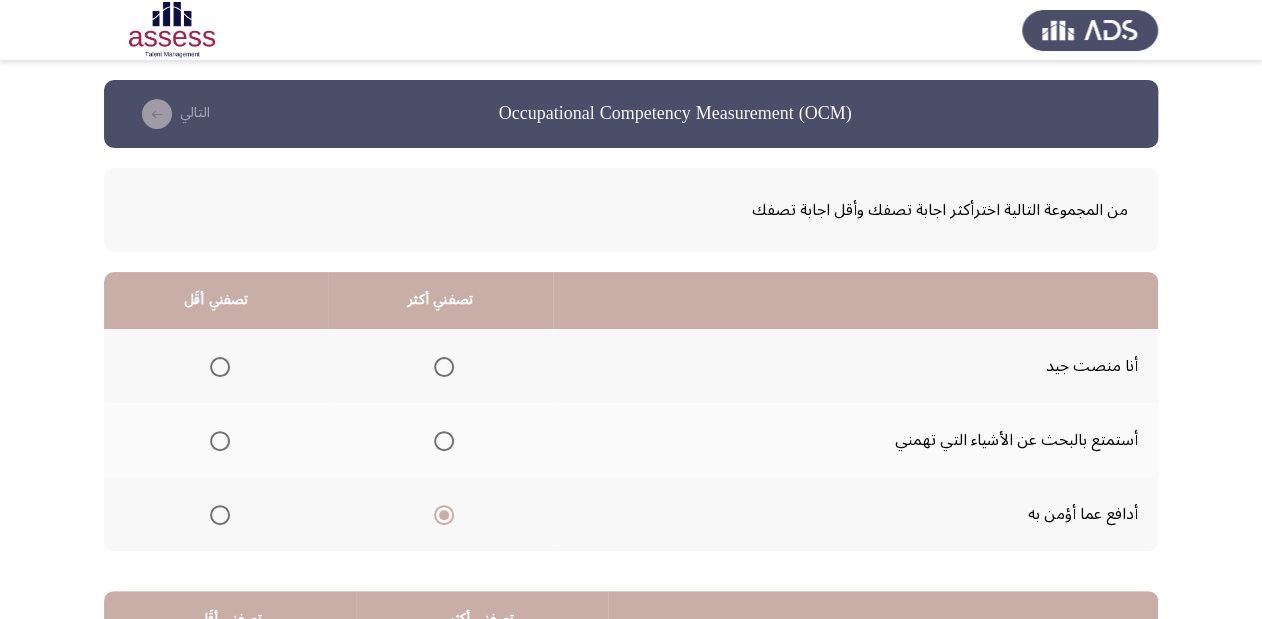 click at bounding box center [220, 367] 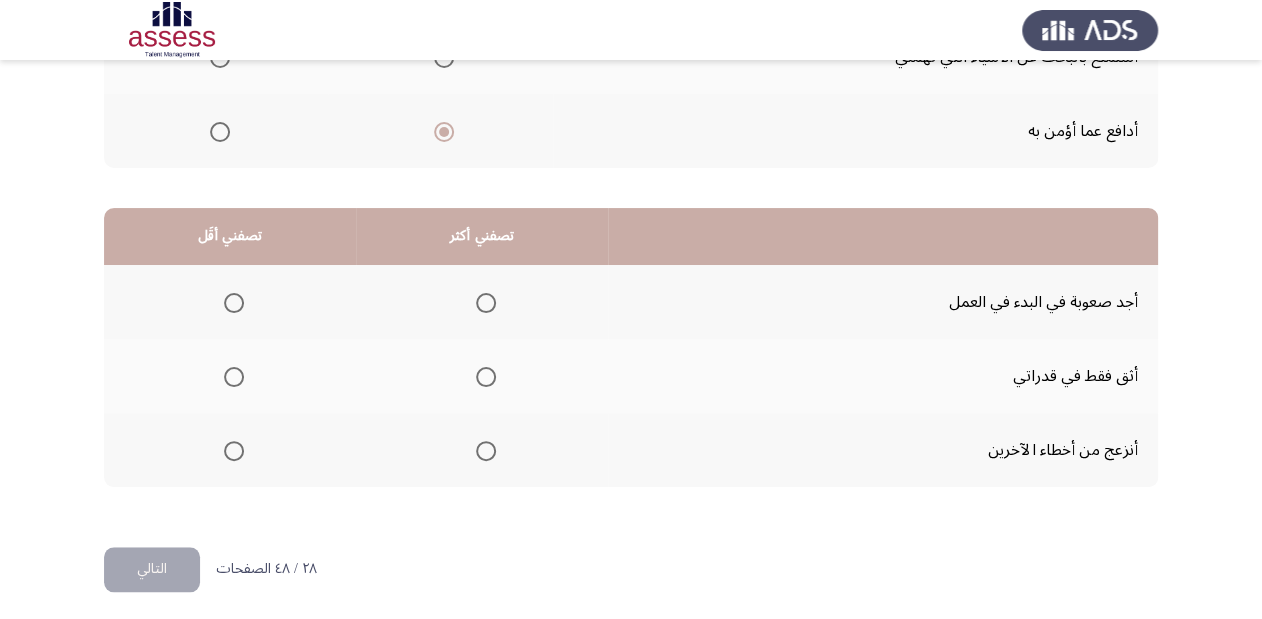 scroll, scrollTop: 388, scrollLeft: 0, axis: vertical 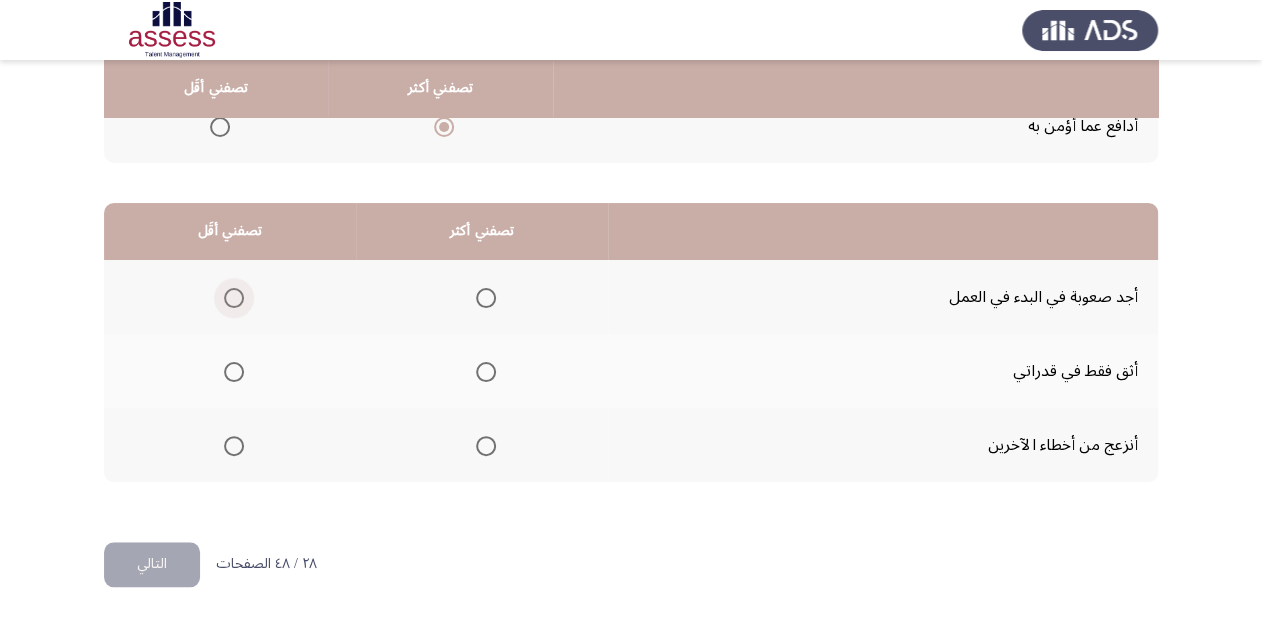 click at bounding box center [234, 298] 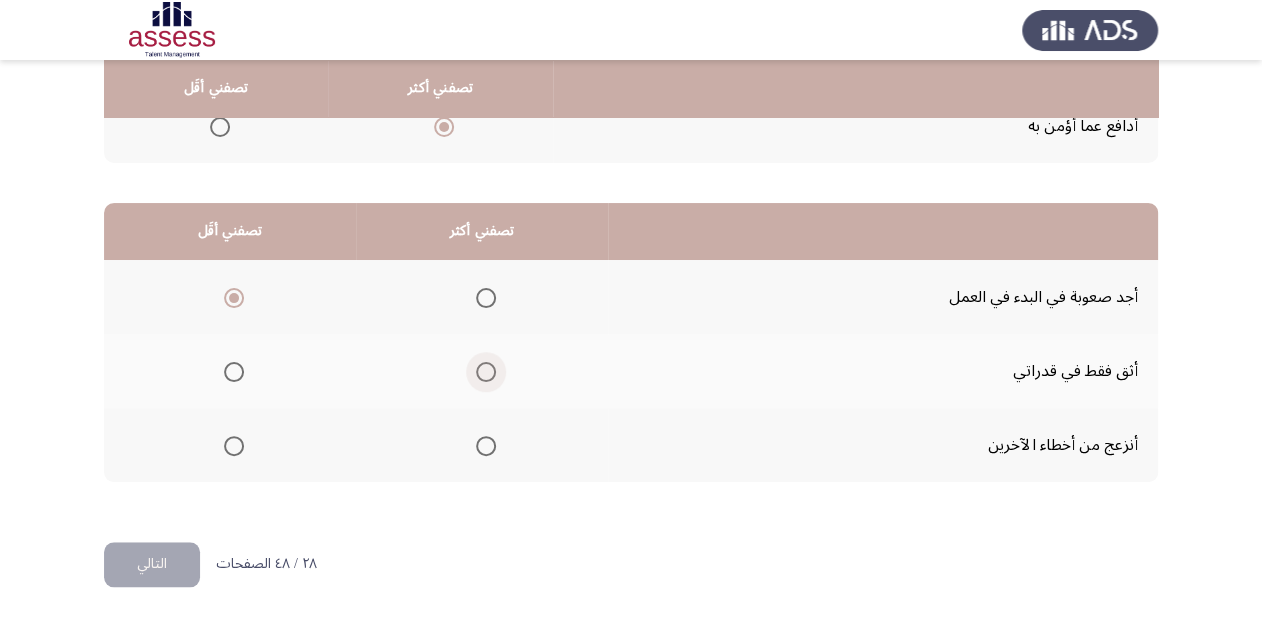 click at bounding box center [486, 372] 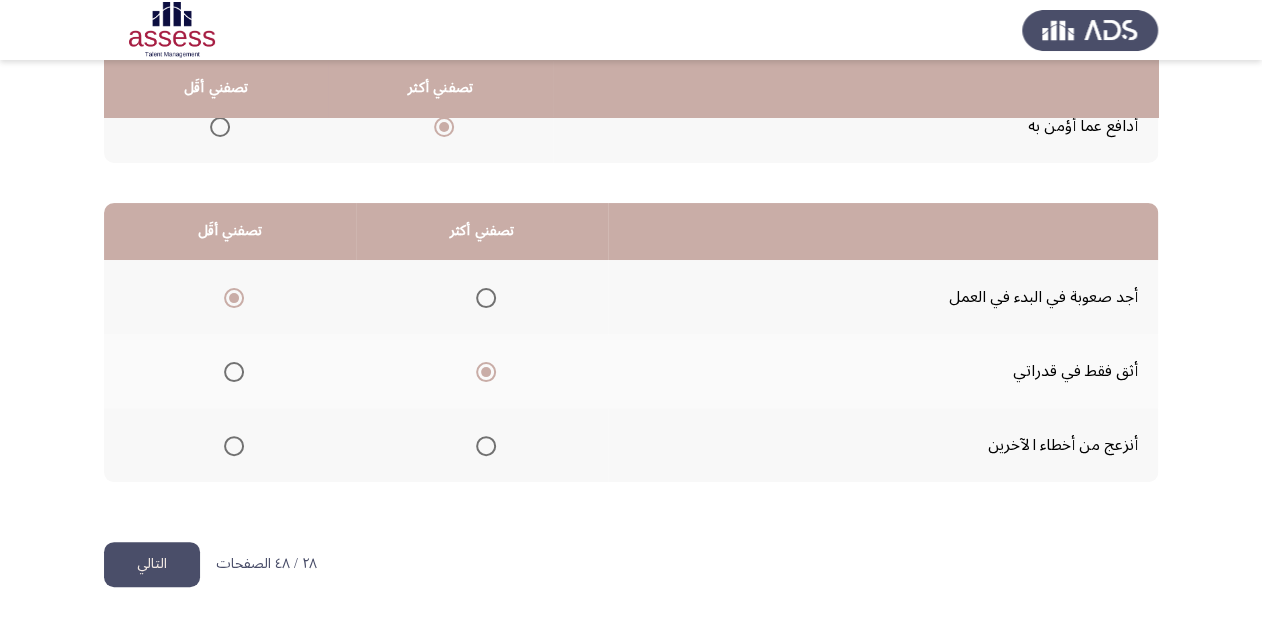 click on "التالي" 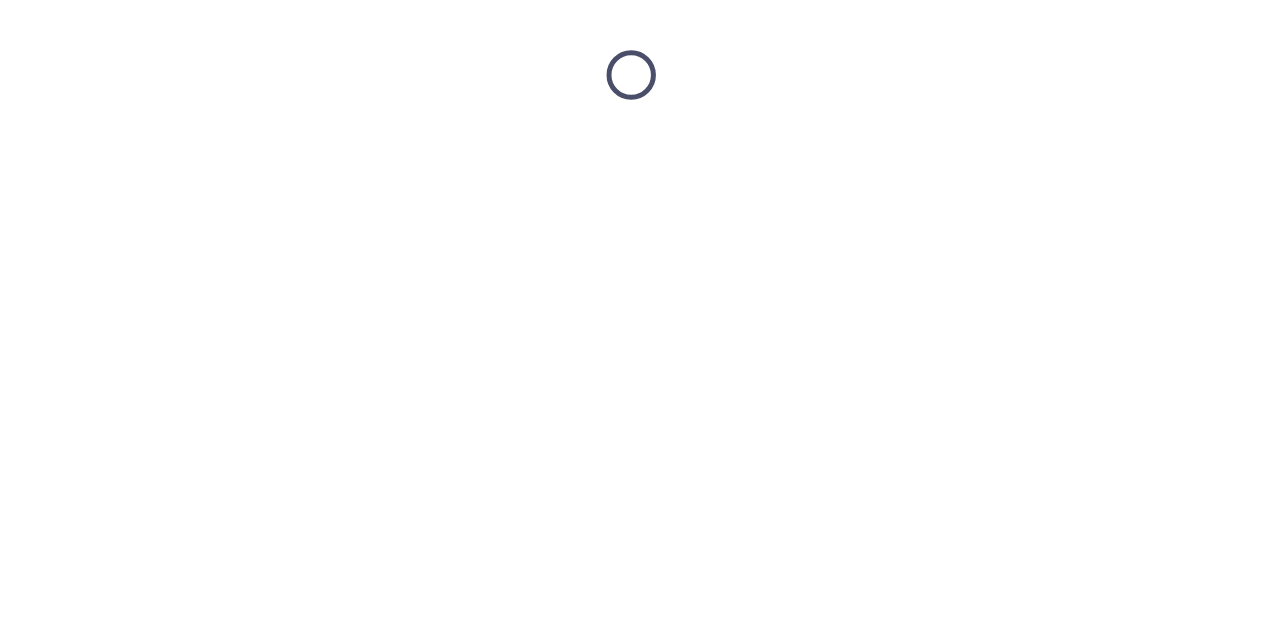 scroll, scrollTop: 0, scrollLeft: 0, axis: both 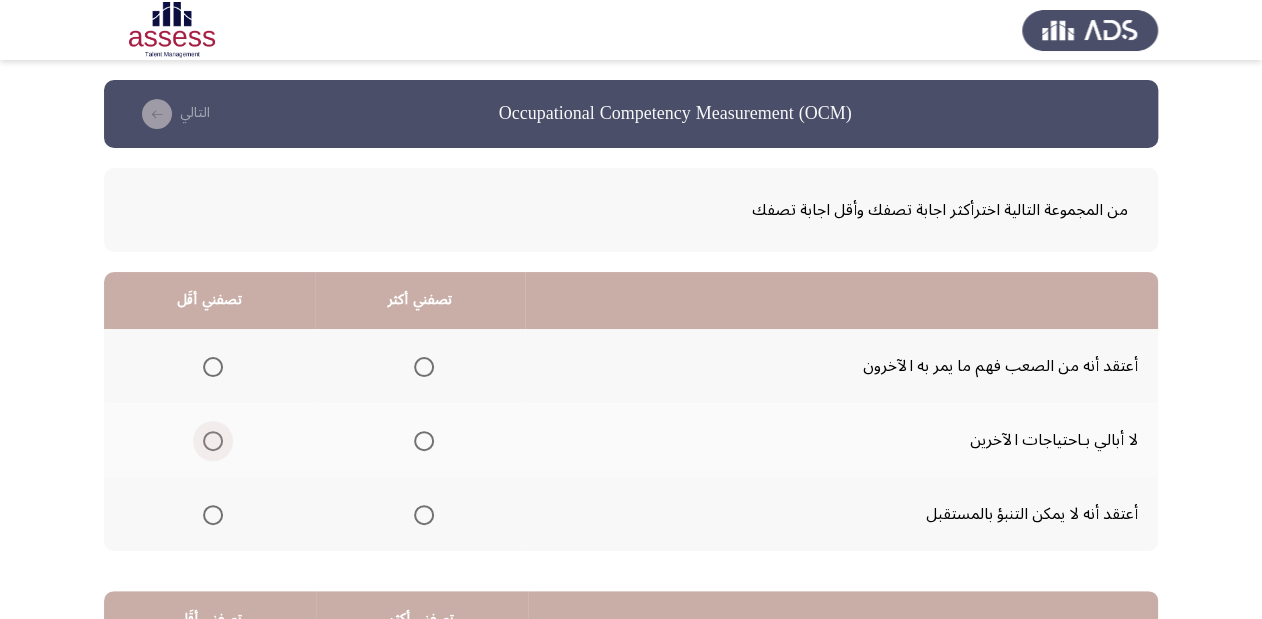 click at bounding box center (213, 441) 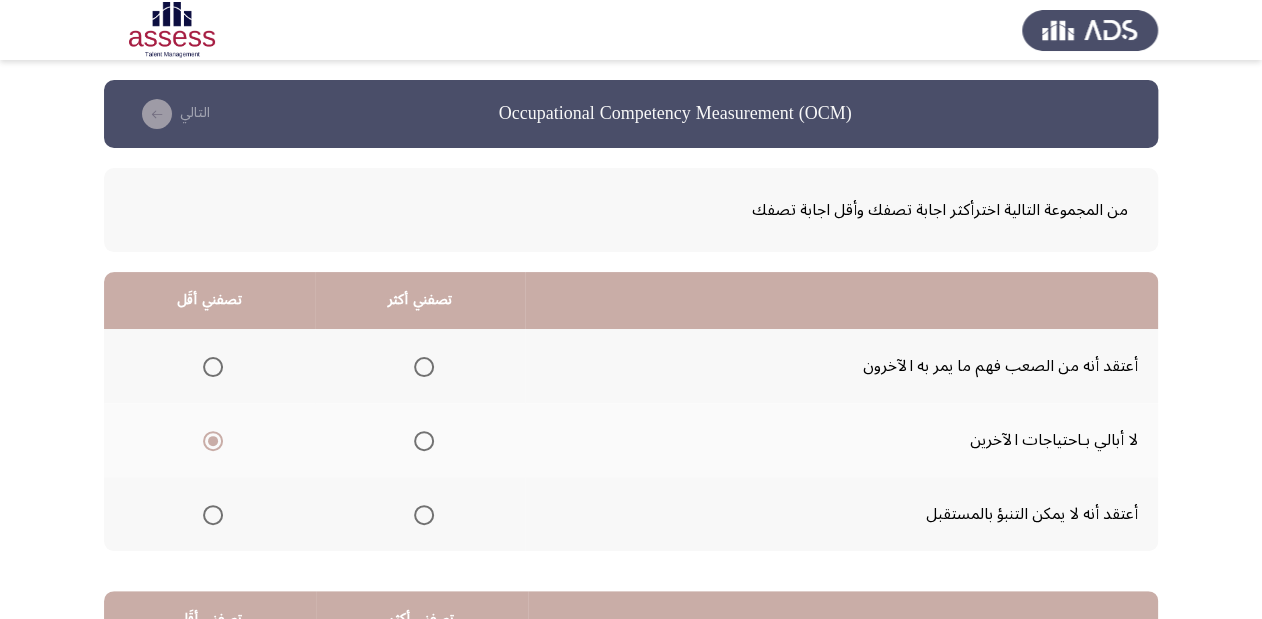 click at bounding box center [424, 367] 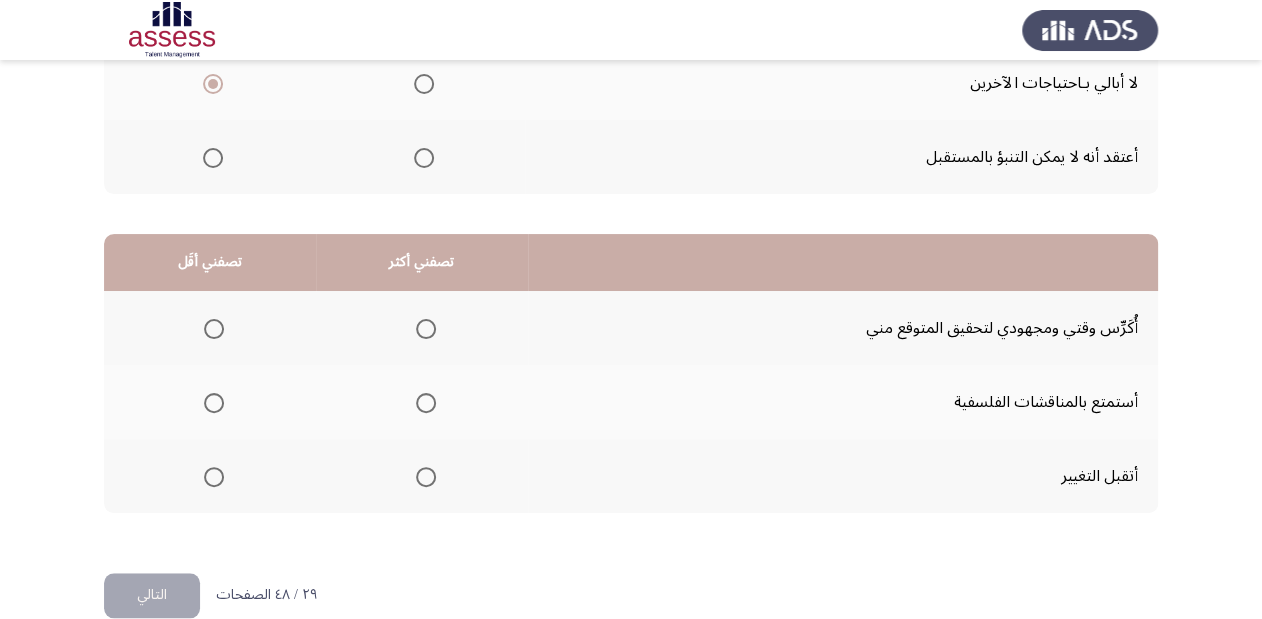 scroll, scrollTop: 388, scrollLeft: 0, axis: vertical 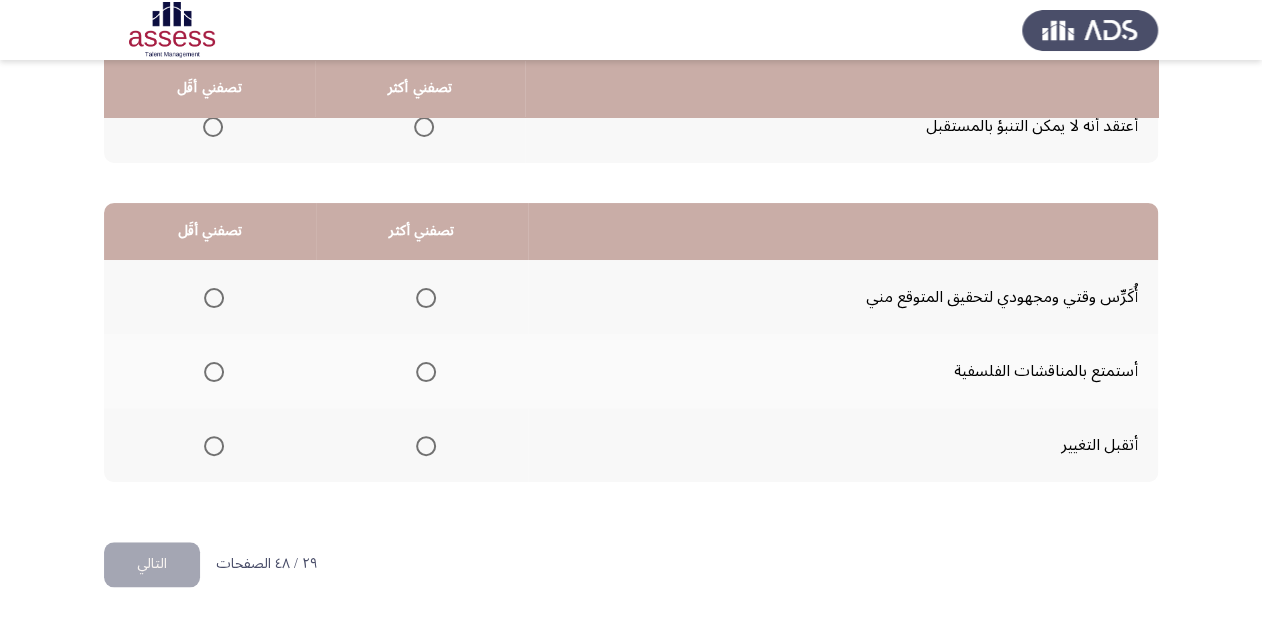 click at bounding box center [426, 298] 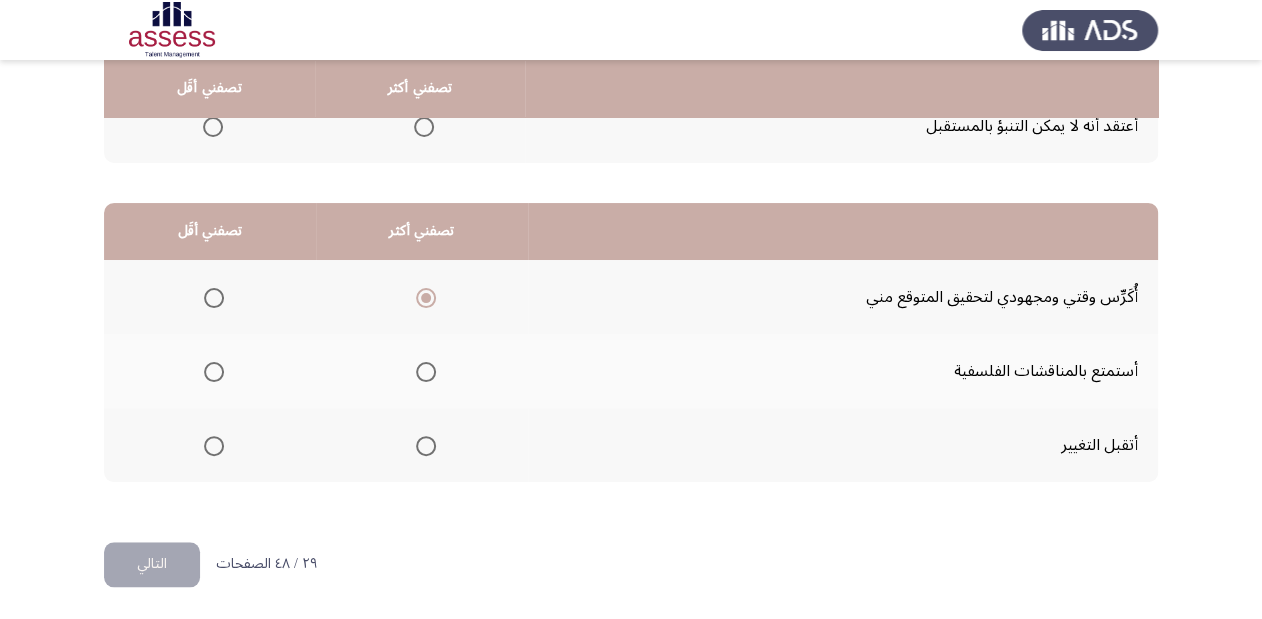 click at bounding box center (214, 372) 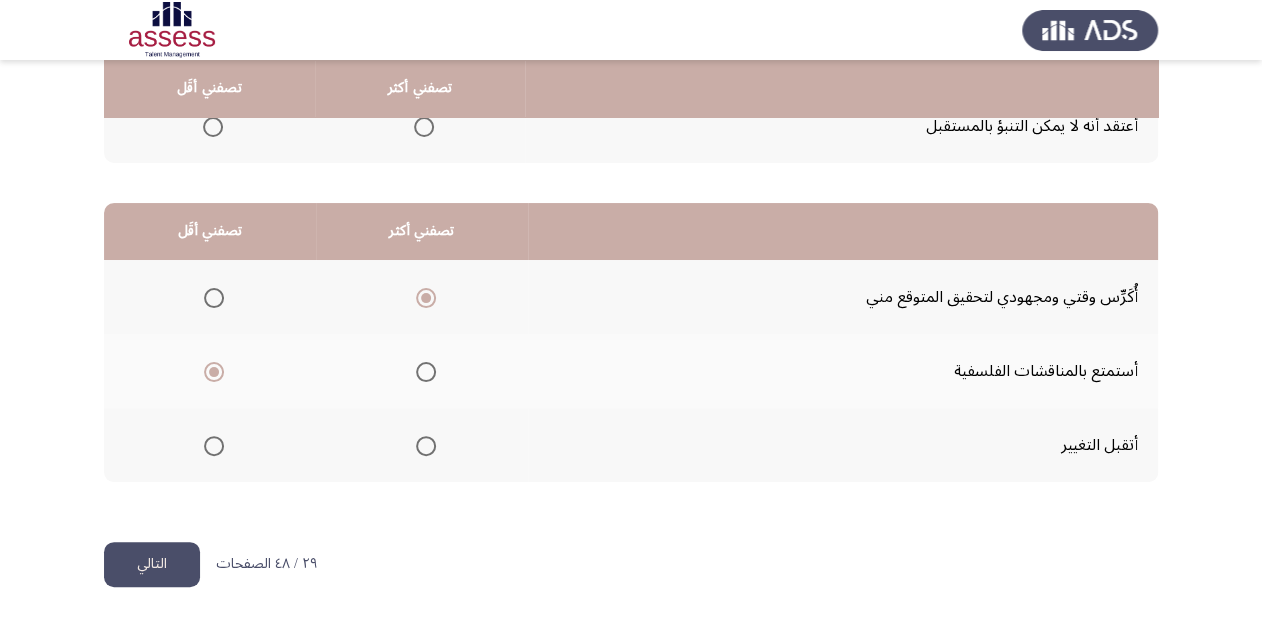 drag, startPoint x: 138, startPoint y: 564, endPoint x: 156, endPoint y: 565, distance: 18.027756 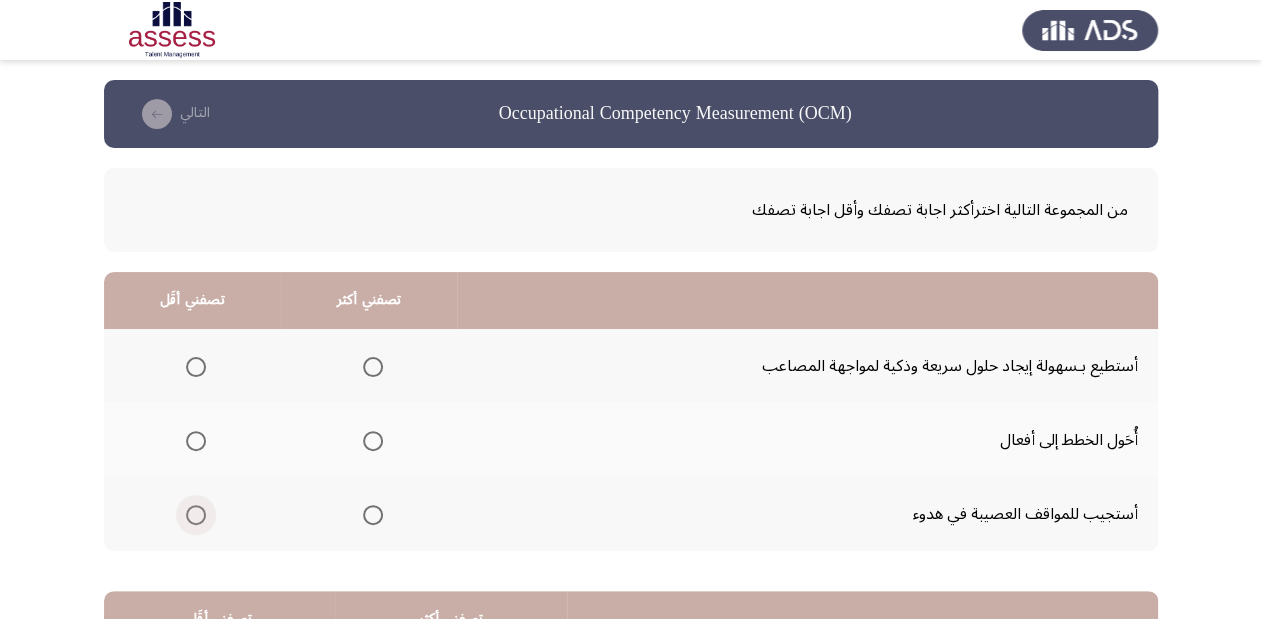 click at bounding box center (196, 515) 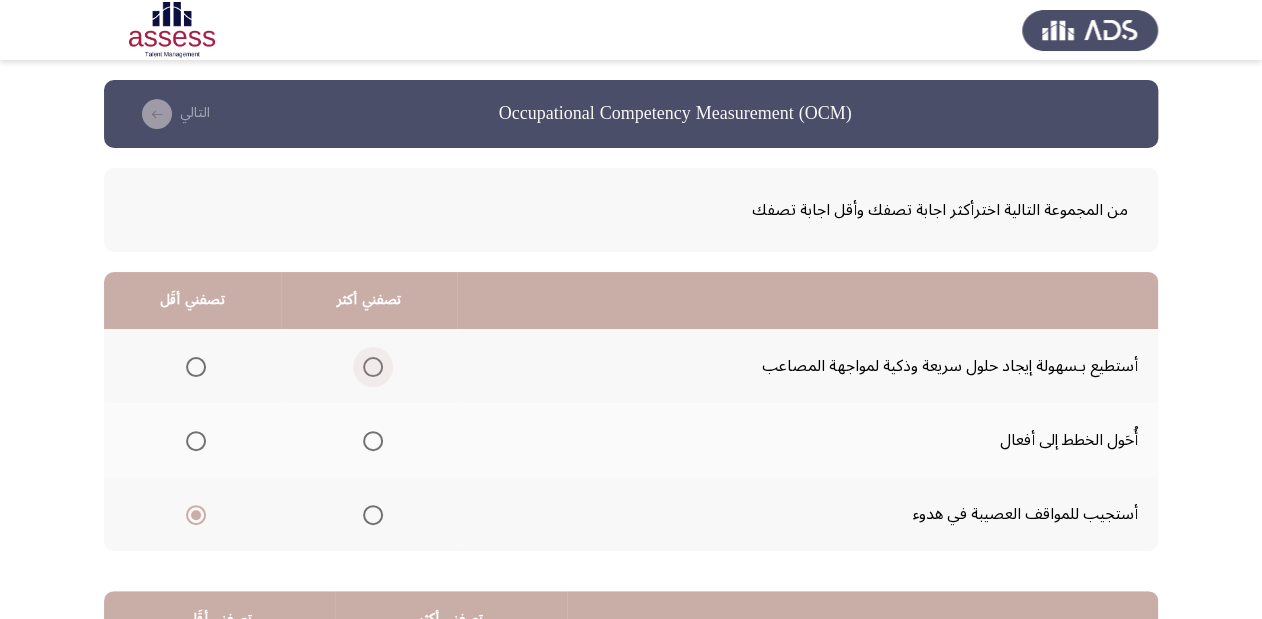 click at bounding box center [373, 367] 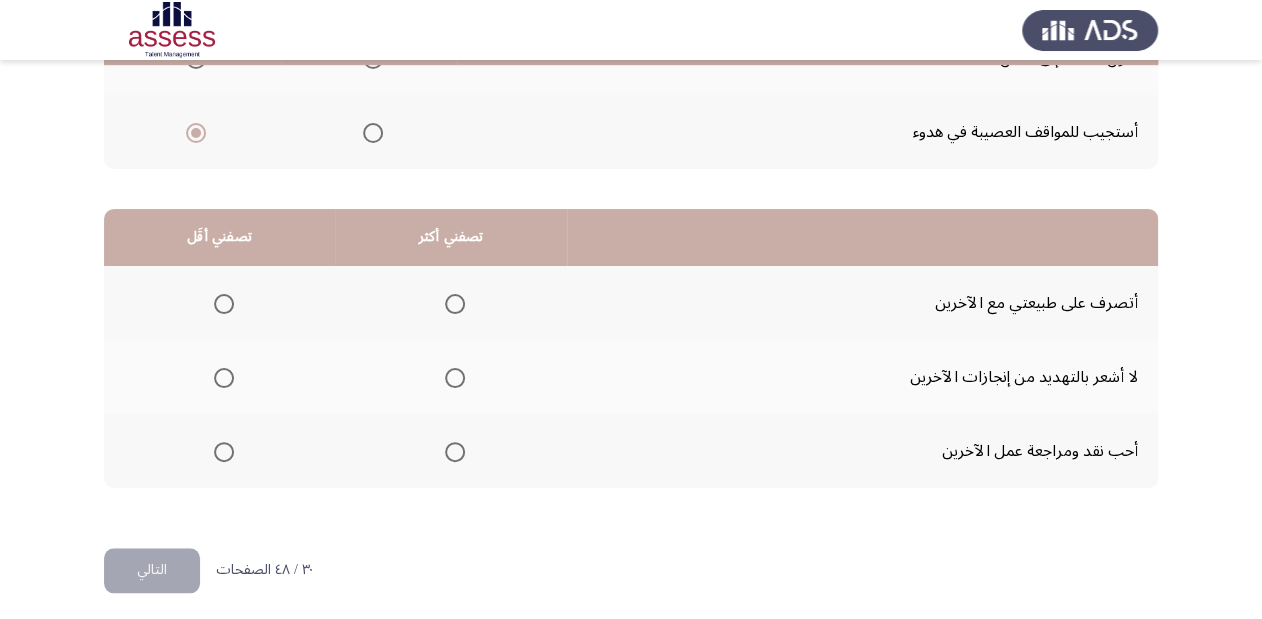 scroll, scrollTop: 388, scrollLeft: 0, axis: vertical 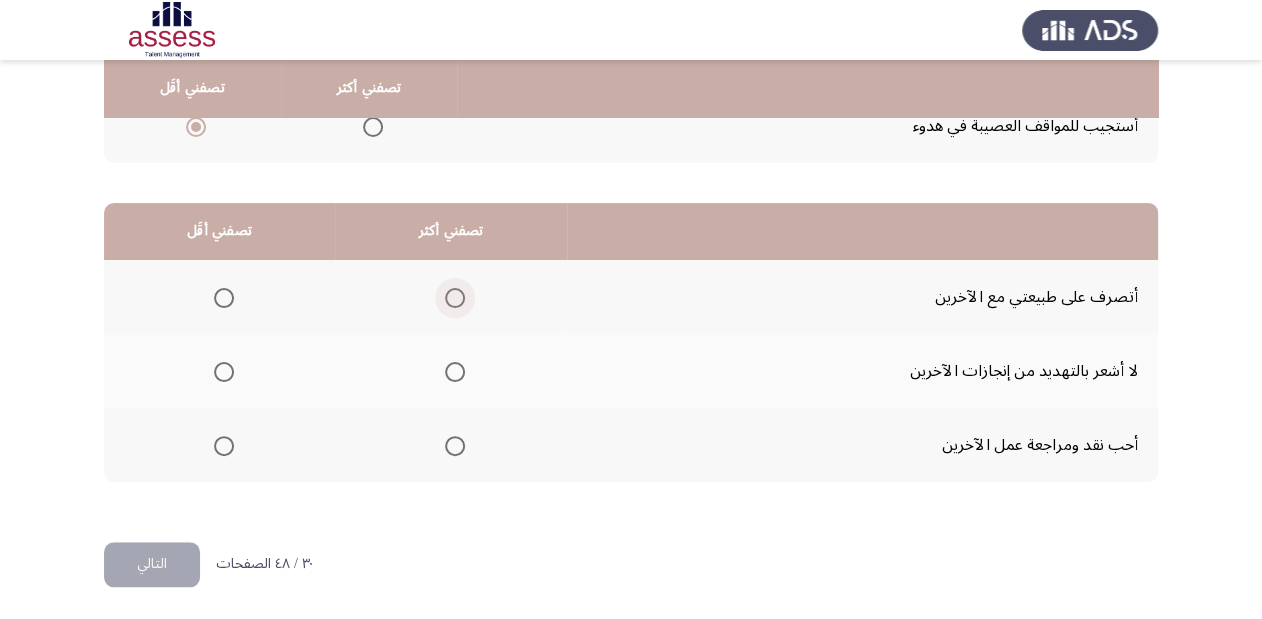 click at bounding box center [455, 298] 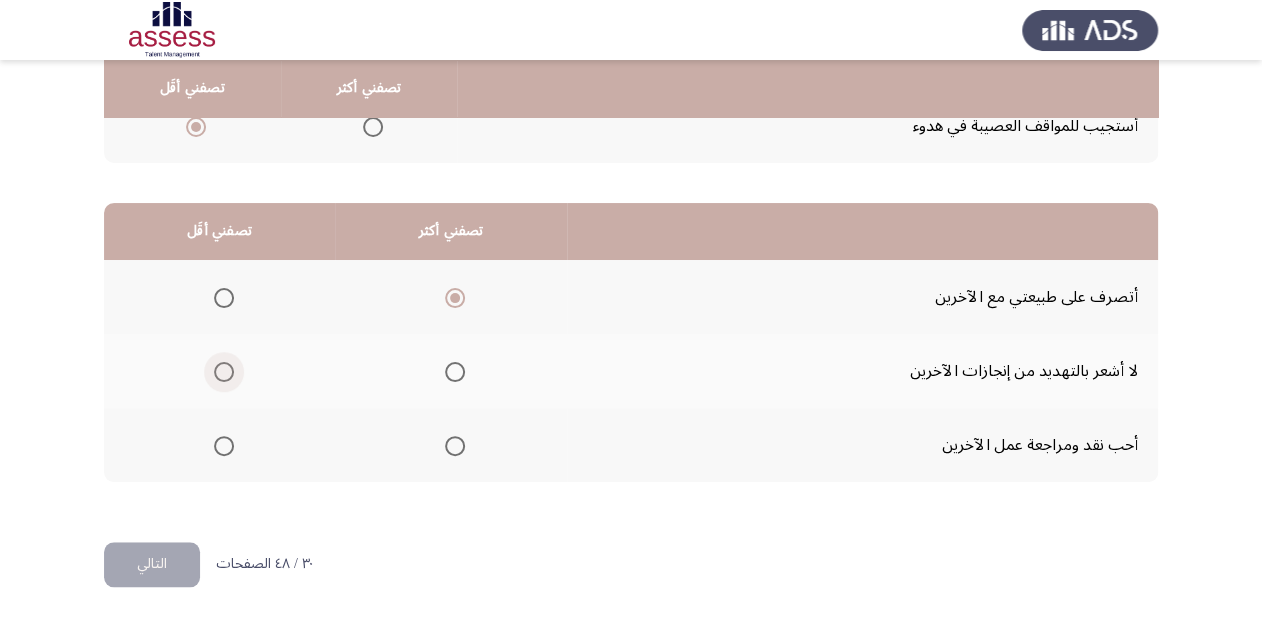 click at bounding box center [224, 372] 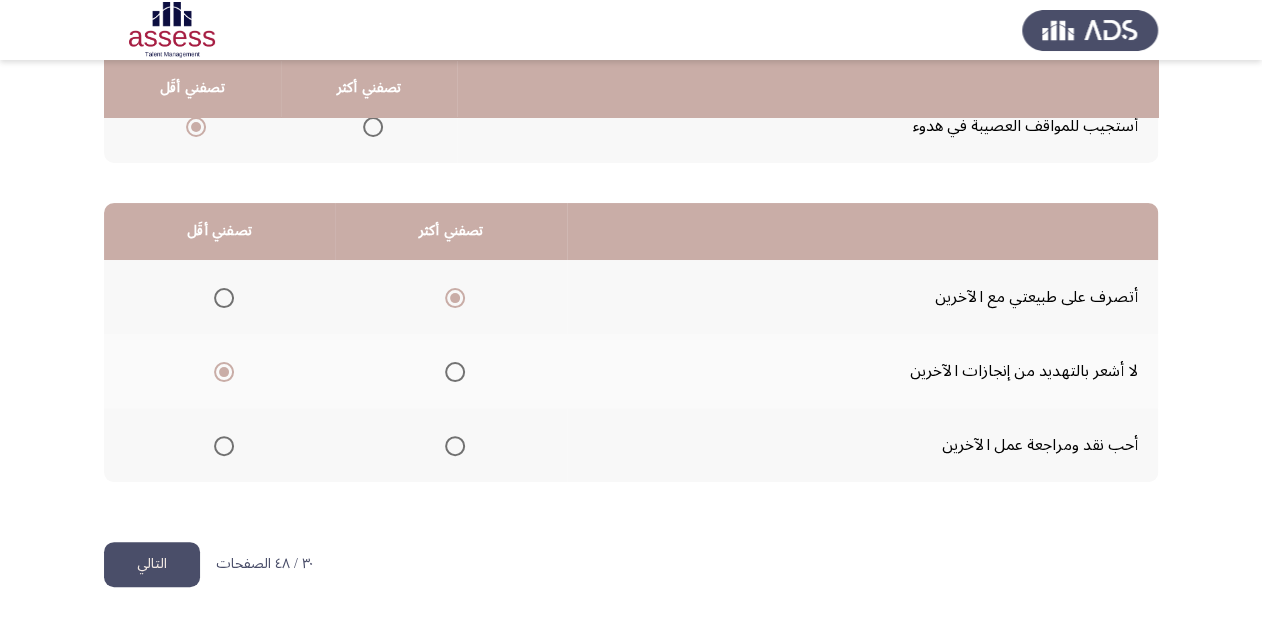 click on "التالي" 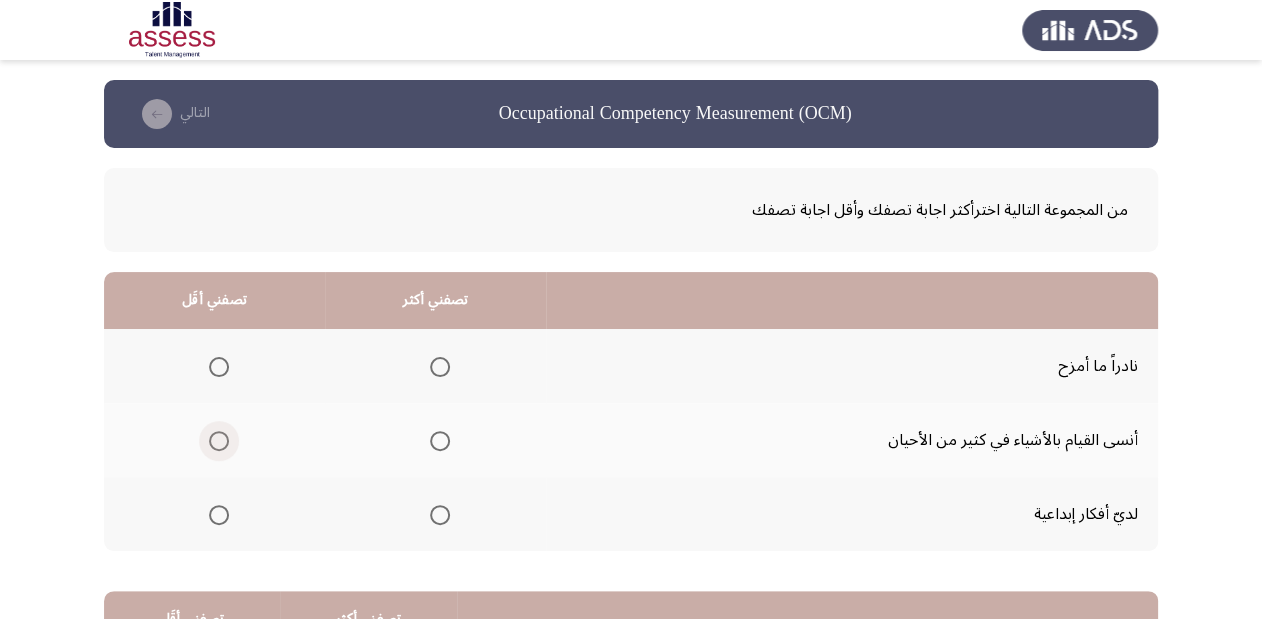 click at bounding box center (219, 441) 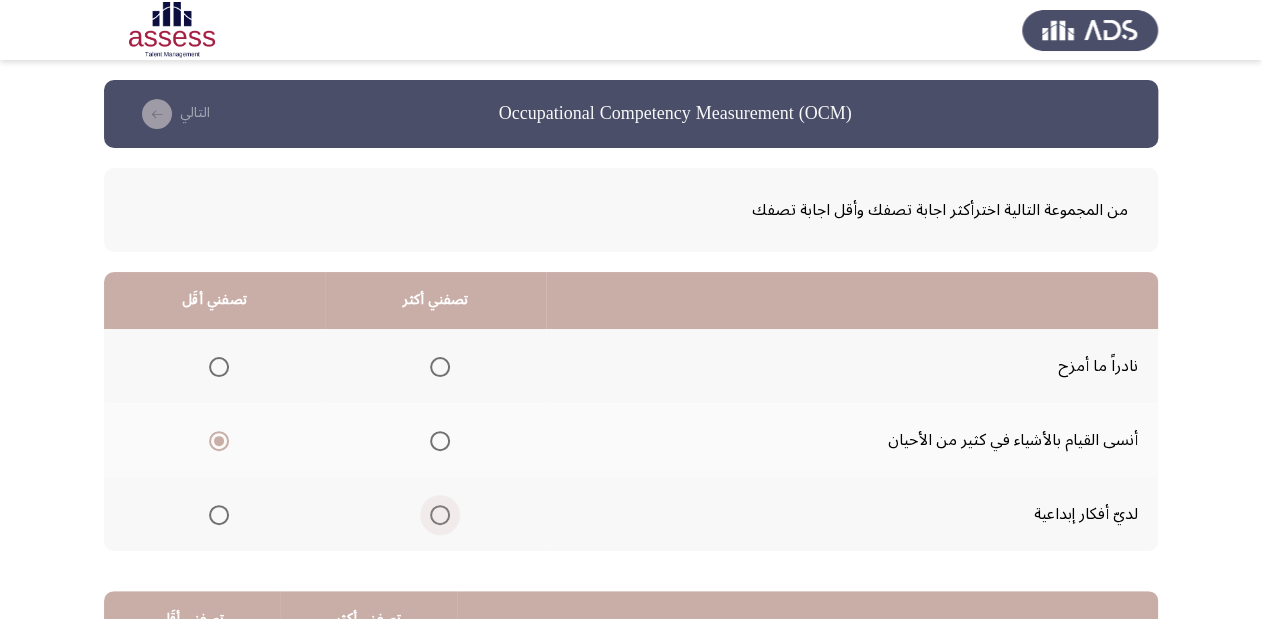 click at bounding box center (440, 515) 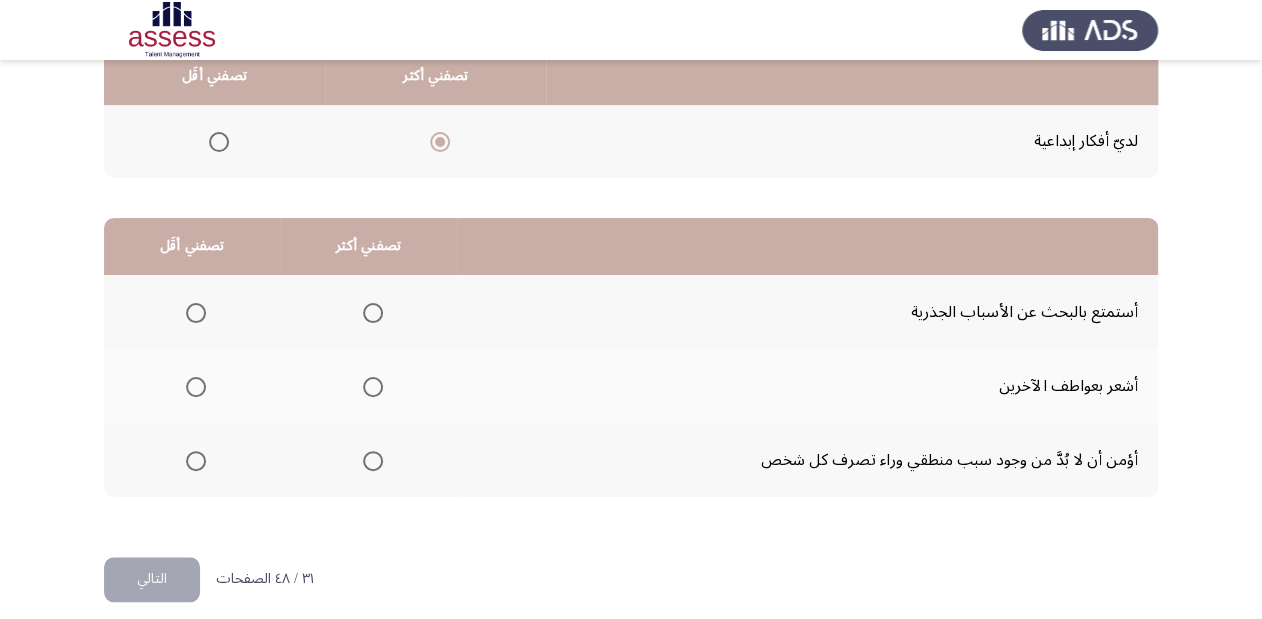 scroll, scrollTop: 388, scrollLeft: 0, axis: vertical 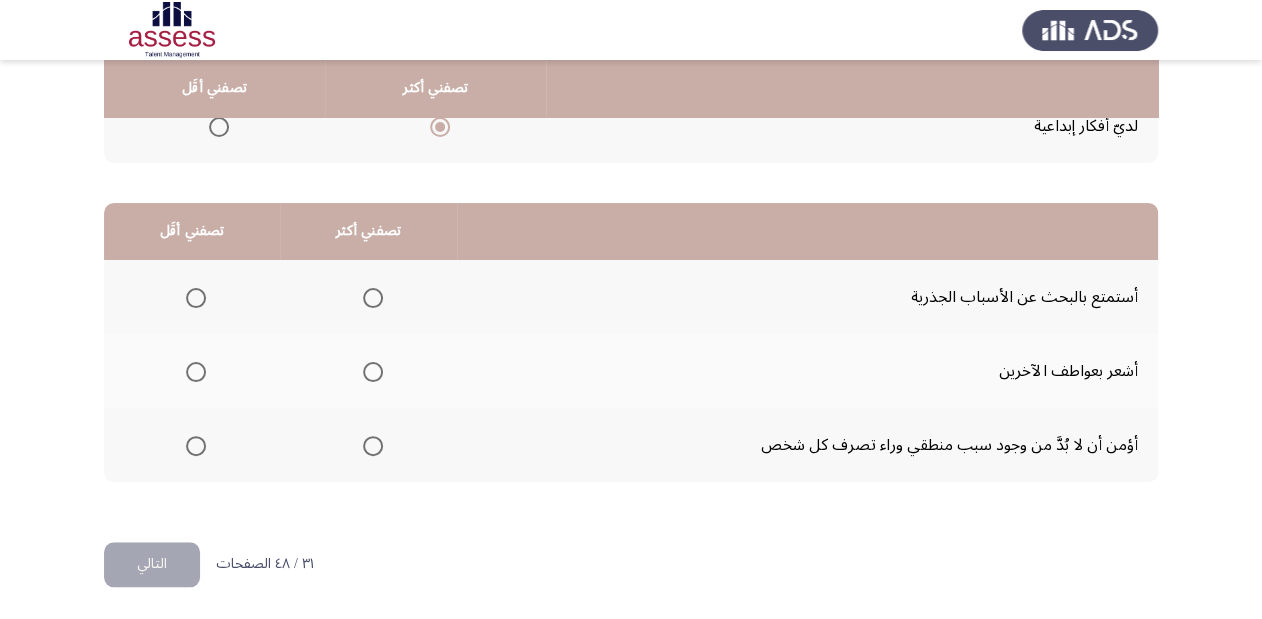 click at bounding box center (373, 446) 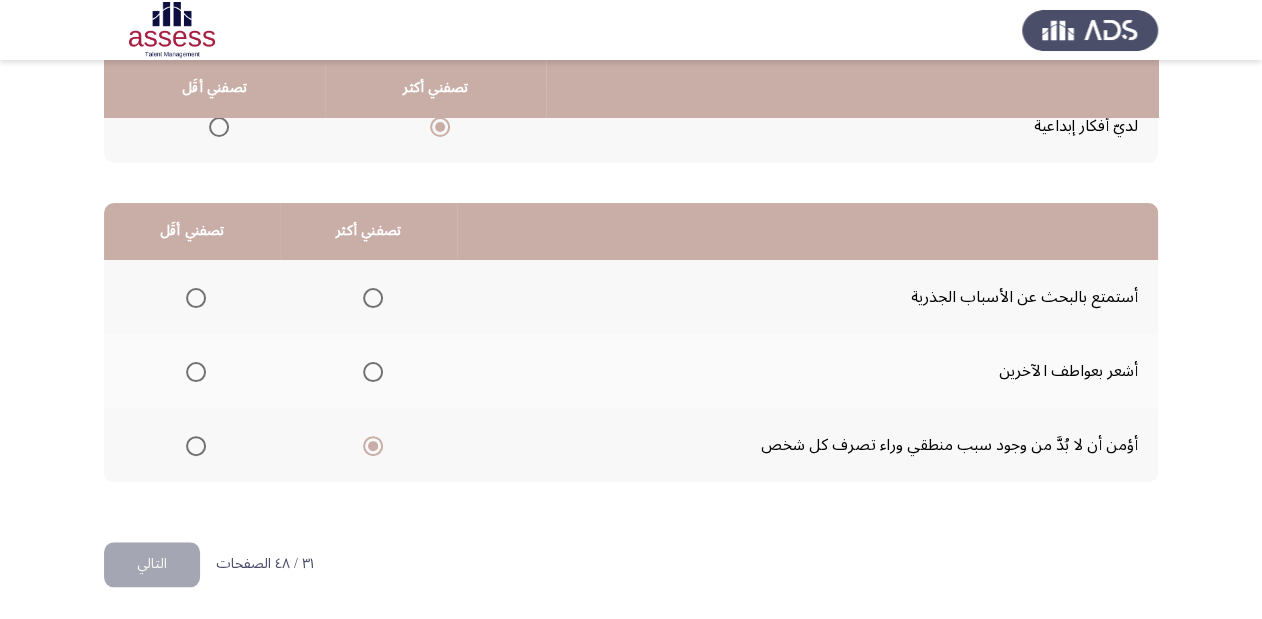 drag, startPoint x: 197, startPoint y: 370, endPoint x: 217, endPoint y: 372, distance: 20.09975 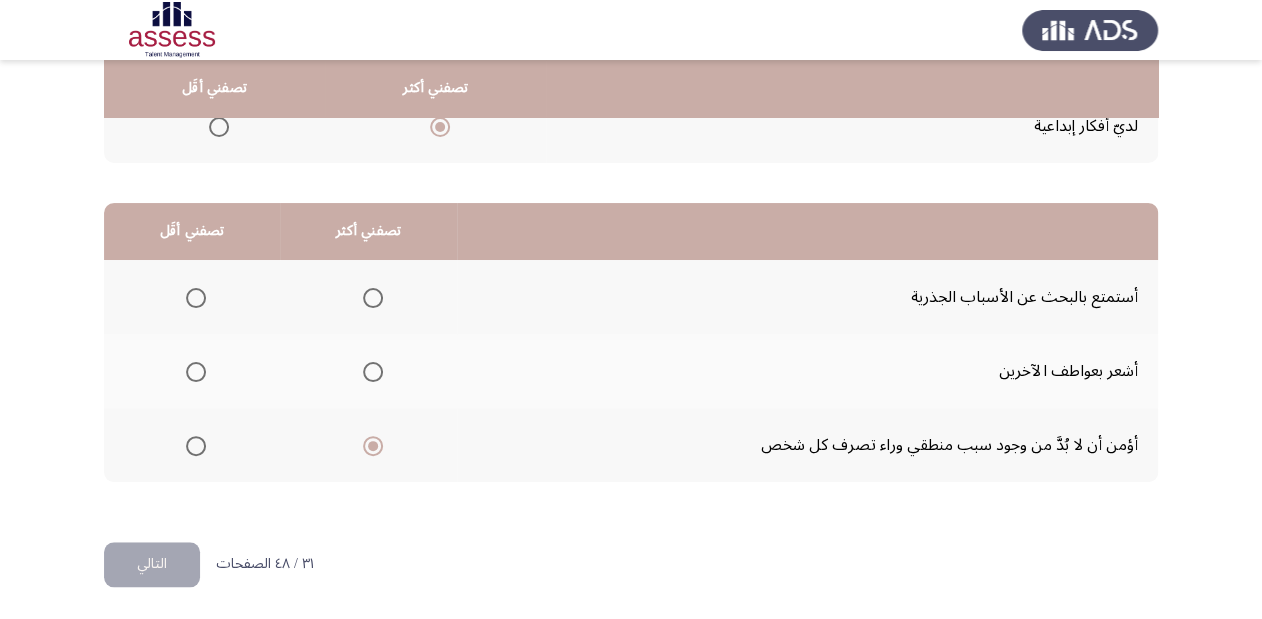 click at bounding box center (196, 372) 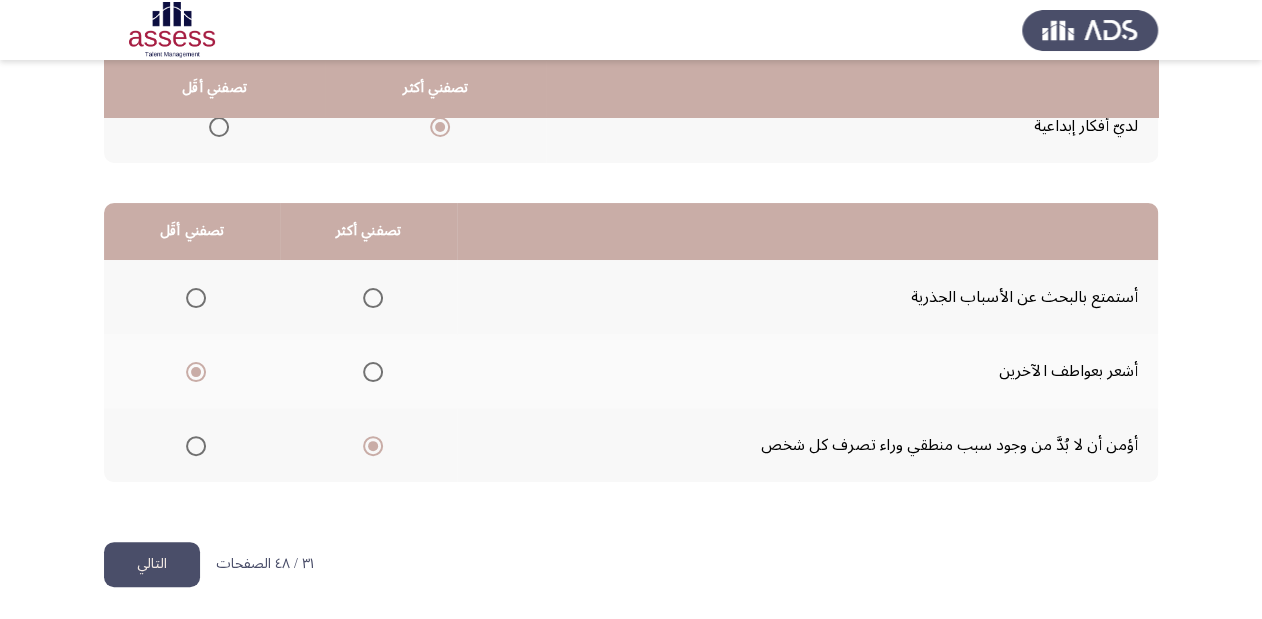 drag, startPoint x: 129, startPoint y: 564, endPoint x: 145, endPoint y: 563, distance: 16.03122 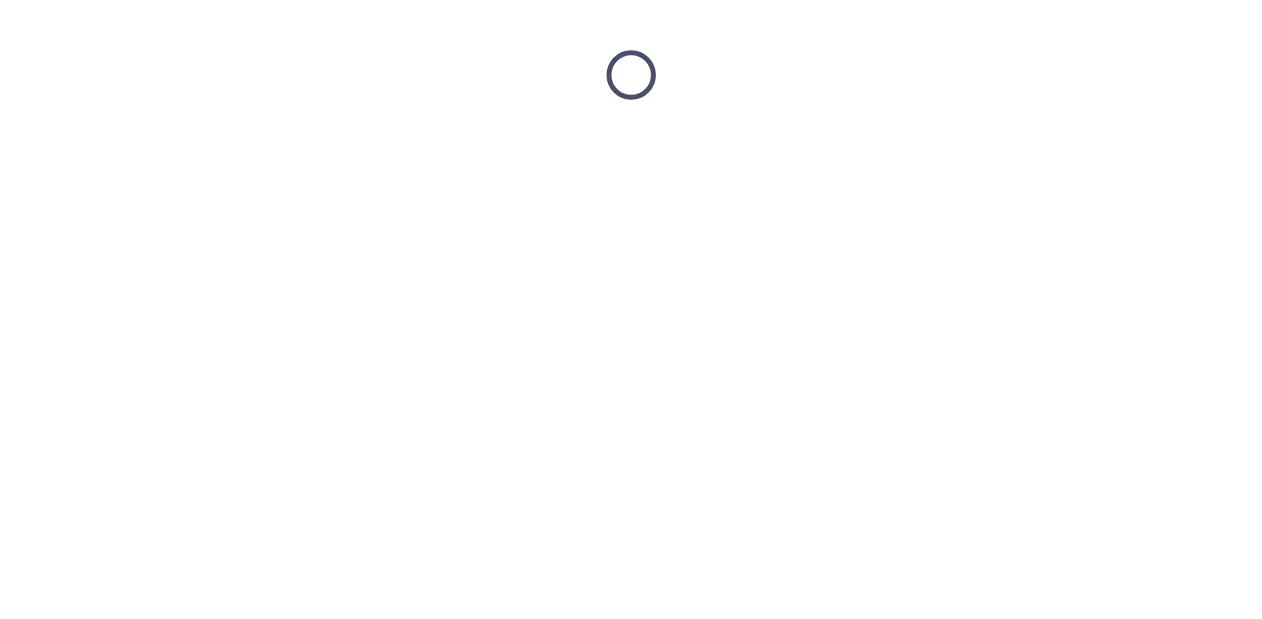 scroll, scrollTop: 0, scrollLeft: 0, axis: both 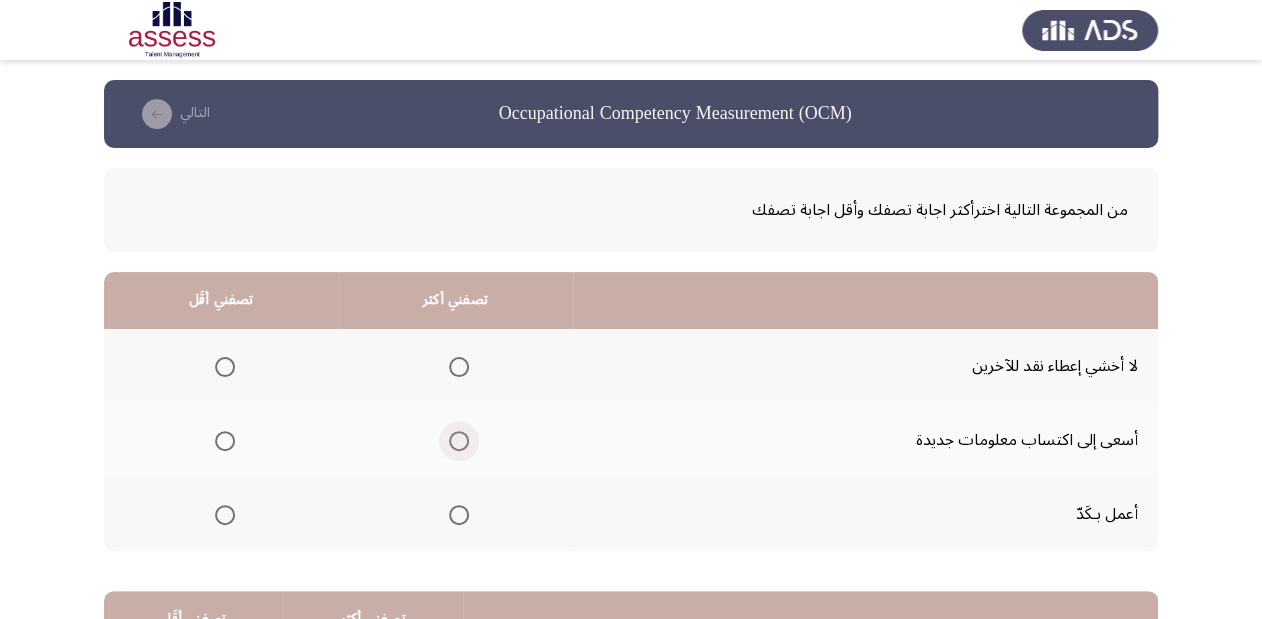 click at bounding box center (459, 441) 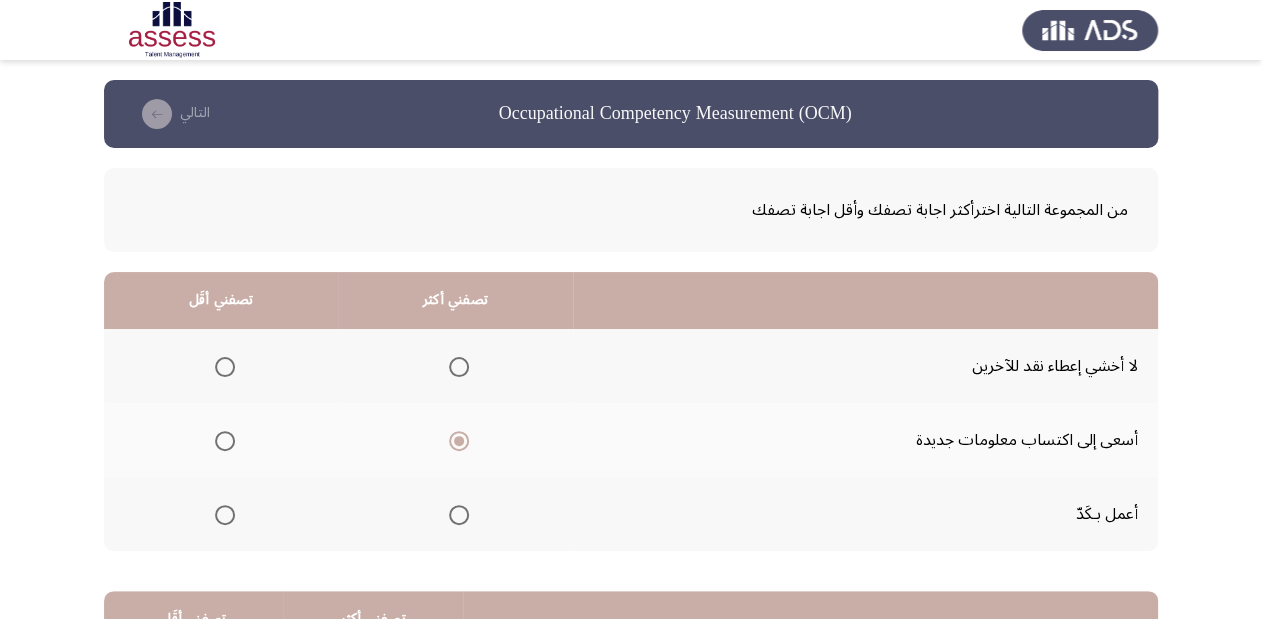 click at bounding box center [225, 367] 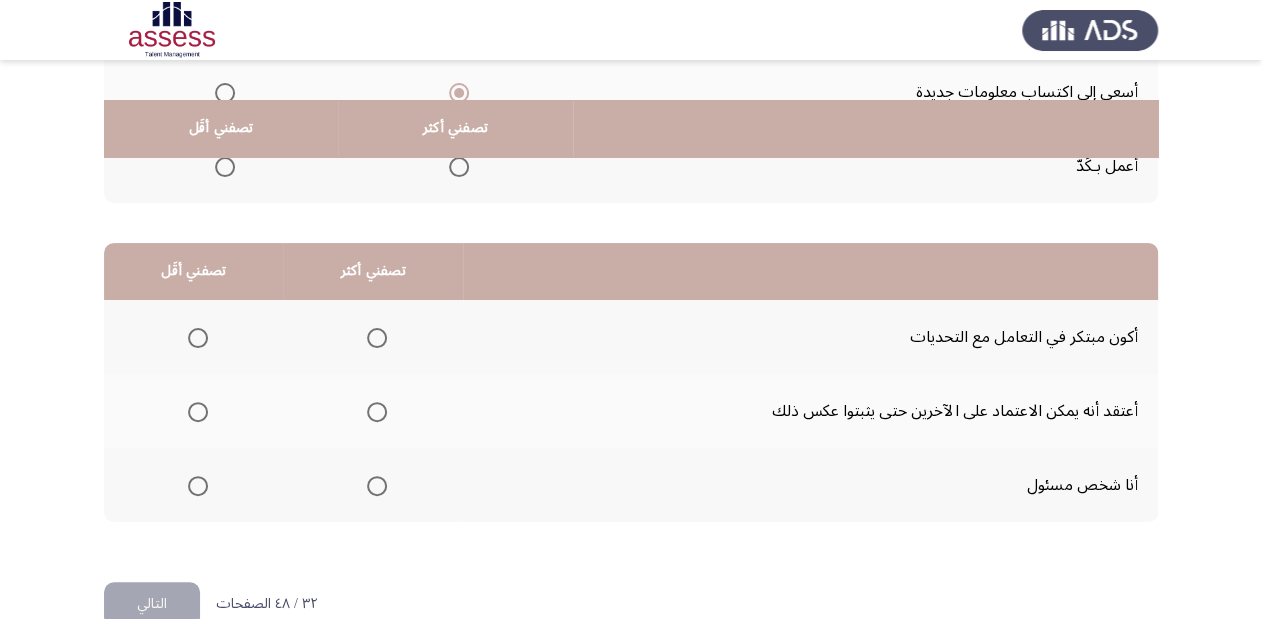 scroll, scrollTop: 388, scrollLeft: 0, axis: vertical 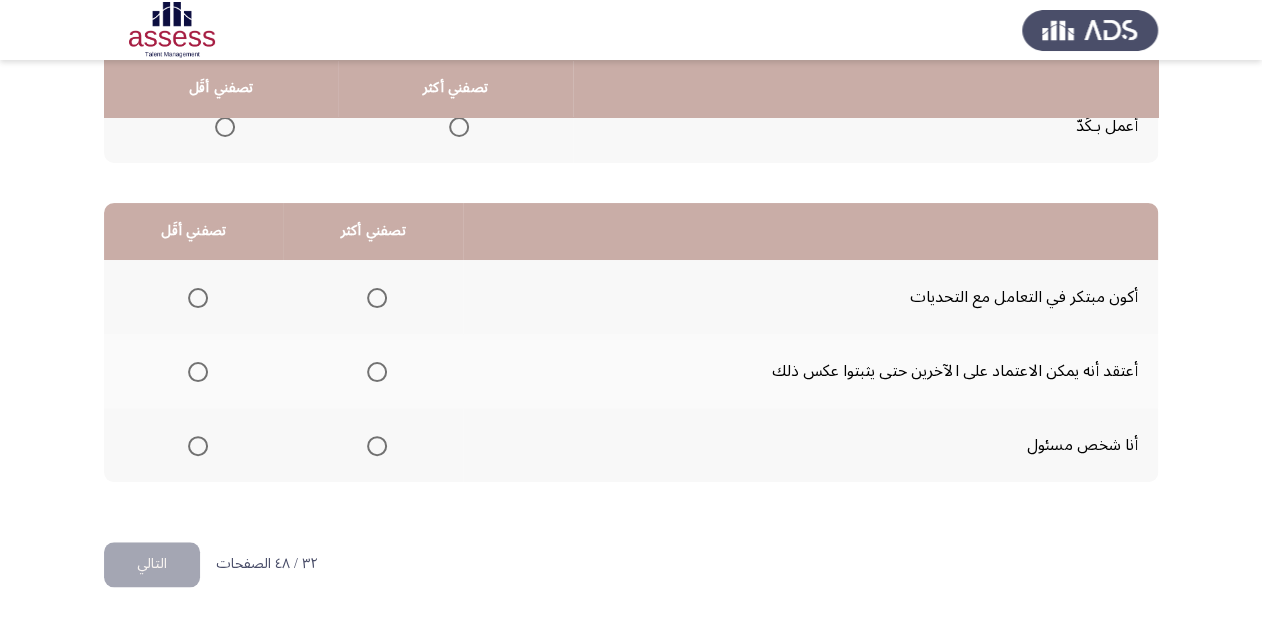 click at bounding box center [377, 372] 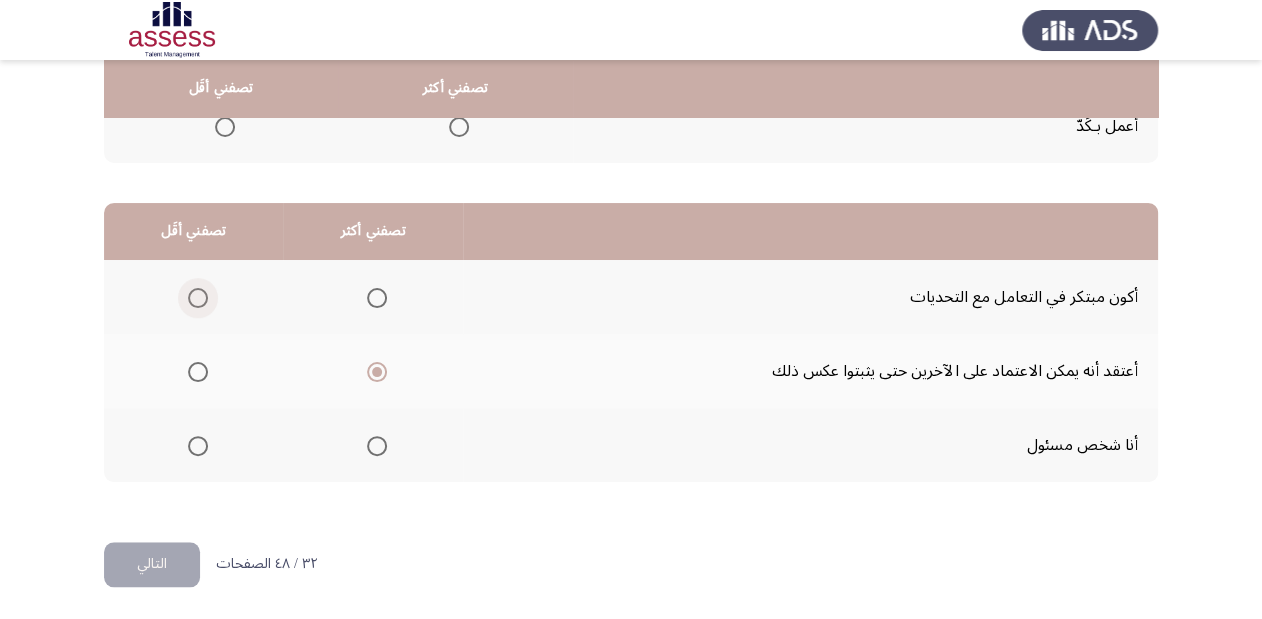 click at bounding box center [198, 298] 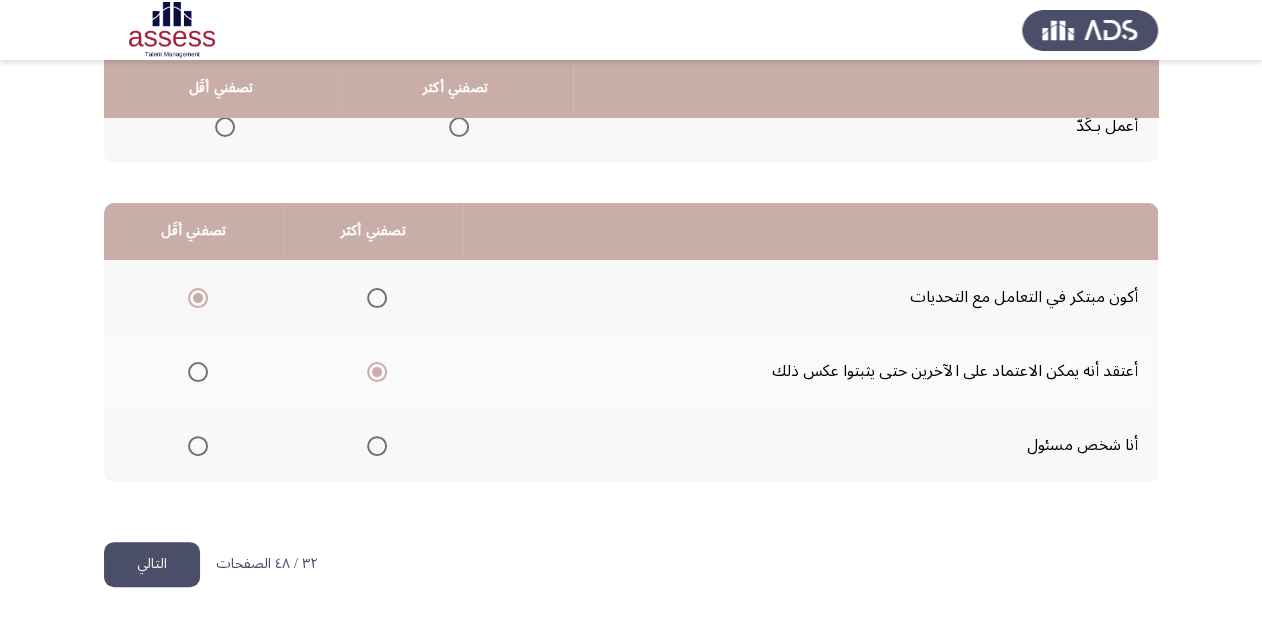 click on "التالي" 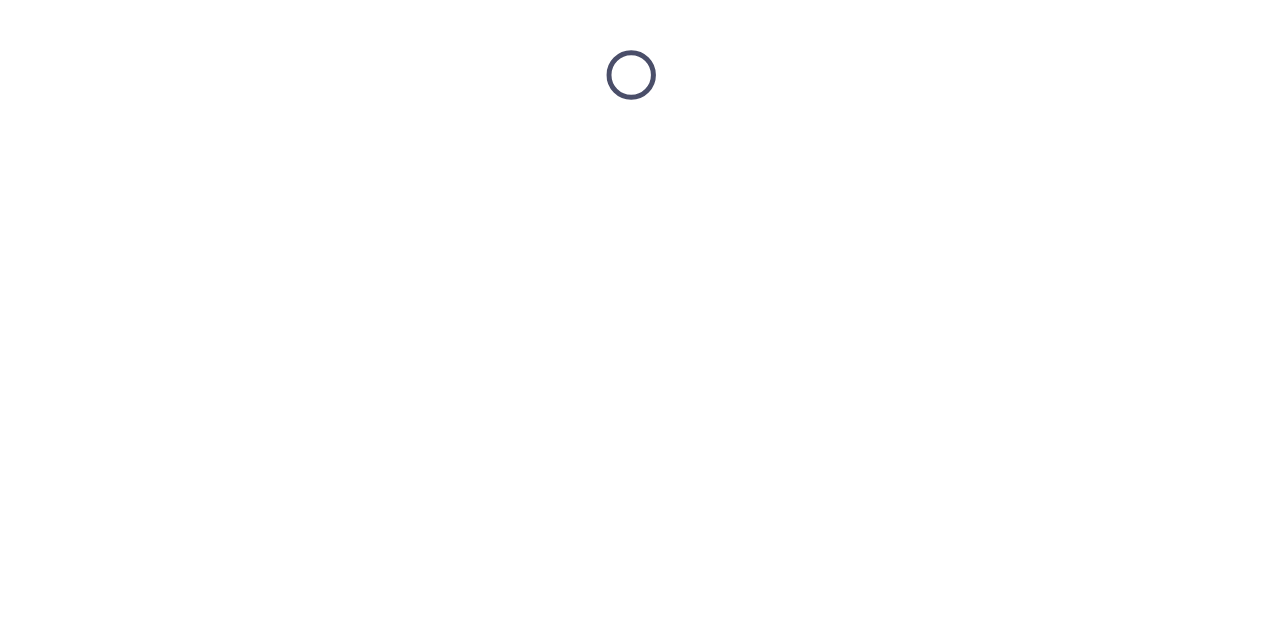 scroll, scrollTop: 0, scrollLeft: 0, axis: both 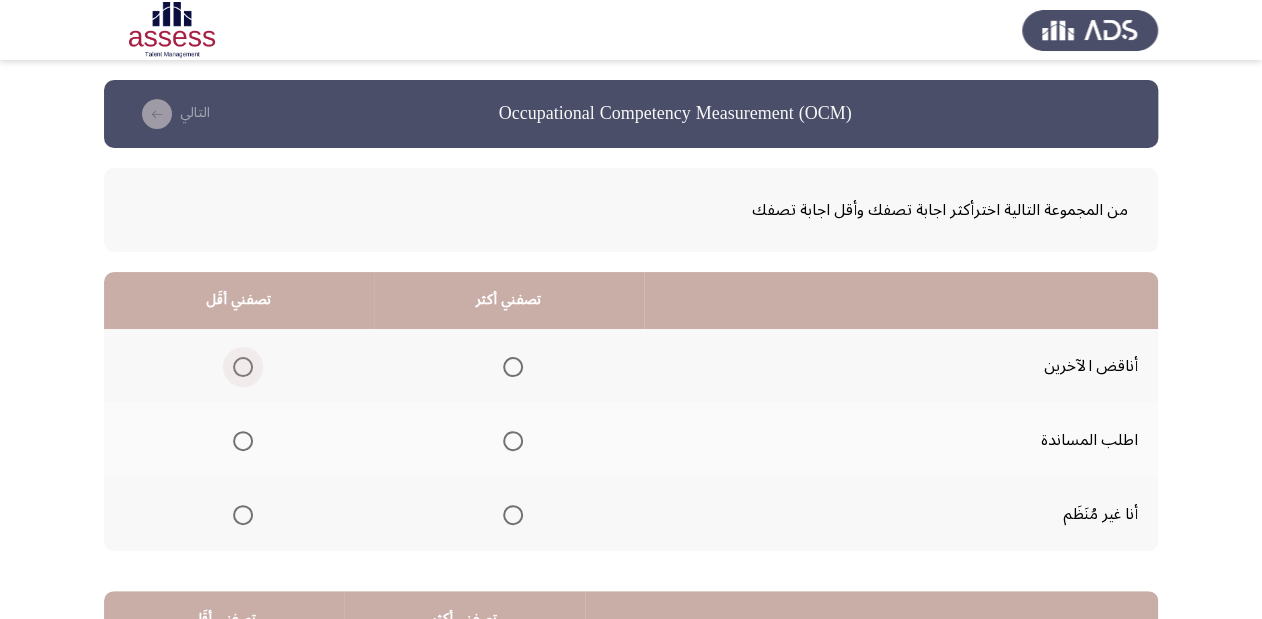 click at bounding box center [243, 367] 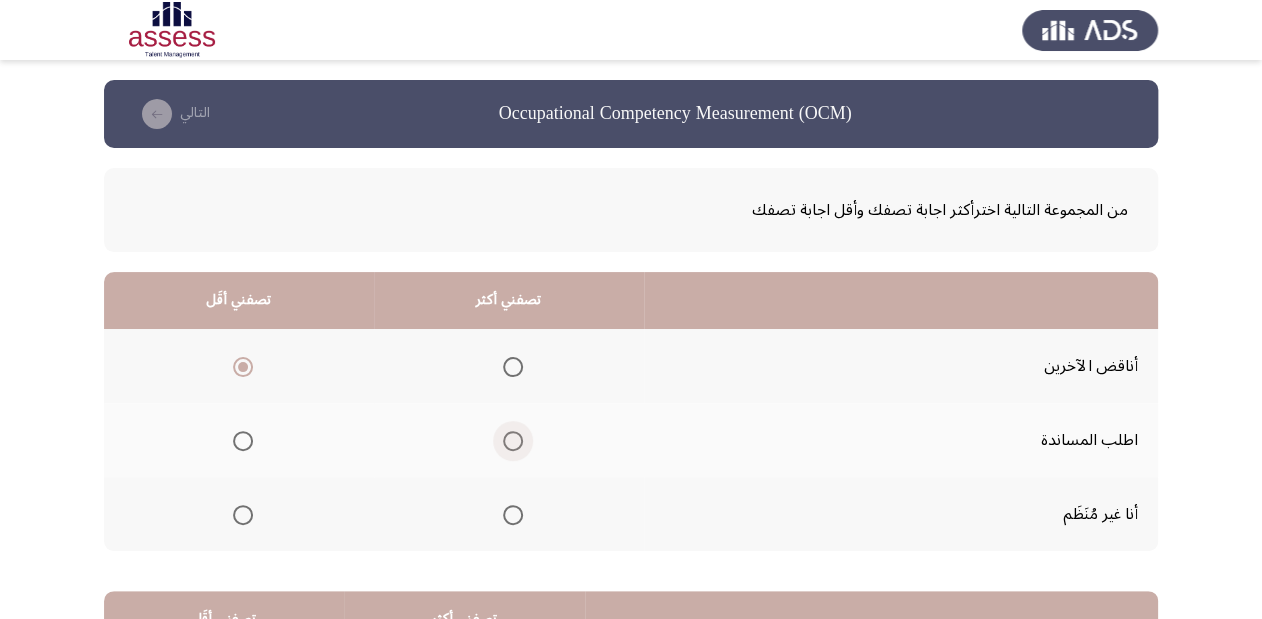 click at bounding box center [513, 441] 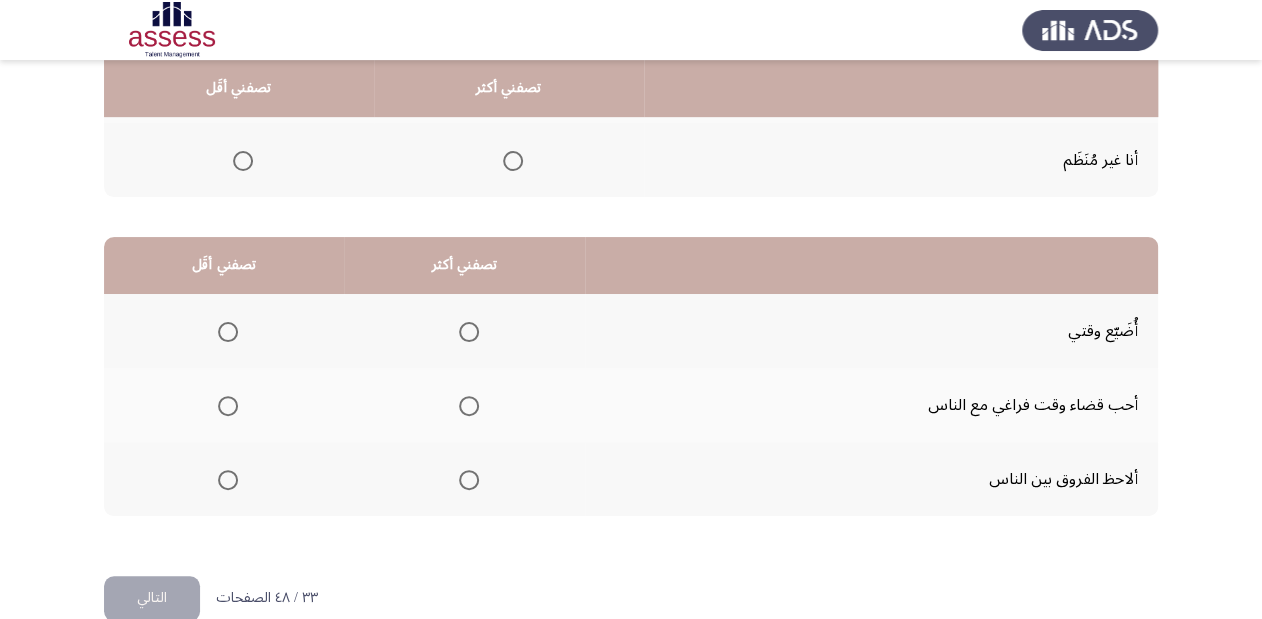 scroll, scrollTop: 388, scrollLeft: 0, axis: vertical 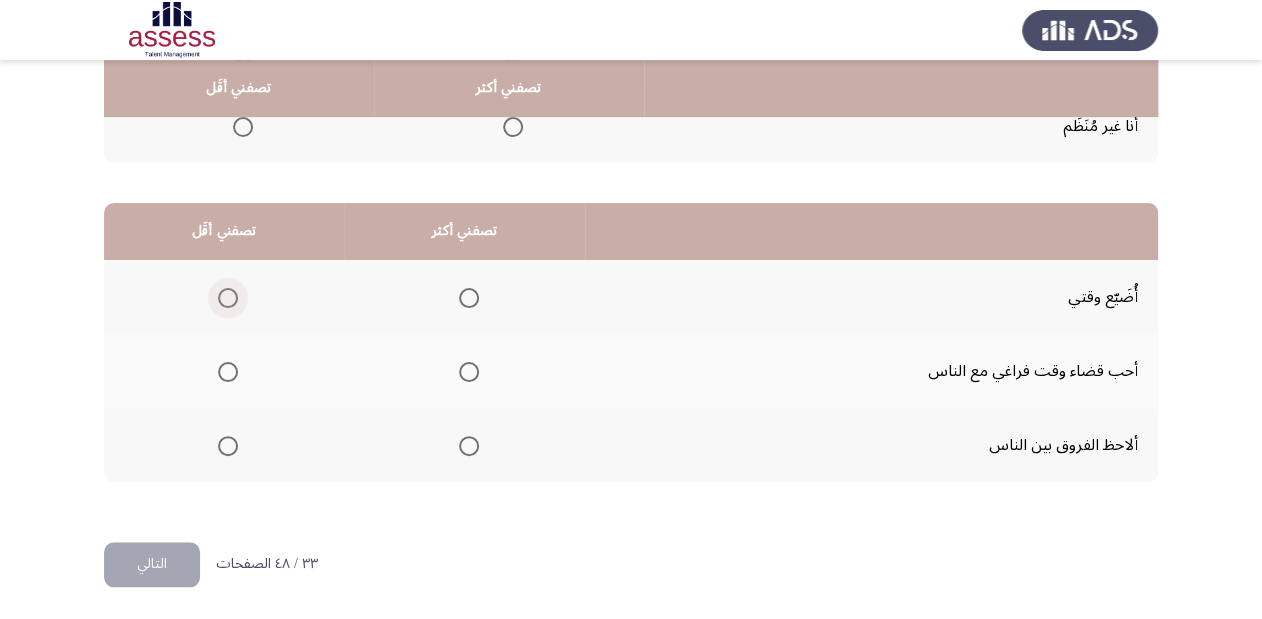click at bounding box center (228, 298) 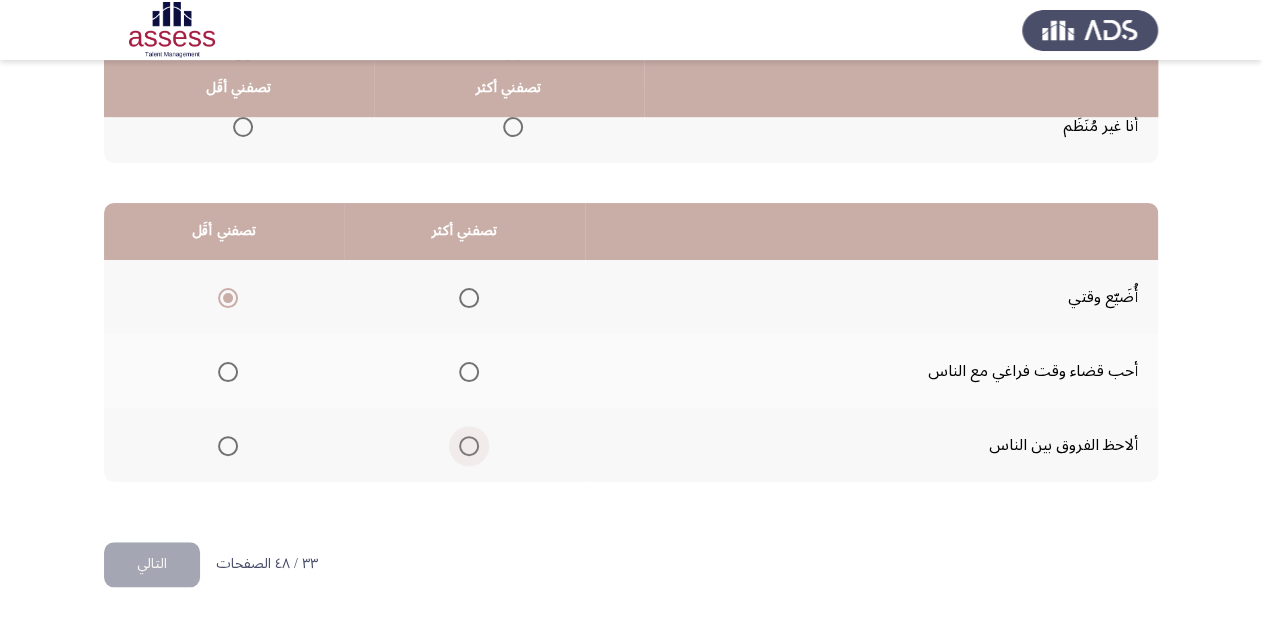 drag, startPoint x: 463, startPoint y: 440, endPoint x: 356, endPoint y: 542, distance: 147.8276 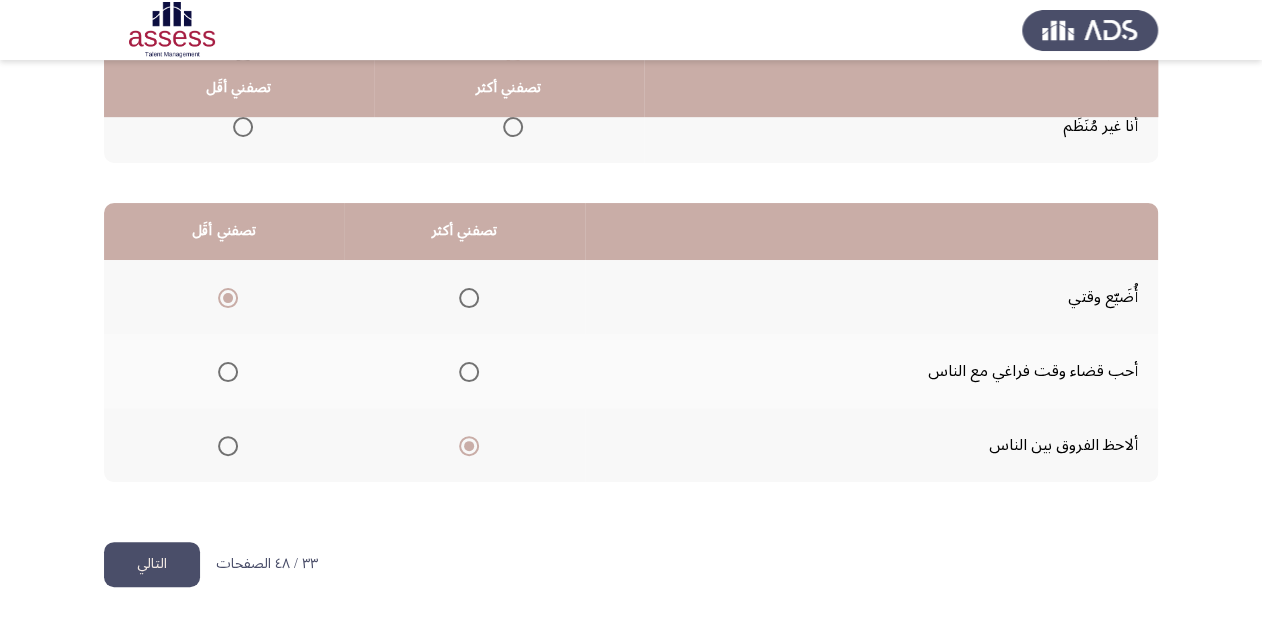 click on "التالي" 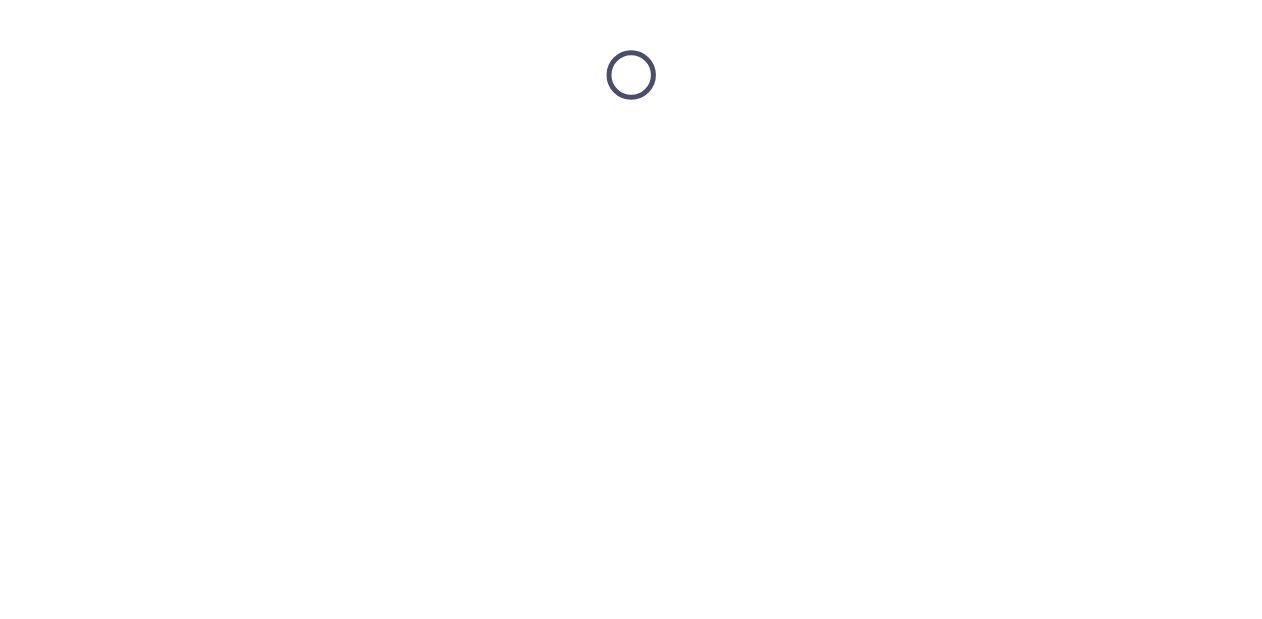 scroll, scrollTop: 0, scrollLeft: 0, axis: both 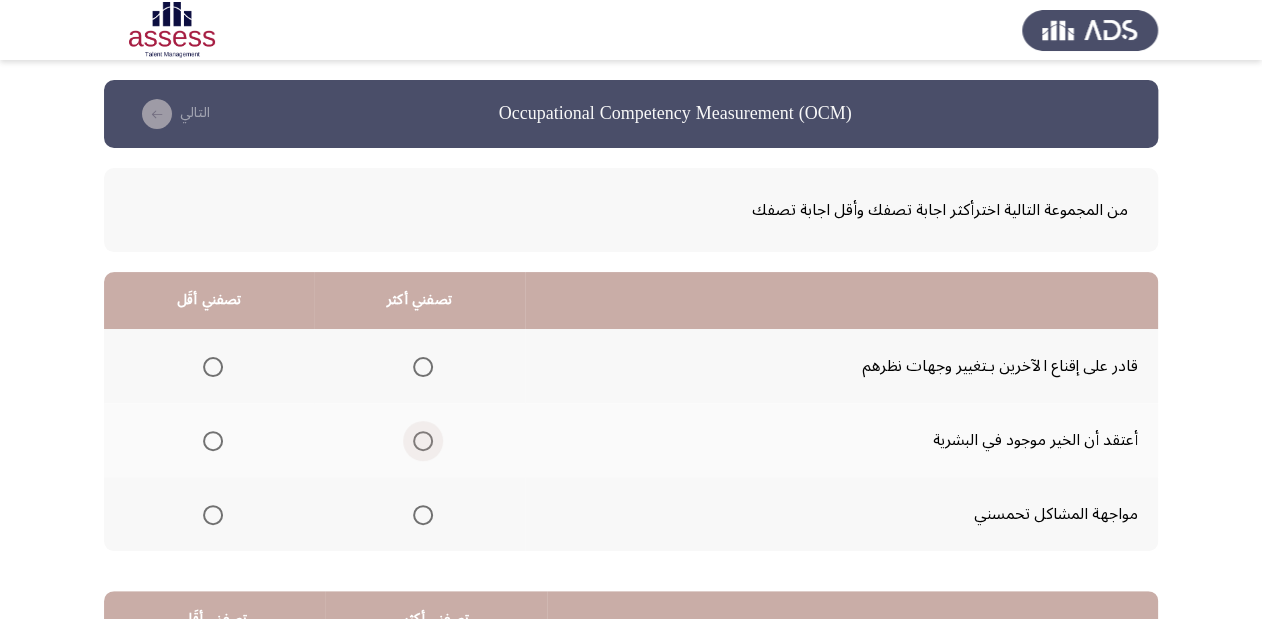 click at bounding box center [423, 441] 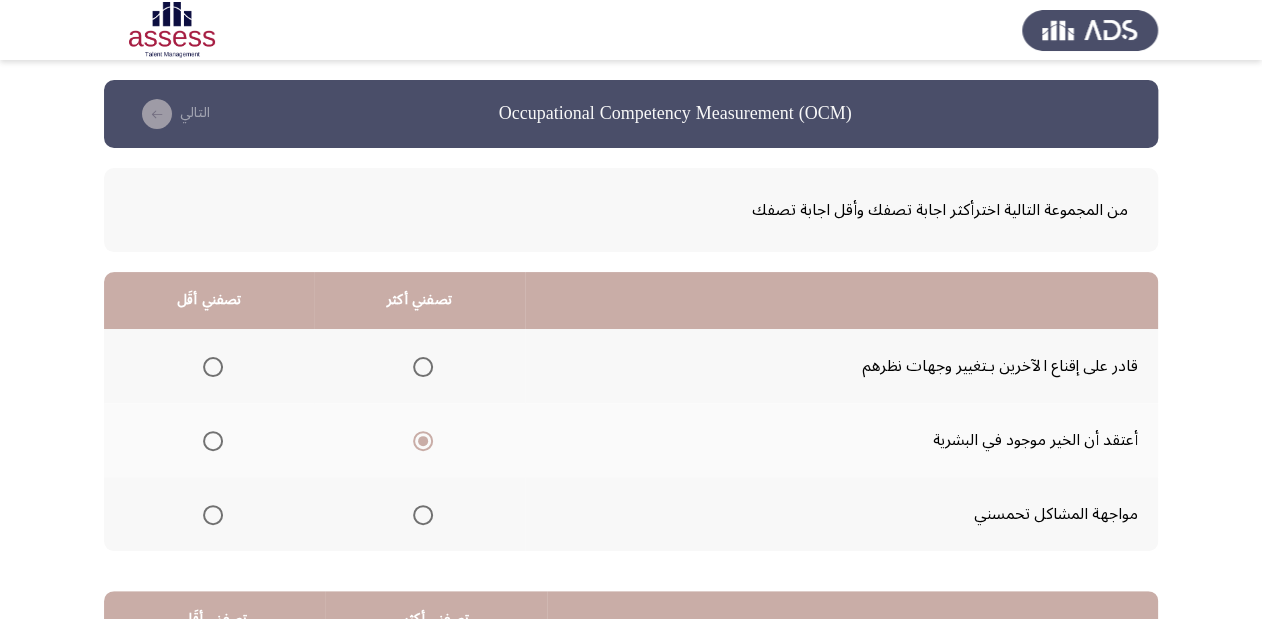 click at bounding box center [213, 367] 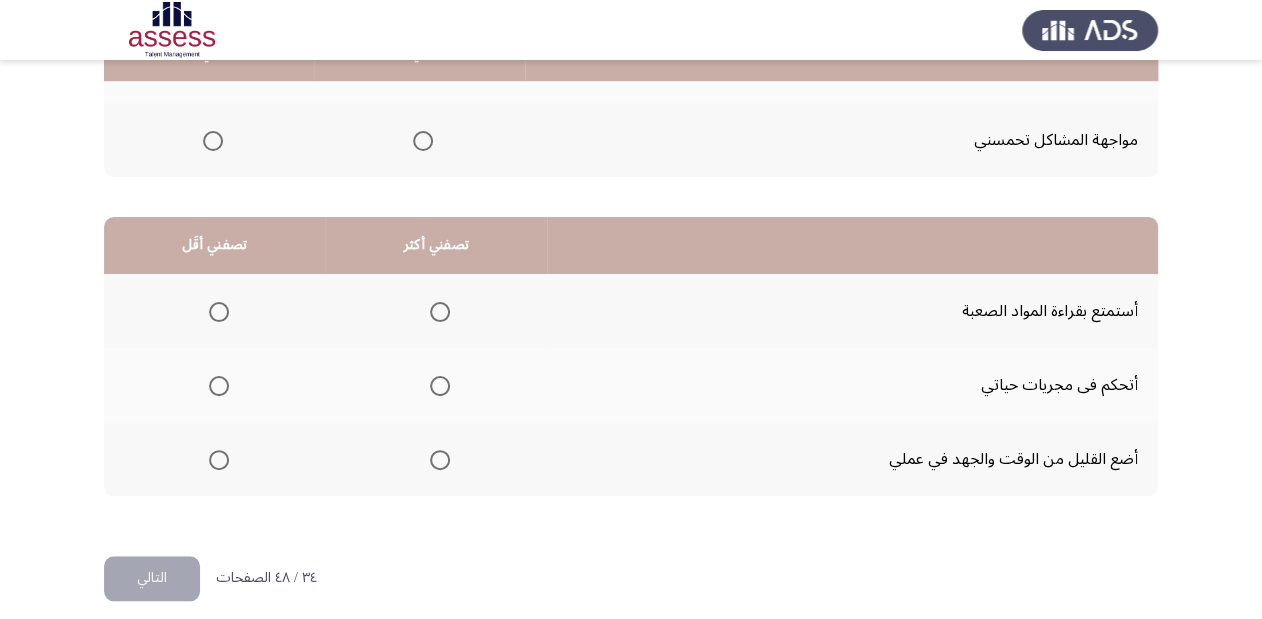 scroll, scrollTop: 388, scrollLeft: 0, axis: vertical 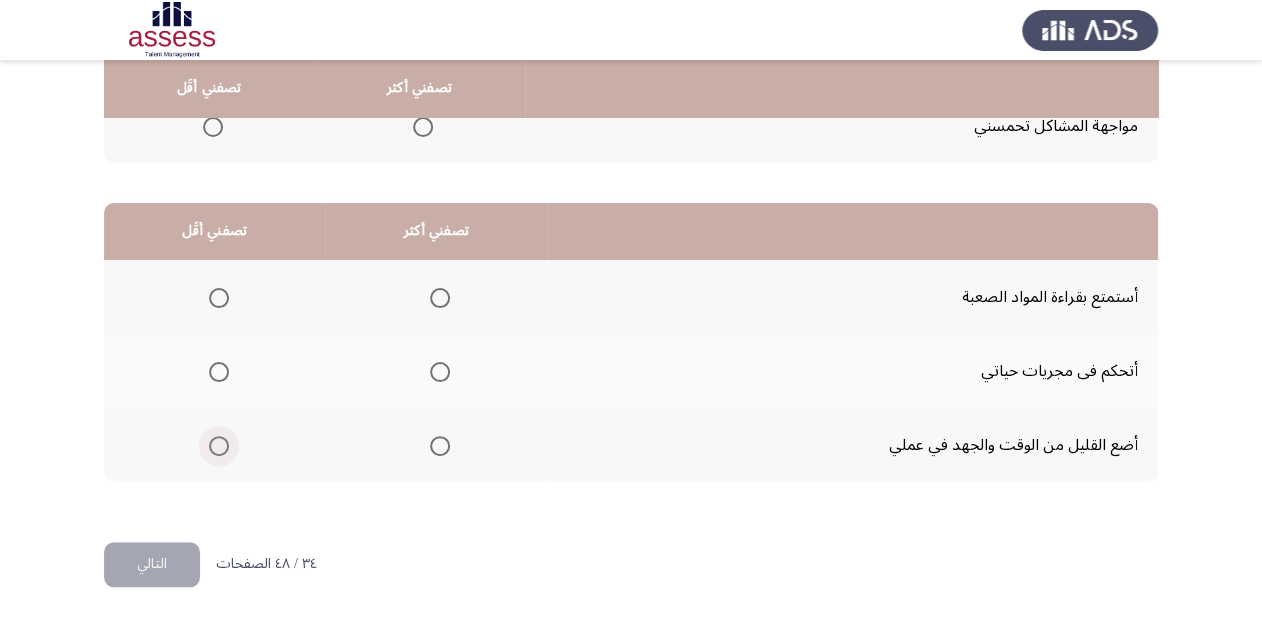 click at bounding box center [219, 446] 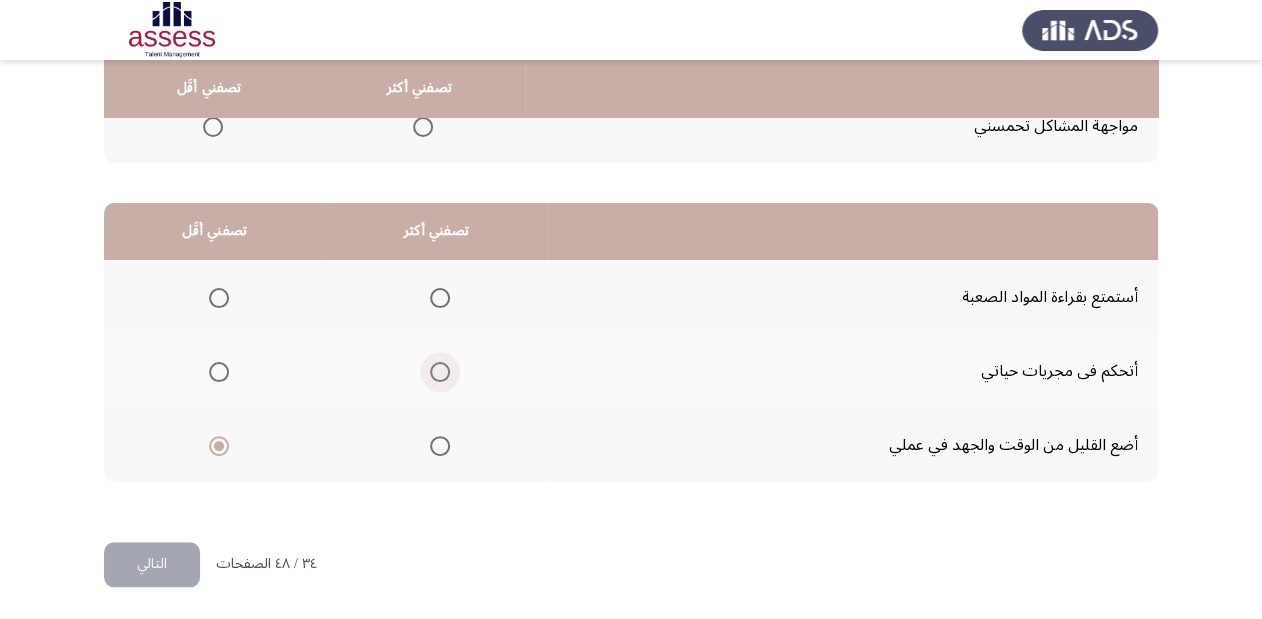 click at bounding box center (440, 372) 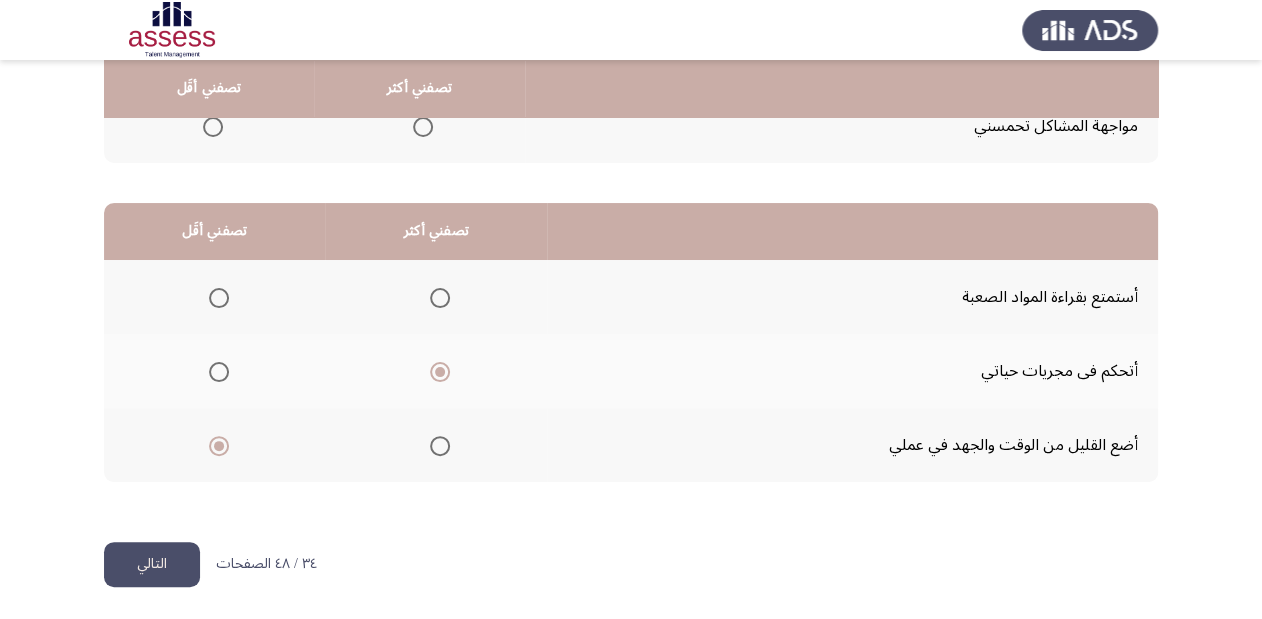 drag, startPoint x: 143, startPoint y: 568, endPoint x: 153, endPoint y: 567, distance: 10.049875 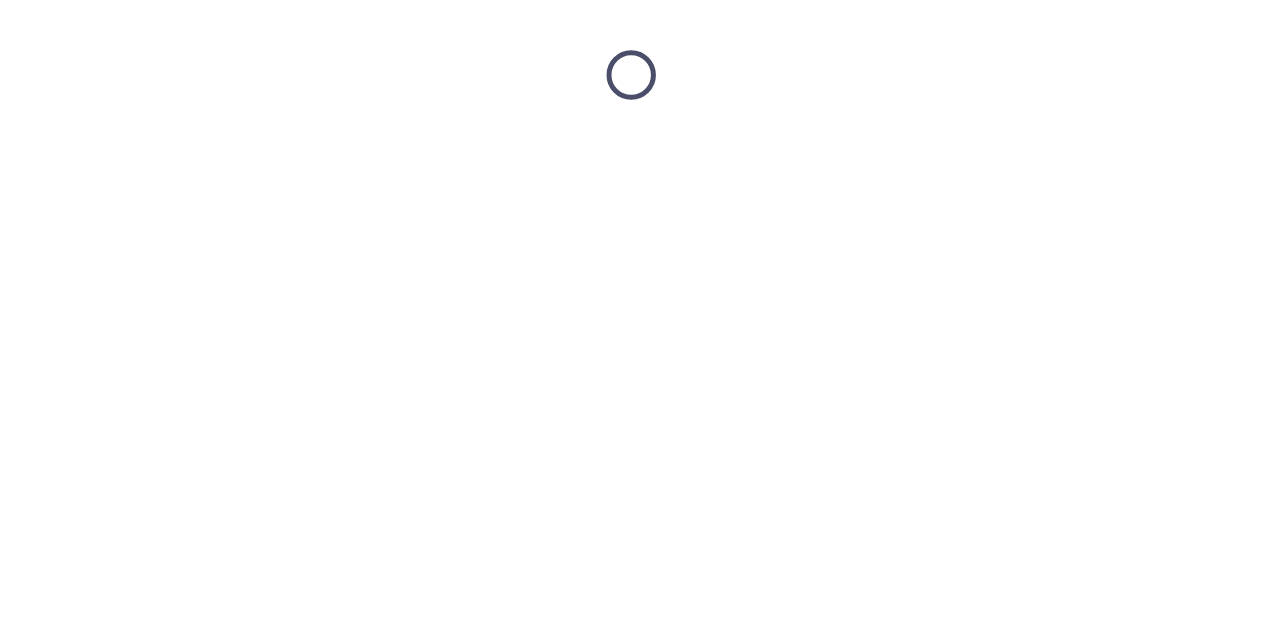 scroll, scrollTop: 0, scrollLeft: 0, axis: both 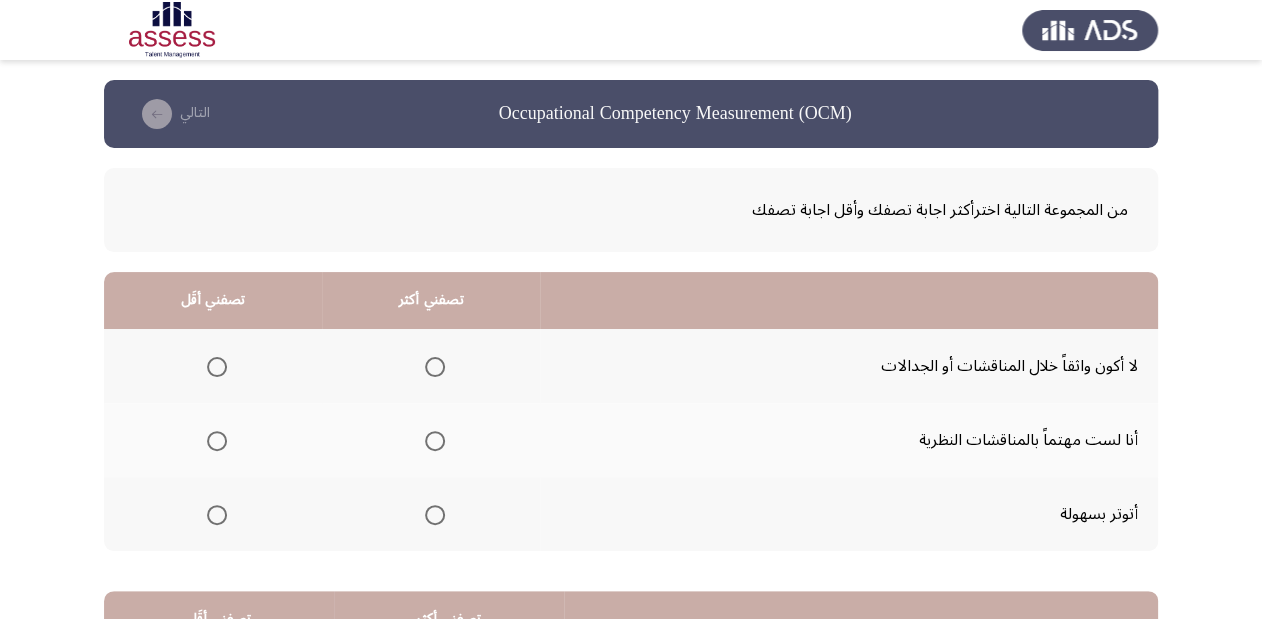 click at bounding box center (217, 515) 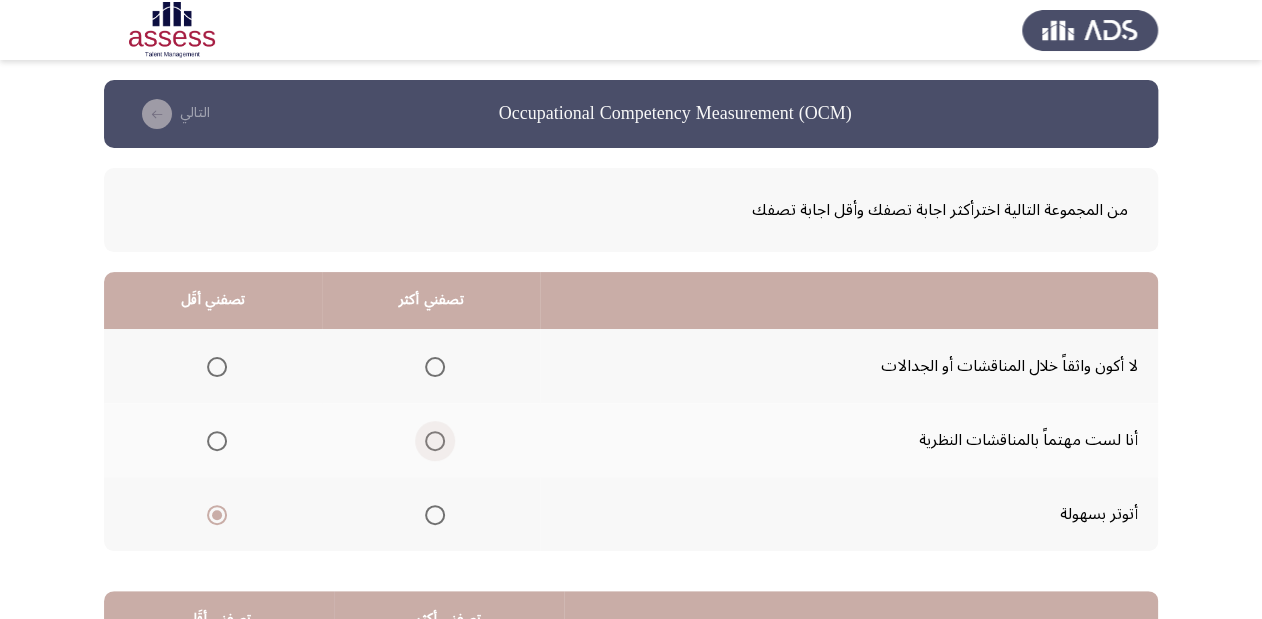 click at bounding box center (435, 441) 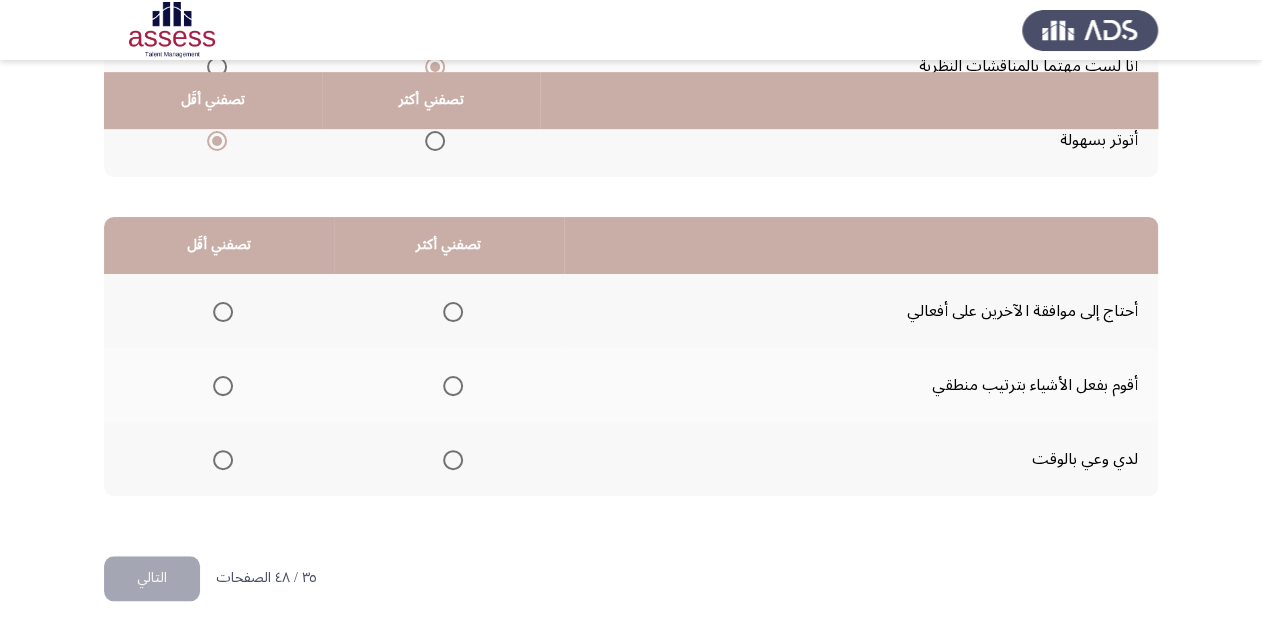 scroll, scrollTop: 388, scrollLeft: 0, axis: vertical 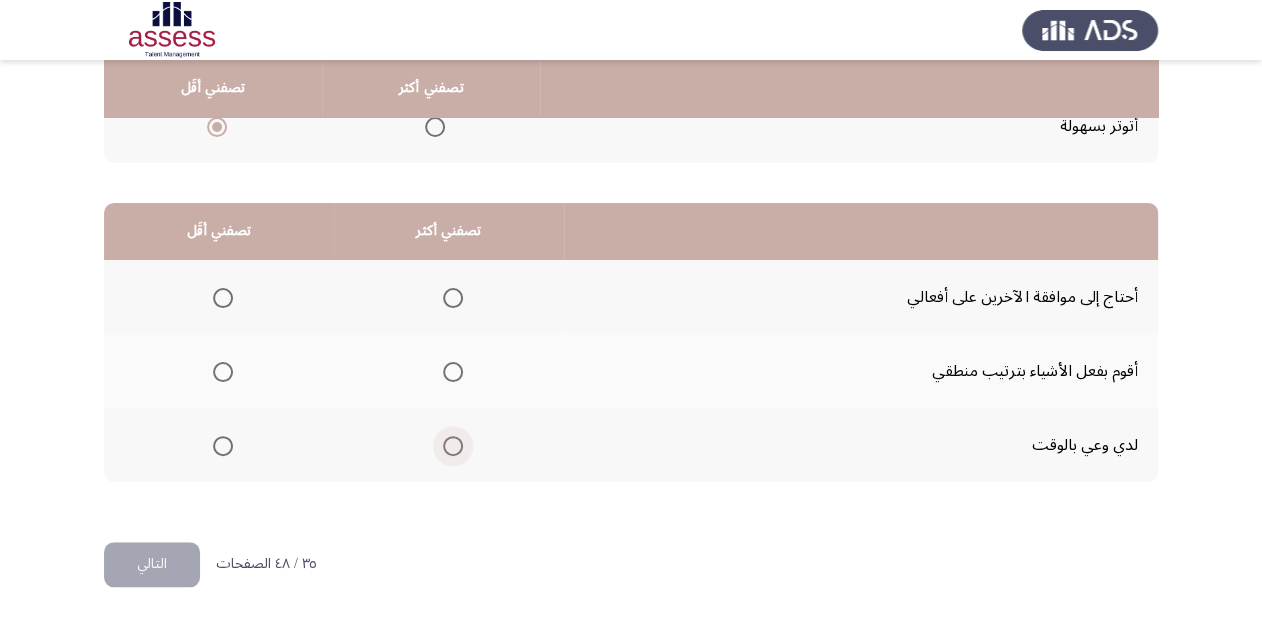 click at bounding box center (453, 446) 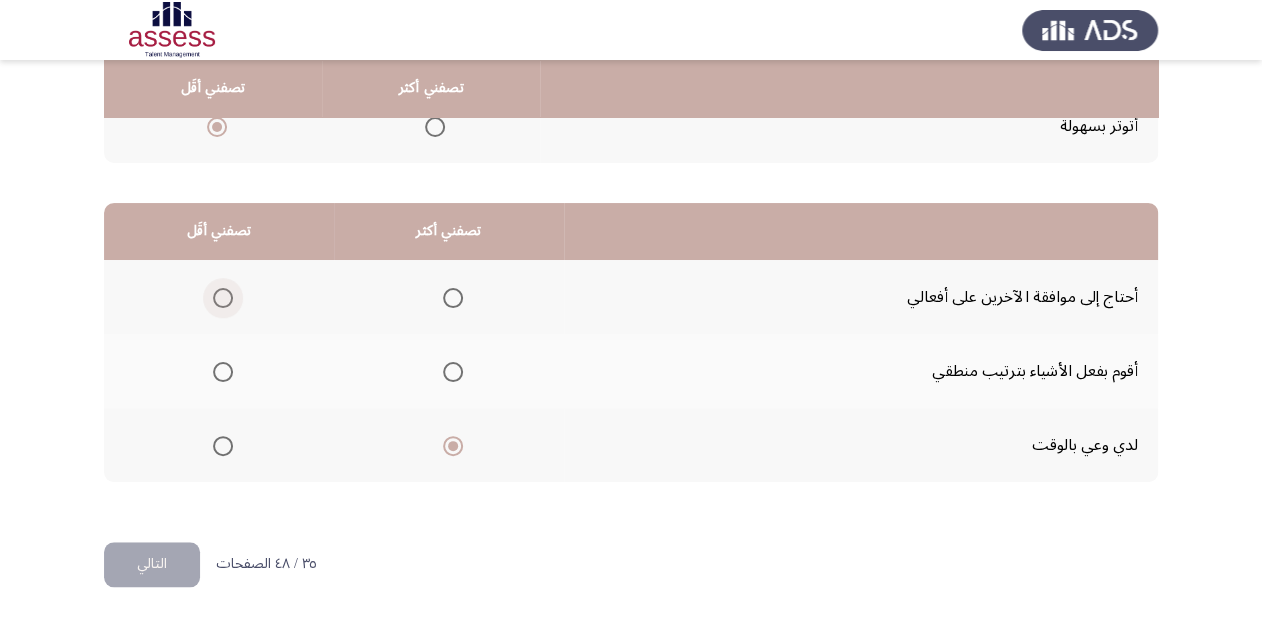 click at bounding box center (223, 298) 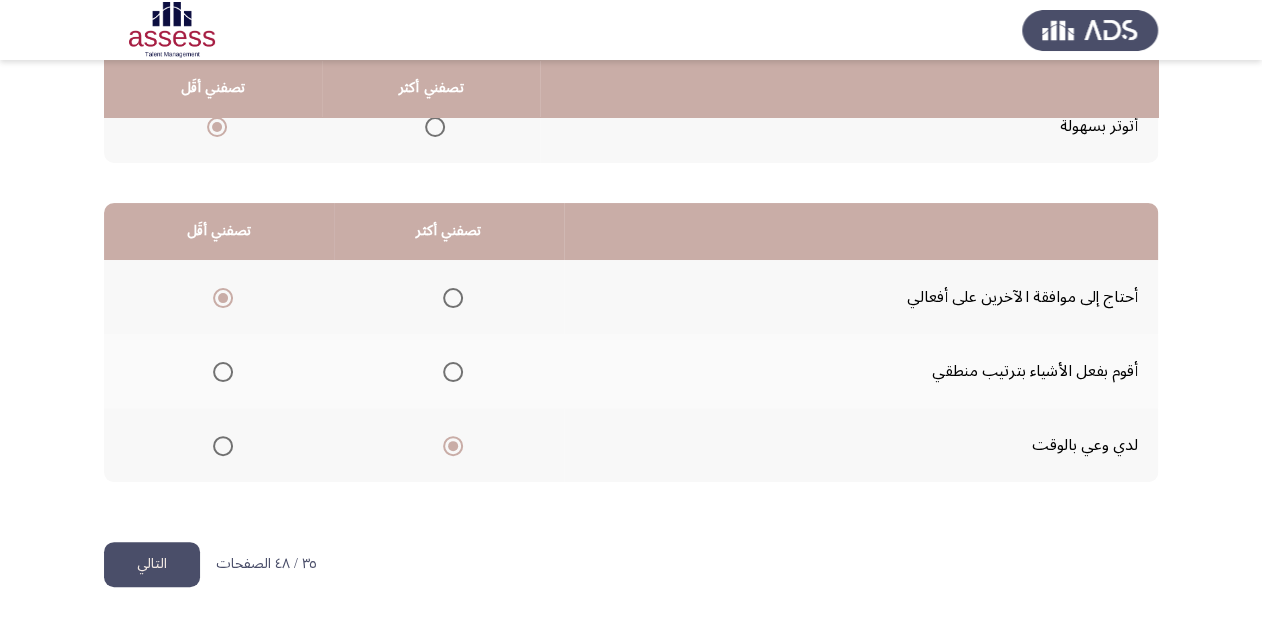 click on "التالي" 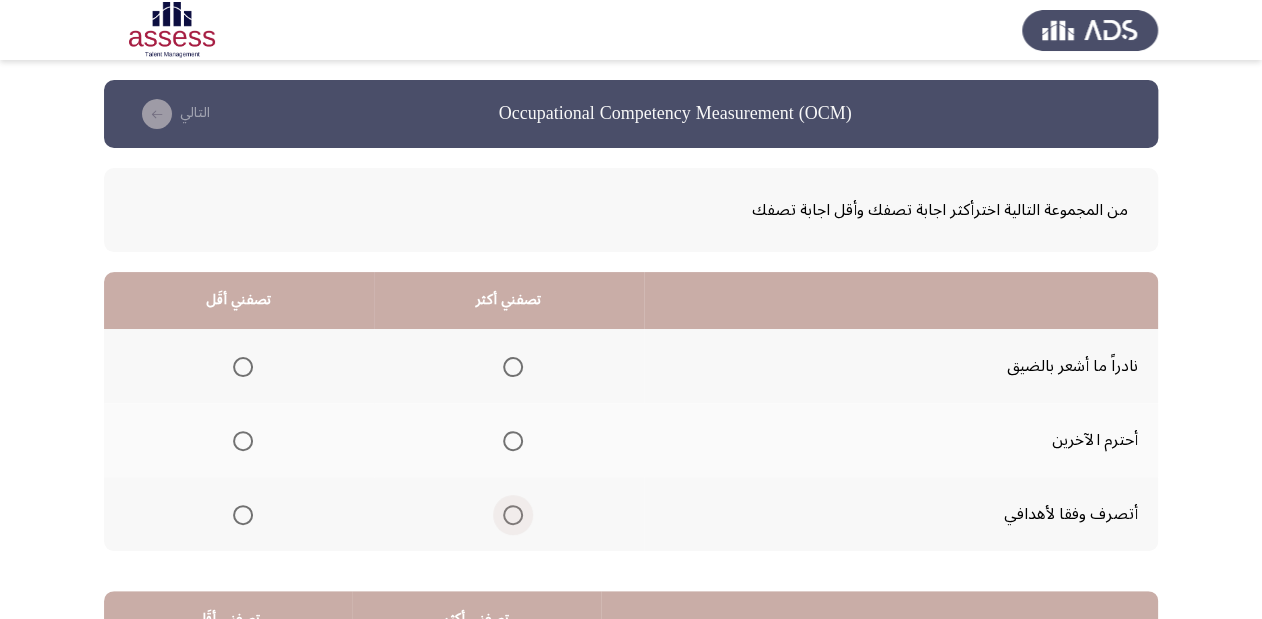 click at bounding box center [513, 515] 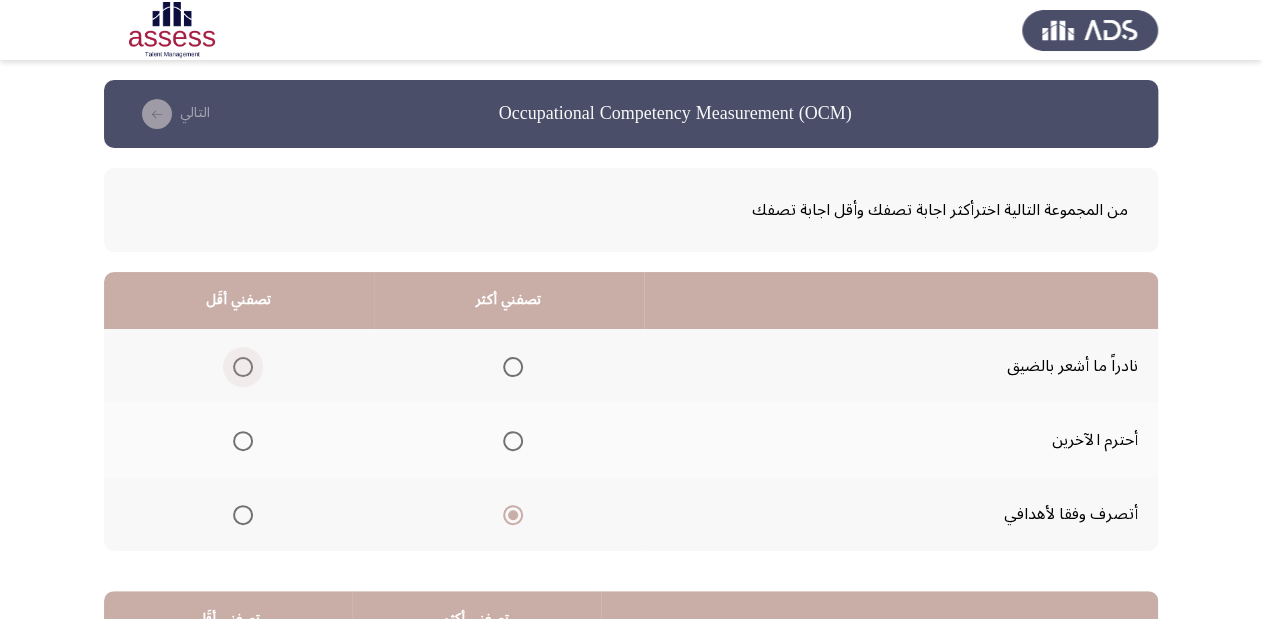 click at bounding box center [243, 367] 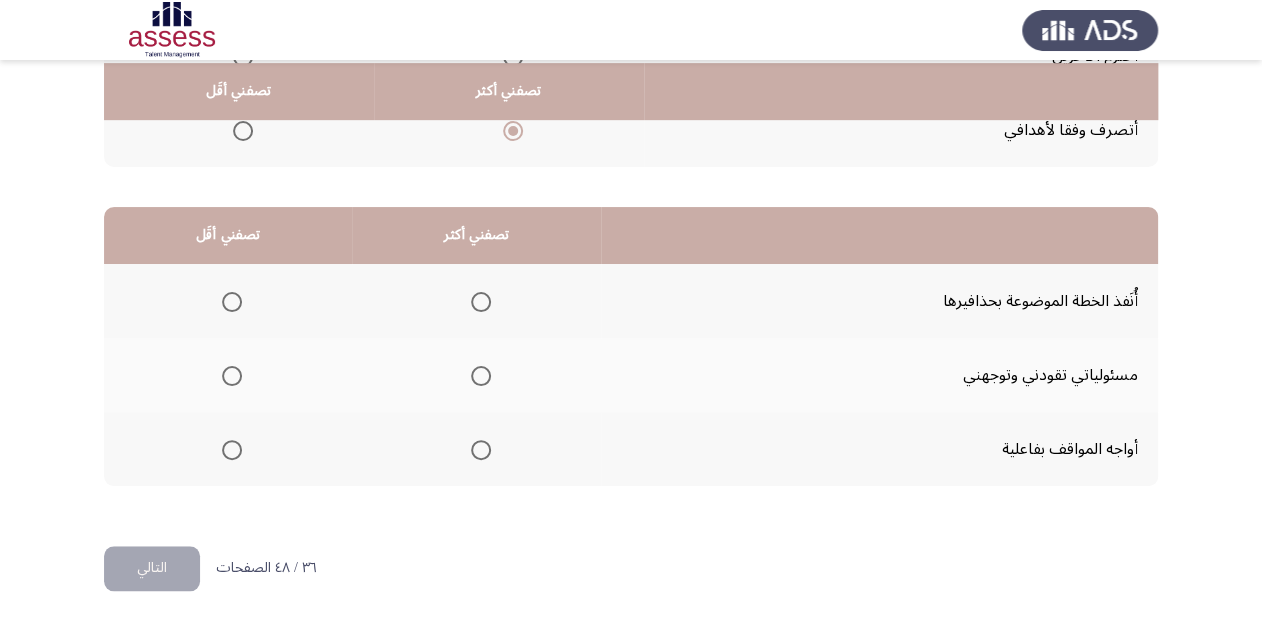 scroll, scrollTop: 388, scrollLeft: 0, axis: vertical 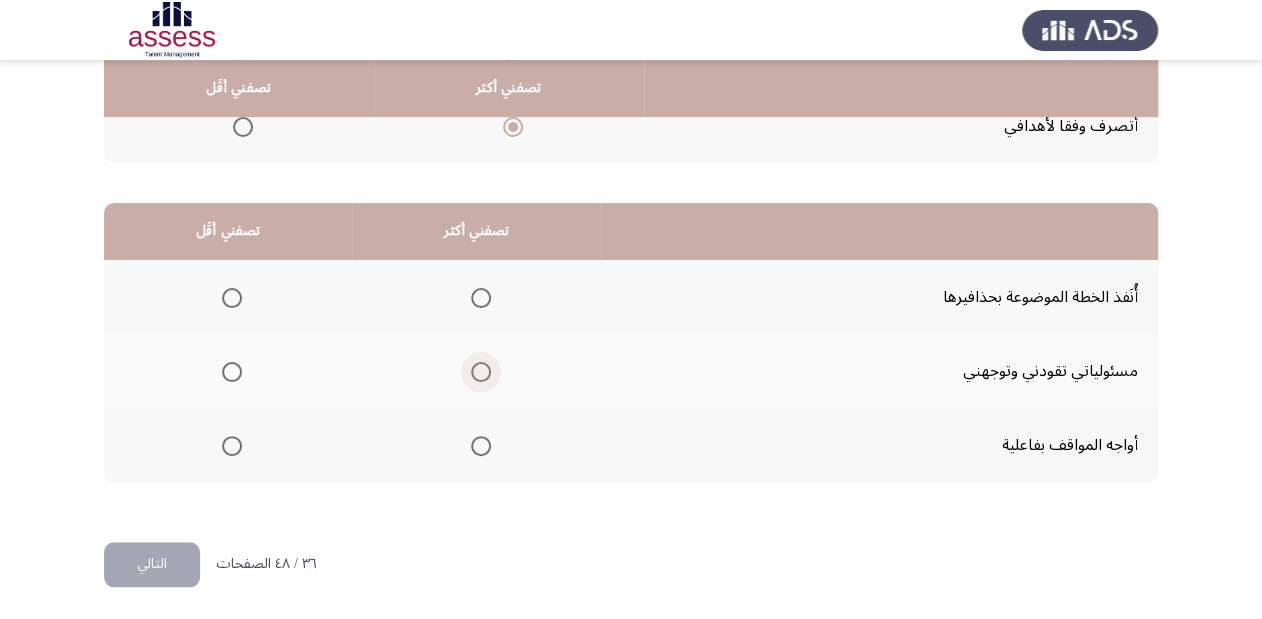 click at bounding box center [481, 372] 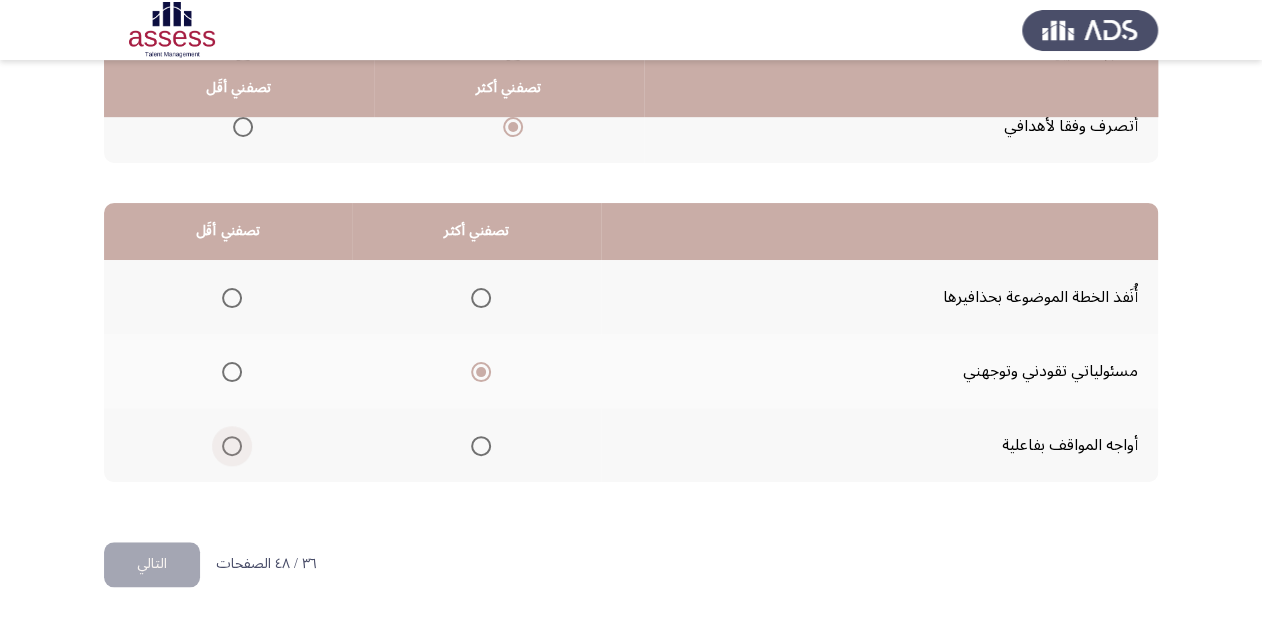 drag, startPoint x: 236, startPoint y: 444, endPoint x: 198, endPoint y: 522, distance: 86.764046 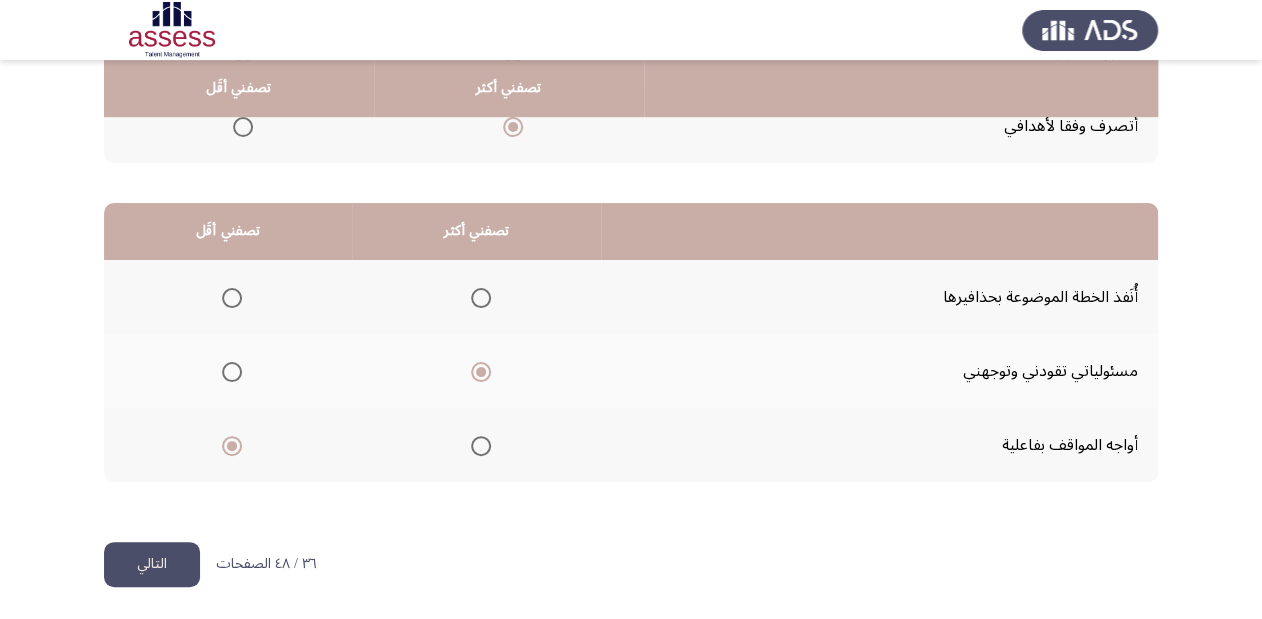 drag, startPoint x: 181, startPoint y: 557, endPoint x: 196, endPoint y: 554, distance: 15.297058 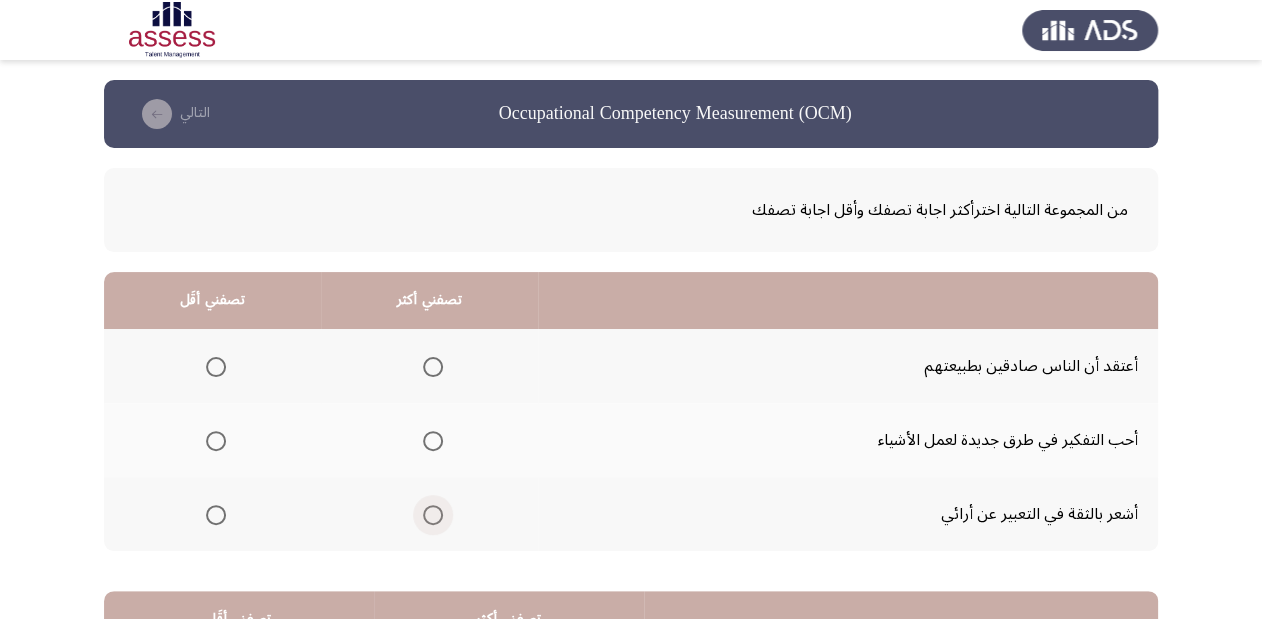 click at bounding box center (433, 515) 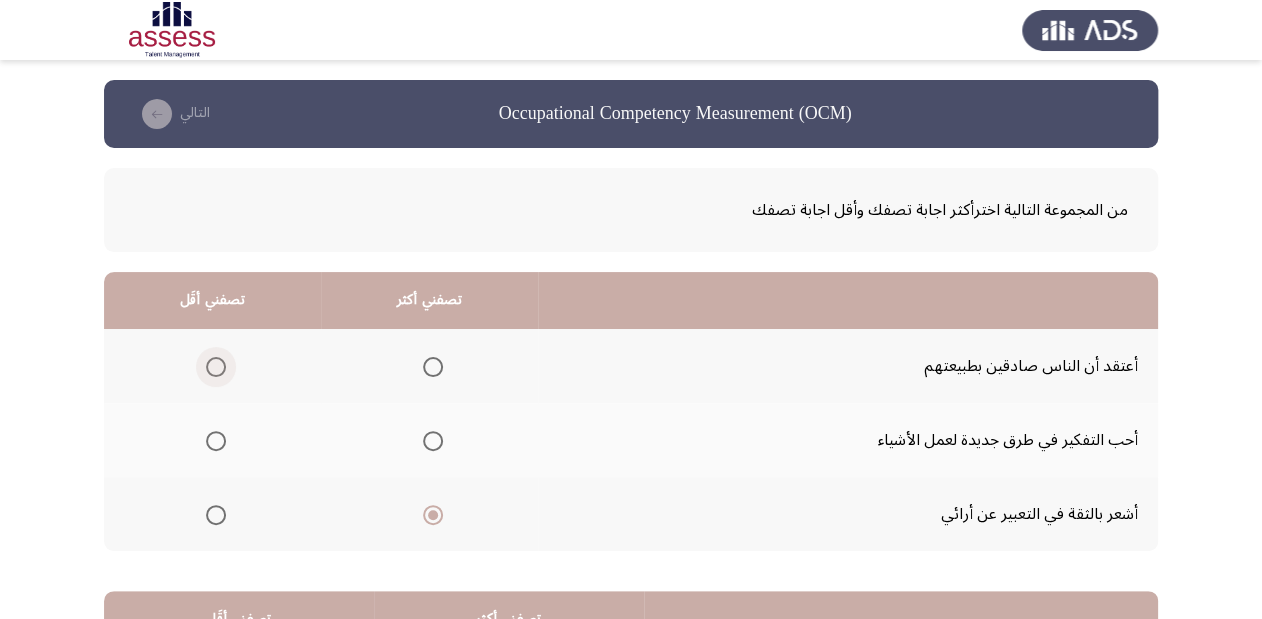 click at bounding box center [216, 367] 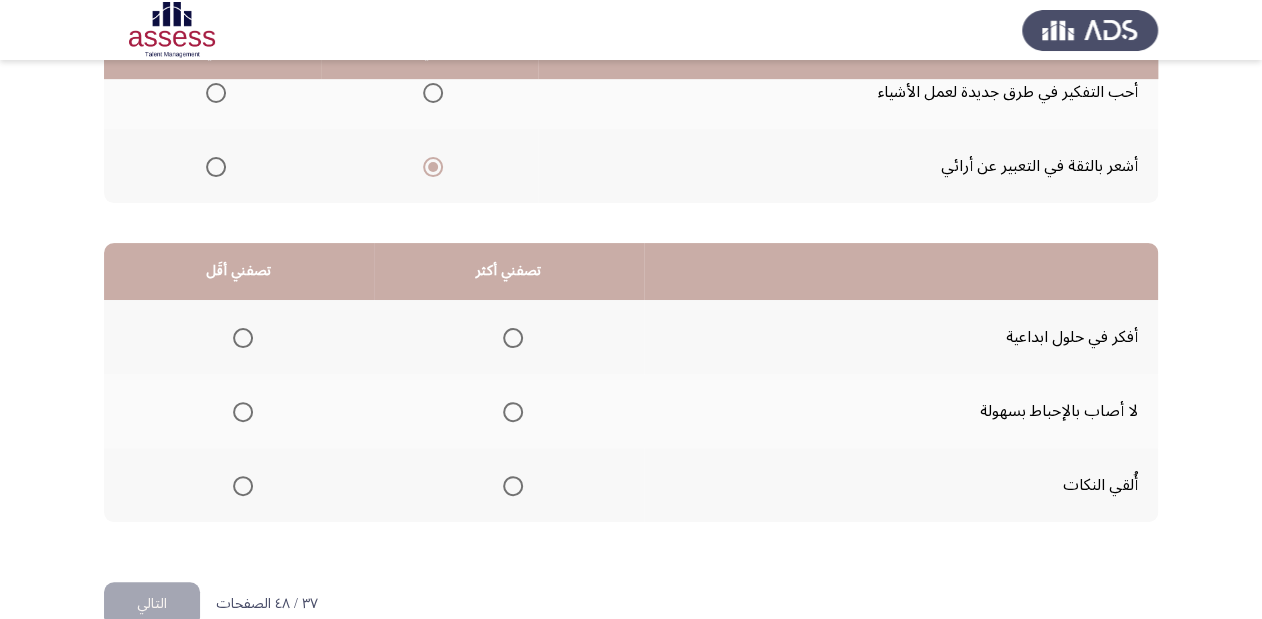 scroll, scrollTop: 388, scrollLeft: 0, axis: vertical 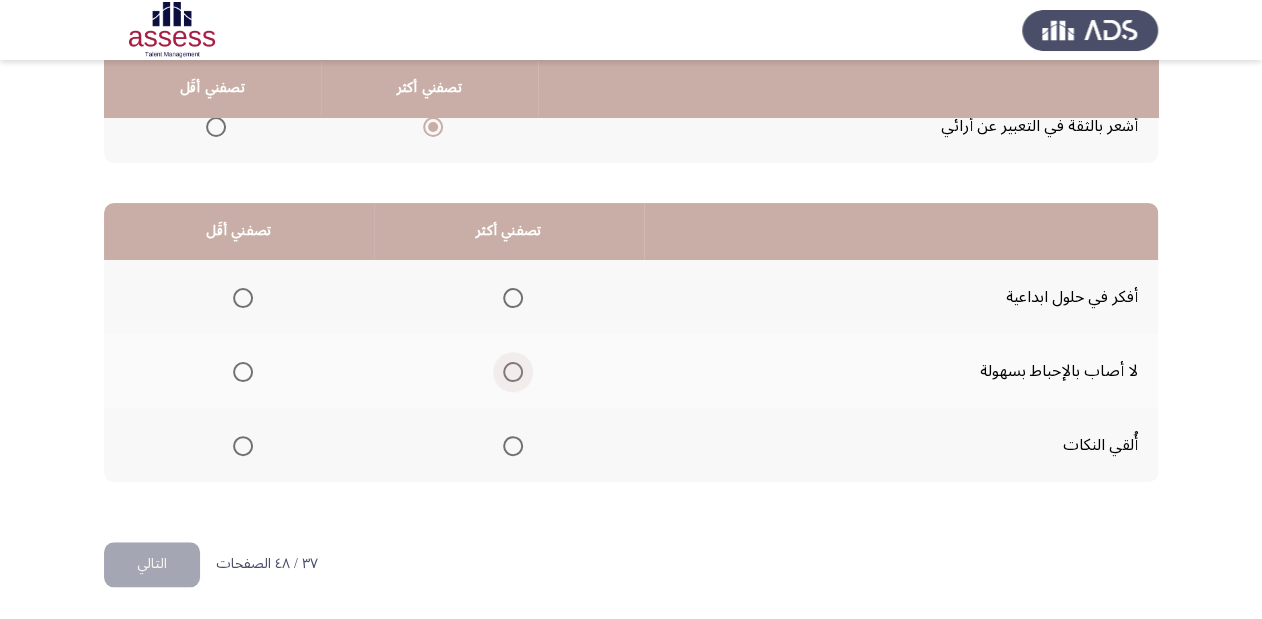 click at bounding box center (513, 372) 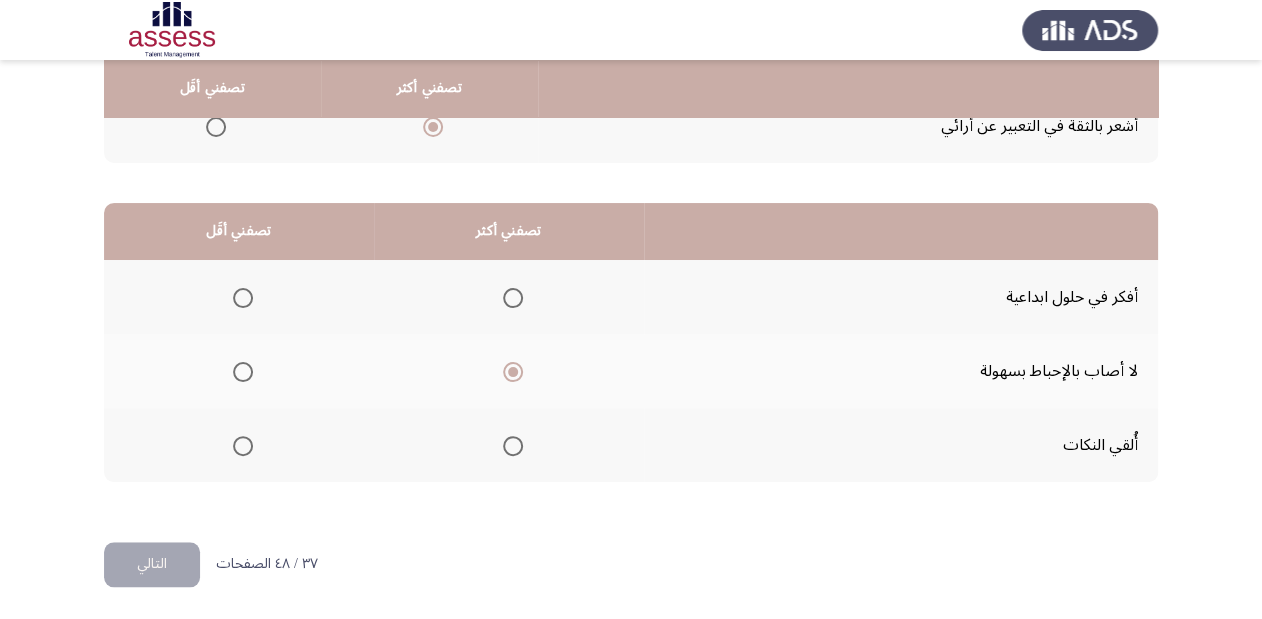 click at bounding box center [243, 446] 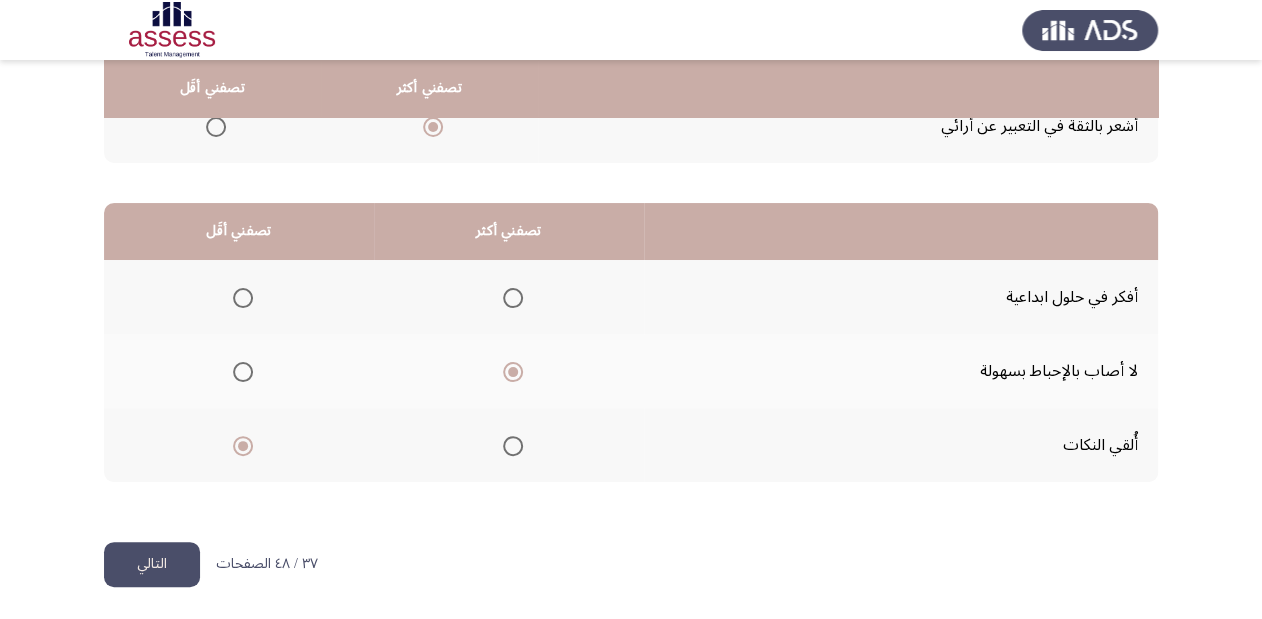 click on "التالي" 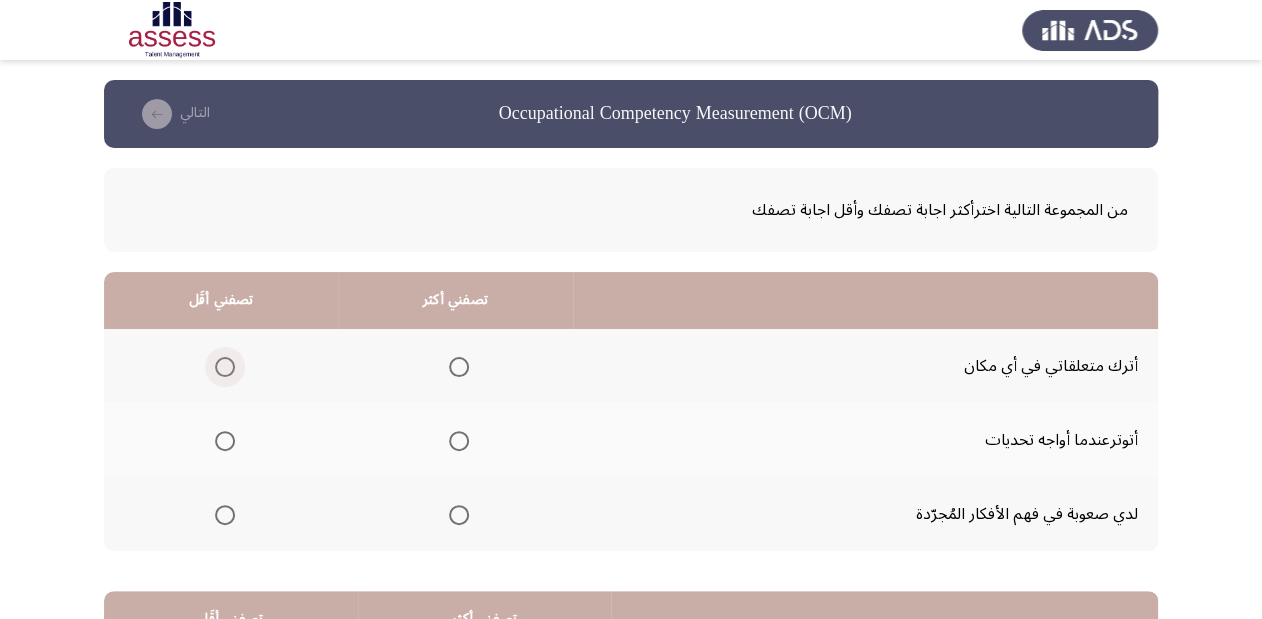 click at bounding box center (225, 367) 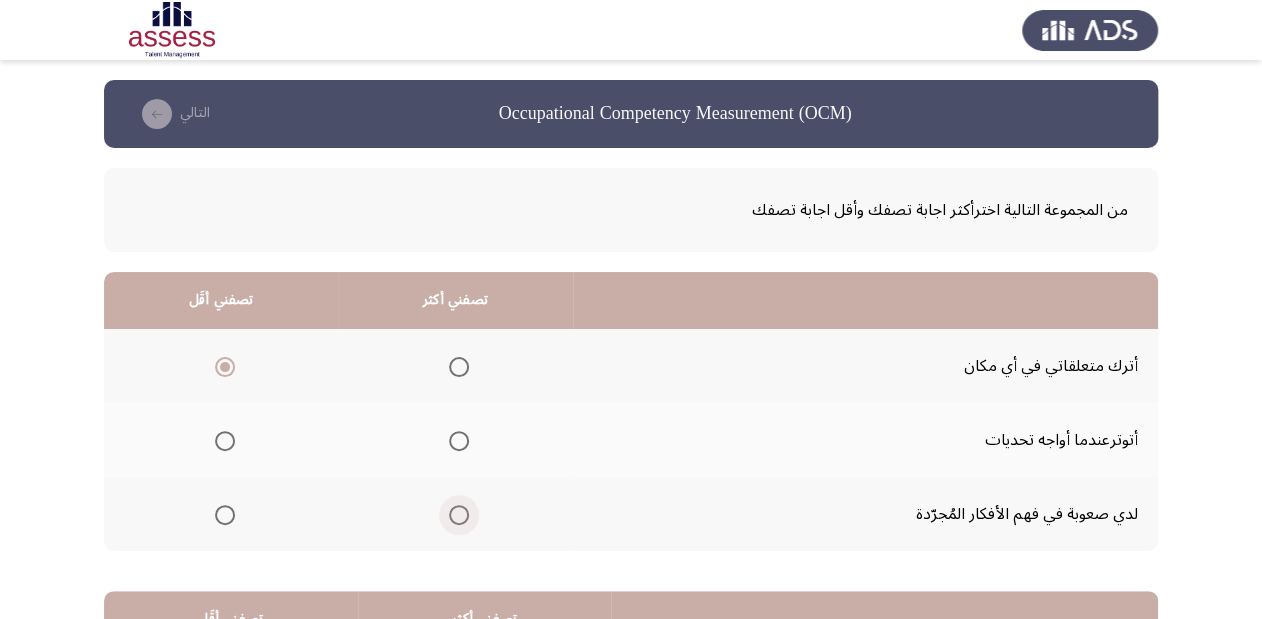 click at bounding box center [459, 515] 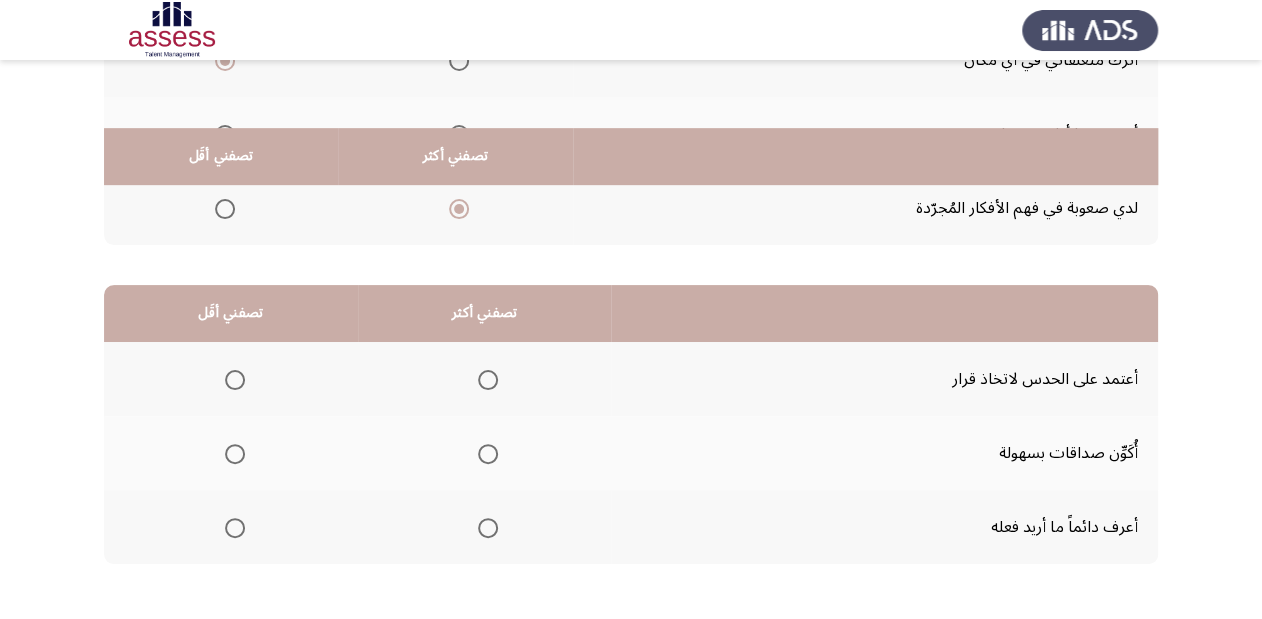 scroll, scrollTop: 388, scrollLeft: 0, axis: vertical 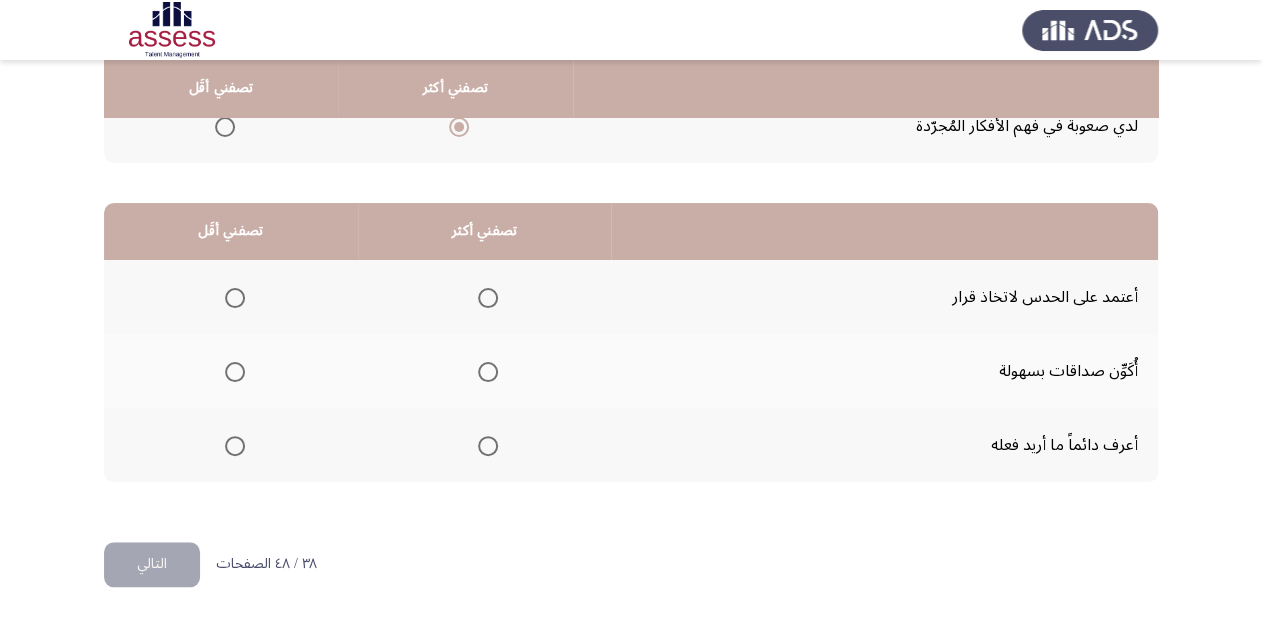 click at bounding box center (235, 372) 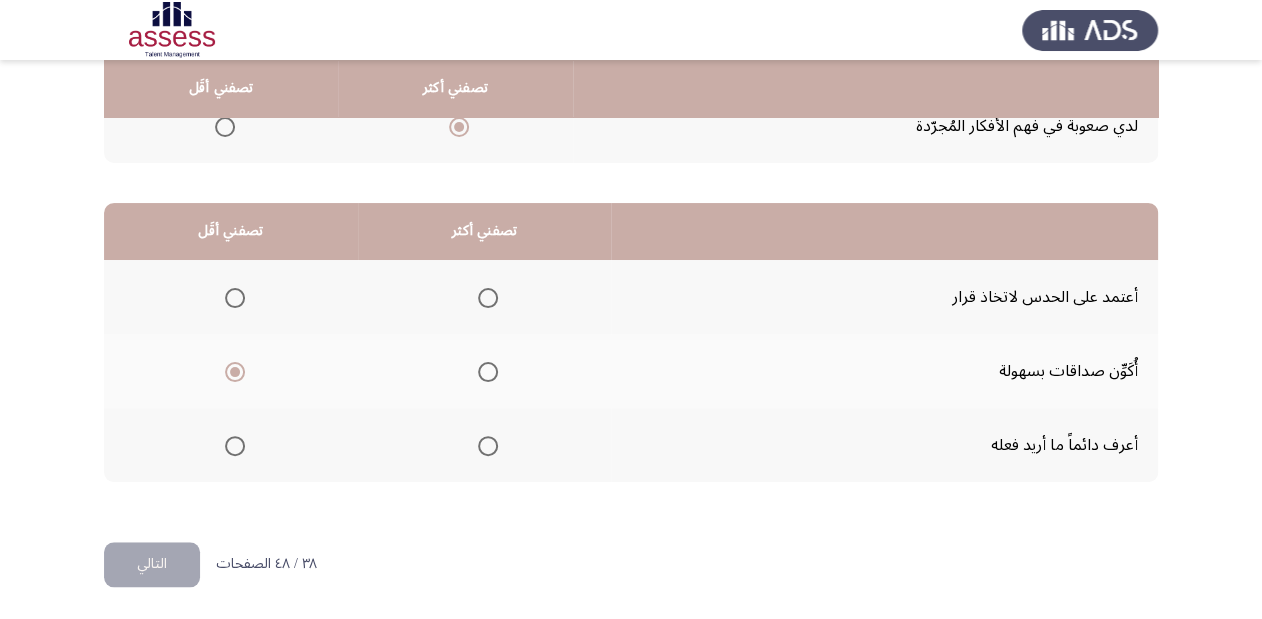 click at bounding box center [488, 446] 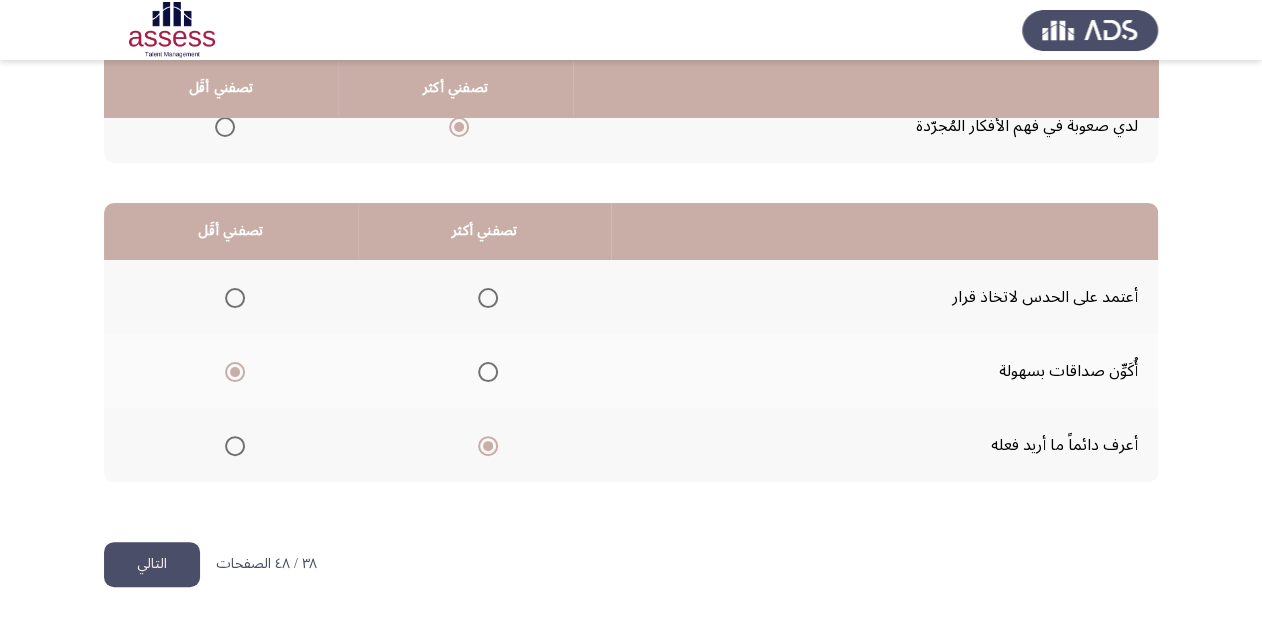 click on "التالي" 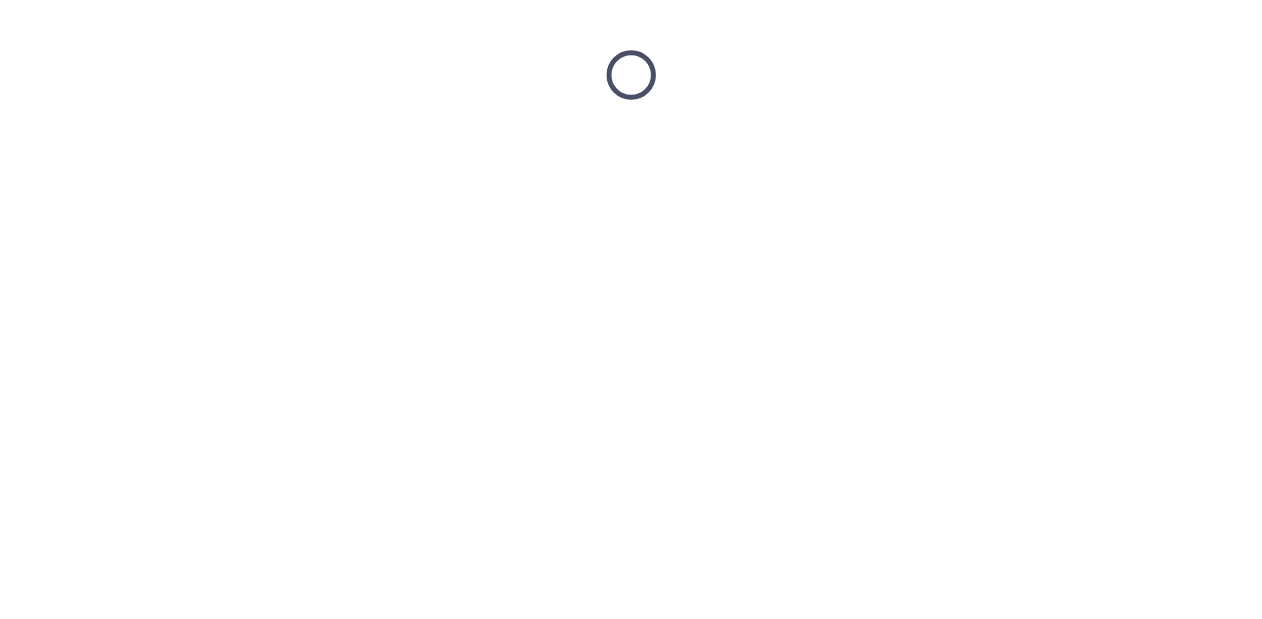 scroll, scrollTop: 0, scrollLeft: 0, axis: both 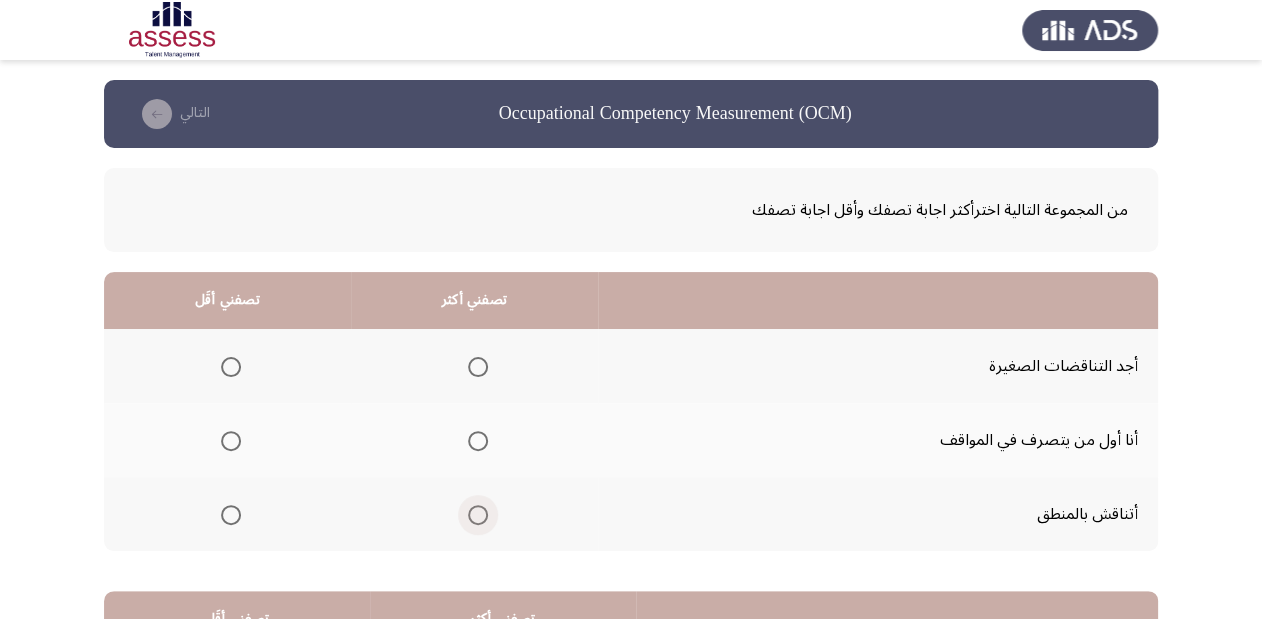 click at bounding box center [478, 515] 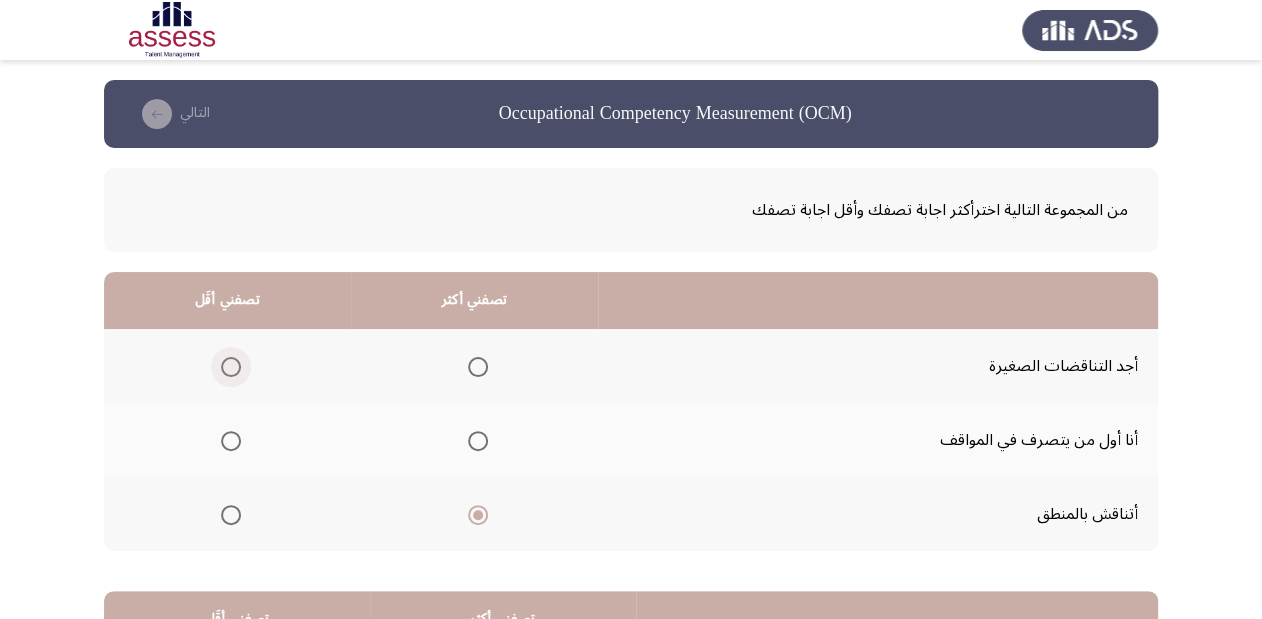 click at bounding box center [231, 367] 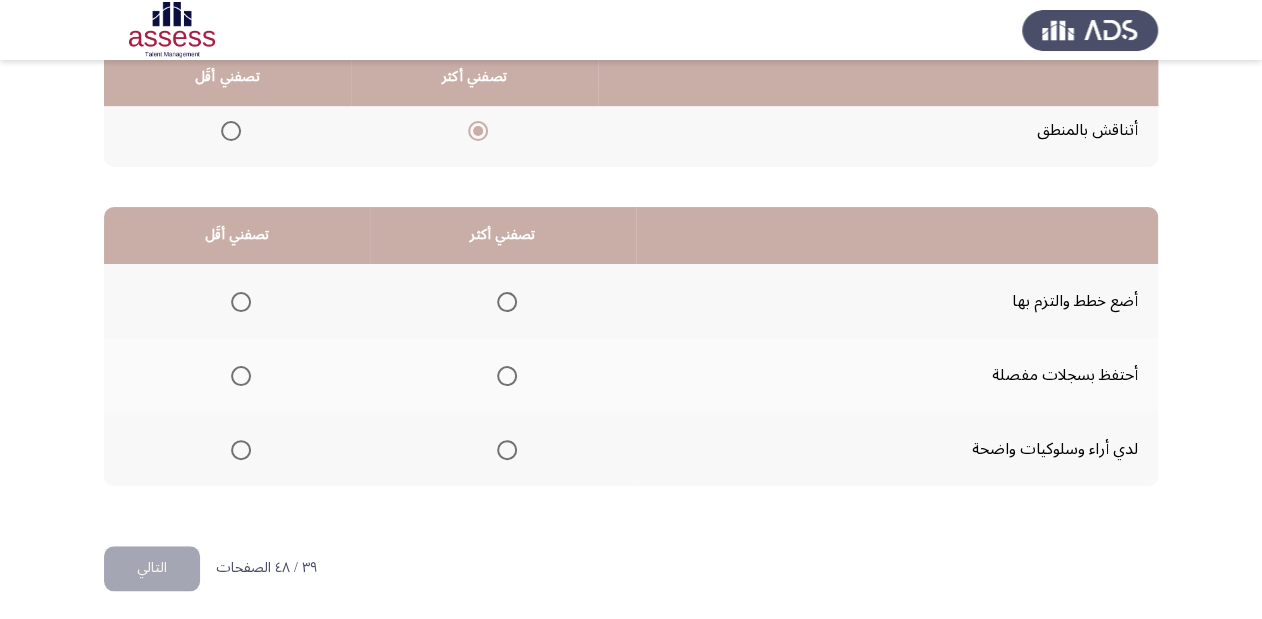 scroll, scrollTop: 388, scrollLeft: 0, axis: vertical 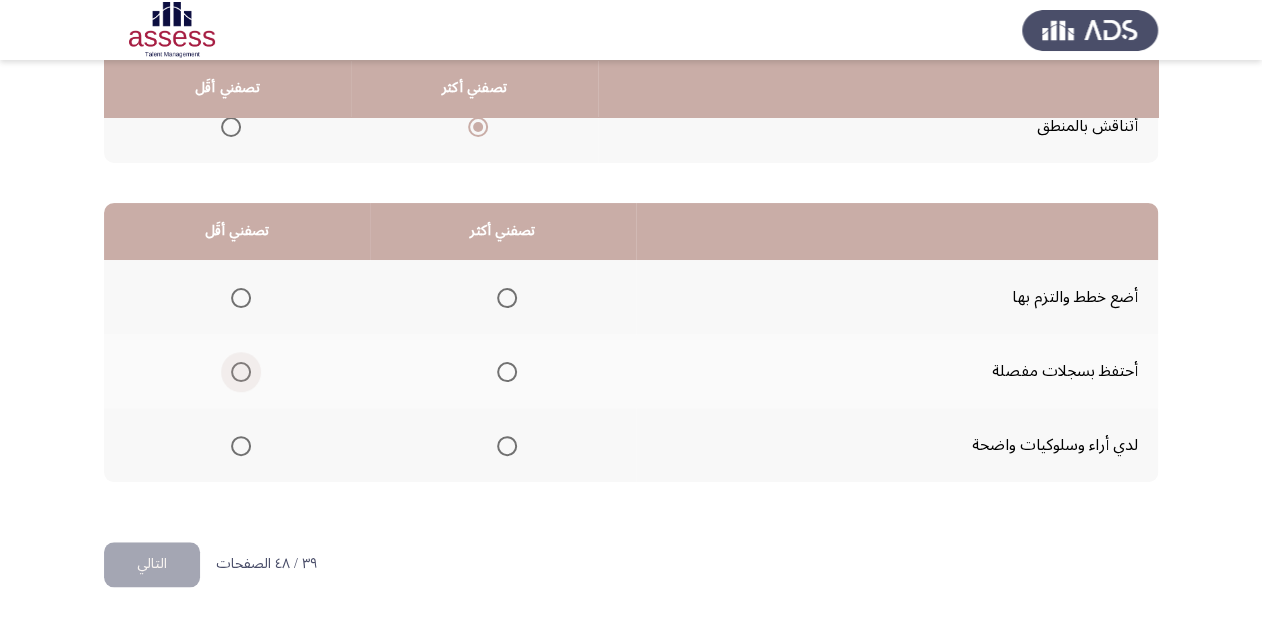 click at bounding box center [241, 372] 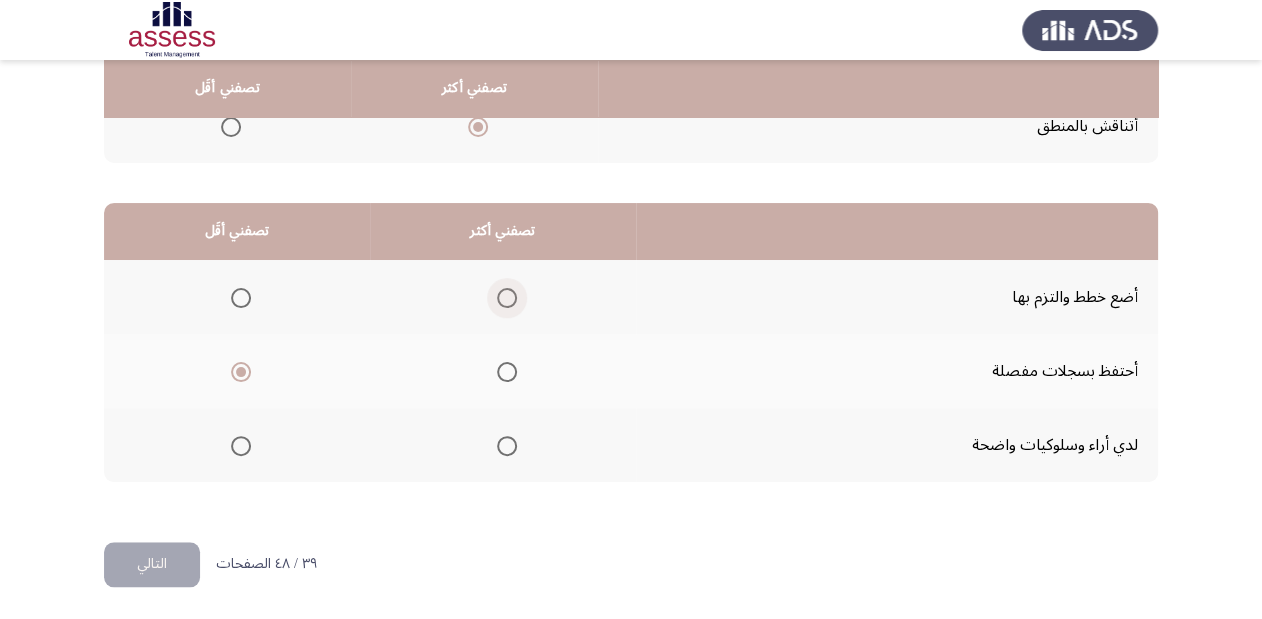 click at bounding box center (507, 298) 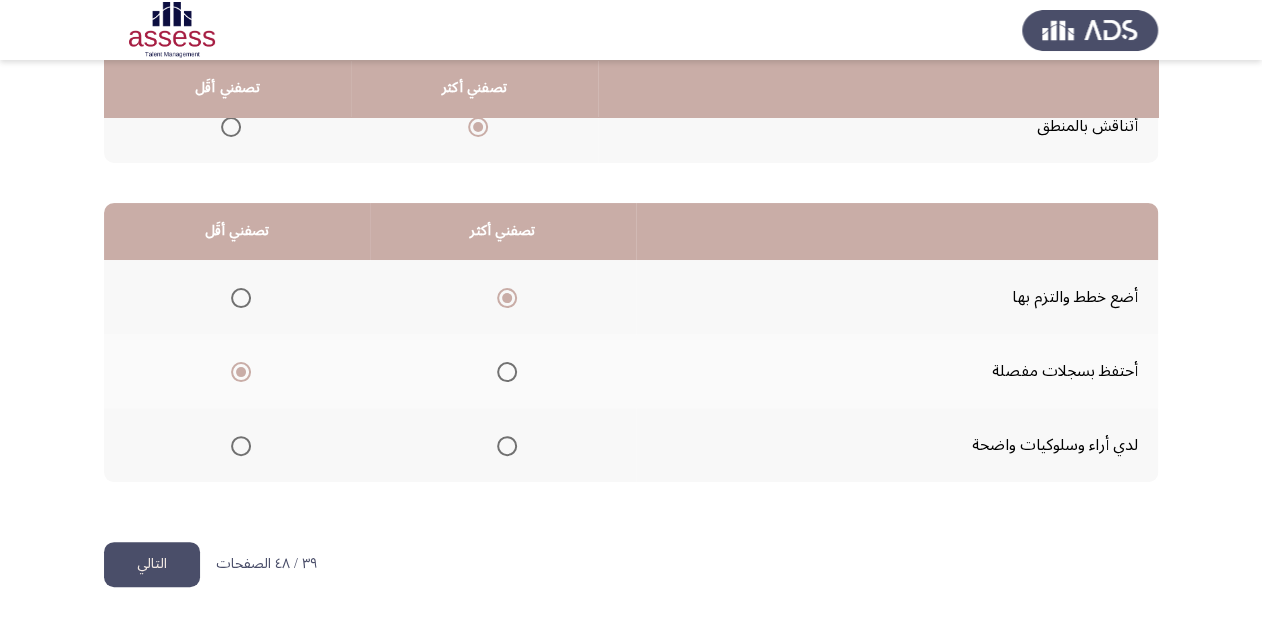 click on "التالي" 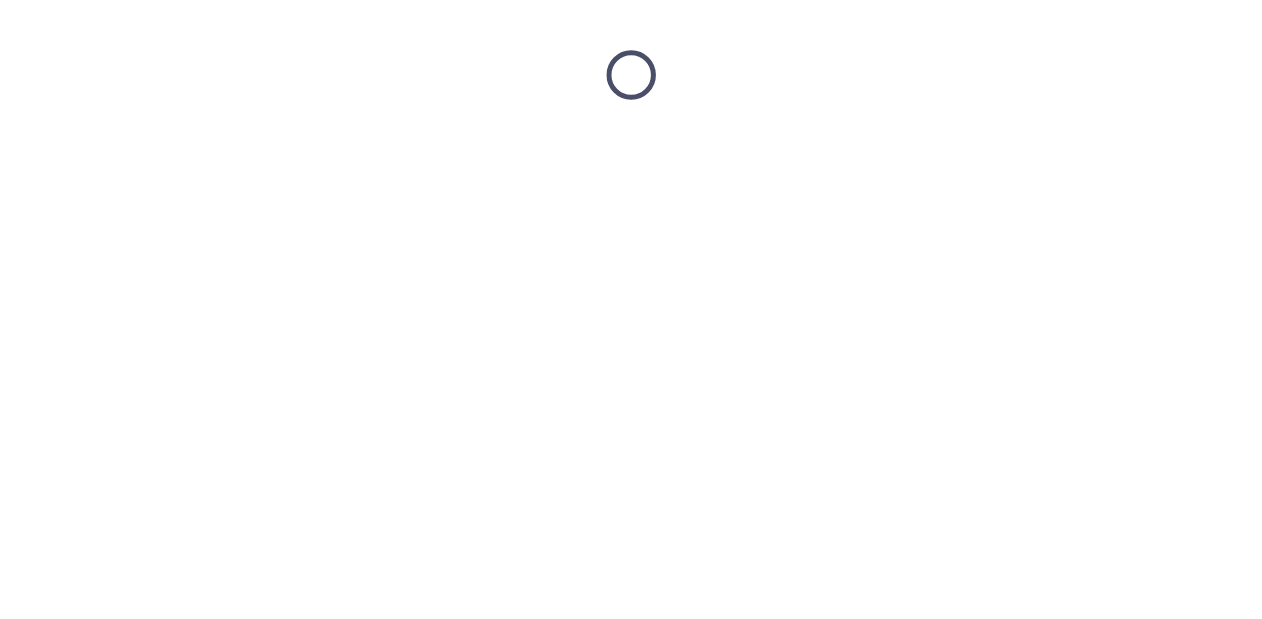 scroll, scrollTop: 0, scrollLeft: 0, axis: both 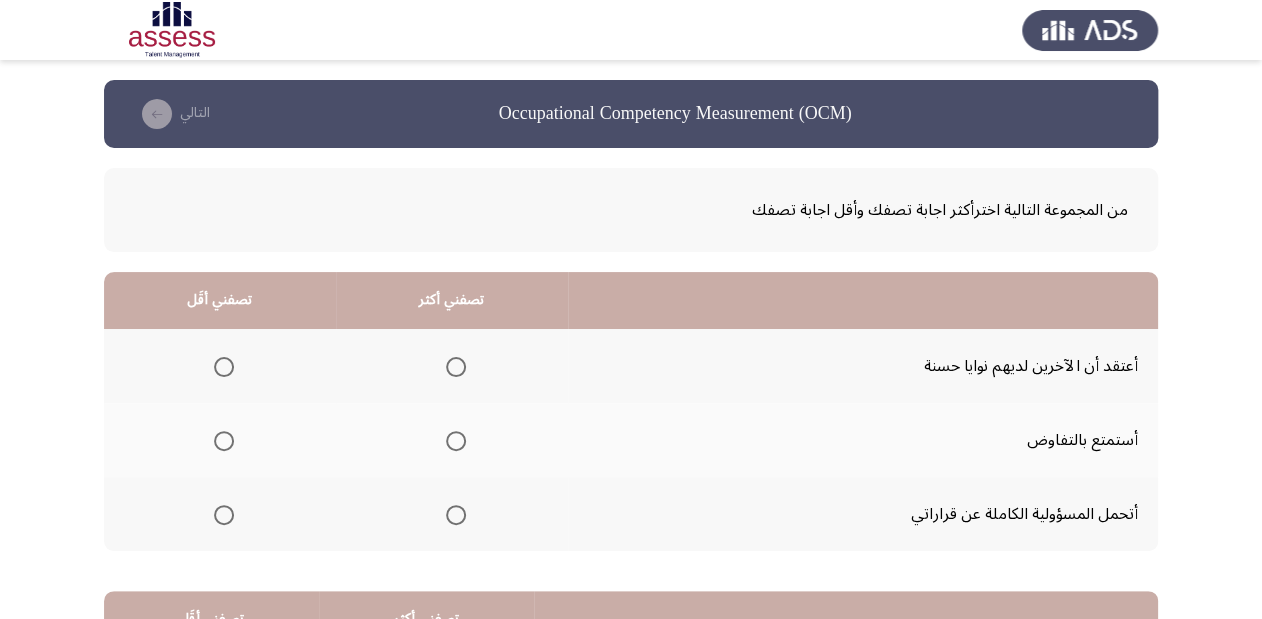 click at bounding box center [456, 515] 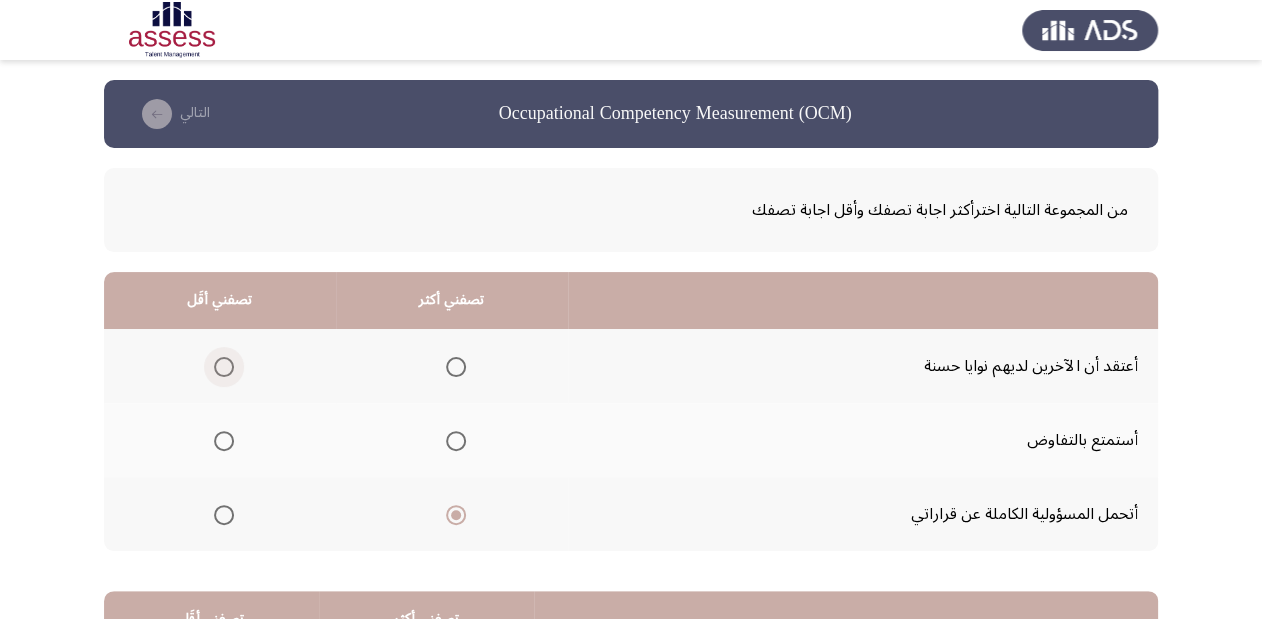 click at bounding box center [224, 367] 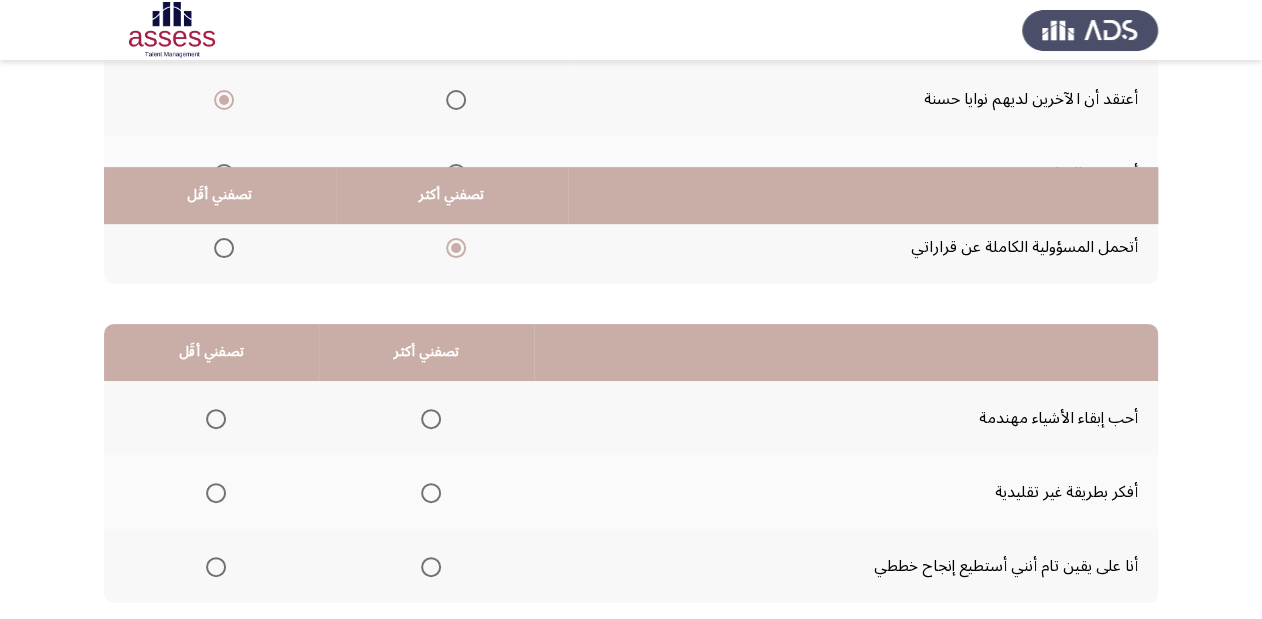 scroll, scrollTop: 388, scrollLeft: 0, axis: vertical 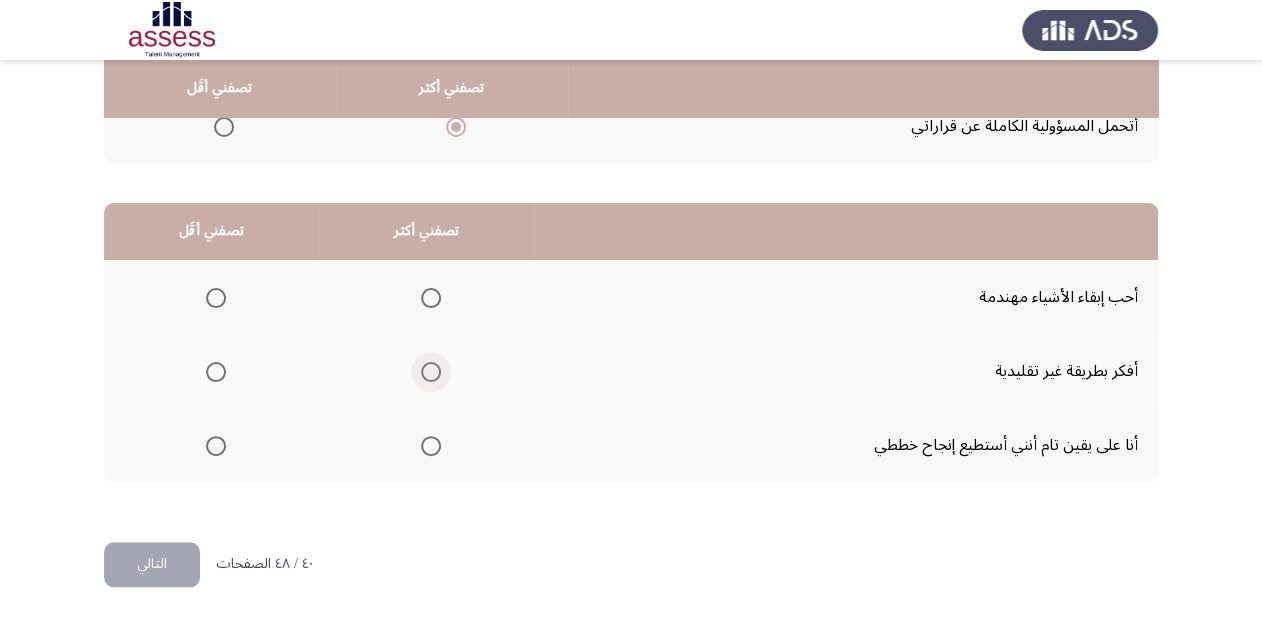 click at bounding box center (431, 372) 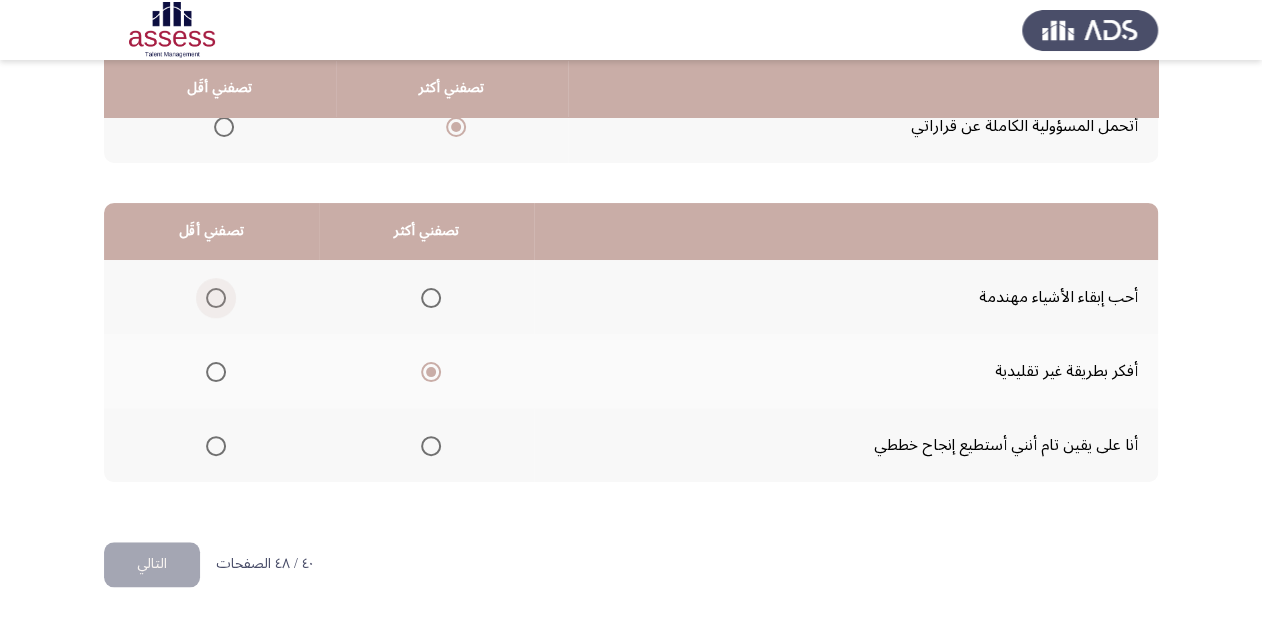 click at bounding box center [212, 298] 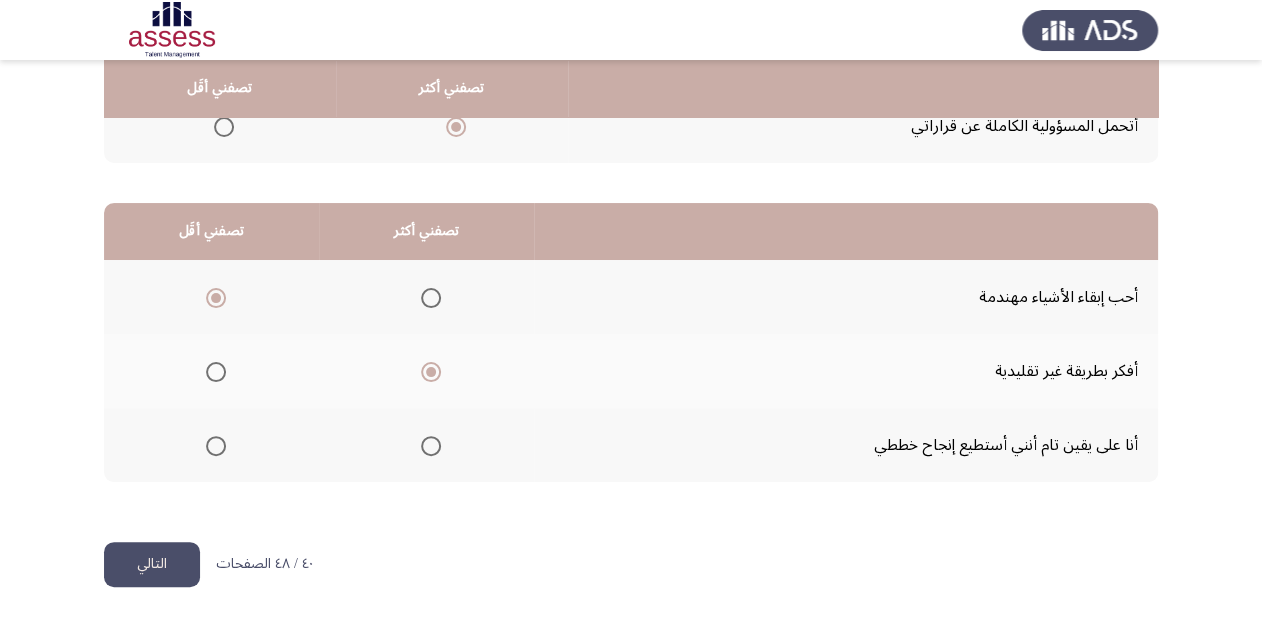 click on "التالي" 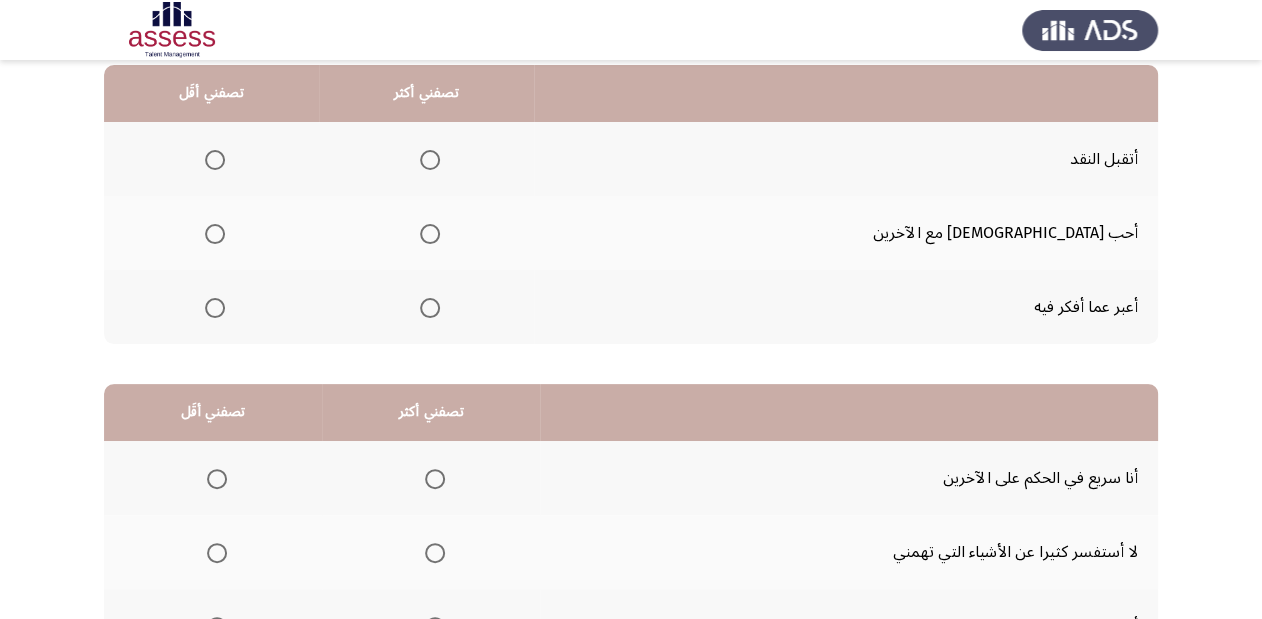 scroll, scrollTop: 160, scrollLeft: 0, axis: vertical 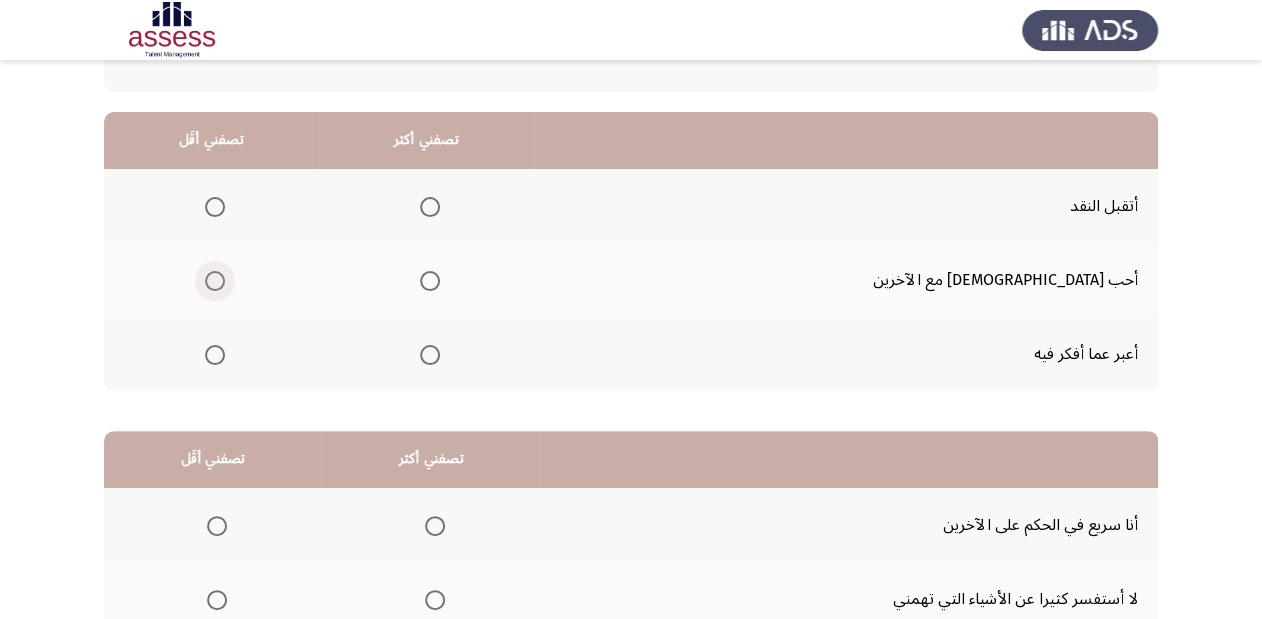 click at bounding box center (215, 281) 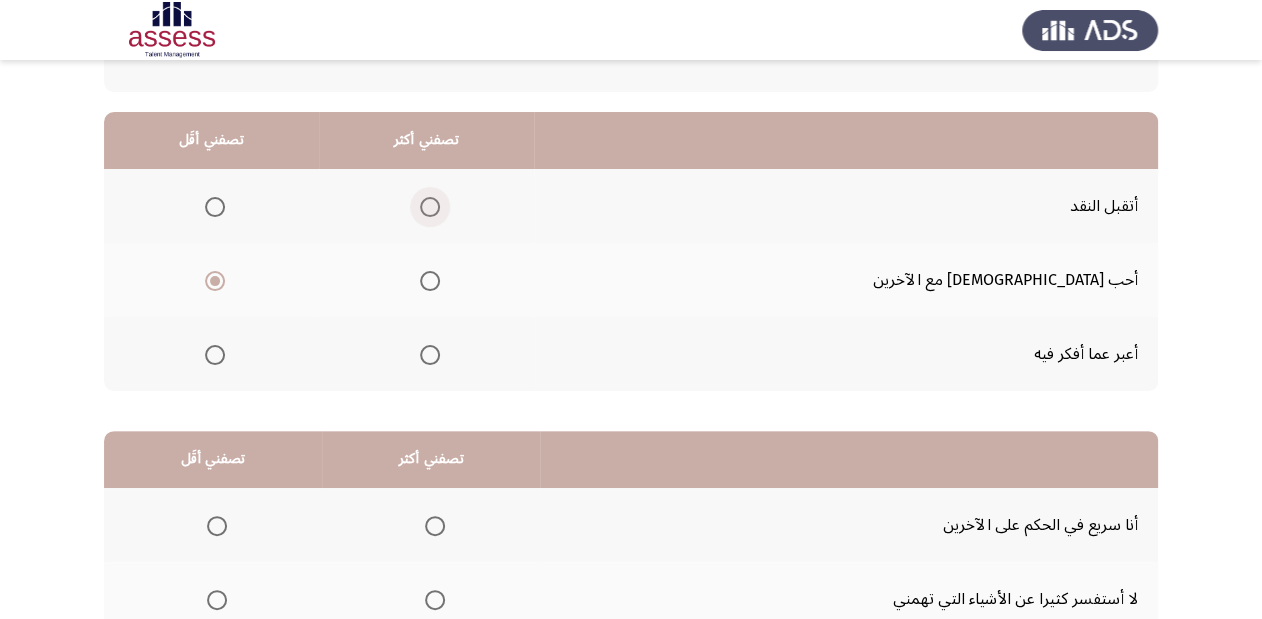 click at bounding box center (430, 207) 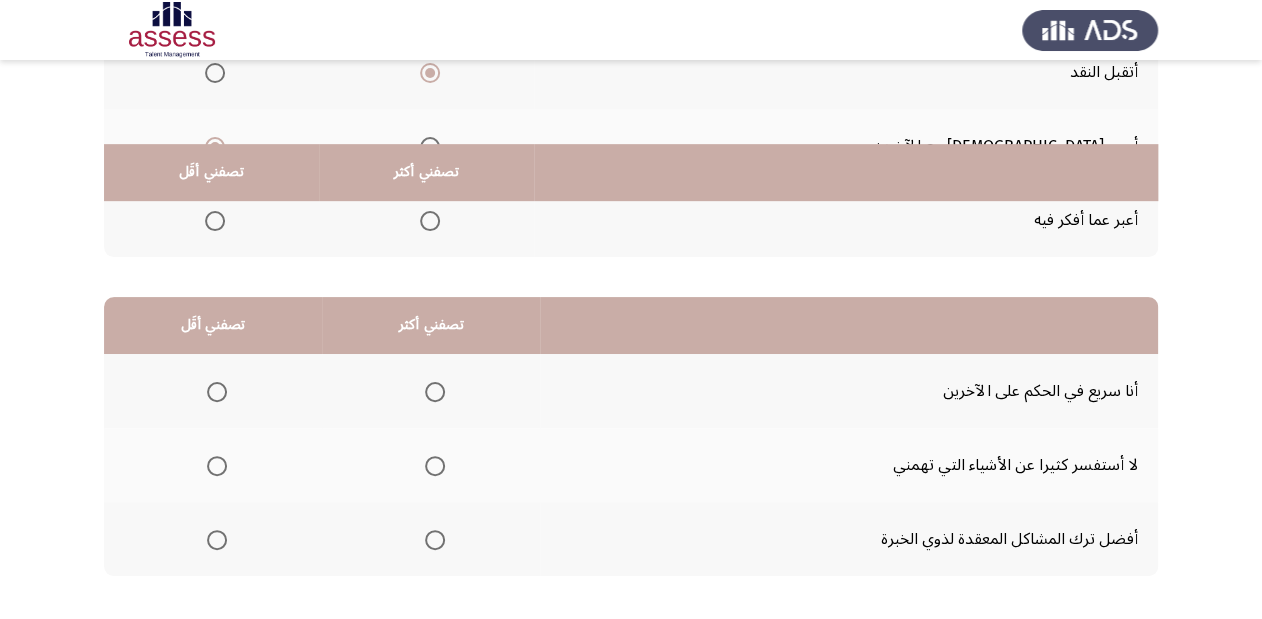 scroll, scrollTop: 388, scrollLeft: 0, axis: vertical 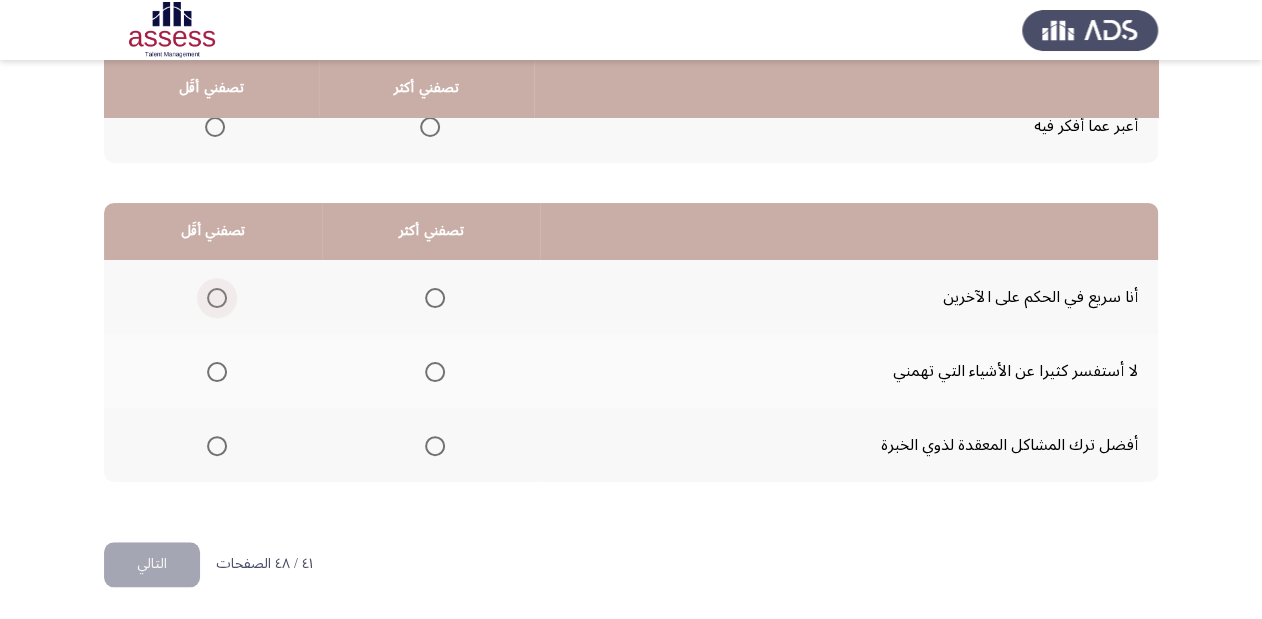 click at bounding box center (217, 298) 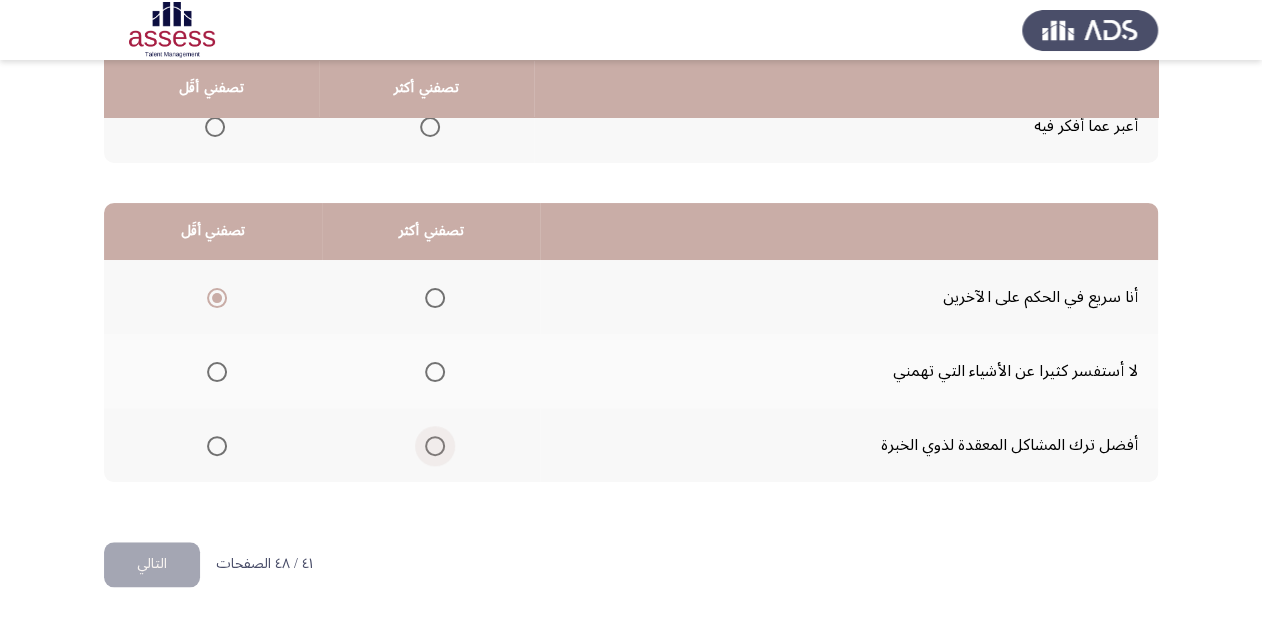 click at bounding box center (435, 446) 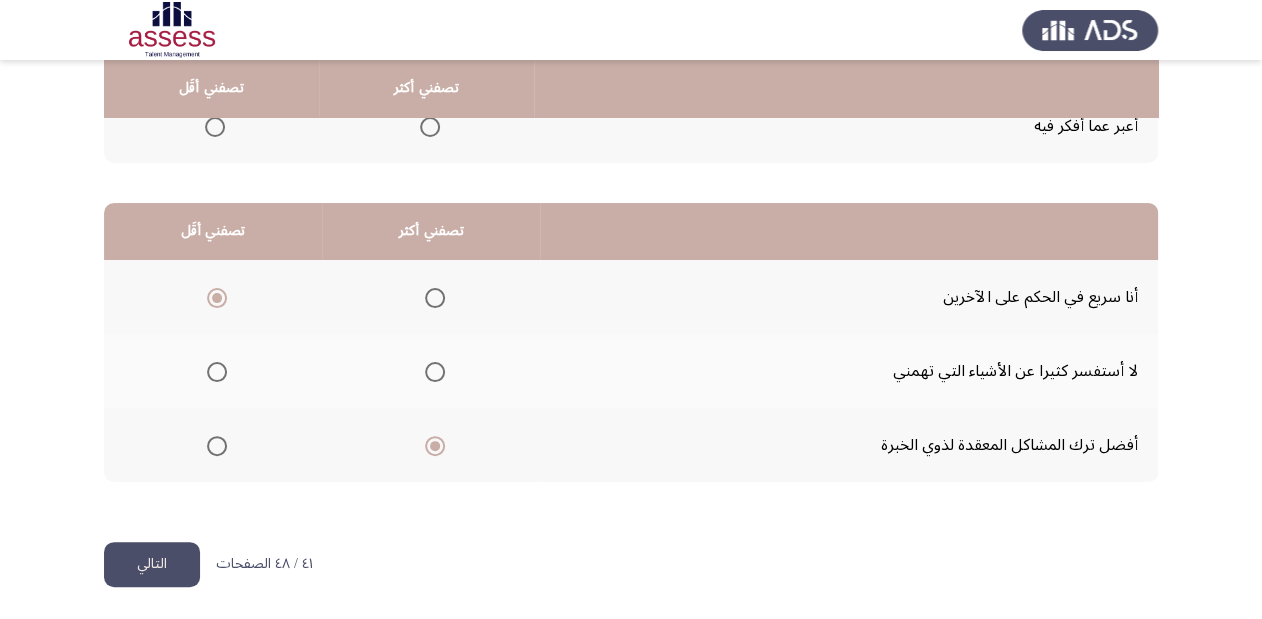 click on "التالي" 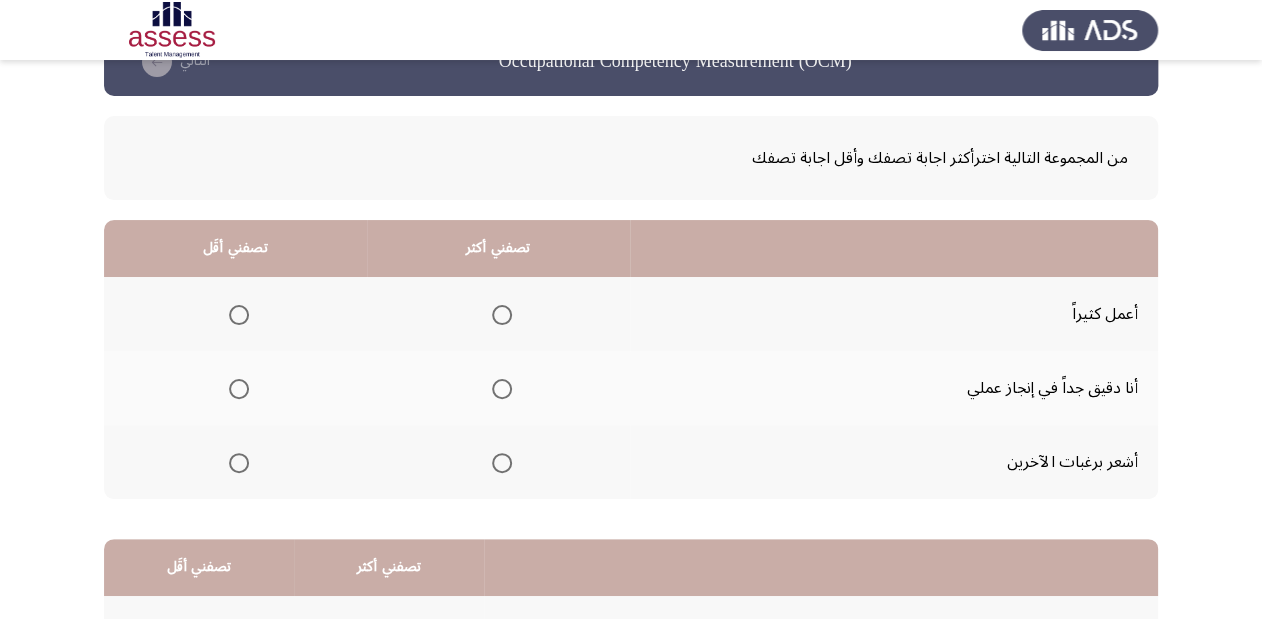 scroll, scrollTop: 80, scrollLeft: 0, axis: vertical 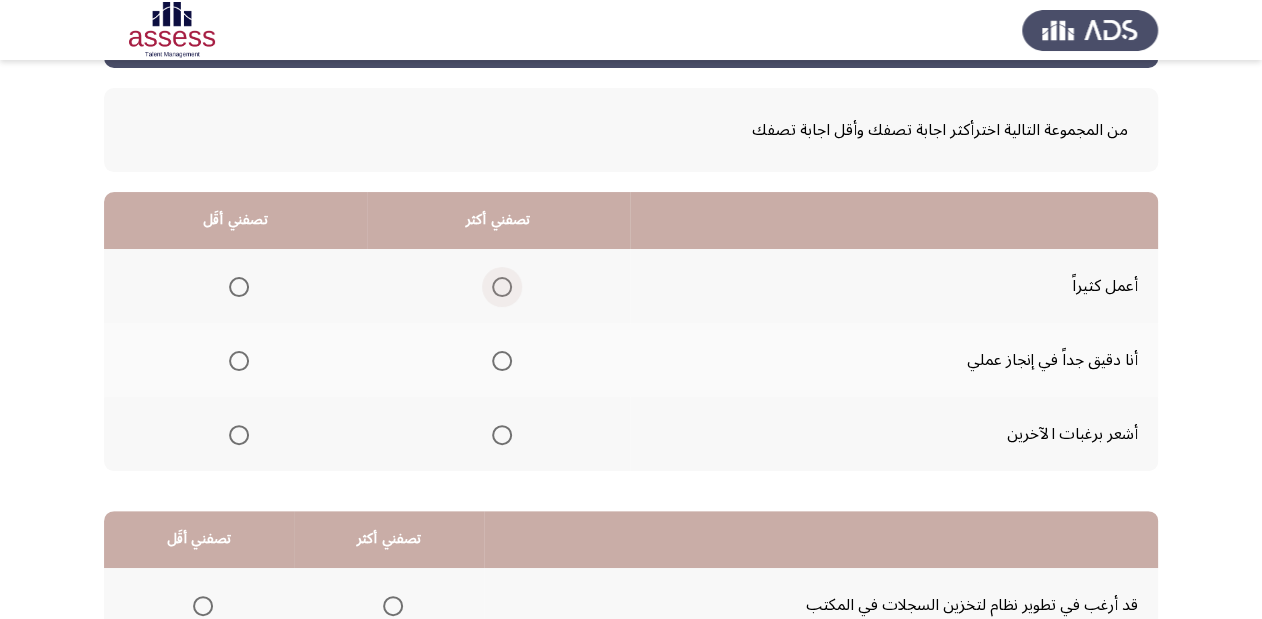 click at bounding box center (502, 287) 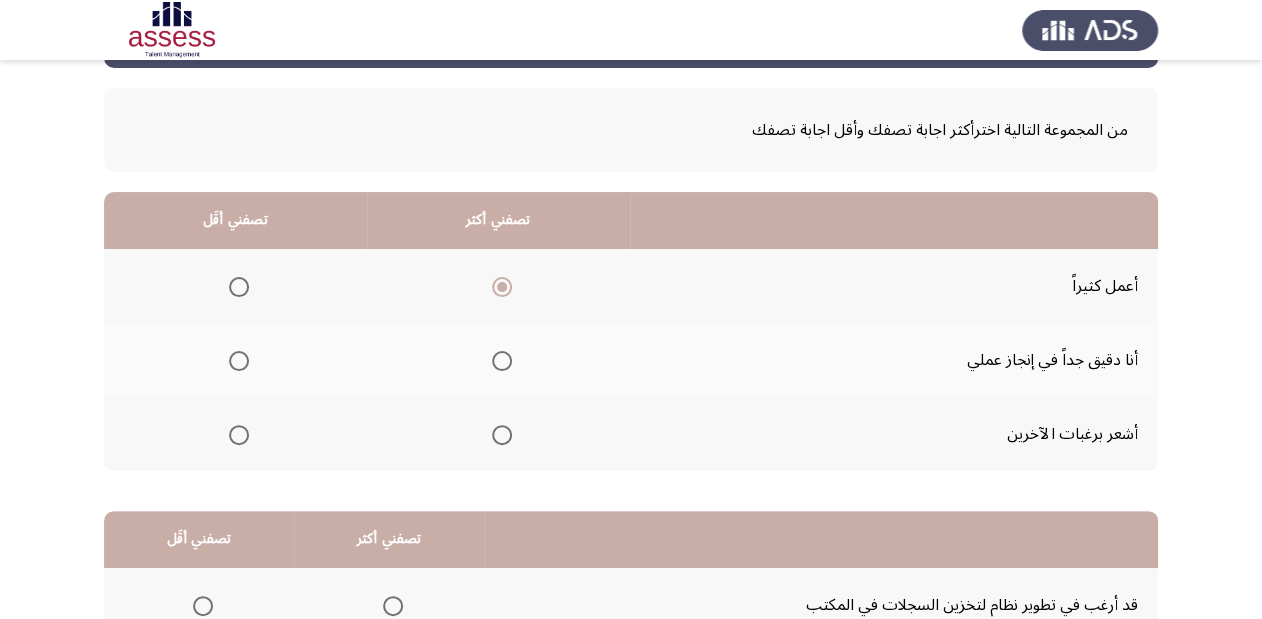 click at bounding box center (239, 435) 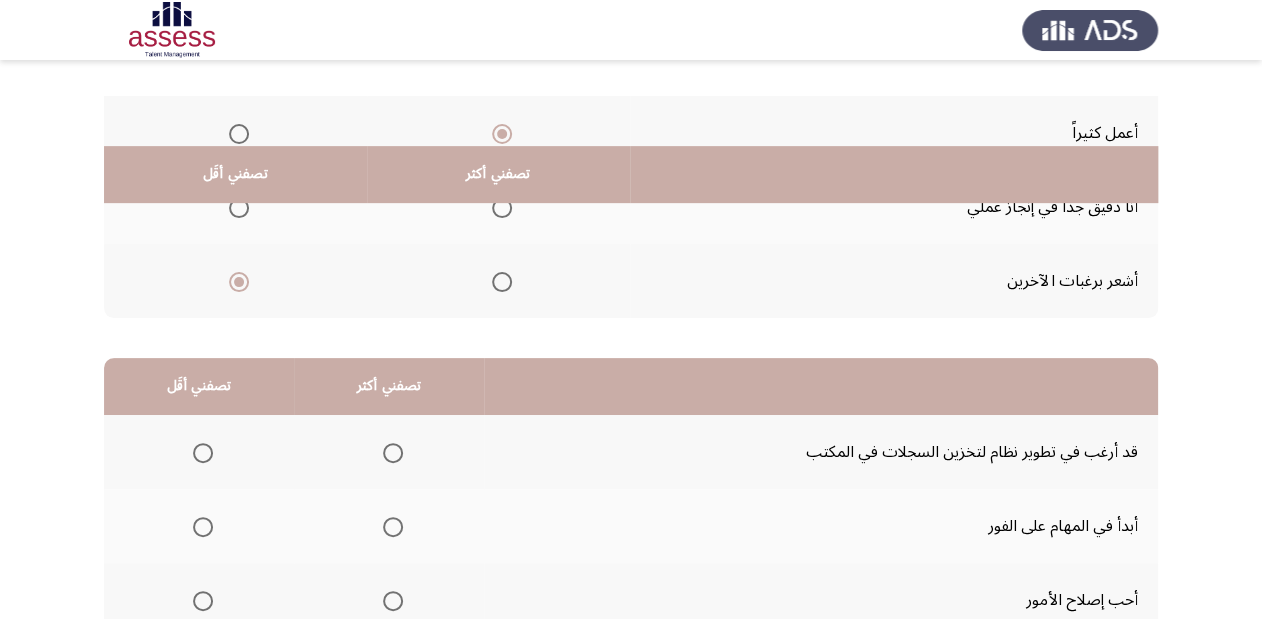 scroll, scrollTop: 388, scrollLeft: 0, axis: vertical 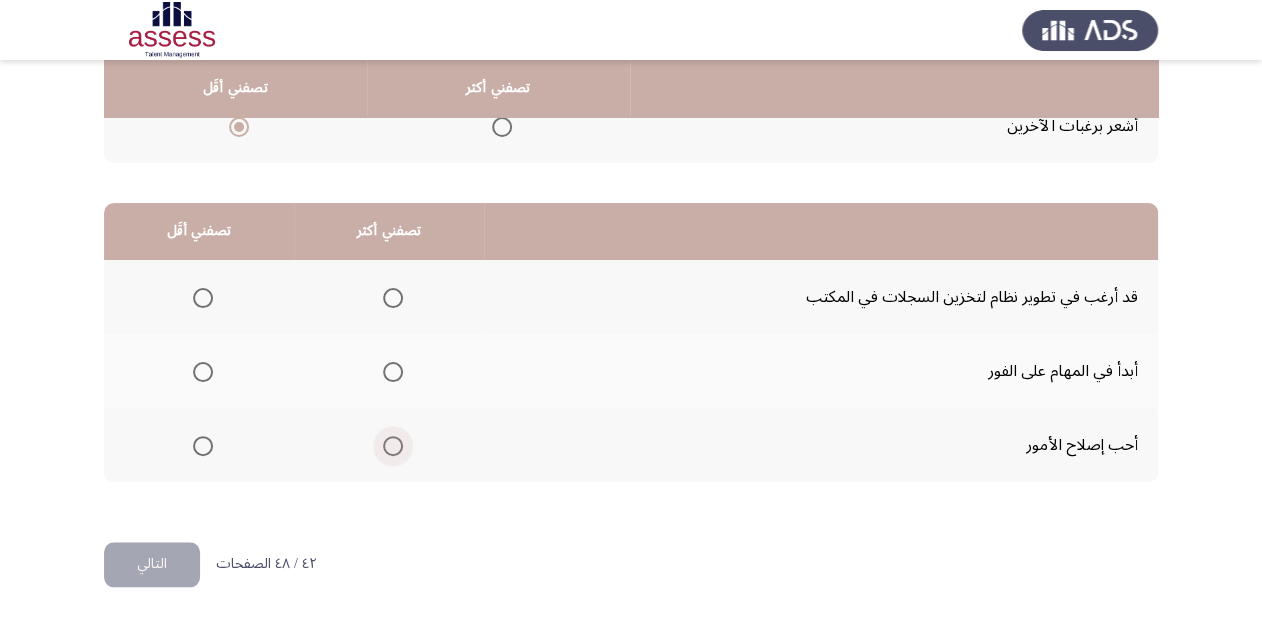 click at bounding box center (393, 446) 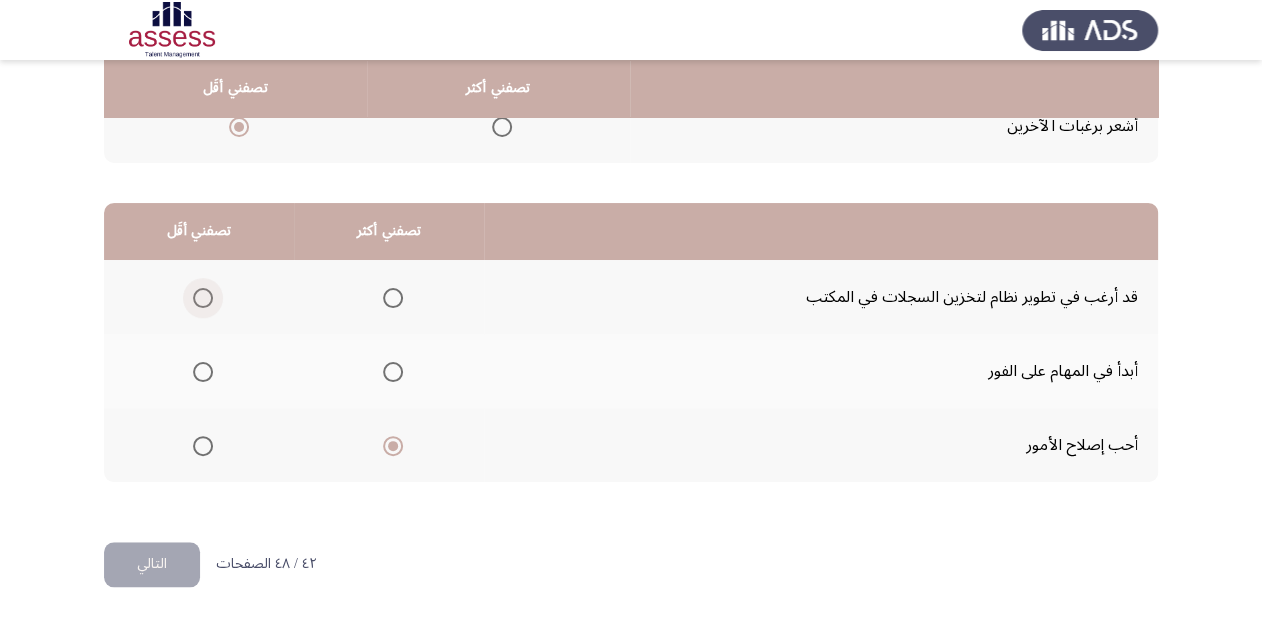click at bounding box center [203, 298] 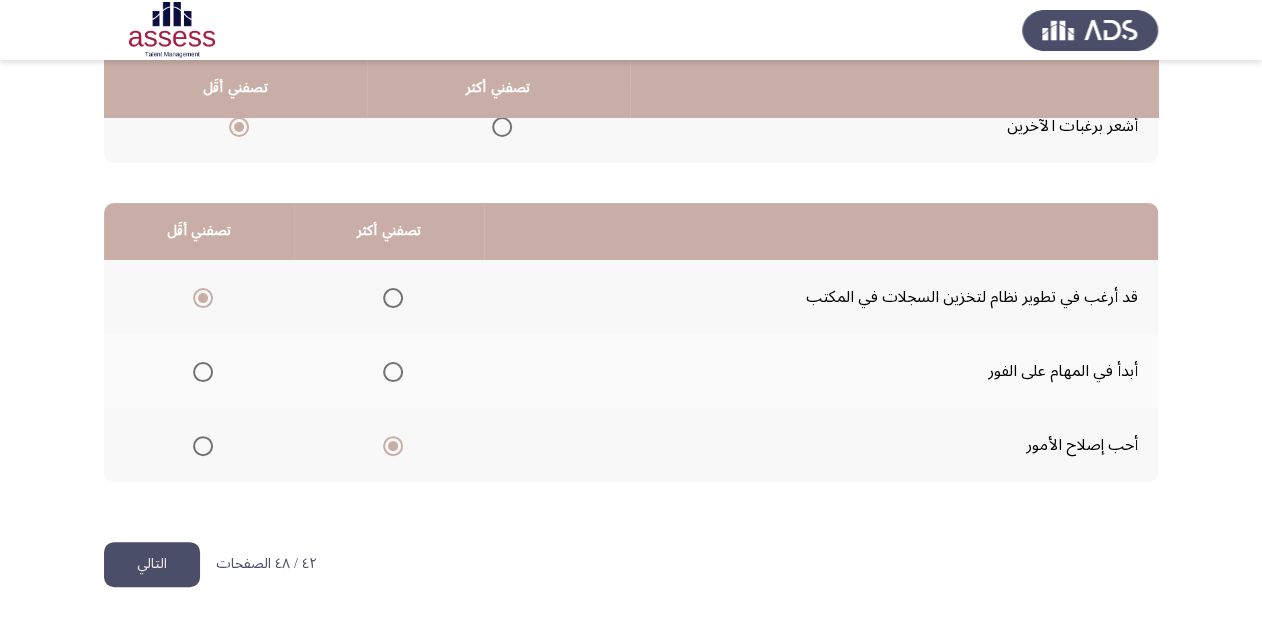 click on "التالي" 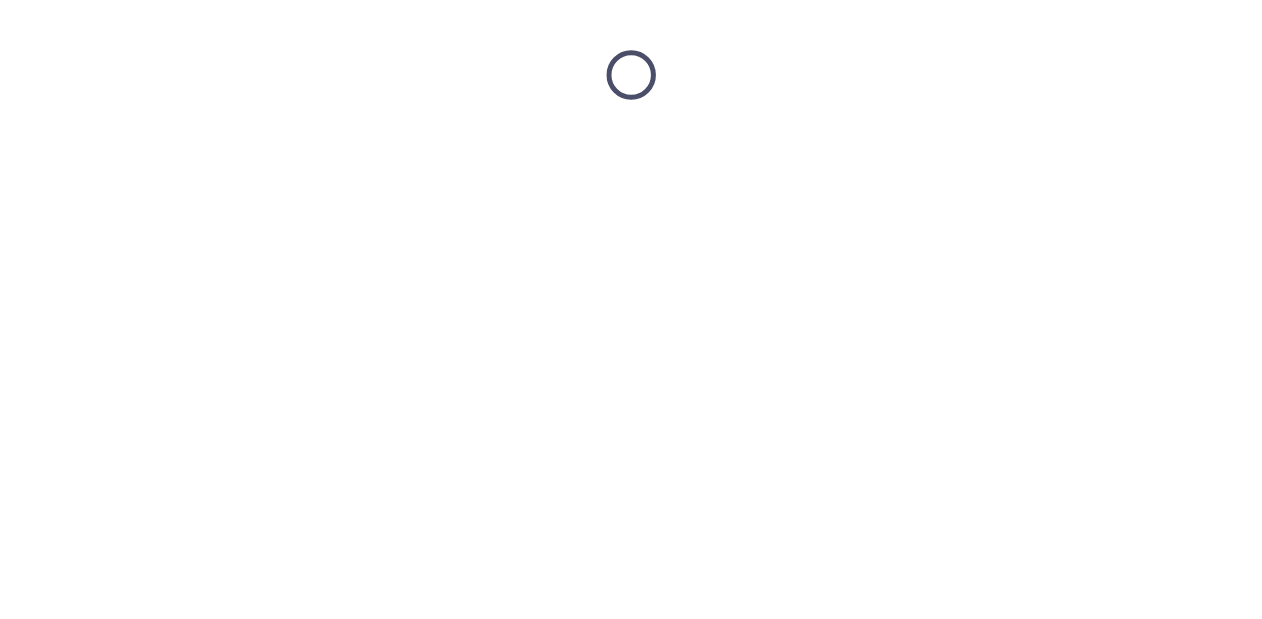 scroll, scrollTop: 0, scrollLeft: 0, axis: both 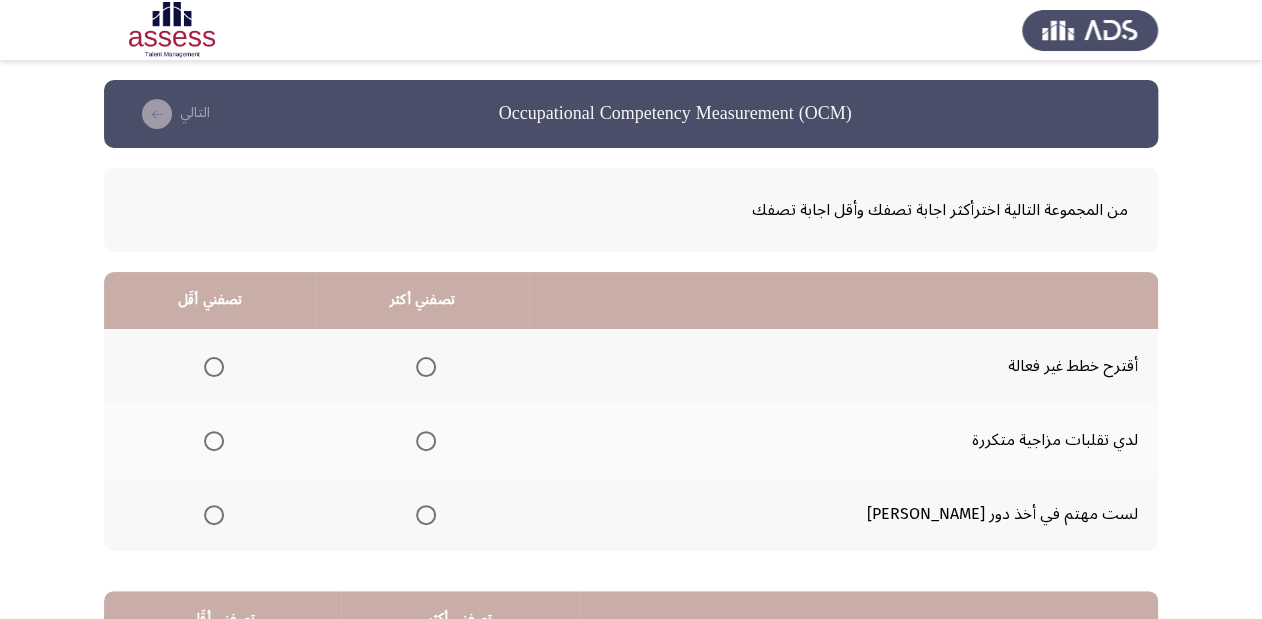 click at bounding box center (214, 367) 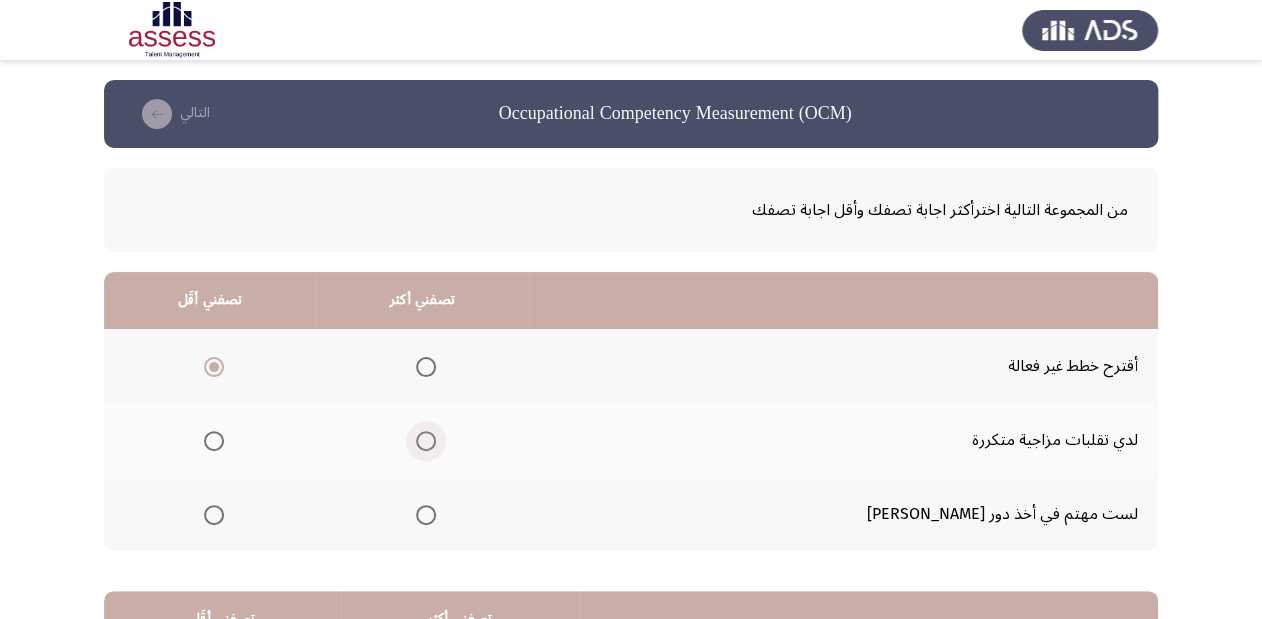 click at bounding box center [426, 441] 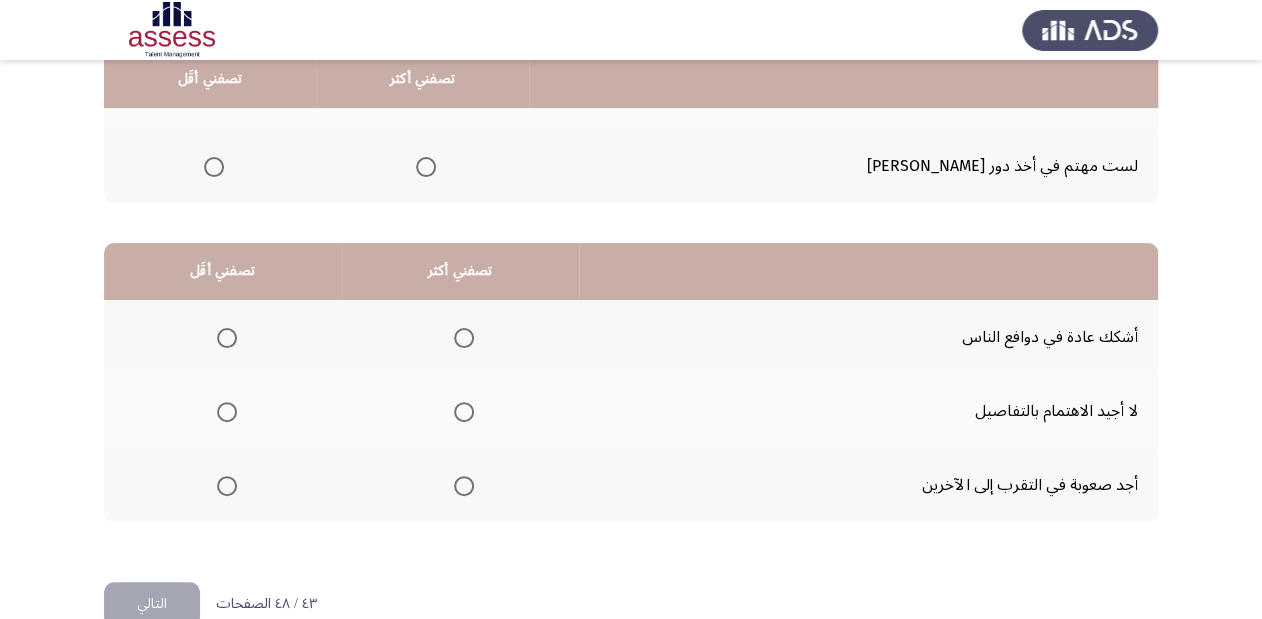 scroll, scrollTop: 388, scrollLeft: 0, axis: vertical 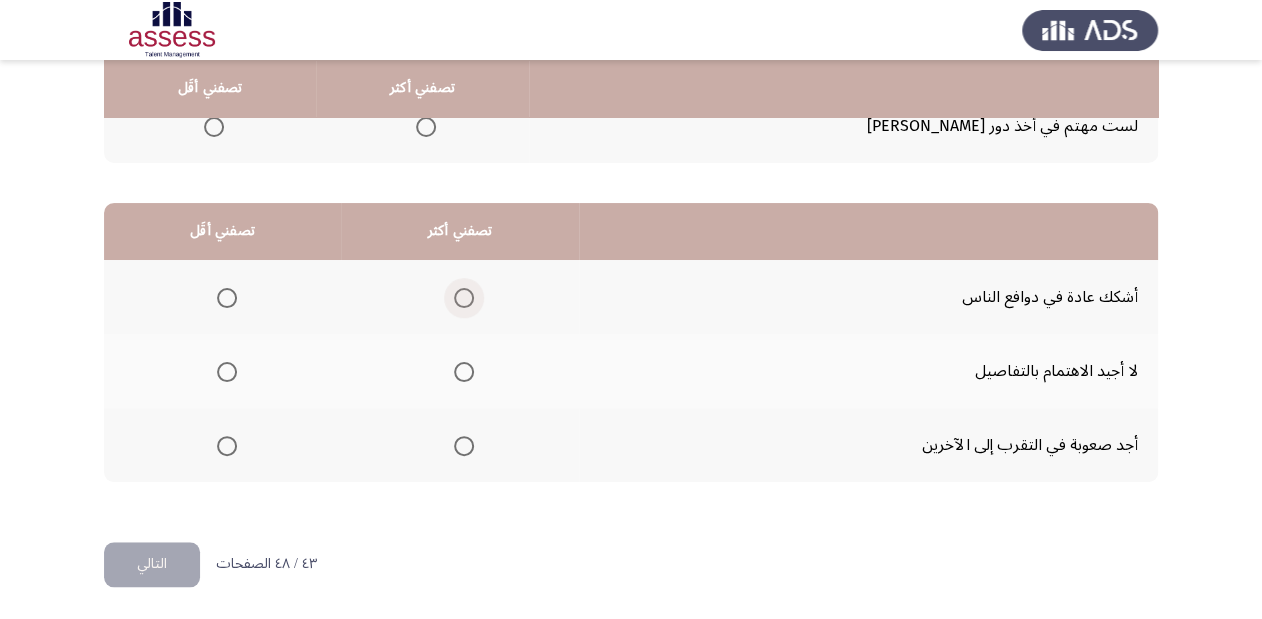 click at bounding box center [464, 298] 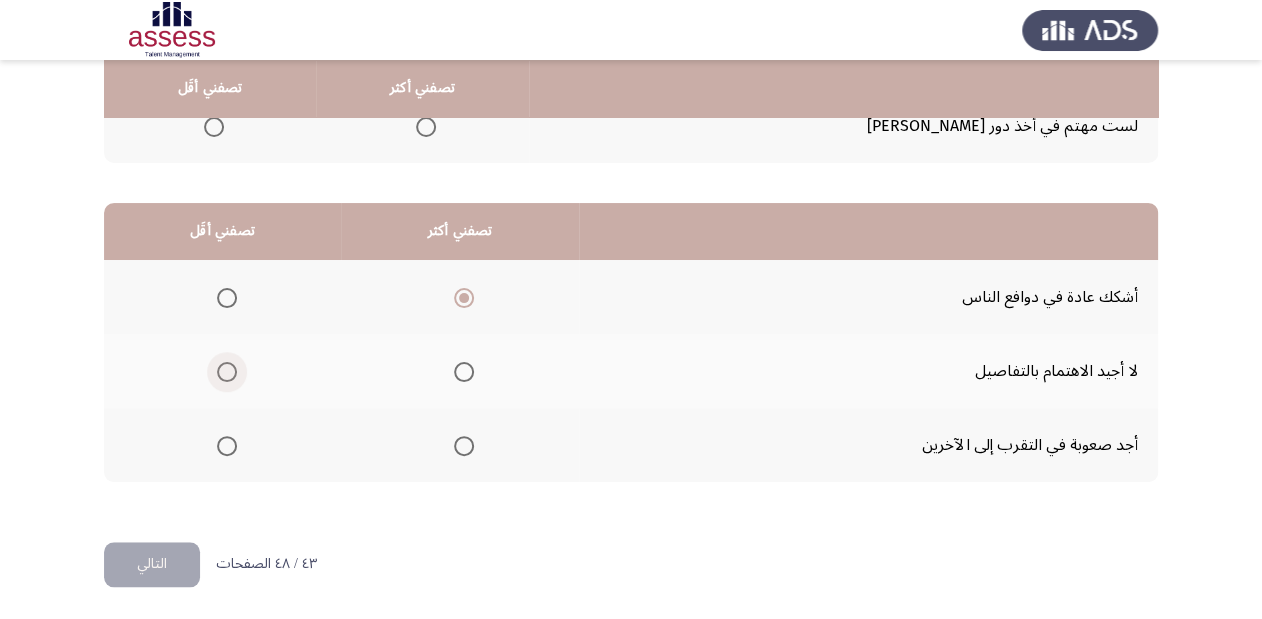 click at bounding box center [227, 372] 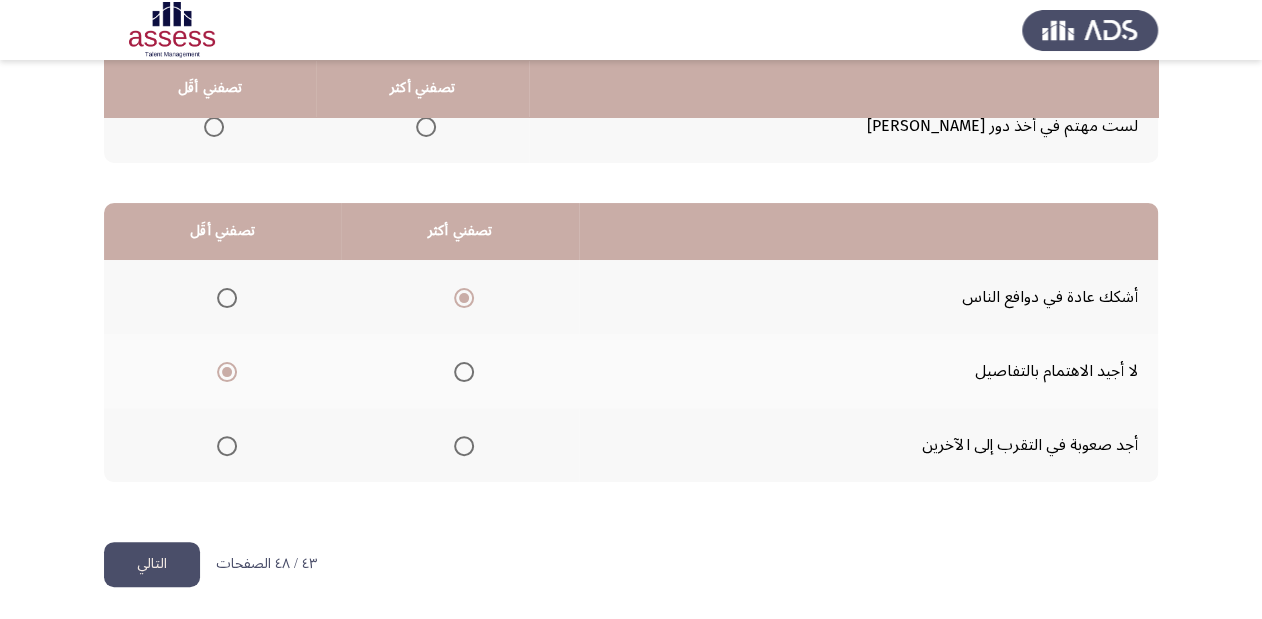 click on "التالي" 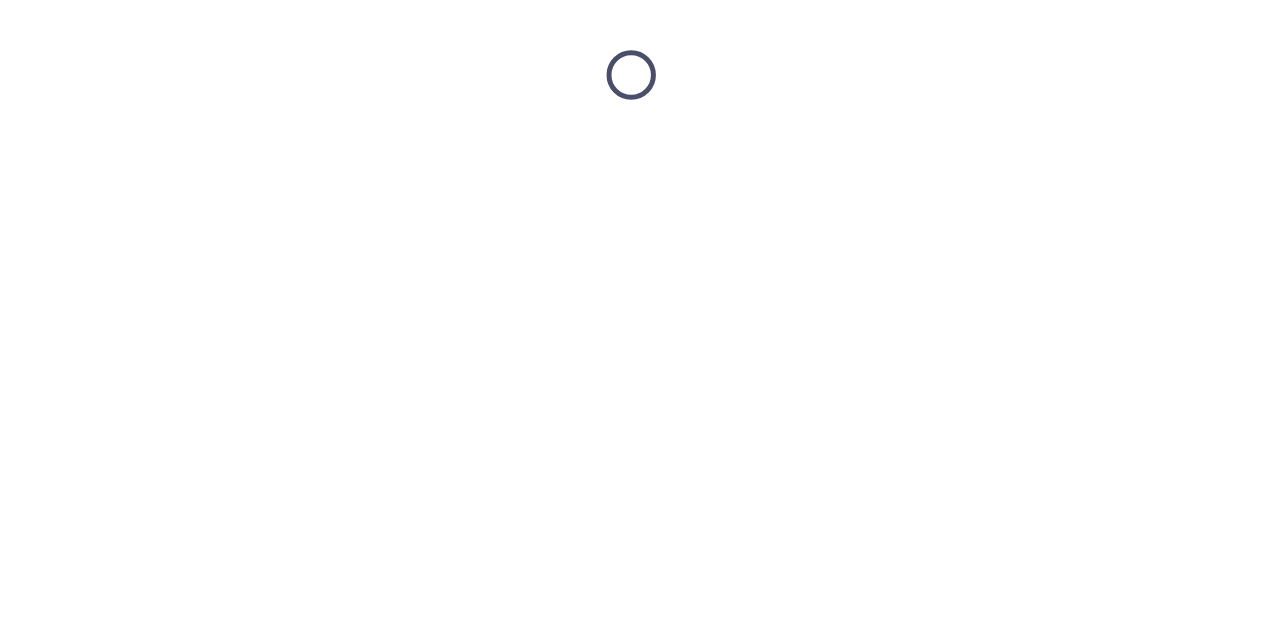 scroll, scrollTop: 0, scrollLeft: 0, axis: both 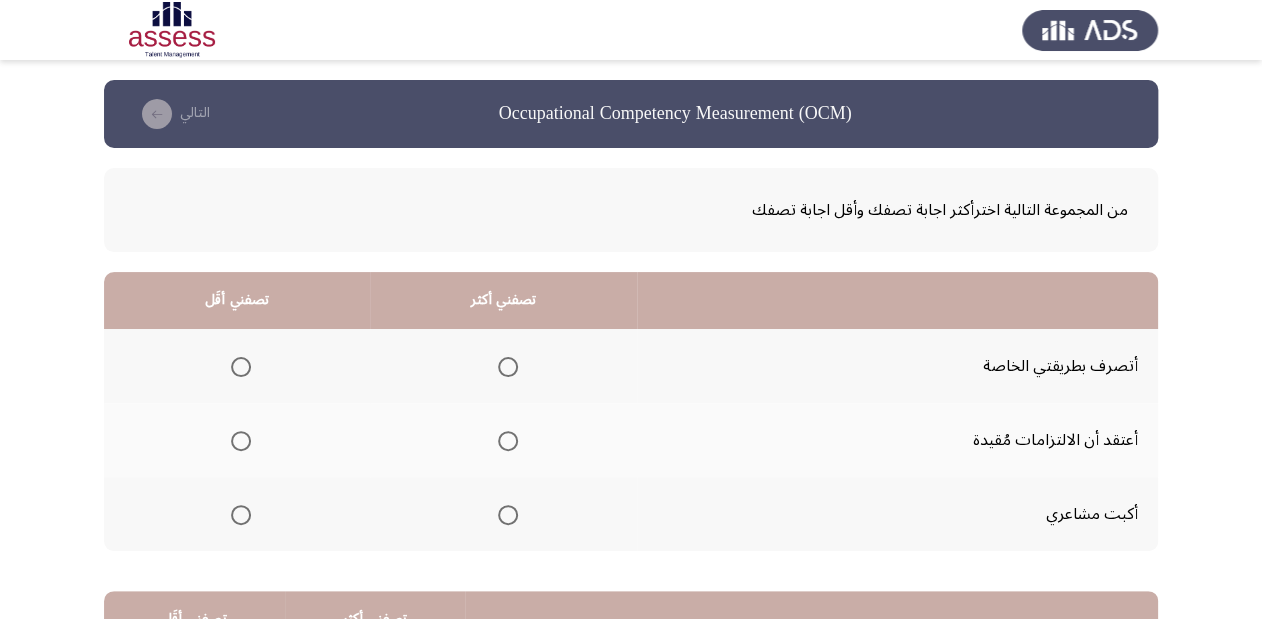 click at bounding box center [241, 515] 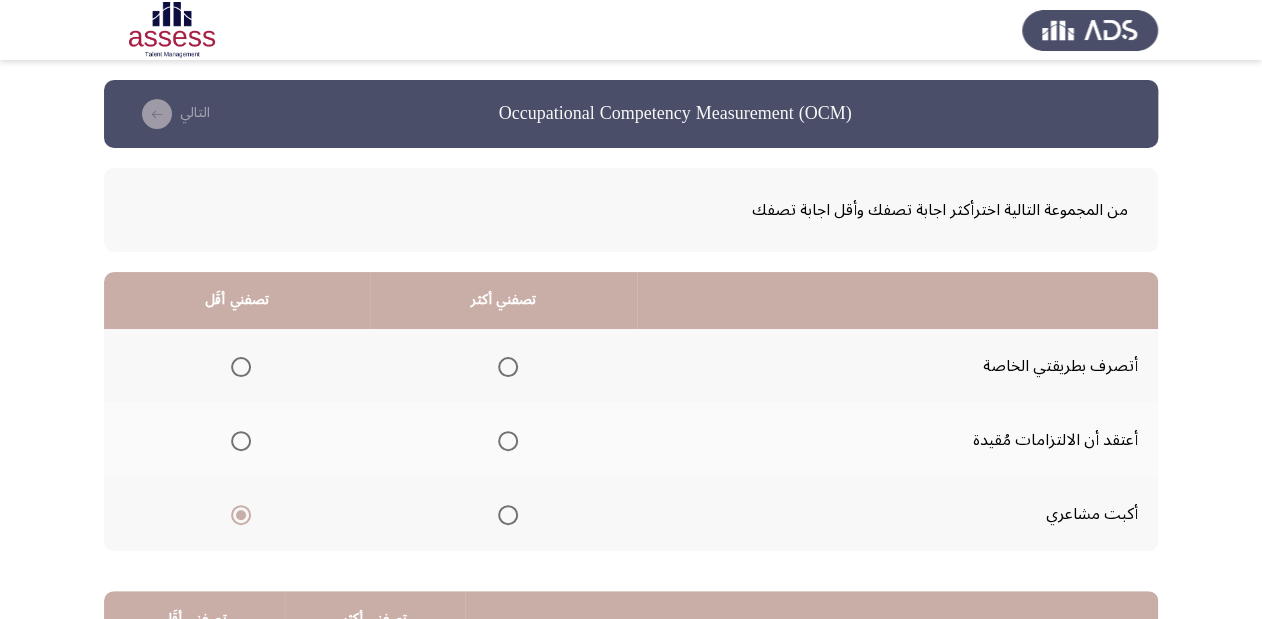 click at bounding box center [508, 367] 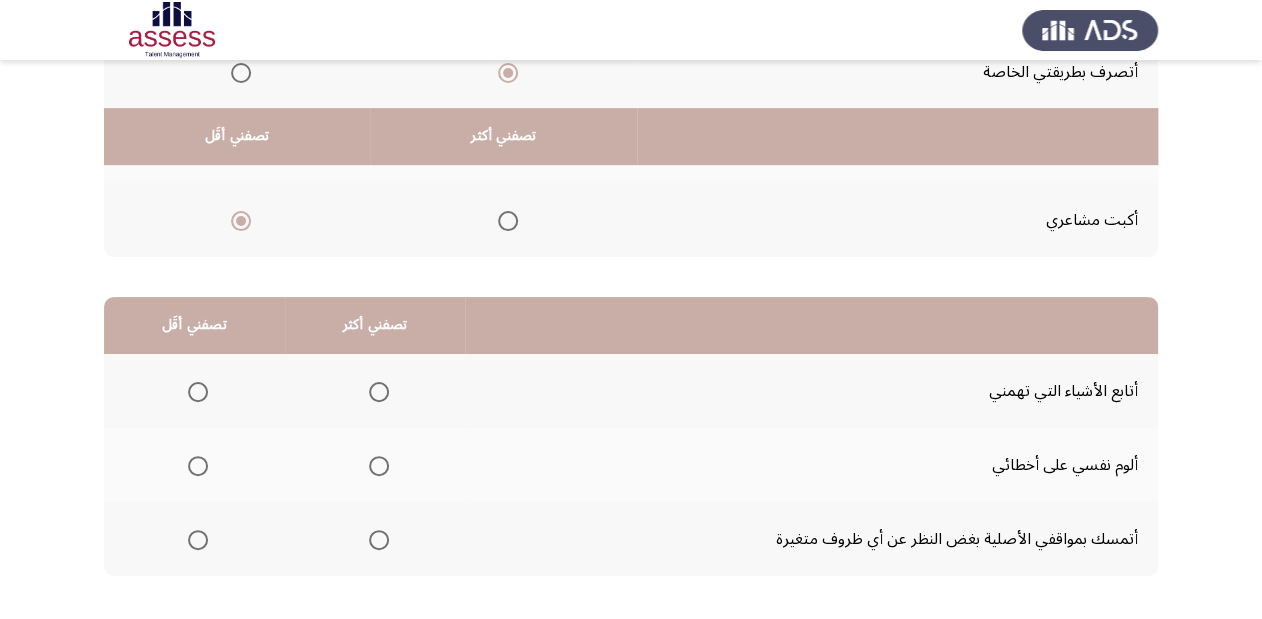 scroll, scrollTop: 388, scrollLeft: 0, axis: vertical 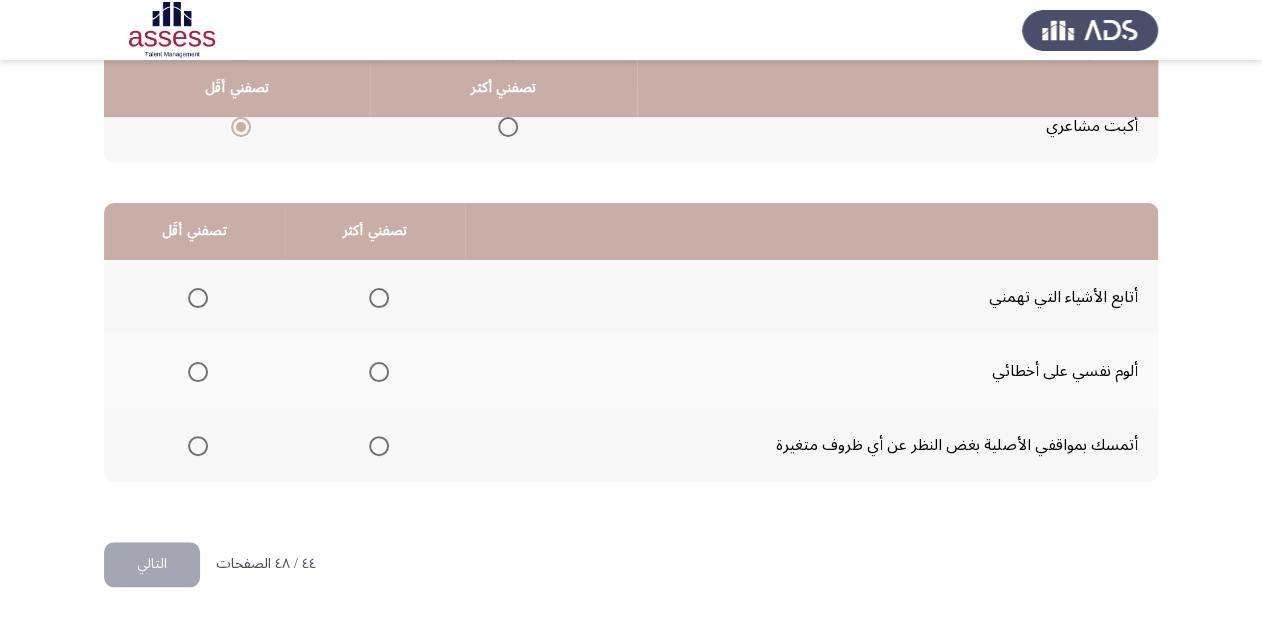 click at bounding box center (379, 298) 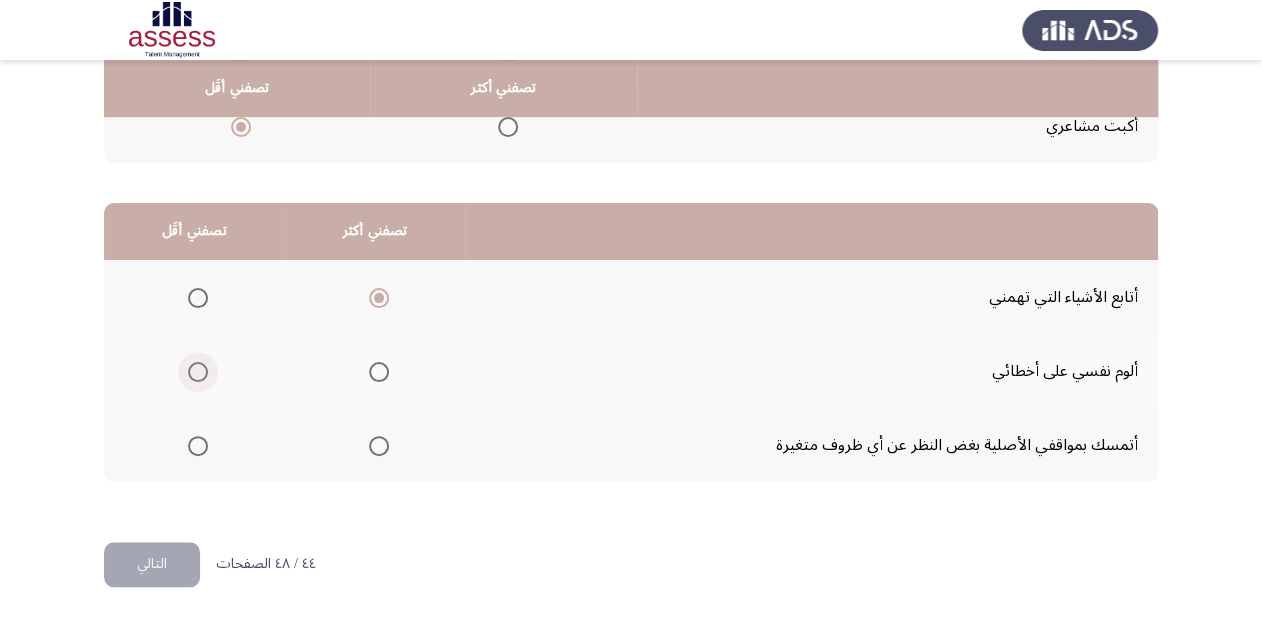 click at bounding box center (198, 372) 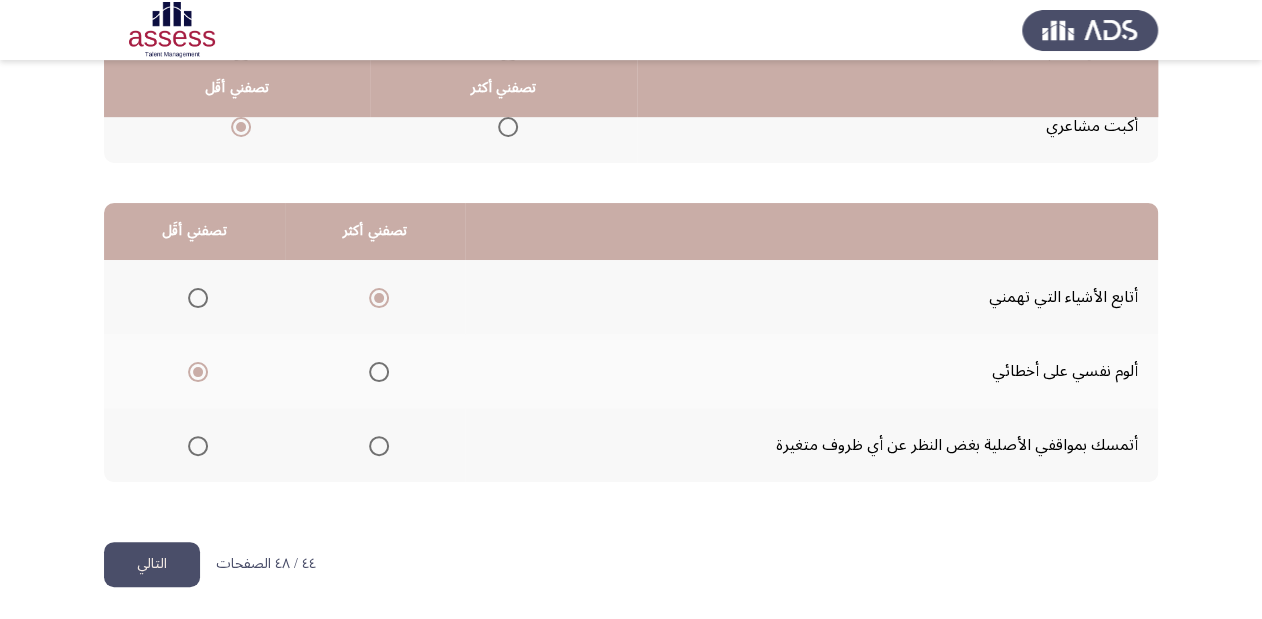 click on "التالي" 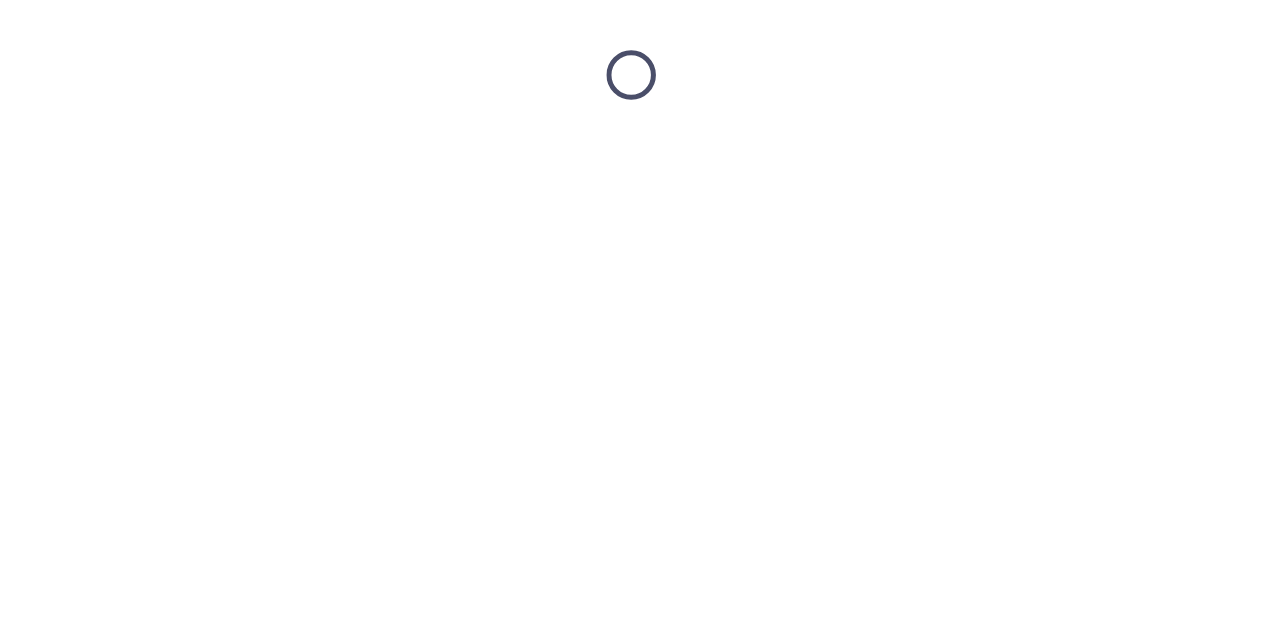 scroll, scrollTop: 0, scrollLeft: 0, axis: both 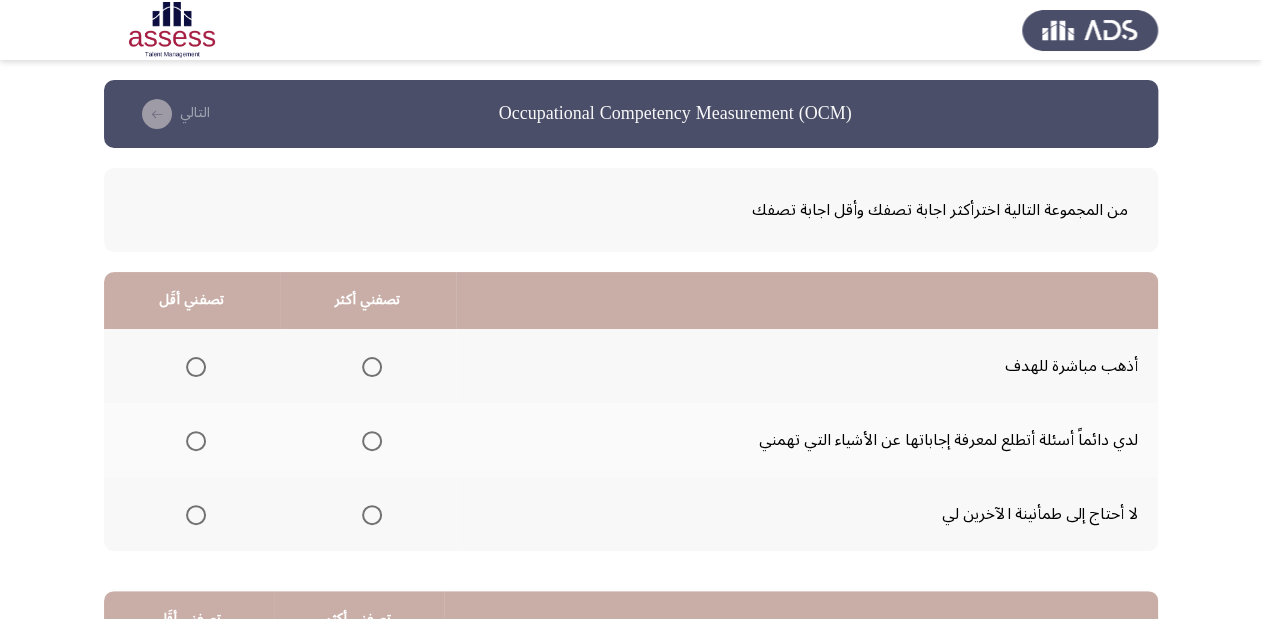 click at bounding box center (196, 515) 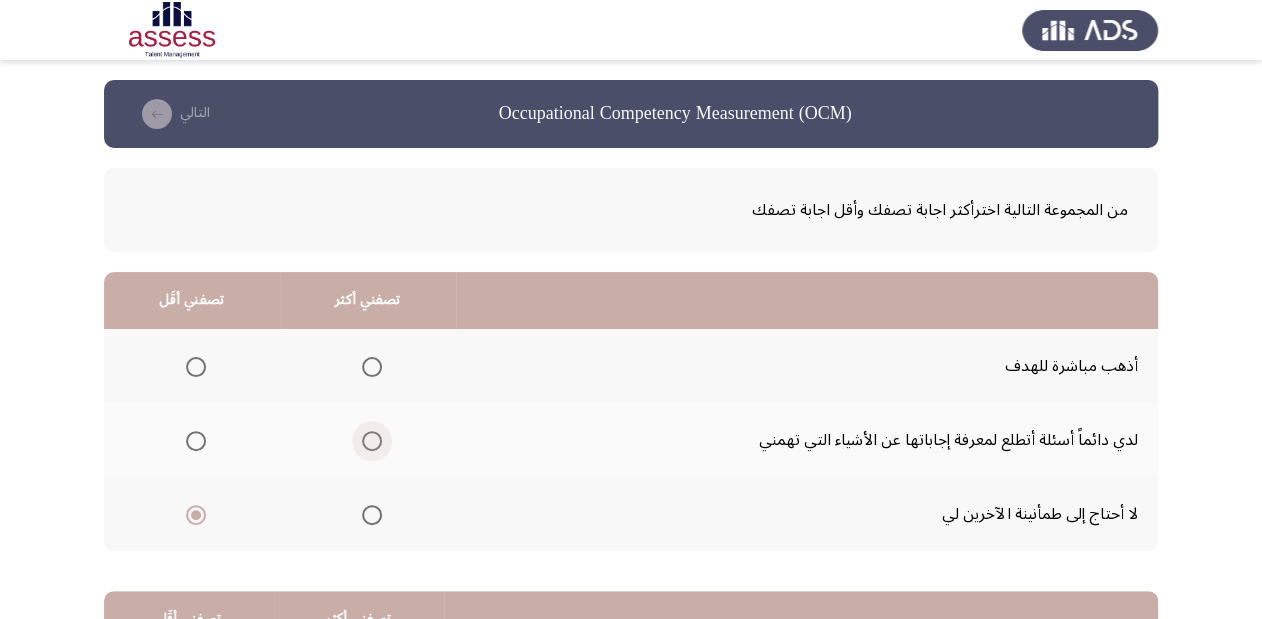 click at bounding box center [372, 441] 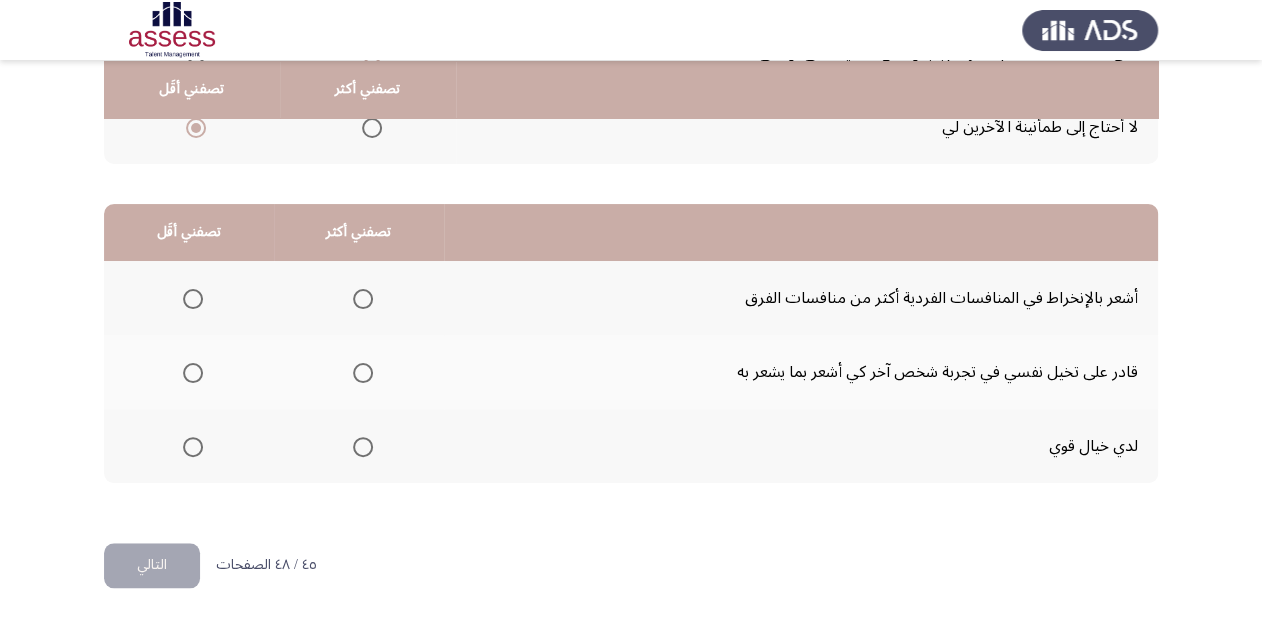 scroll, scrollTop: 388, scrollLeft: 0, axis: vertical 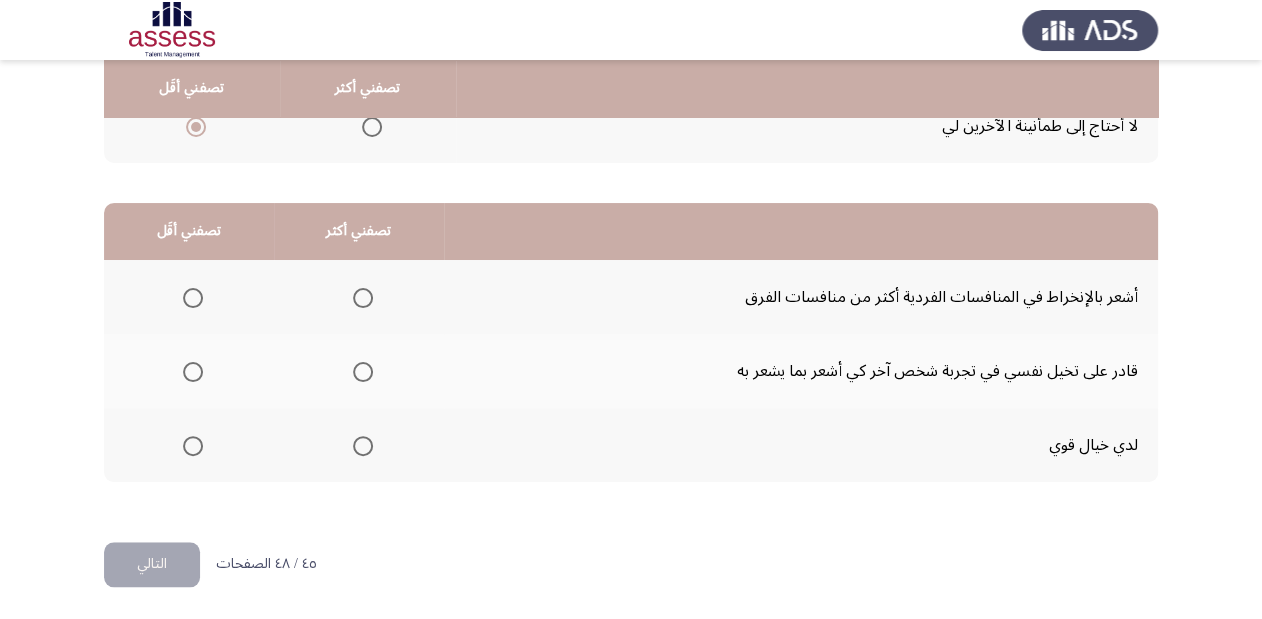 click at bounding box center [193, 446] 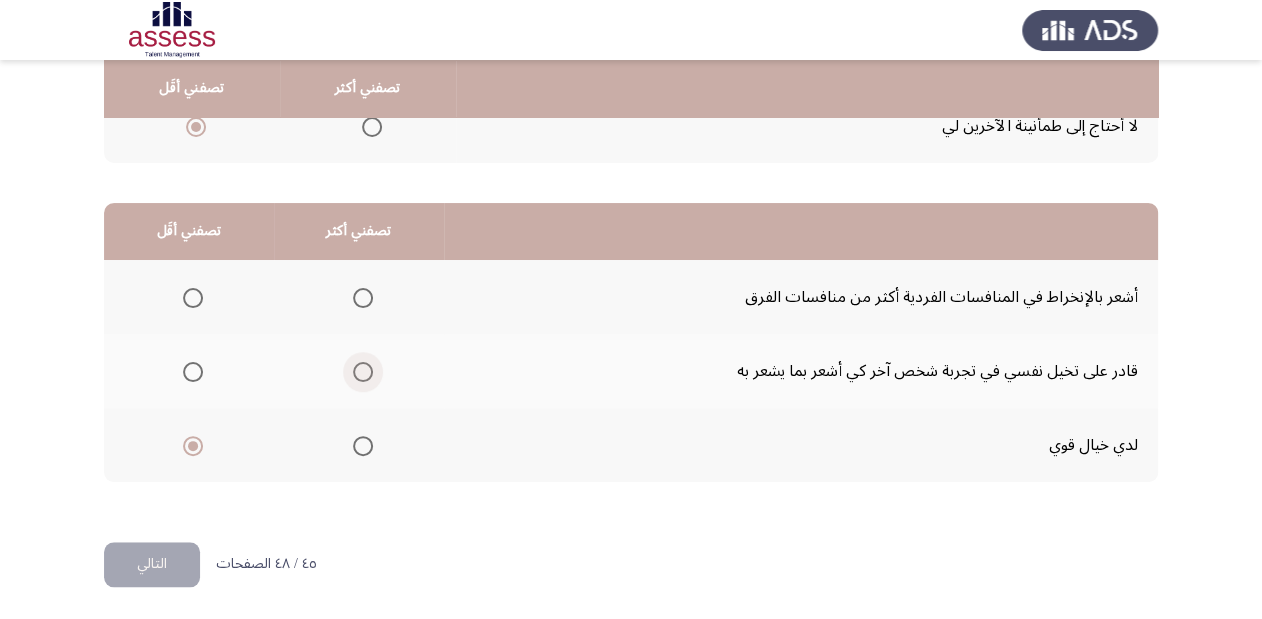 click at bounding box center (363, 372) 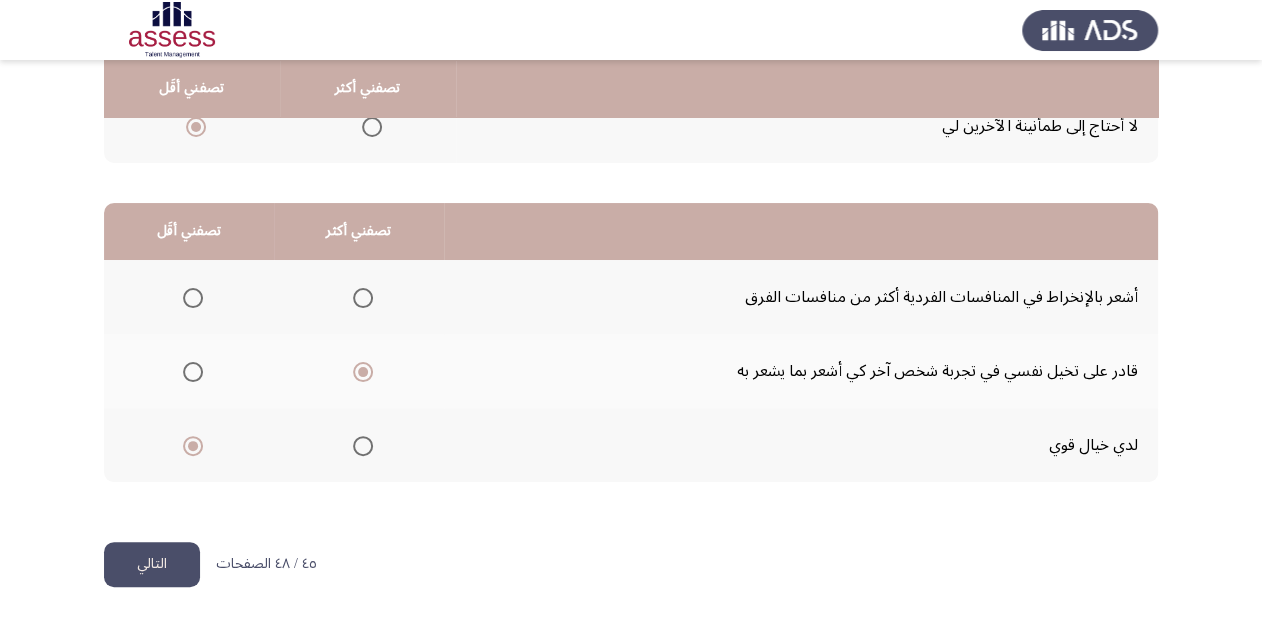 click on "التالي" 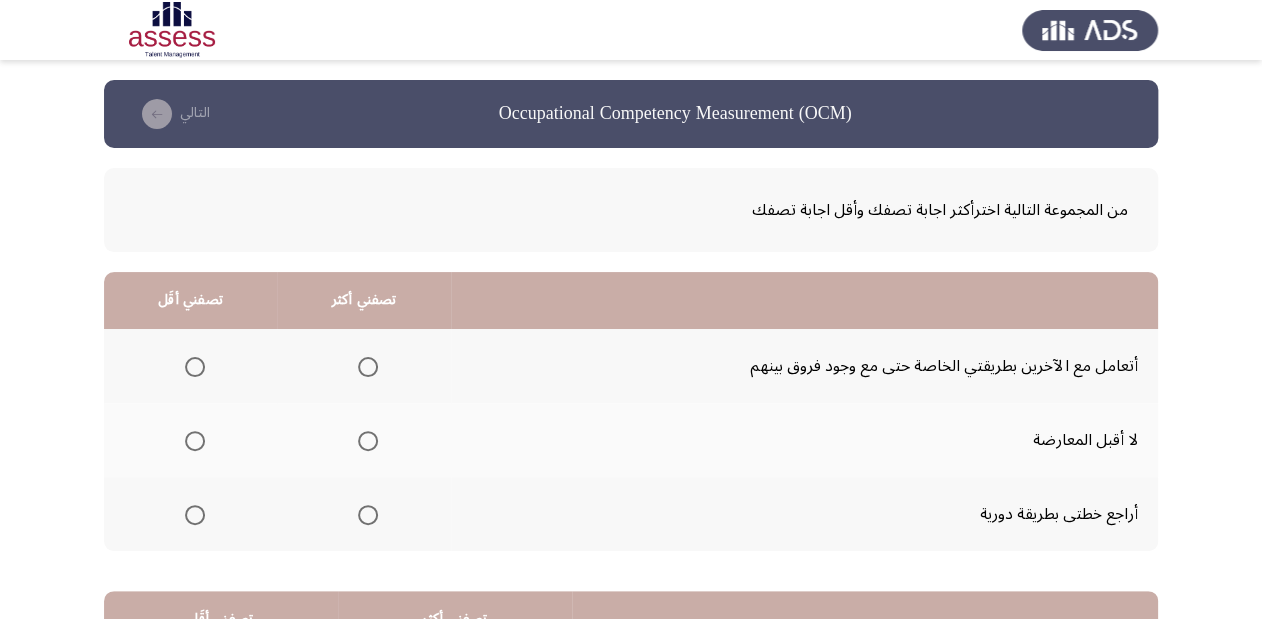 click at bounding box center [195, 441] 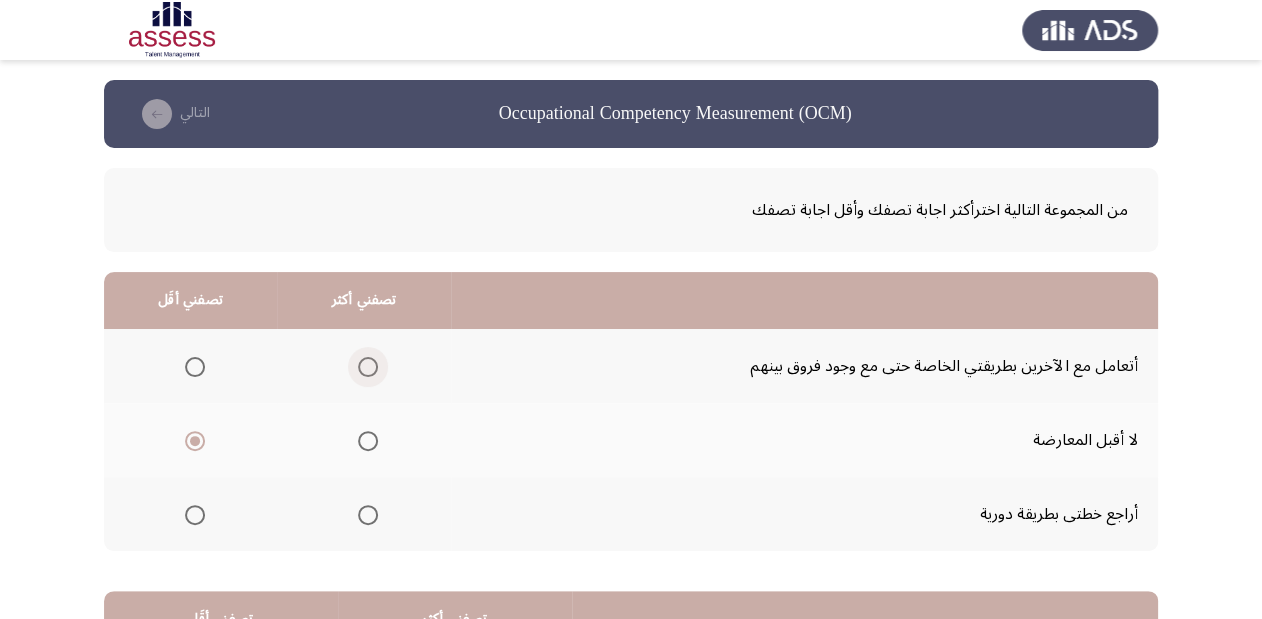 click at bounding box center (368, 367) 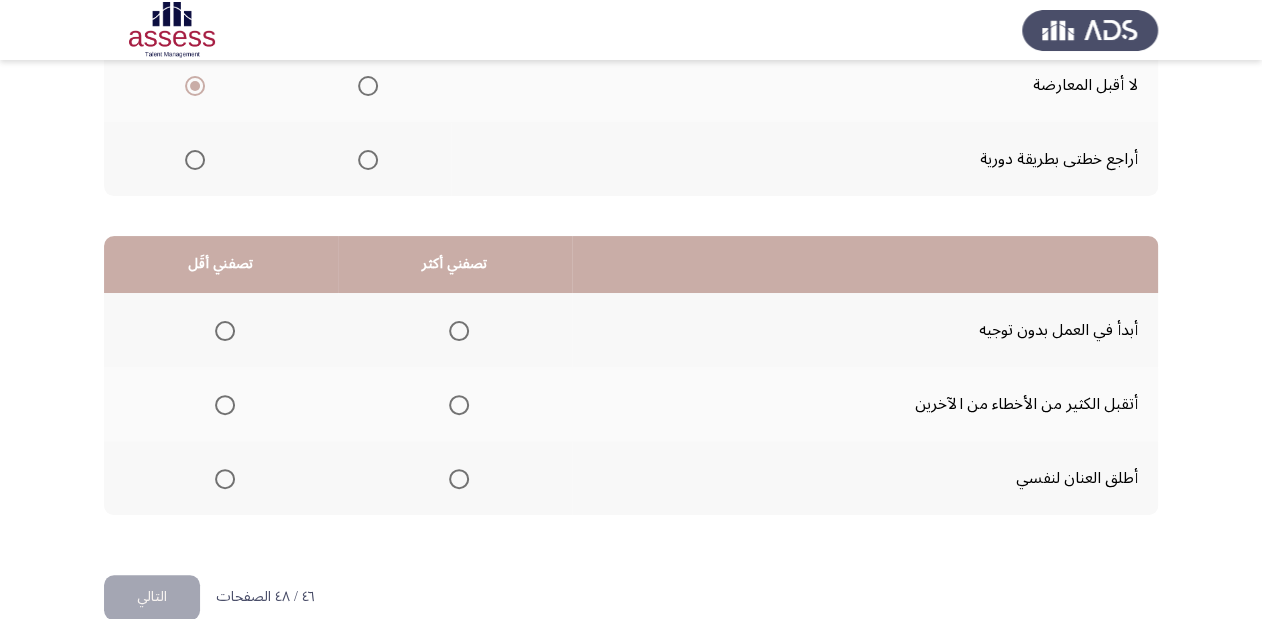 scroll, scrollTop: 388, scrollLeft: 0, axis: vertical 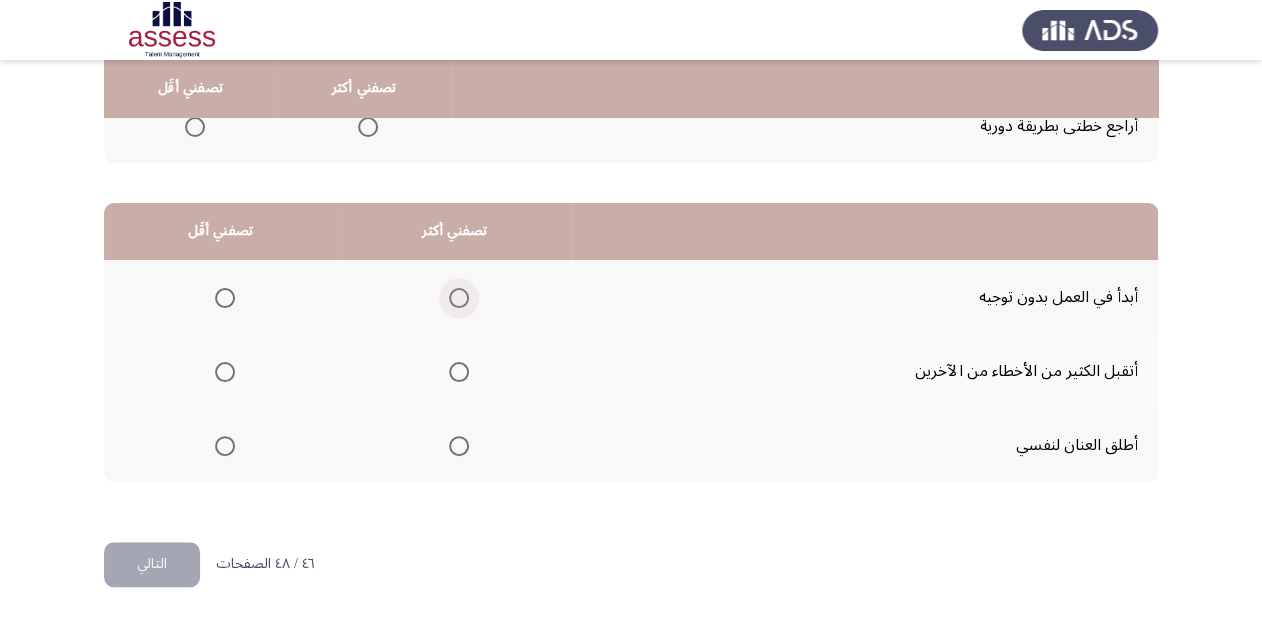 click at bounding box center (459, 298) 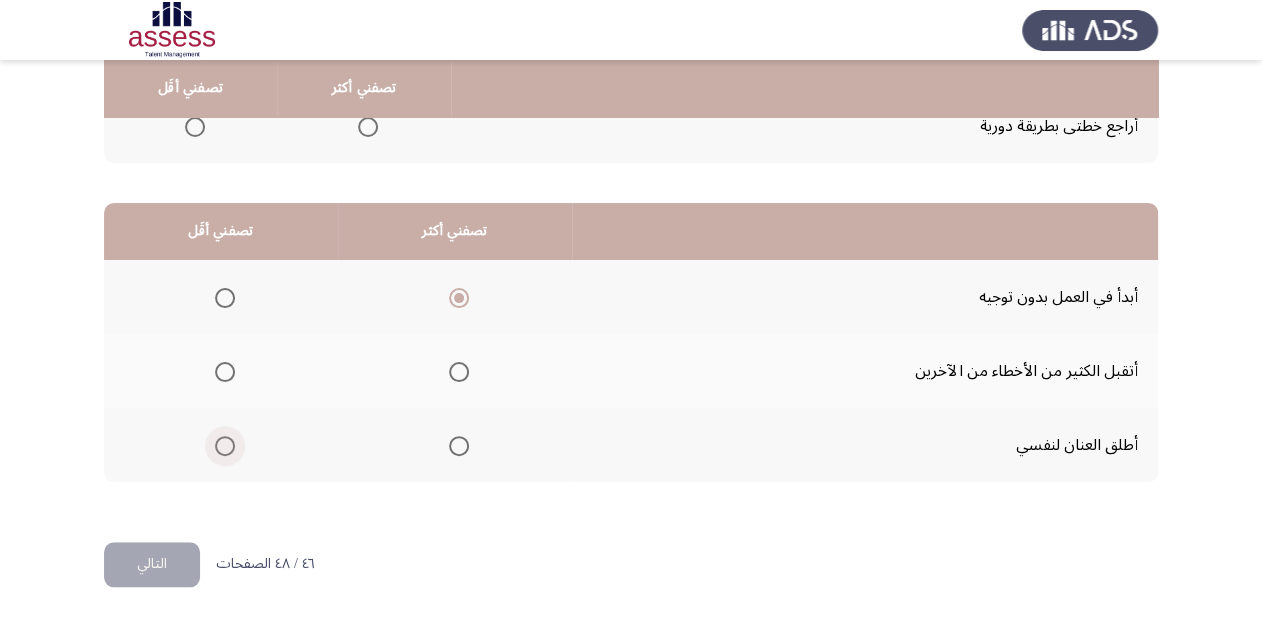 click at bounding box center [225, 446] 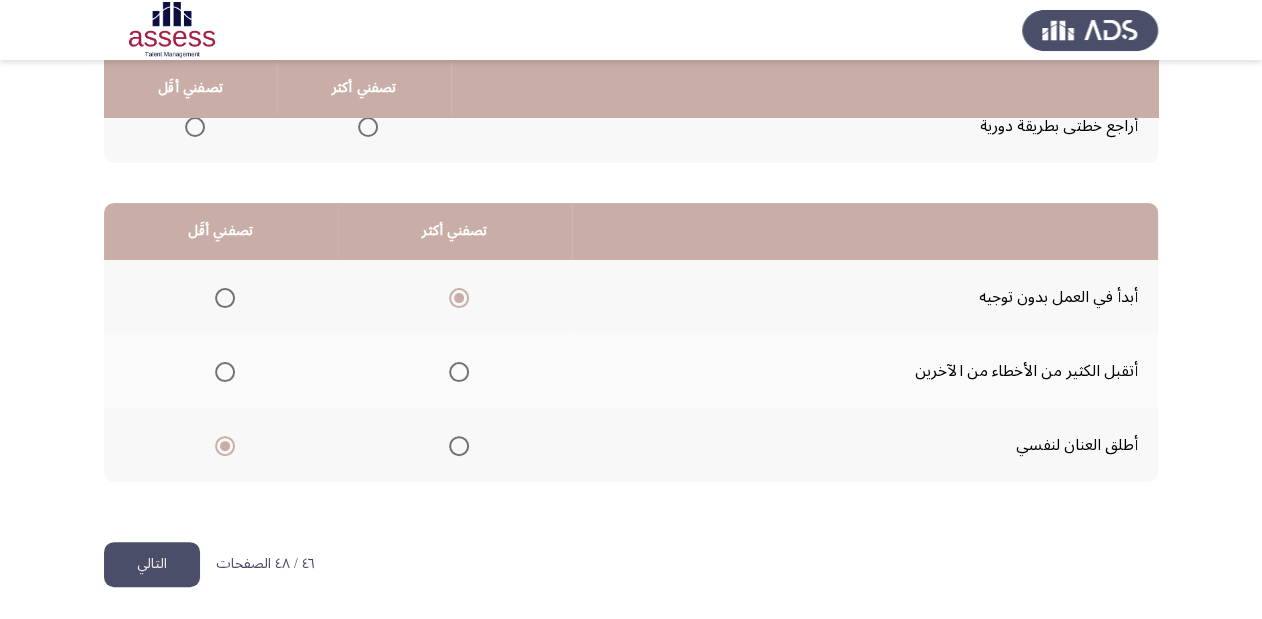 click on "التالي" 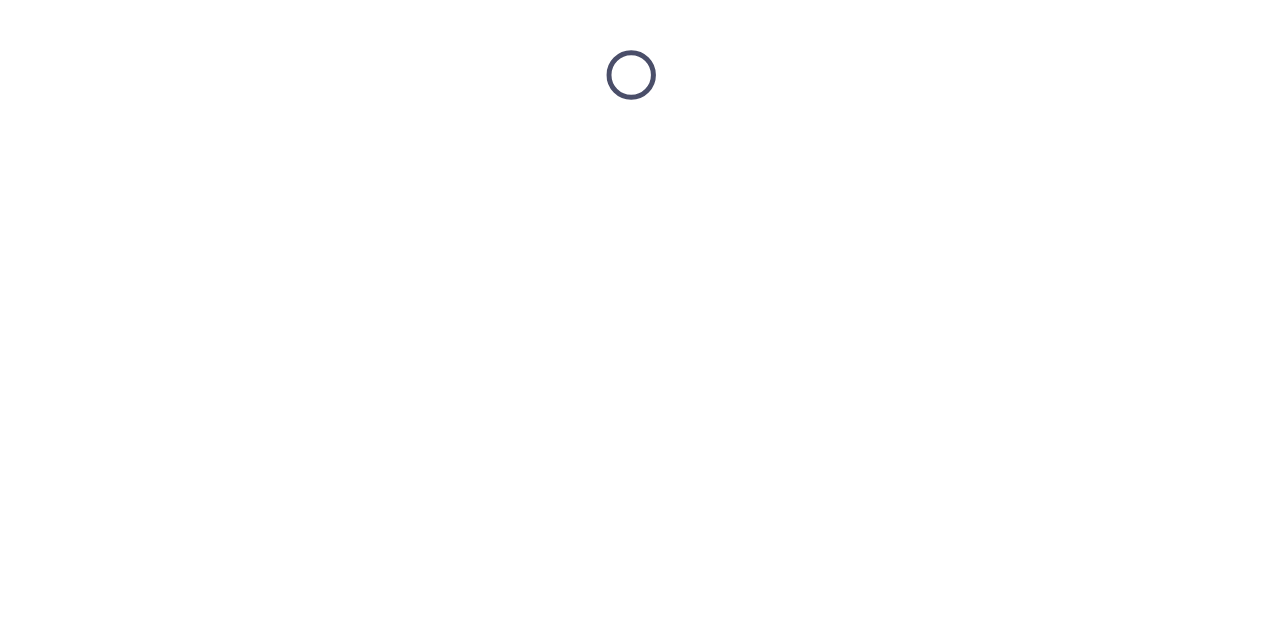 scroll, scrollTop: 0, scrollLeft: 0, axis: both 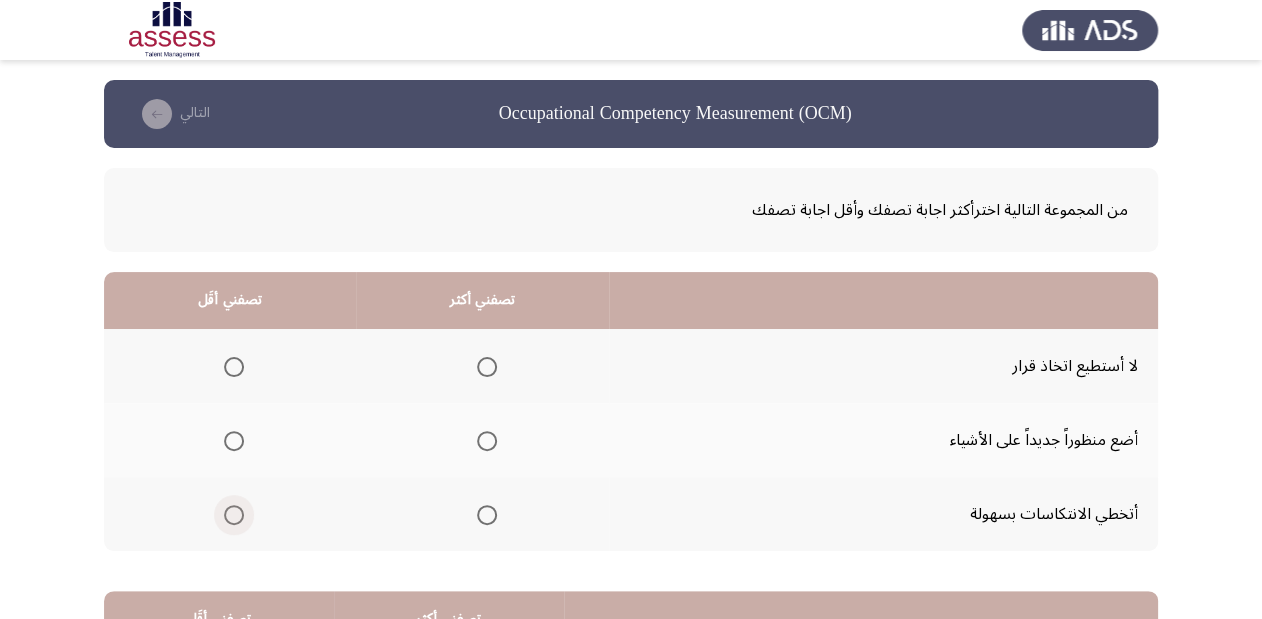 click at bounding box center (234, 515) 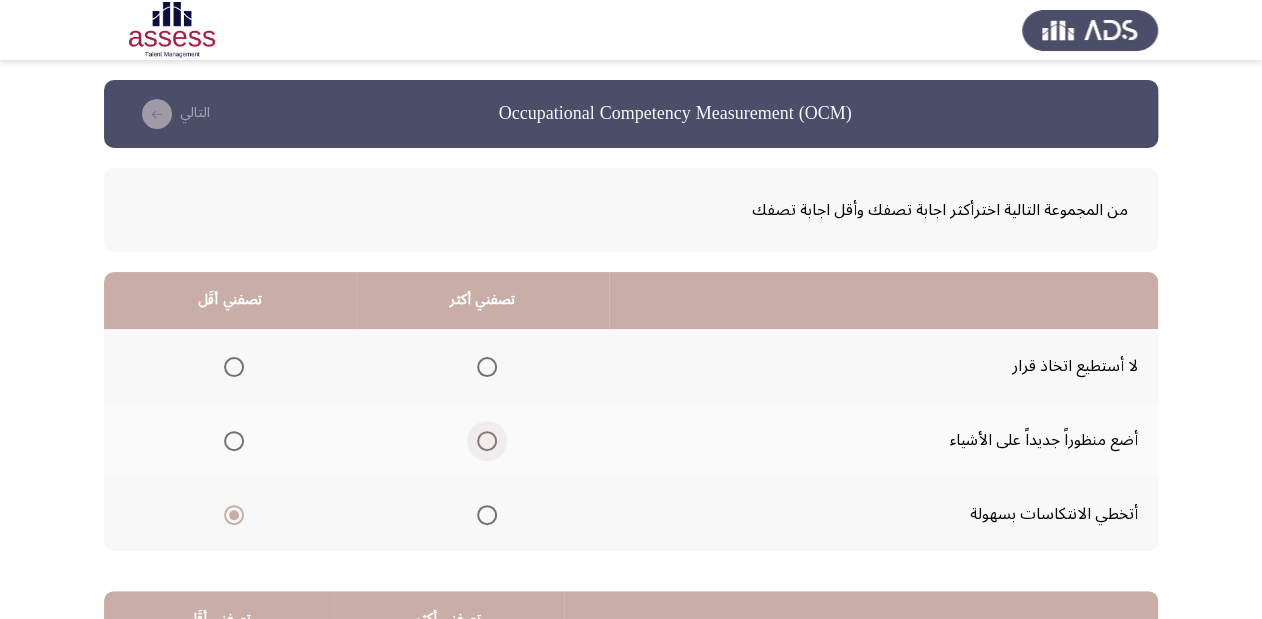 click at bounding box center [487, 441] 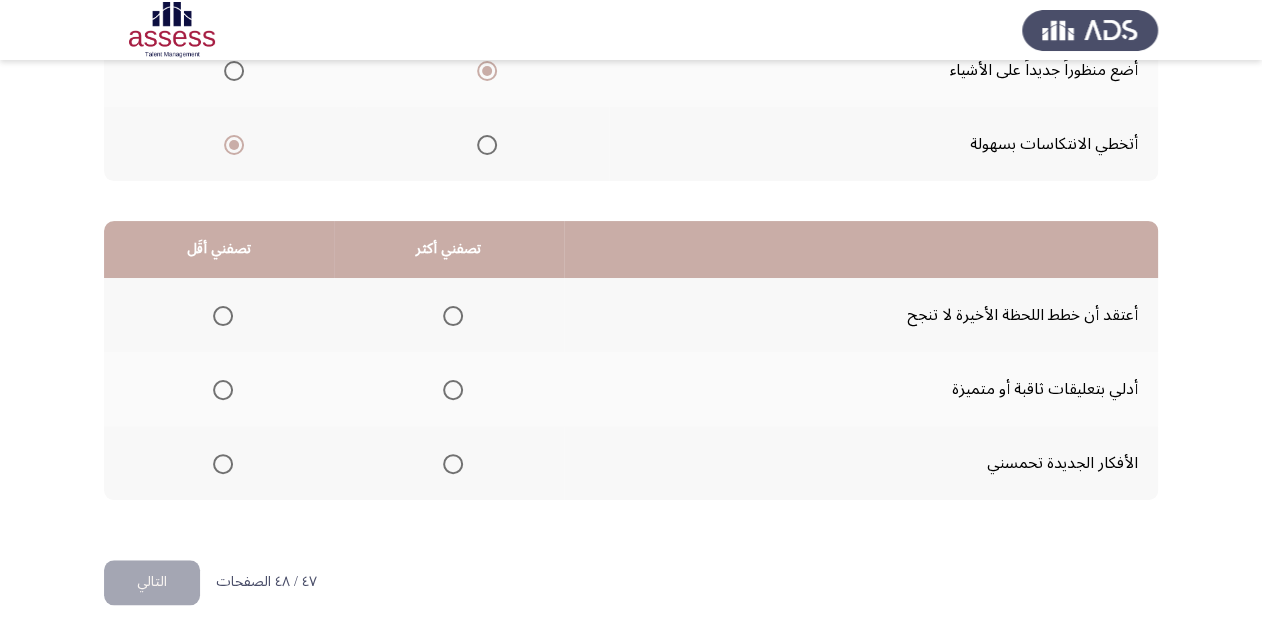scroll, scrollTop: 388, scrollLeft: 0, axis: vertical 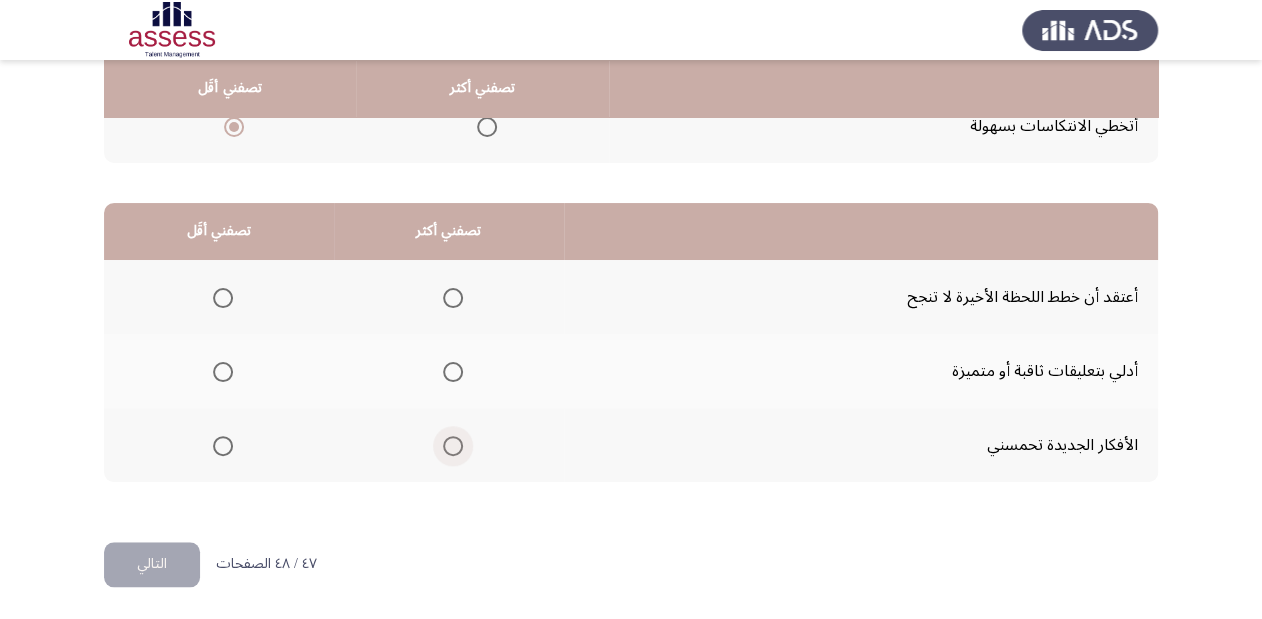 click at bounding box center (453, 446) 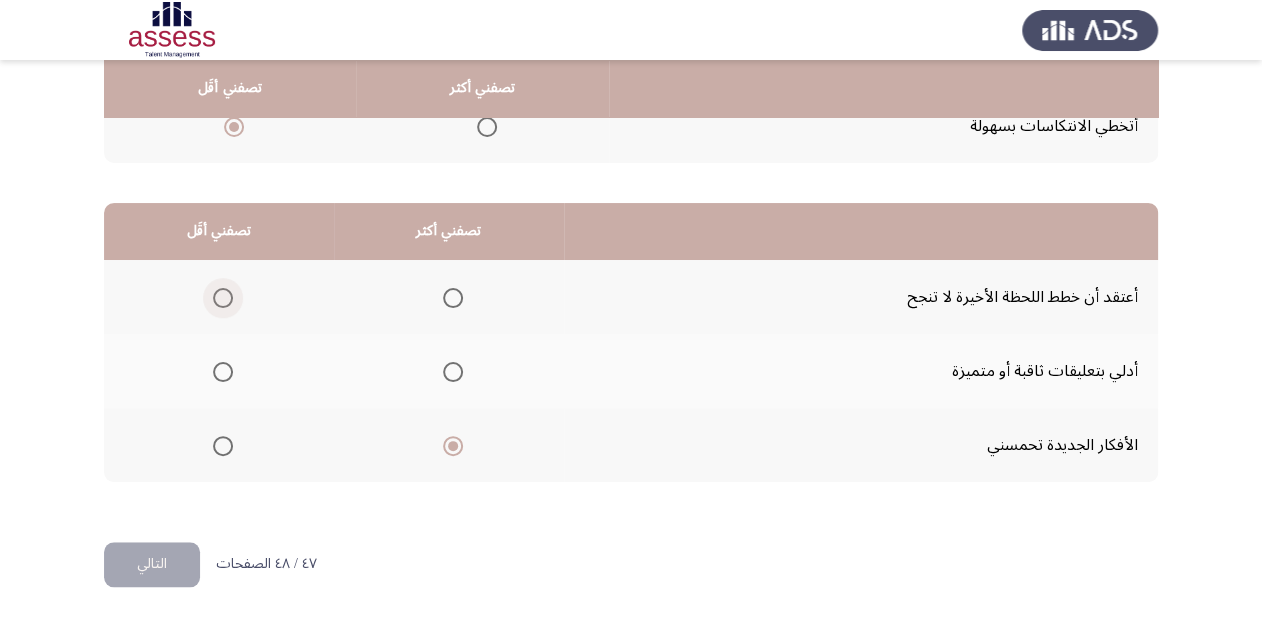click at bounding box center (223, 298) 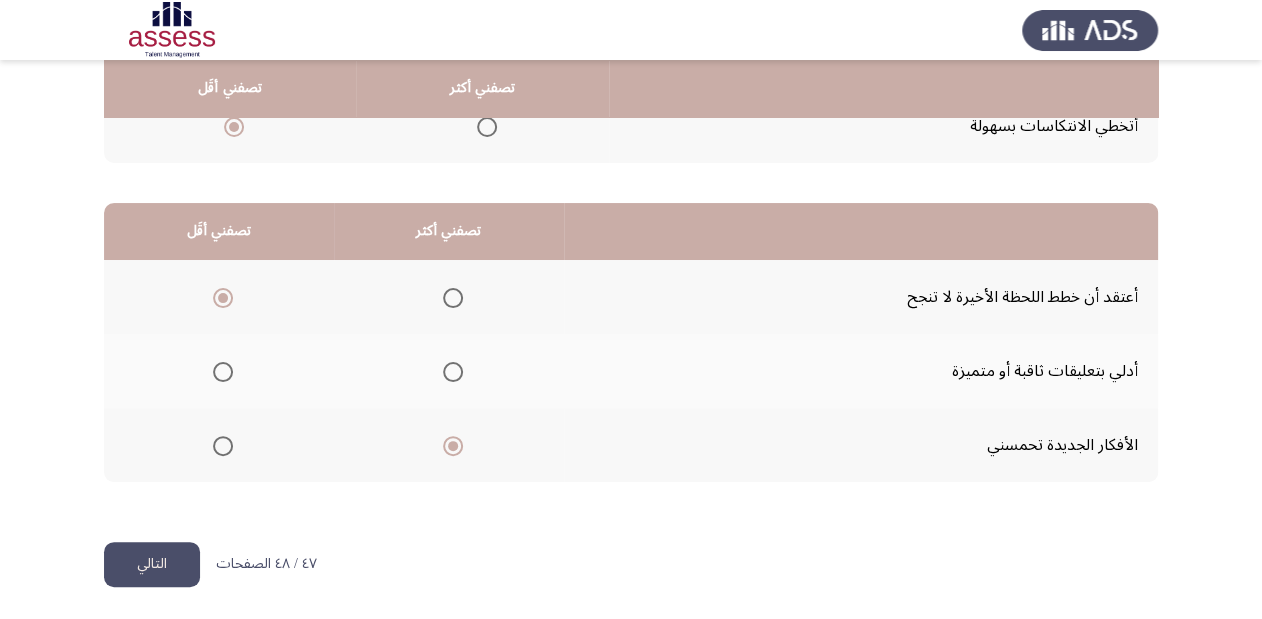 drag, startPoint x: 149, startPoint y: 562, endPoint x: 160, endPoint y: 563, distance: 11.045361 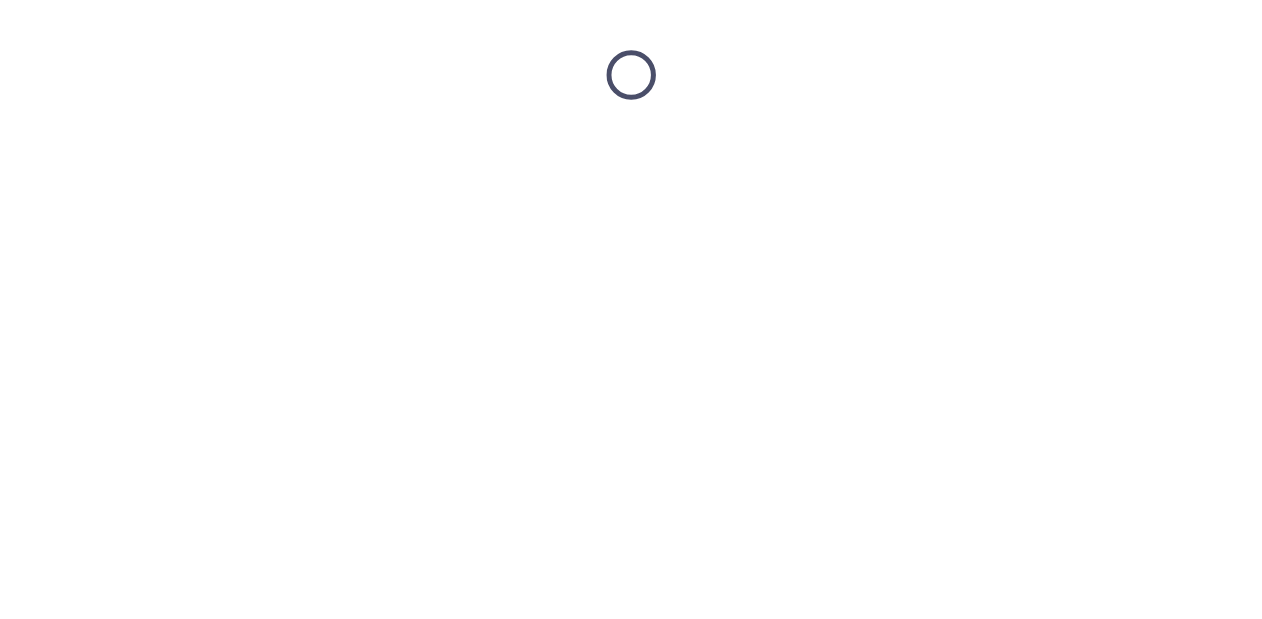 scroll, scrollTop: 0, scrollLeft: 0, axis: both 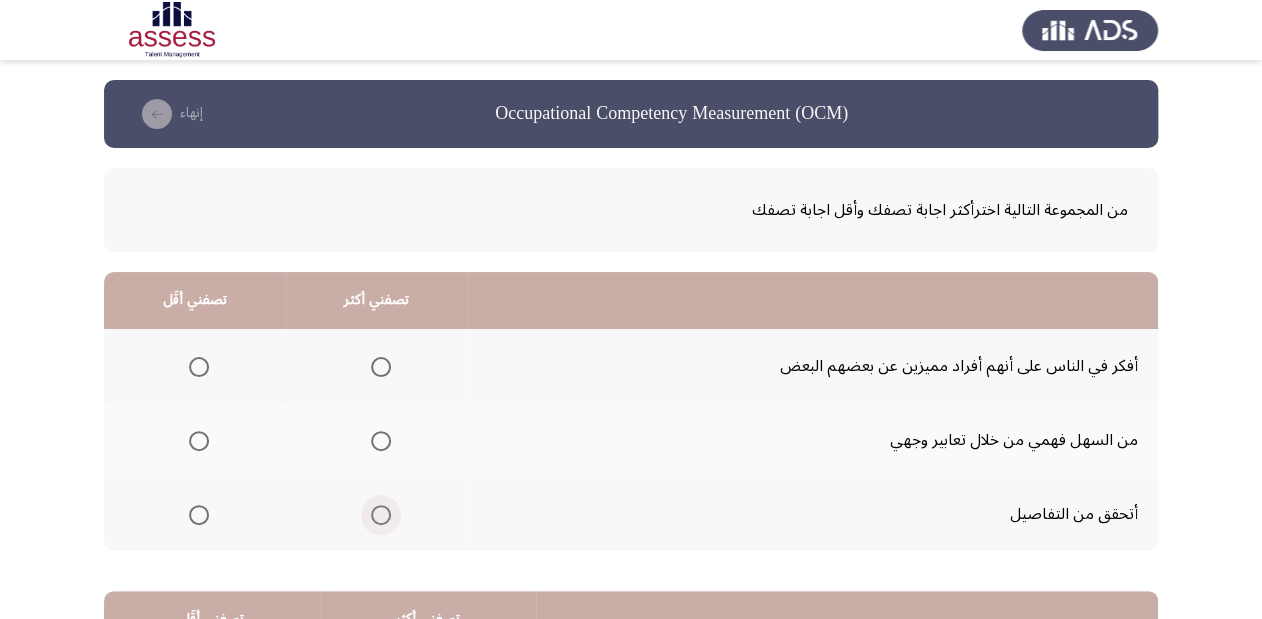 click at bounding box center (381, 515) 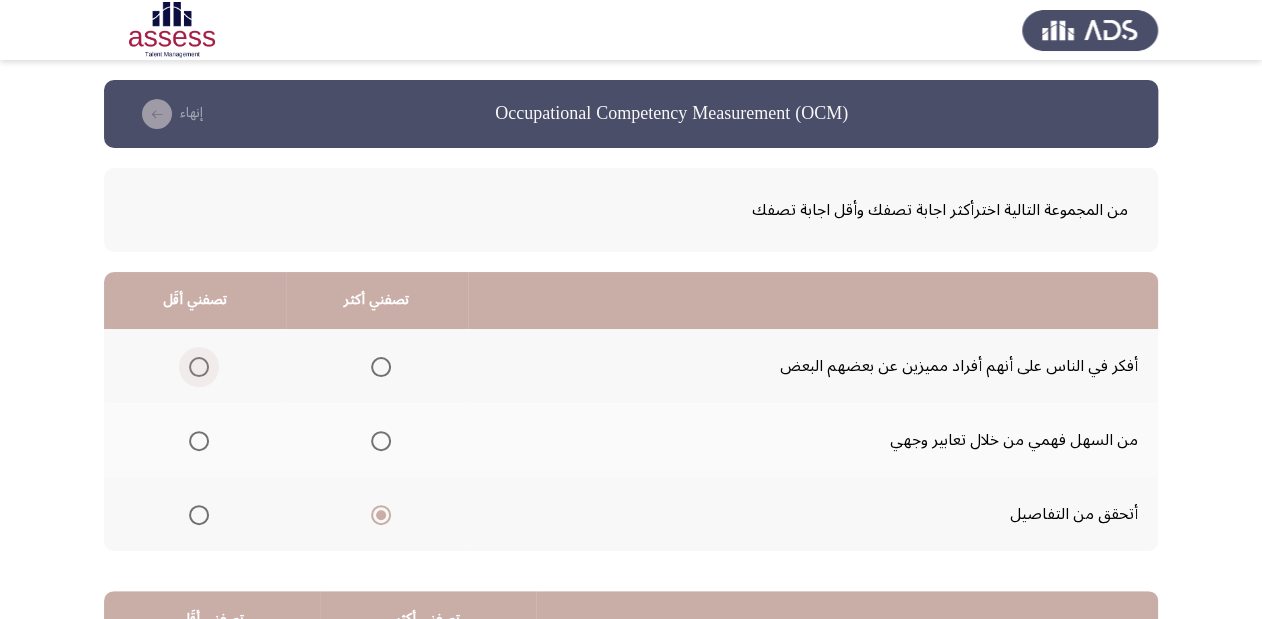 click at bounding box center [199, 367] 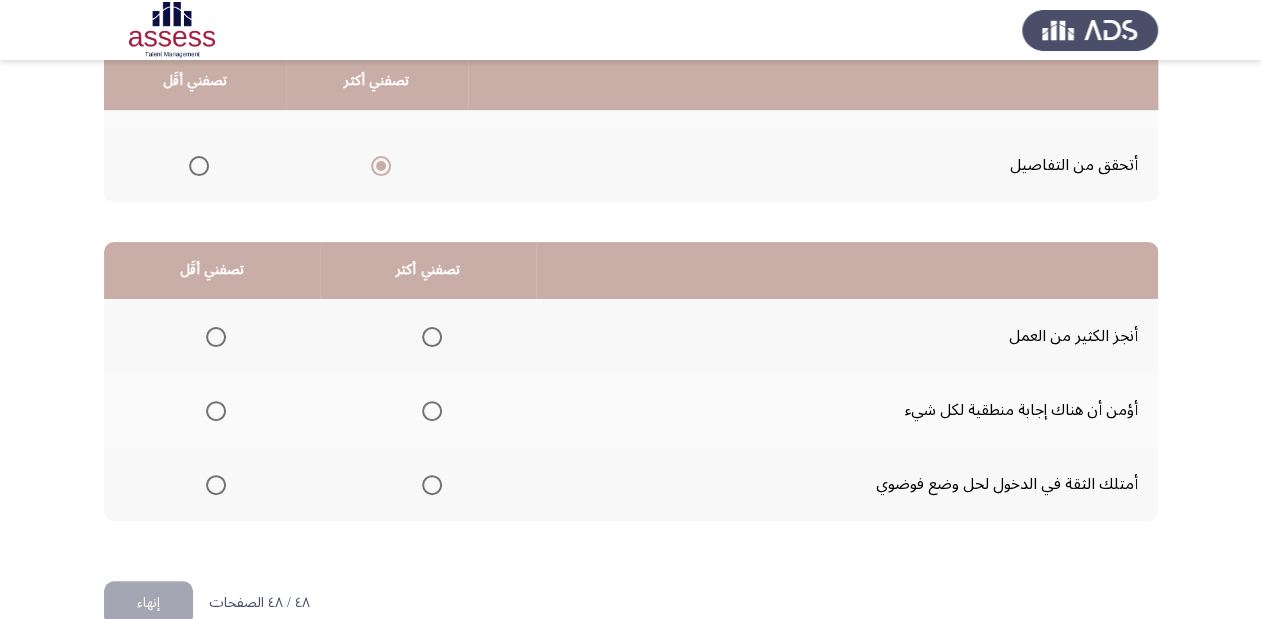 scroll, scrollTop: 388, scrollLeft: 0, axis: vertical 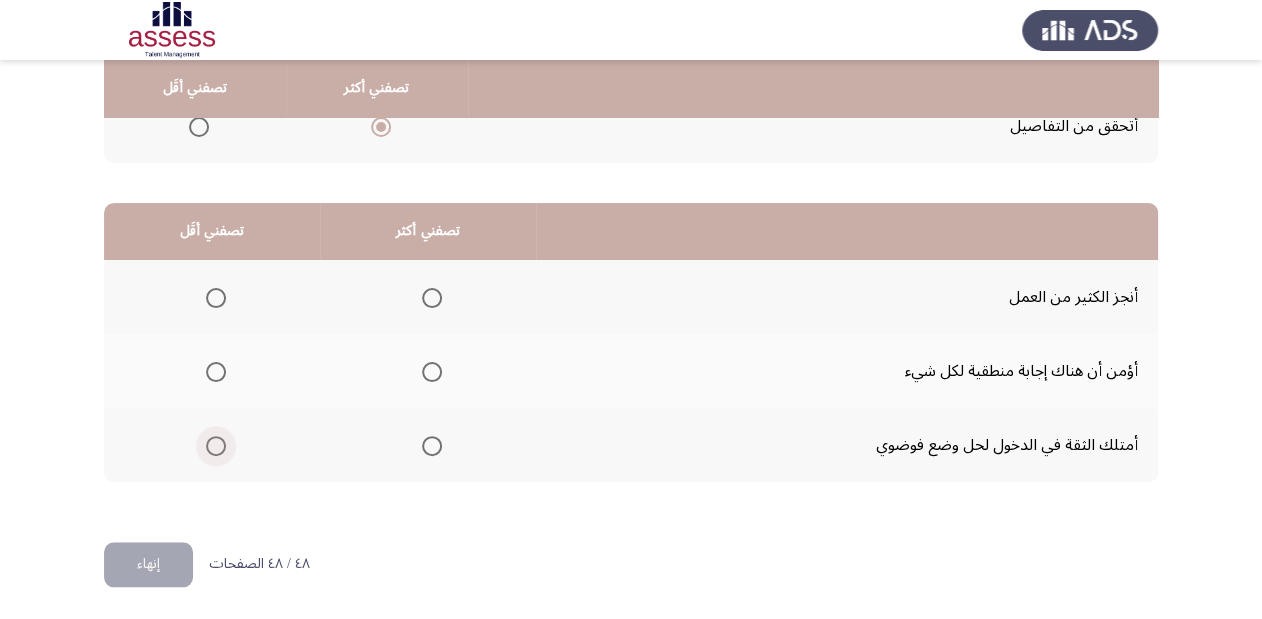 click at bounding box center [216, 446] 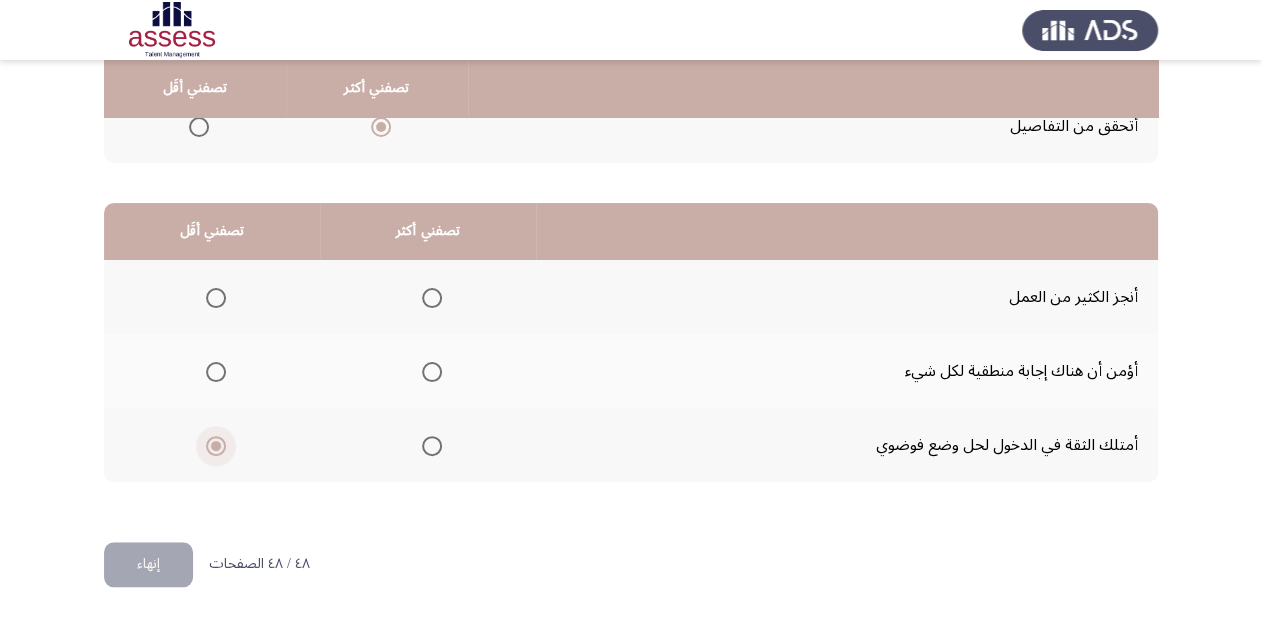 click at bounding box center [216, 446] 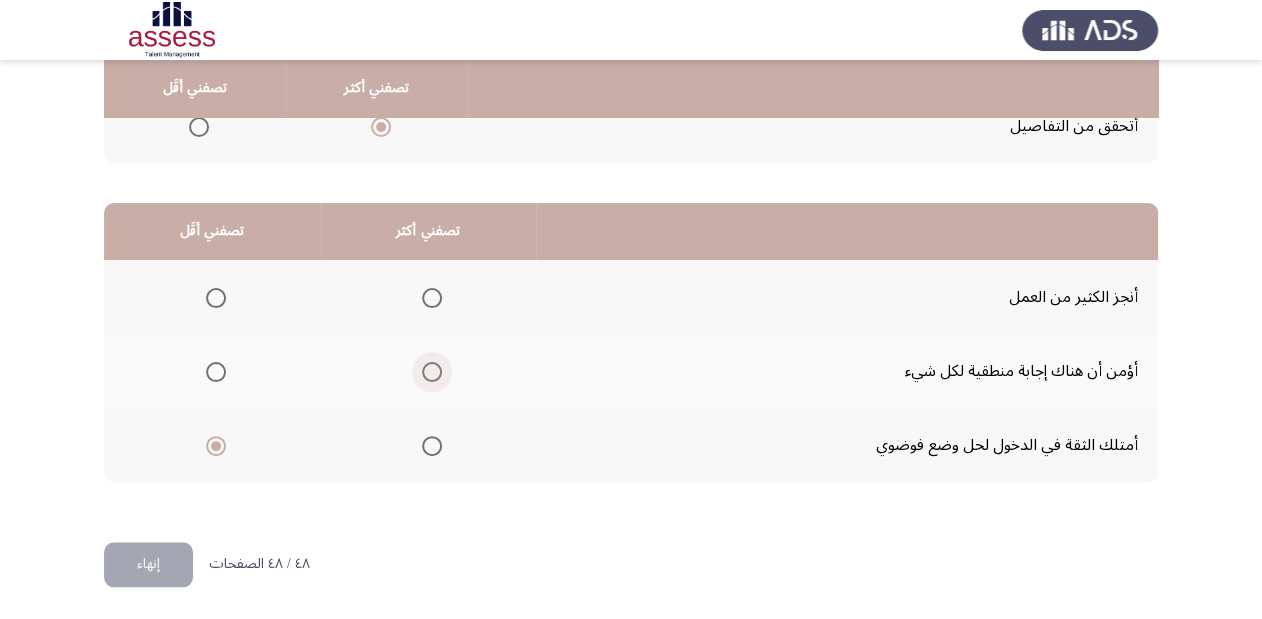 click at bounding box center (432, 372) 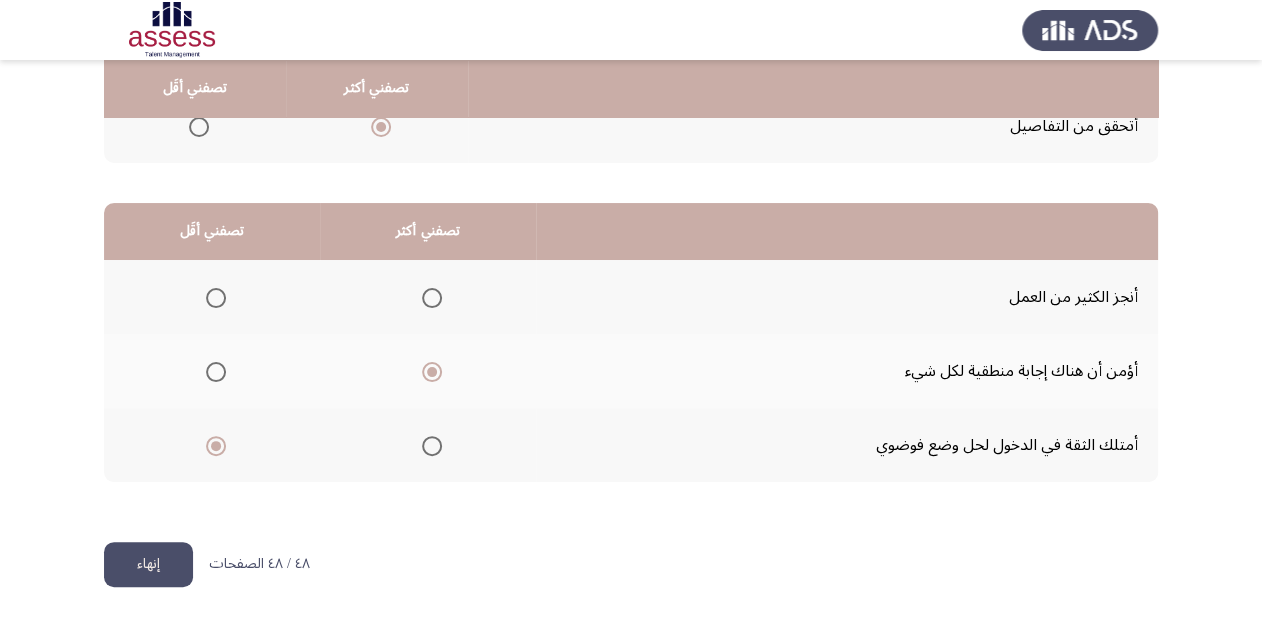 click on "إنهاء" 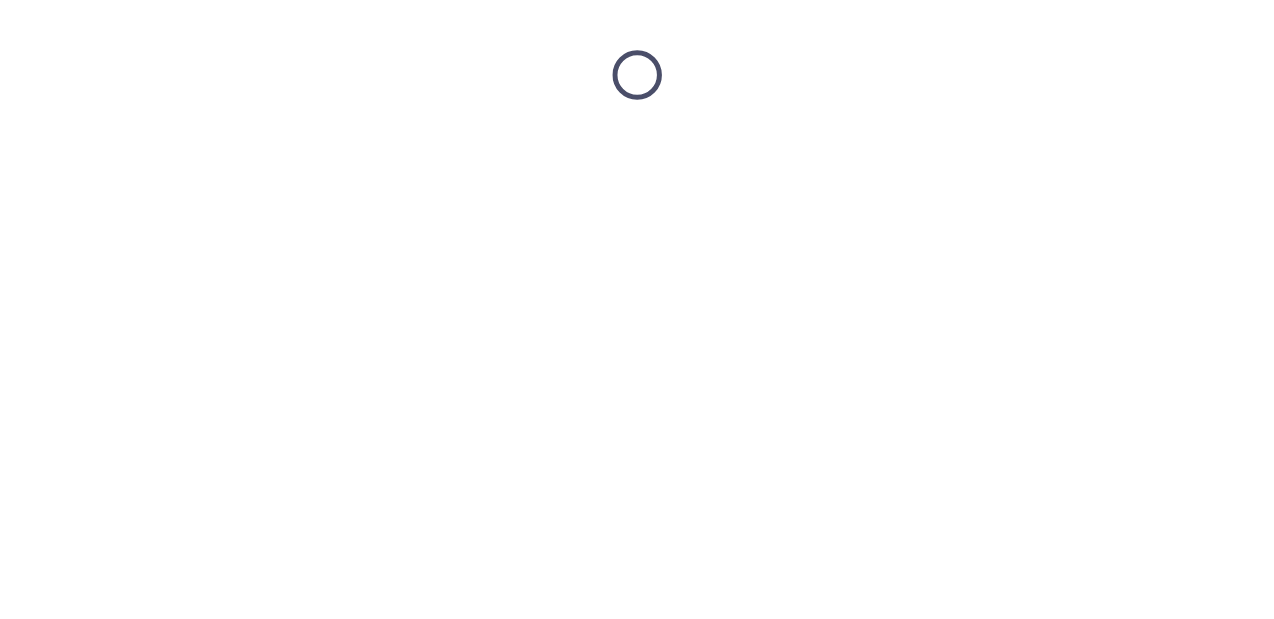 scroll, scrollTop: 0, scrollLeft: 0, axis: both 